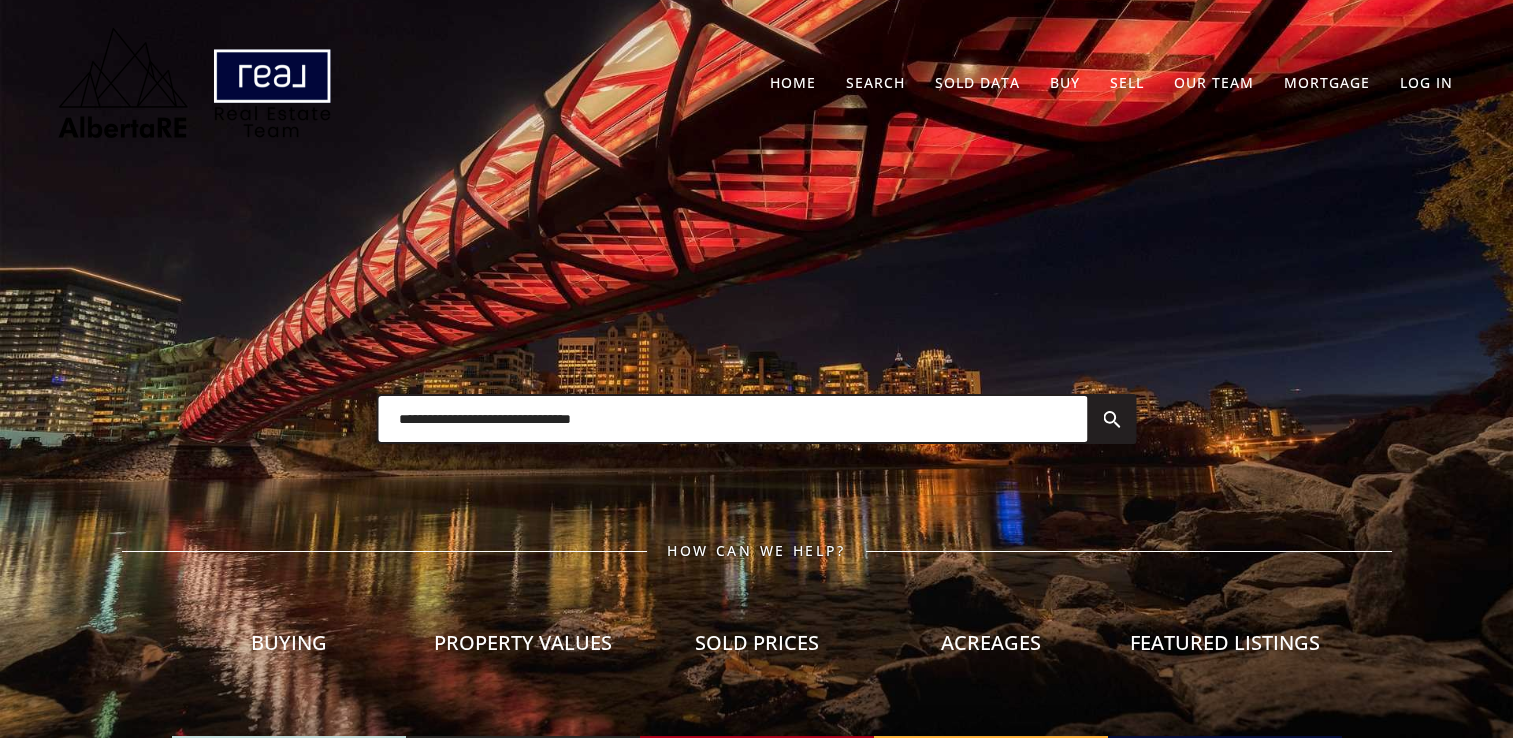 scroll, scrollTop: 0, scrollLeft: 0, axis: both 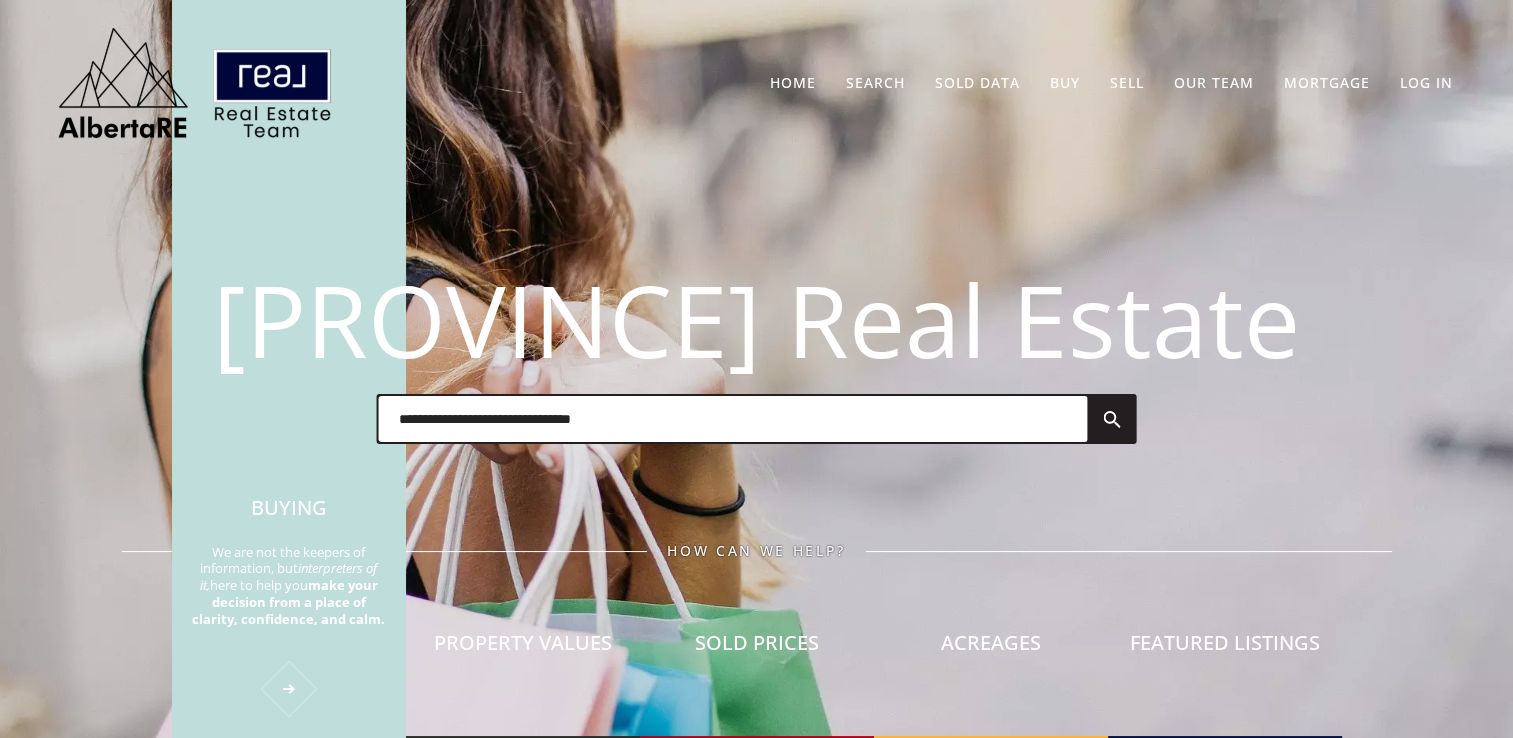 click on "Buying
We are not the keepers of information, but  interpreters of it,  here to help you  make your decision from a place of clarity, confidence, and calm." at bounding box center (289, 596) 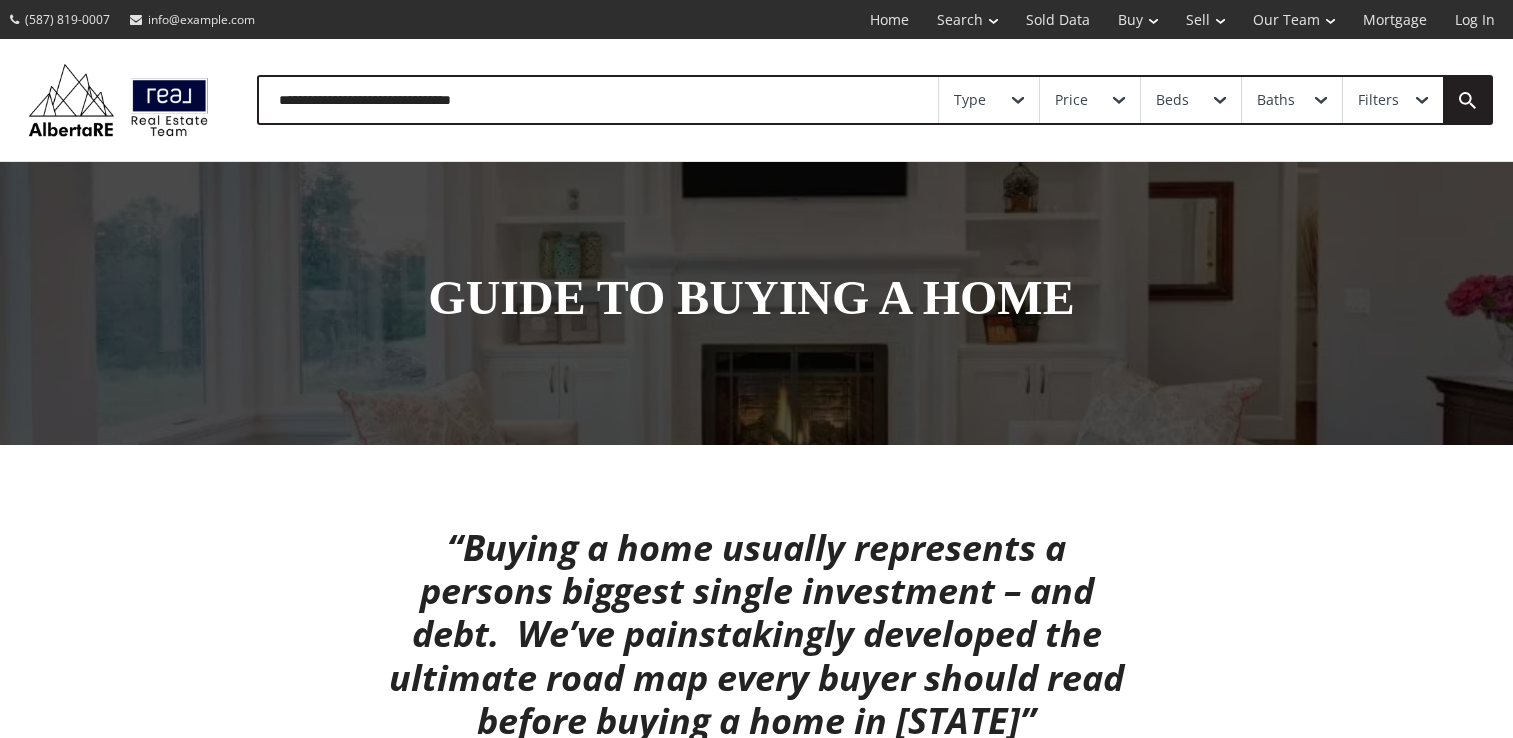 scroll, scrollTop: 0, scrollLeft: 0, axis: both 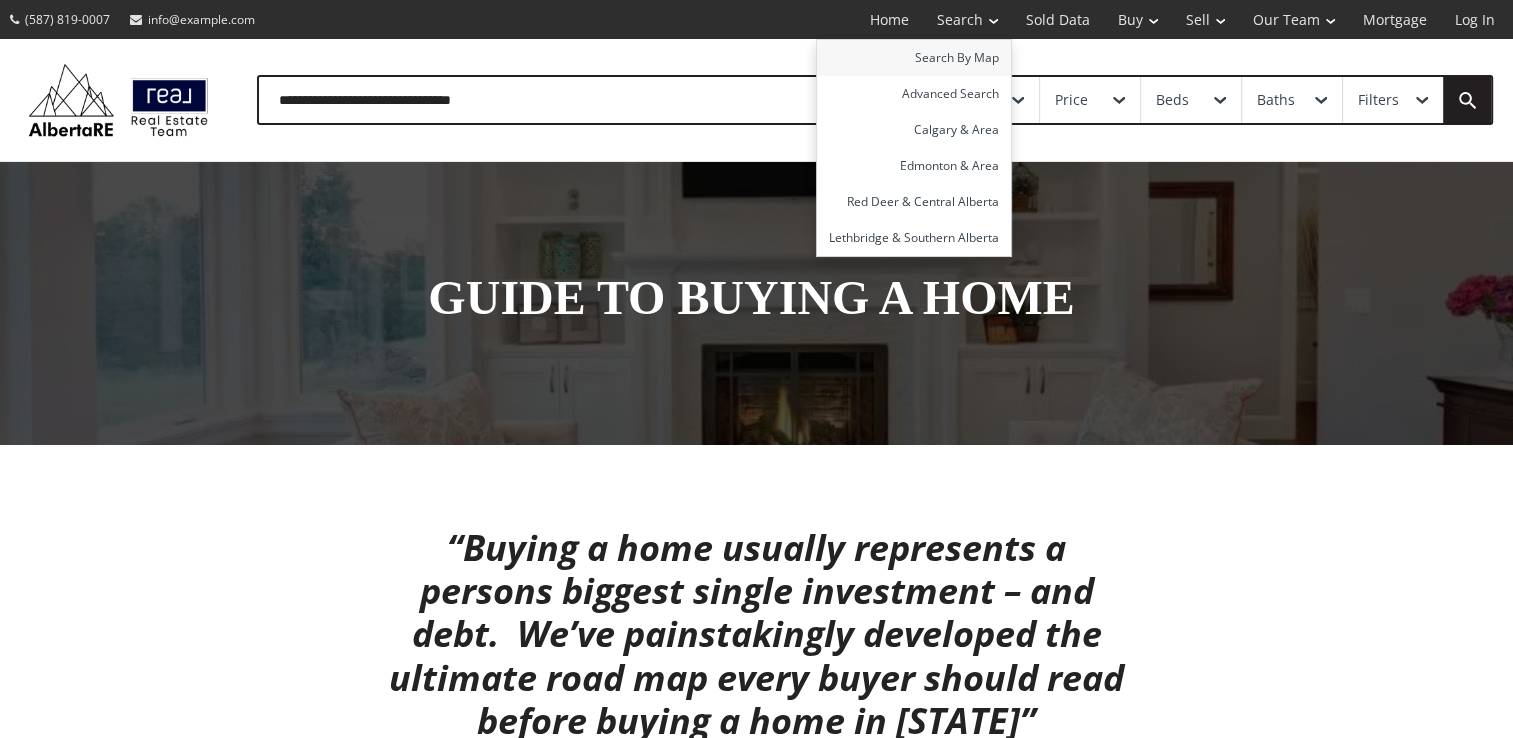 click on "Search By Map" at bounding box center [914, 58] 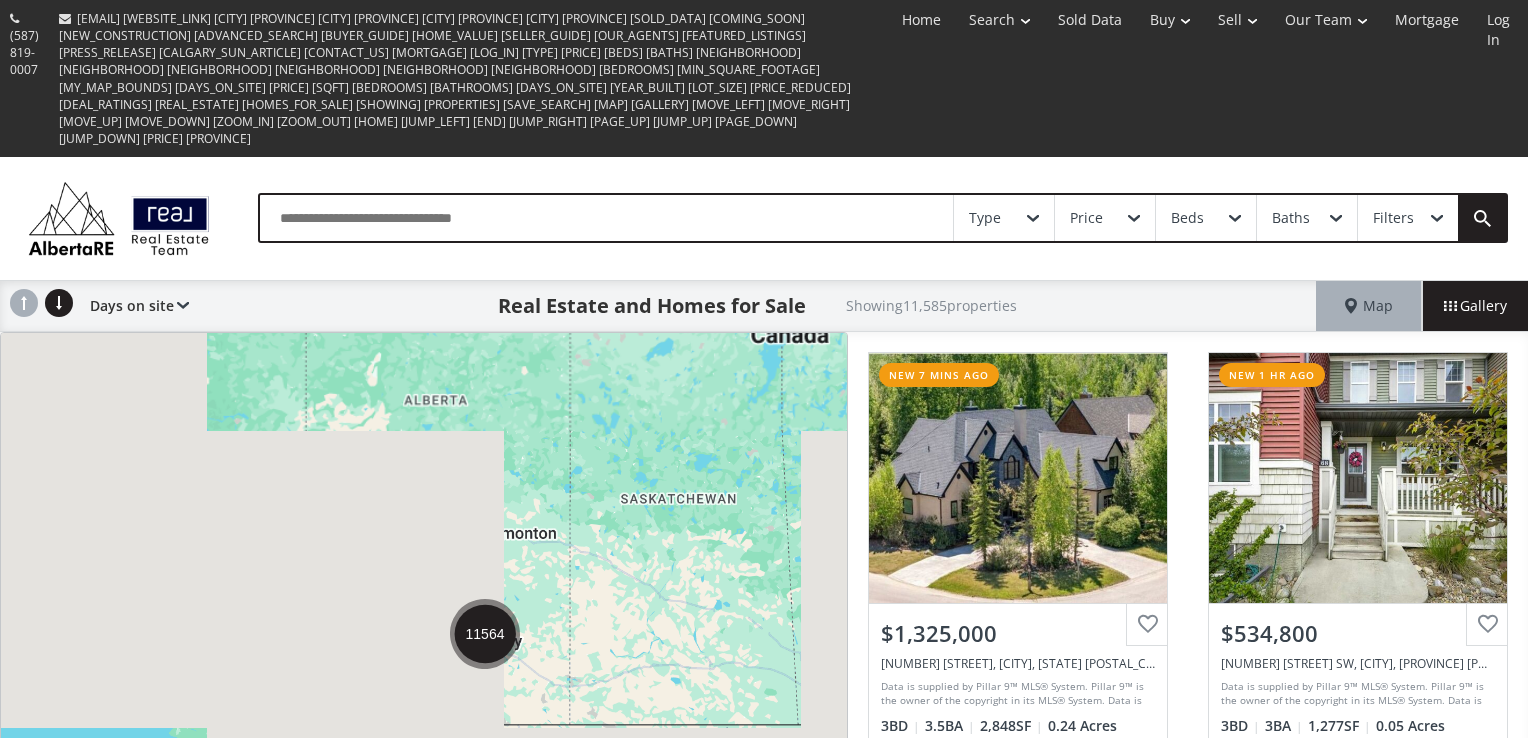 scroll, scrollTop: 0, scrollLeft: 0, axis: both 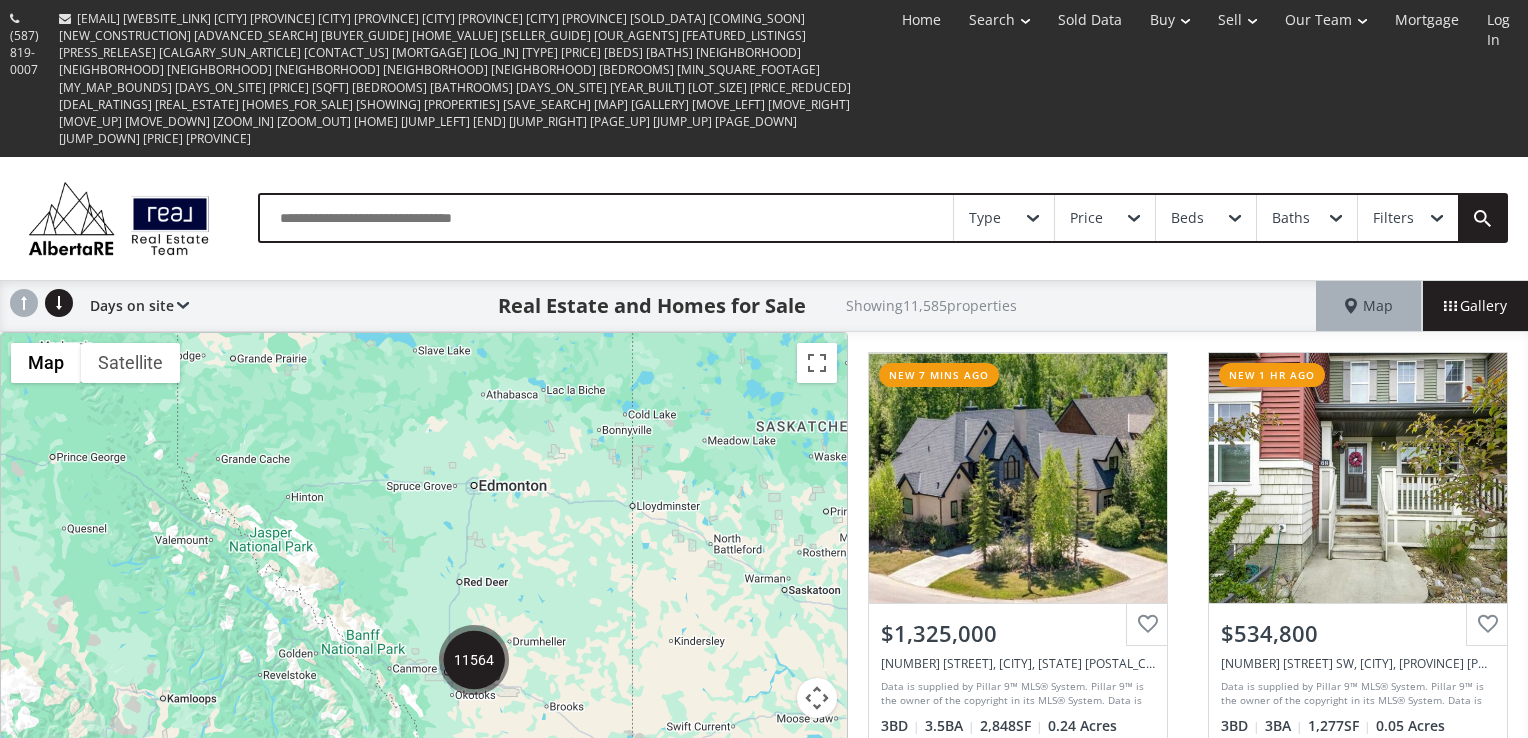 click at bounding box center [817, 770] 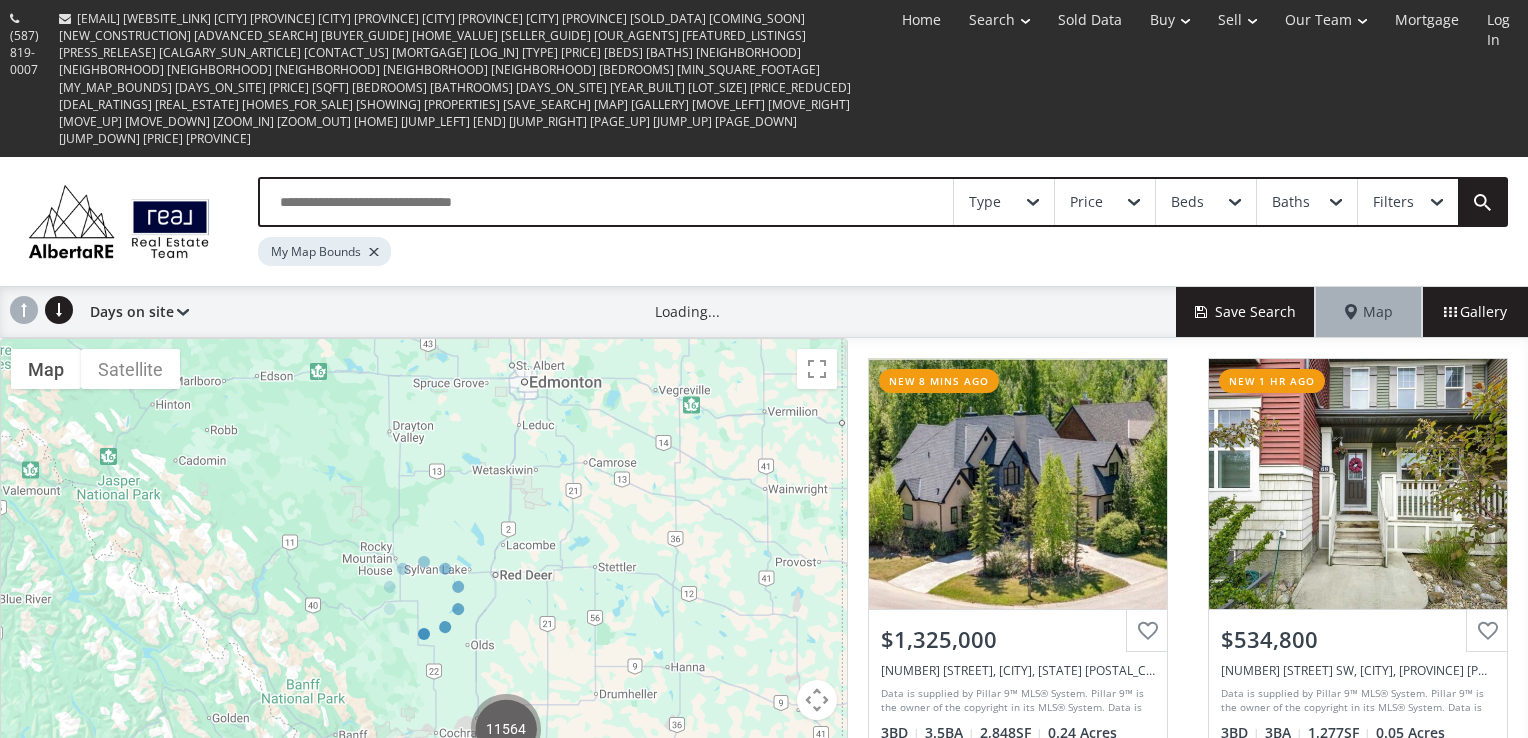 click at bounding box center [424, 598] 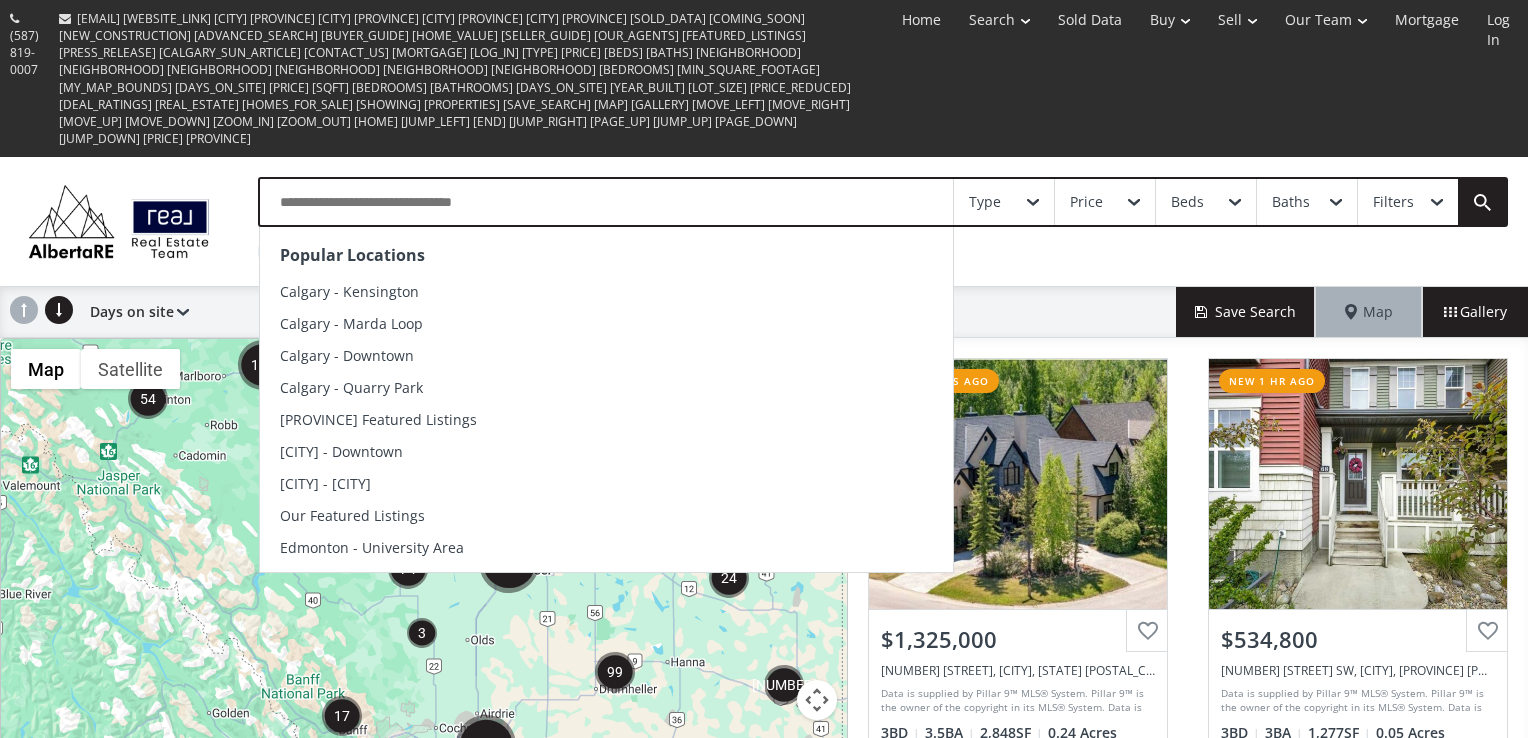 click at bounding box center [606, 202] 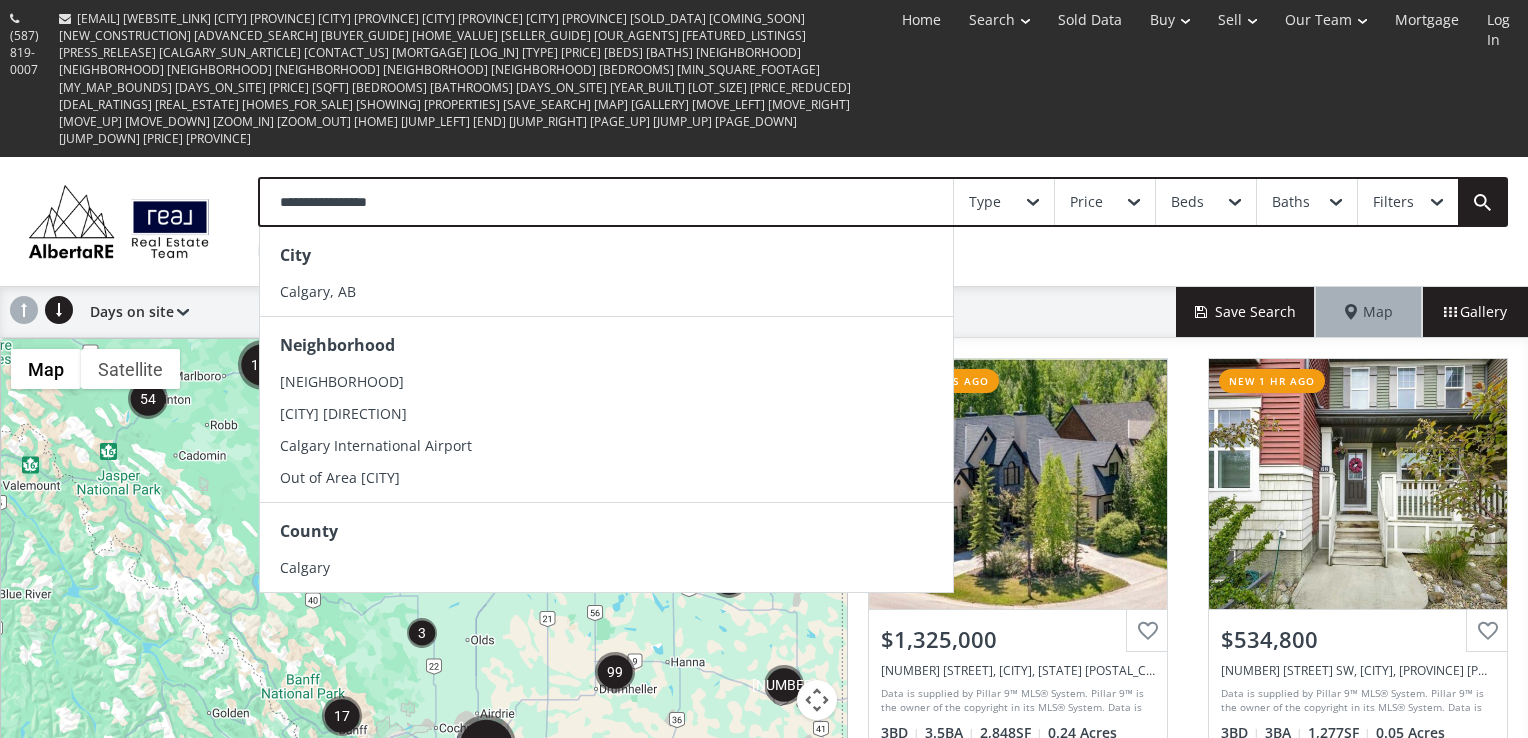 click on "**********" at bounding box center (606, 202) 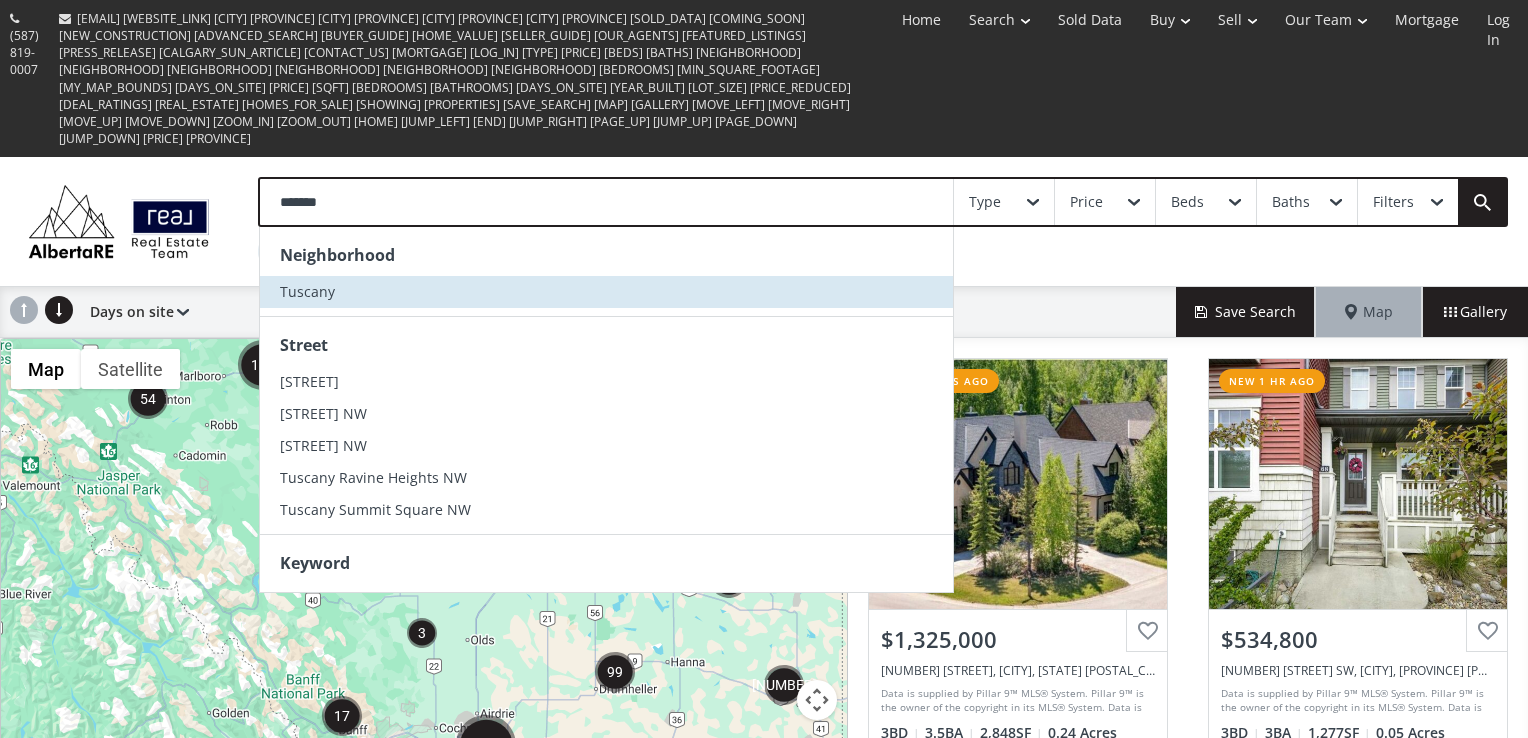 type on "*******" 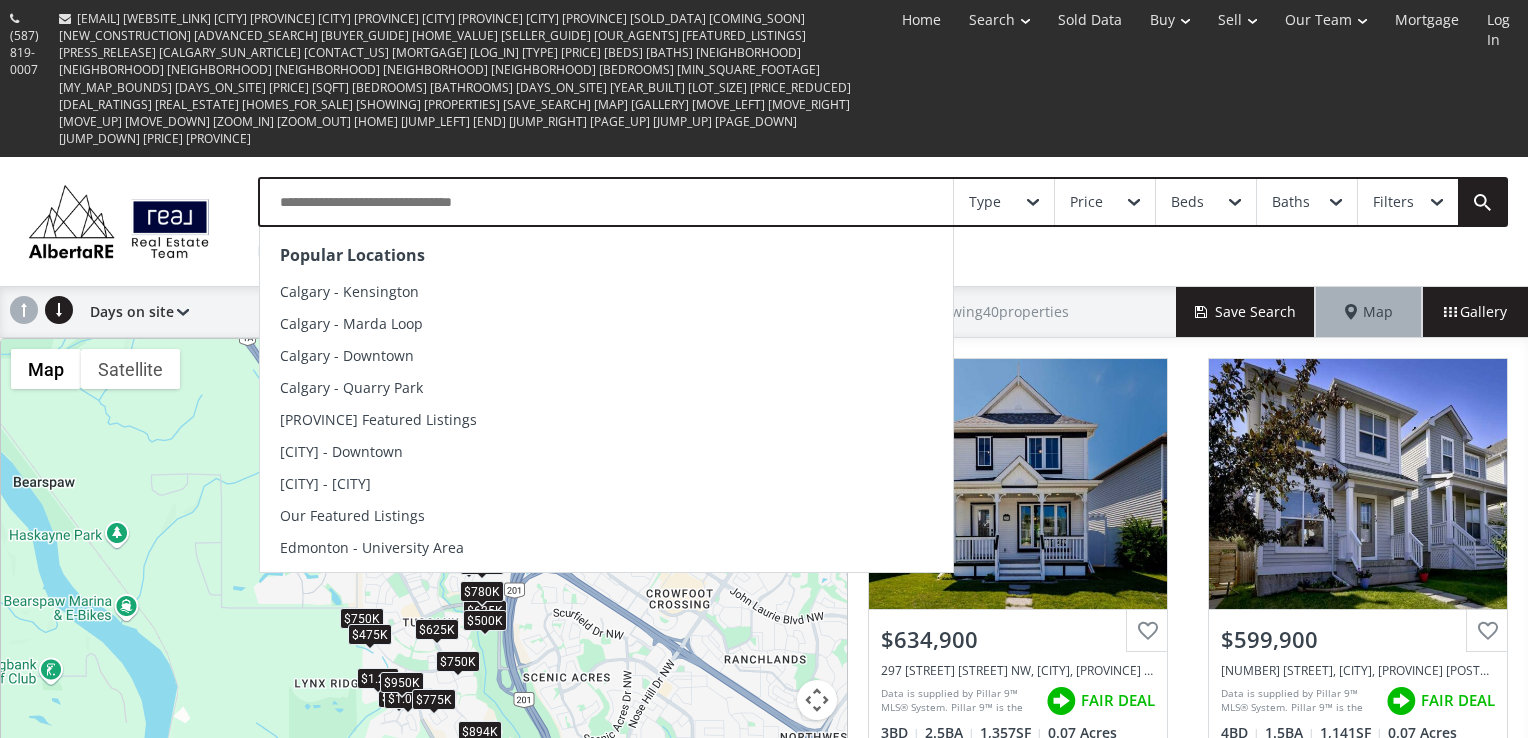 click at bounding box center (606, 202) 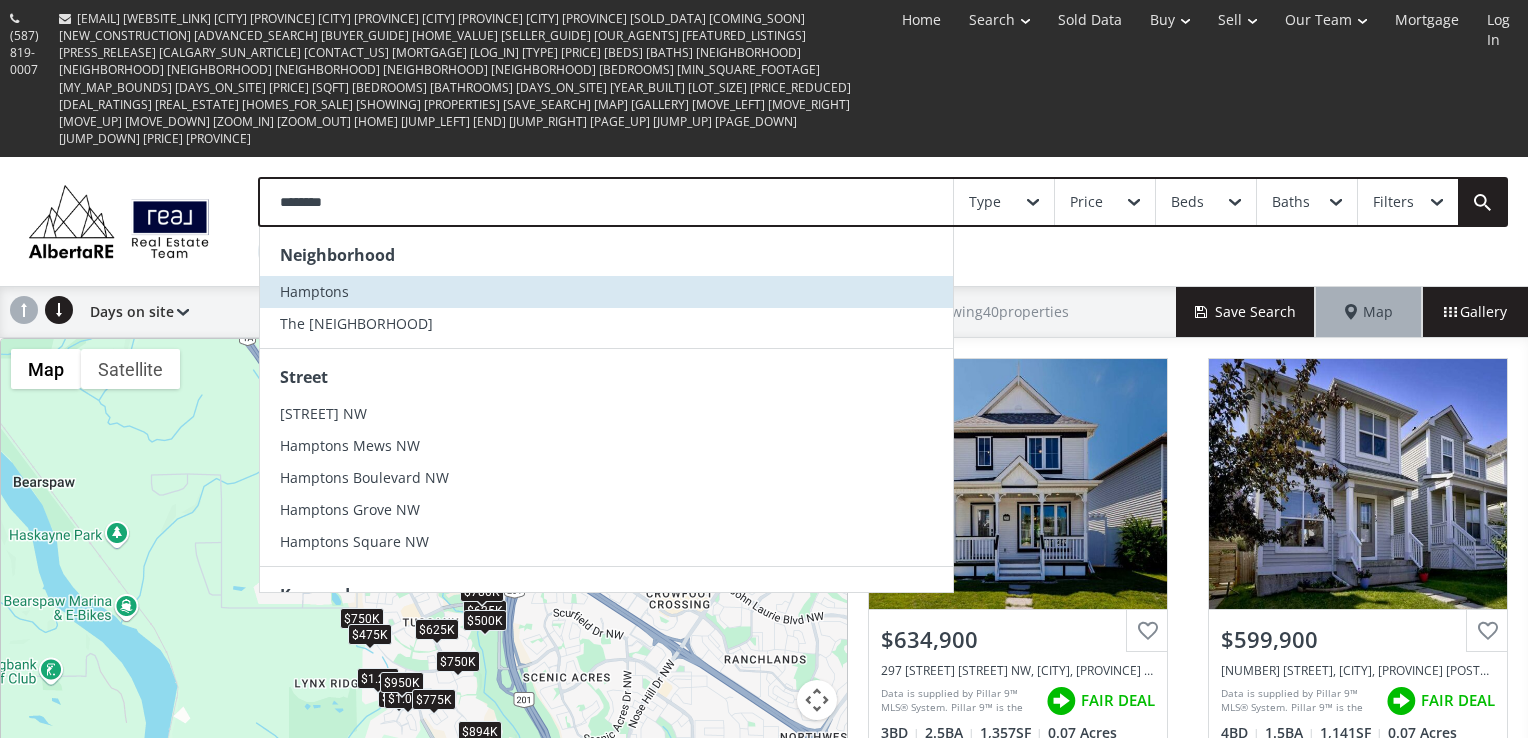type on "********" 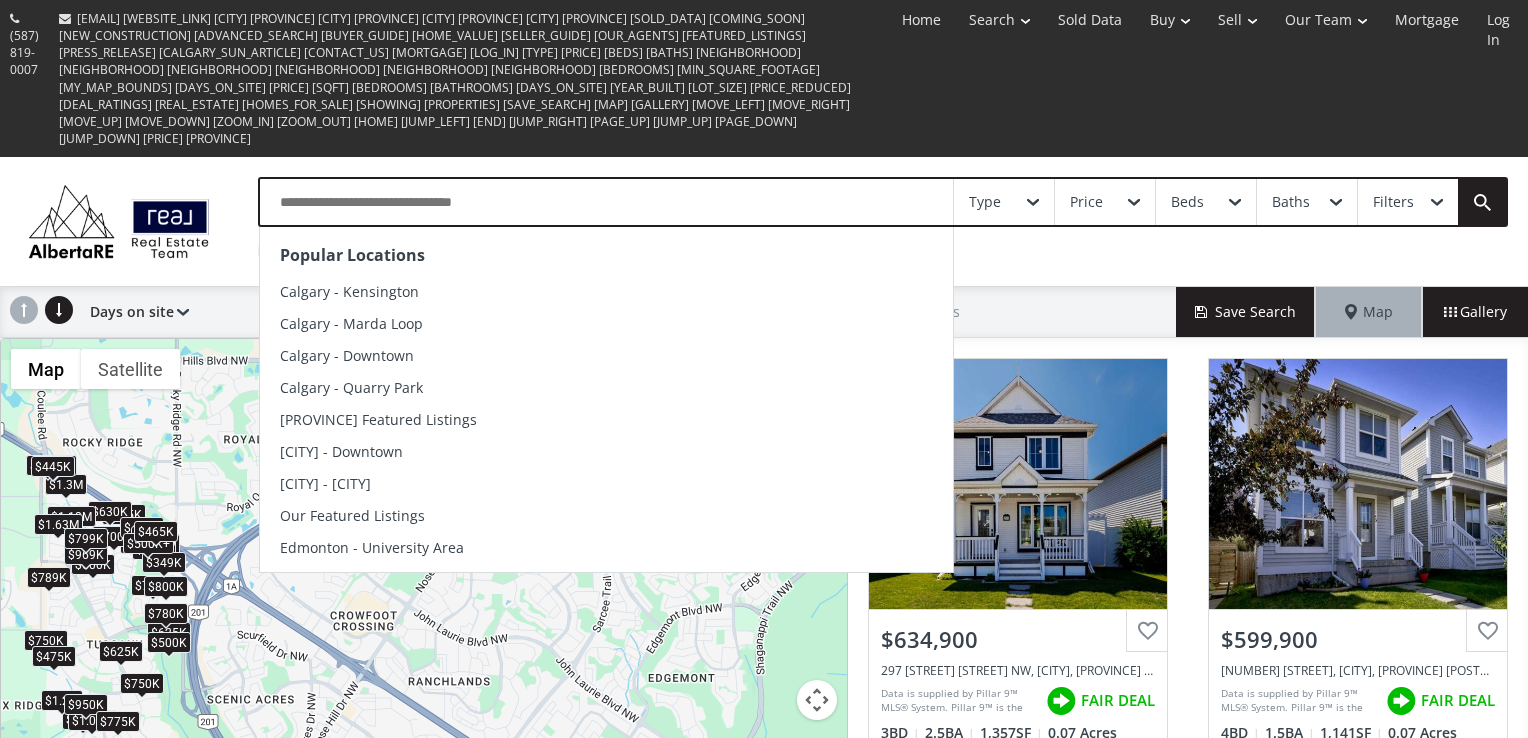 click at bounding box center (606, 202) 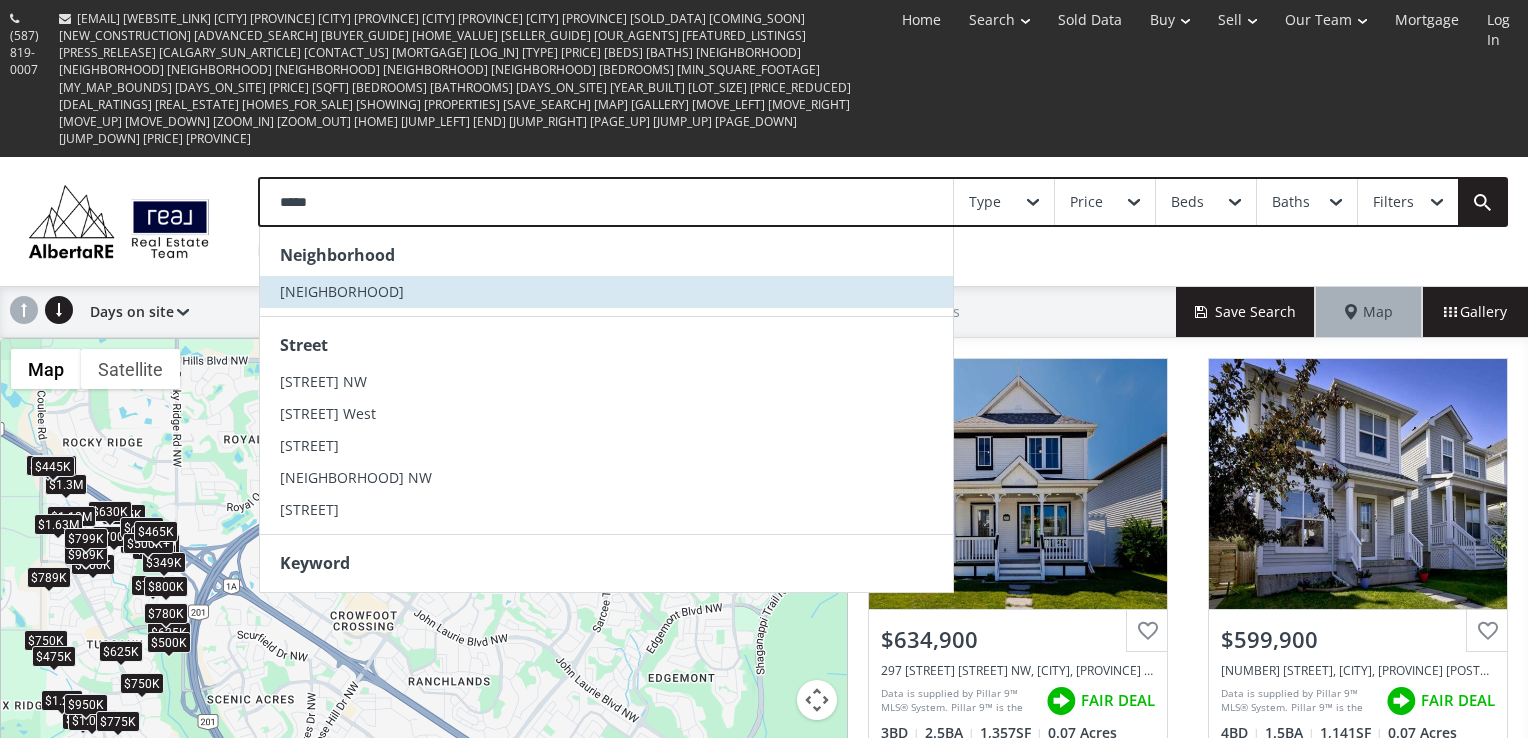 type on "*****" 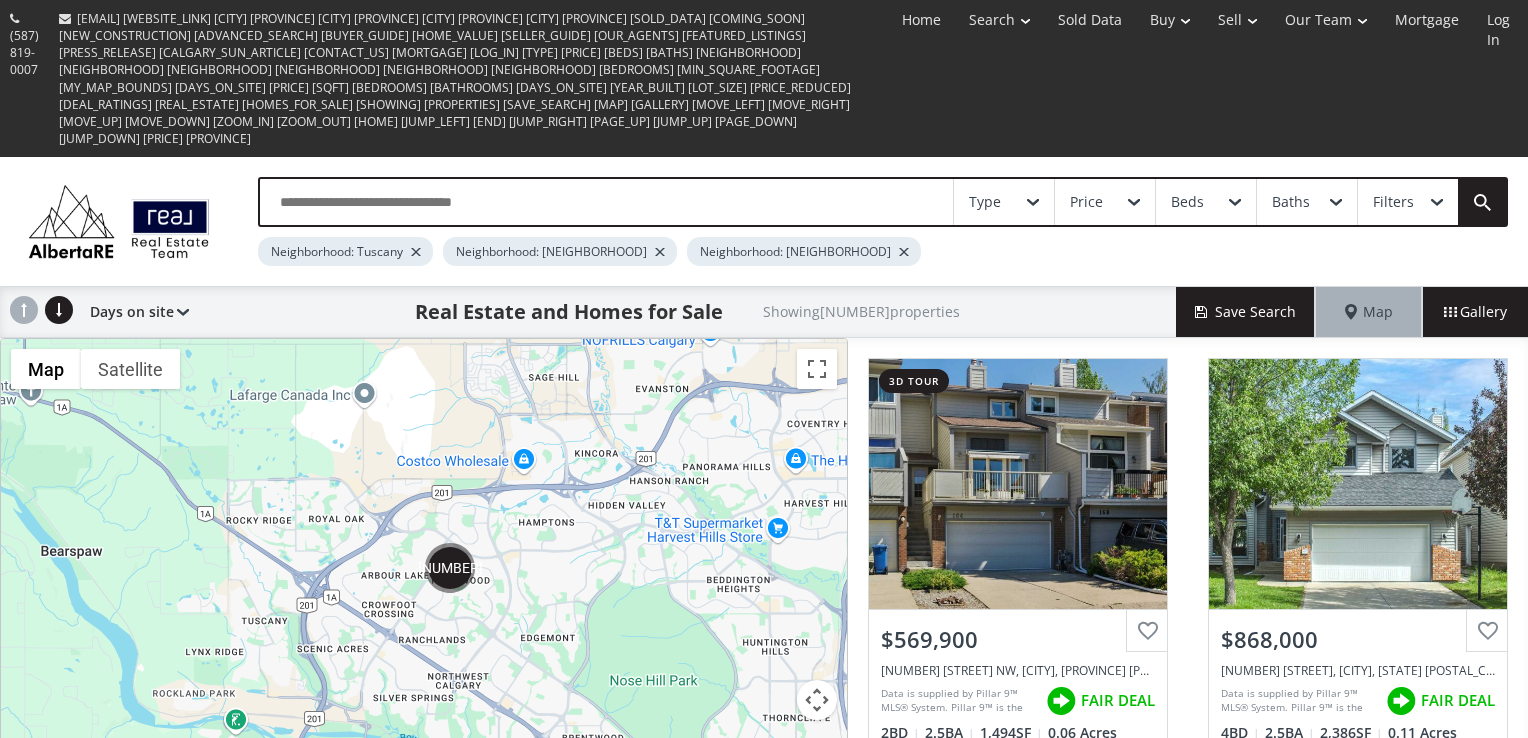 click at bounding box center (817, 772) 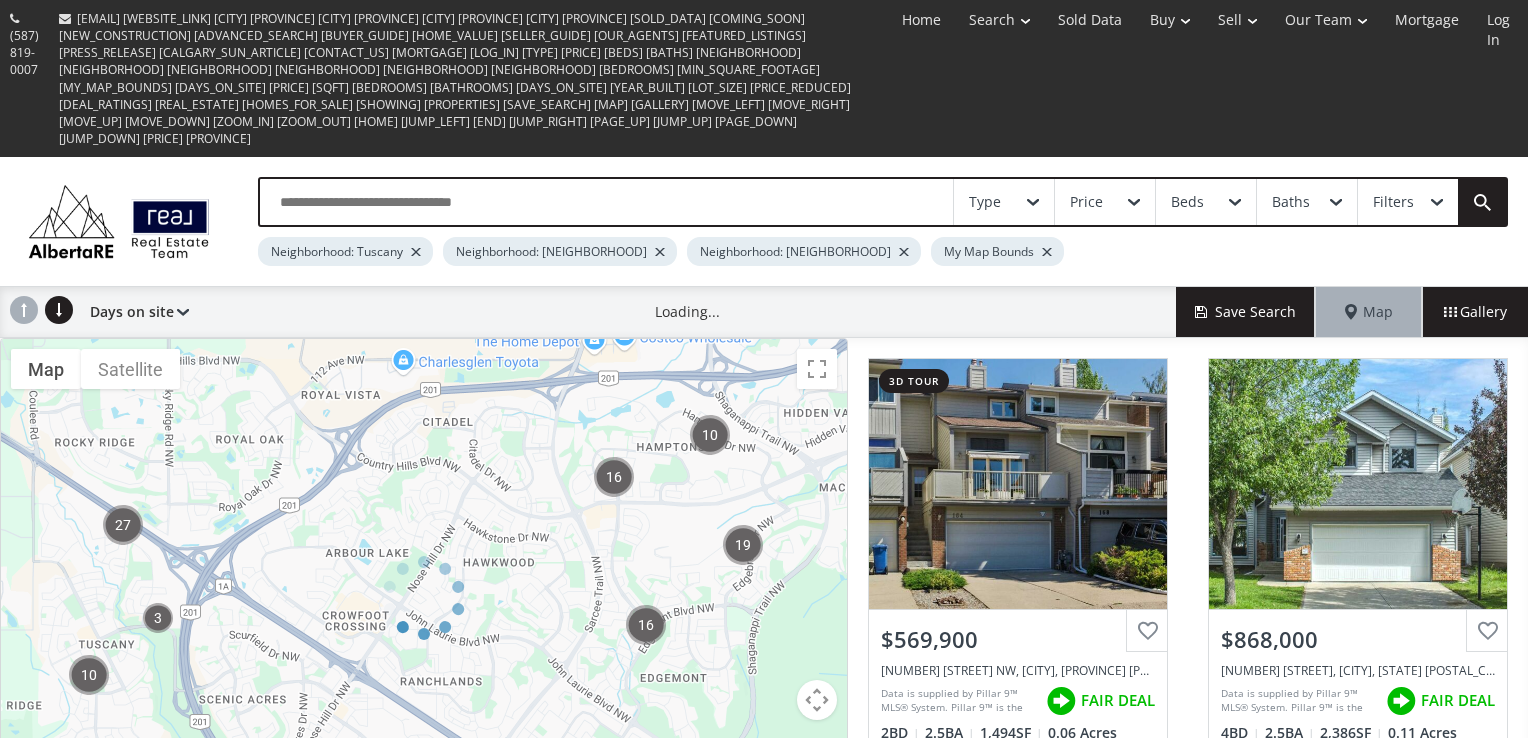 click at bounding box center [424, 598] 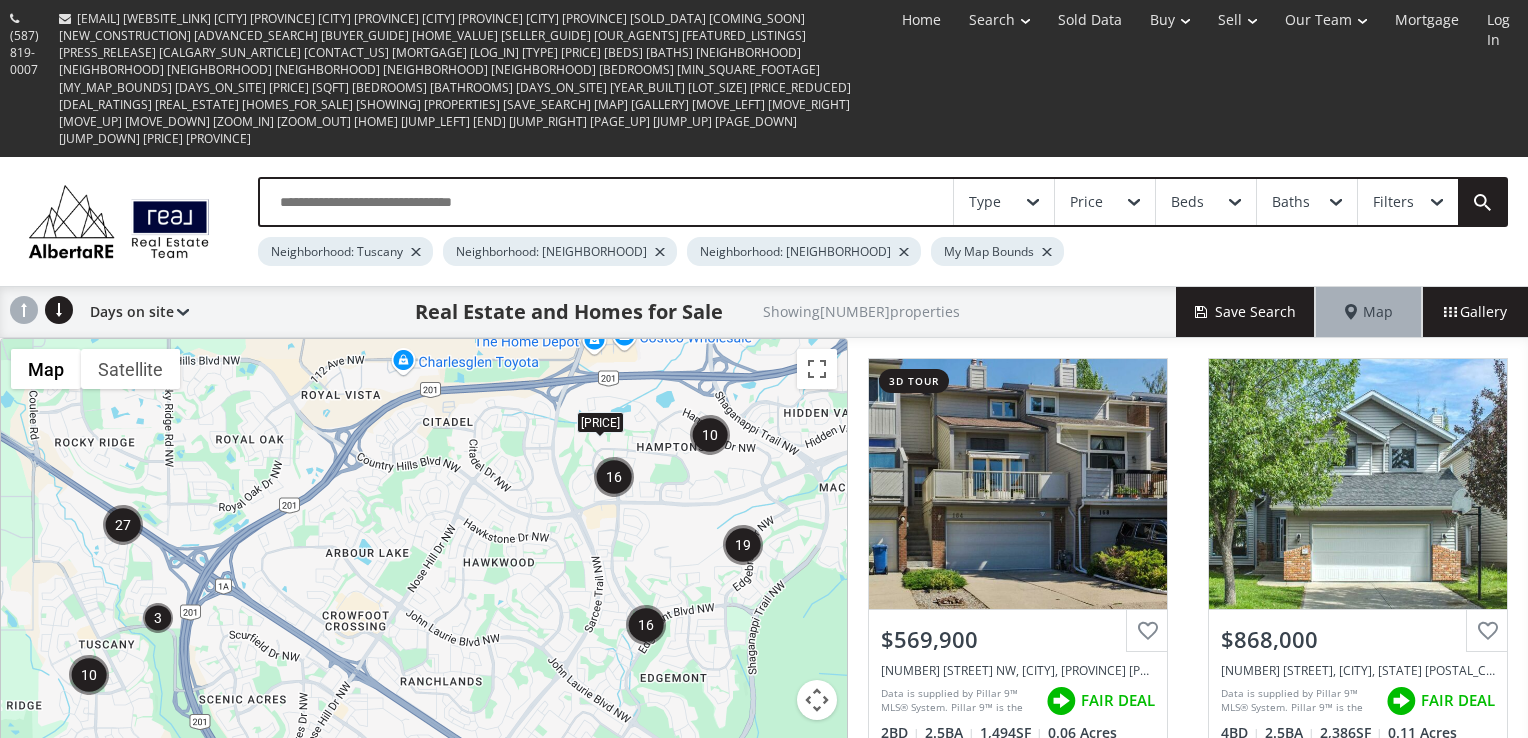 click on "Beds" at bounding box center (1187, 202) 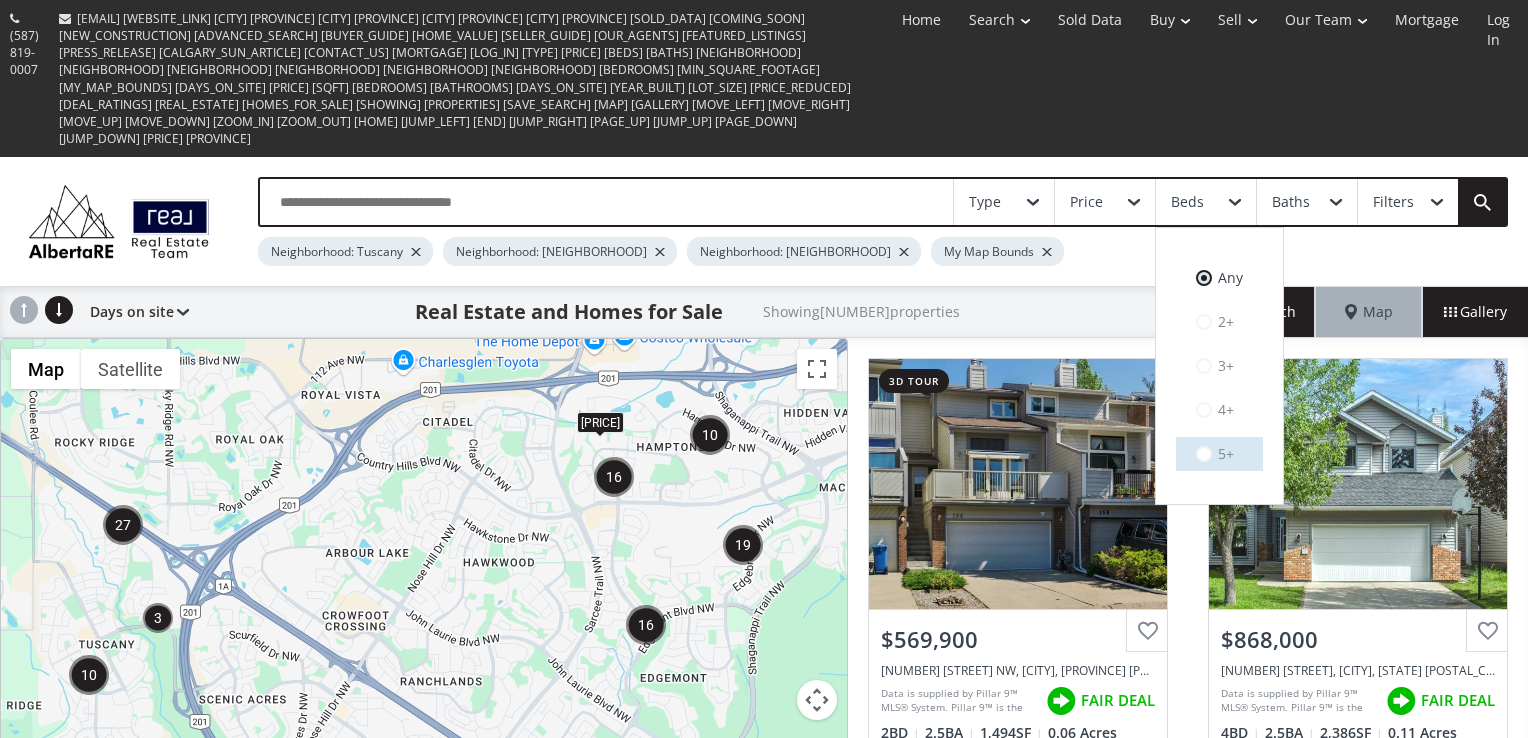 click on "5+" at bounding box center [1219, 454] 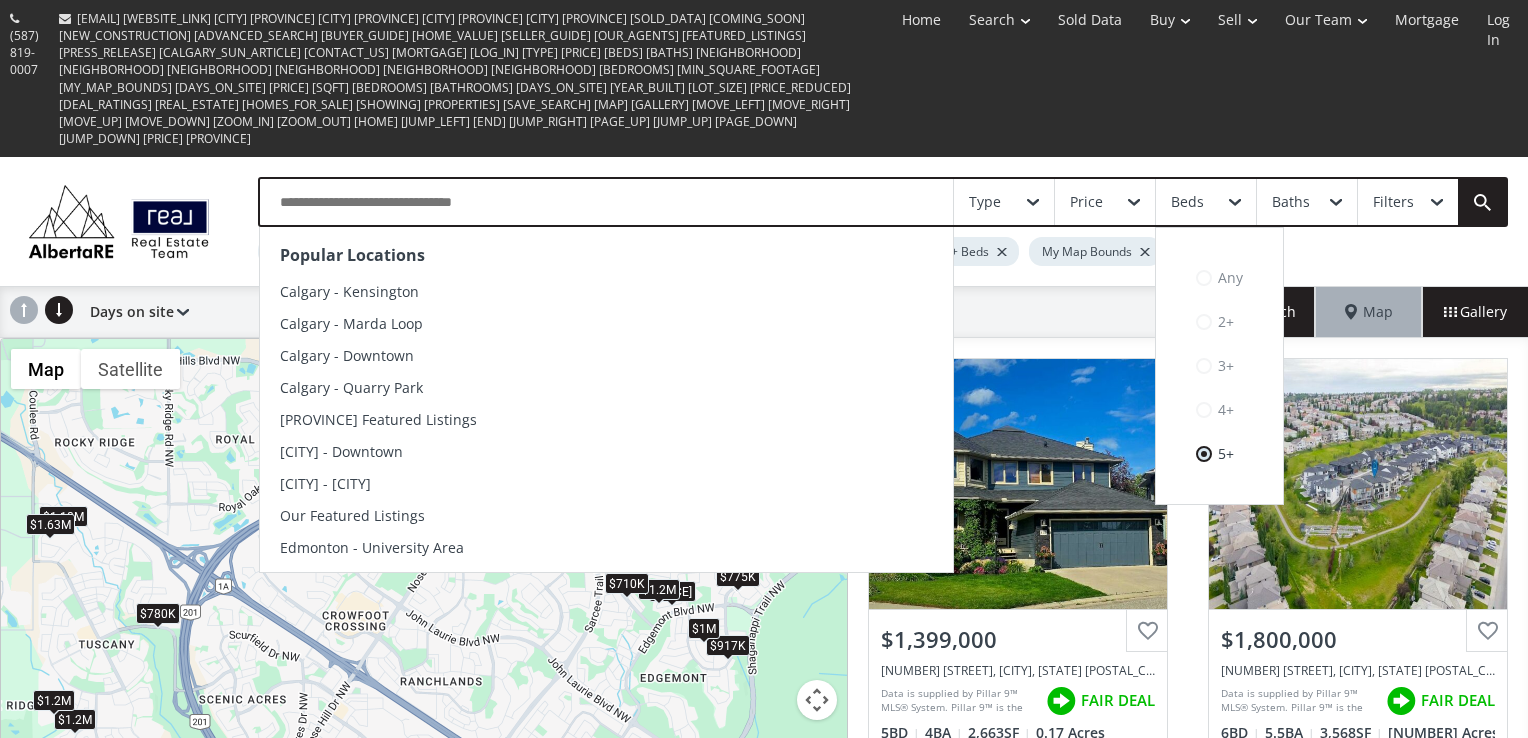 click at bounding box center (606, 202) 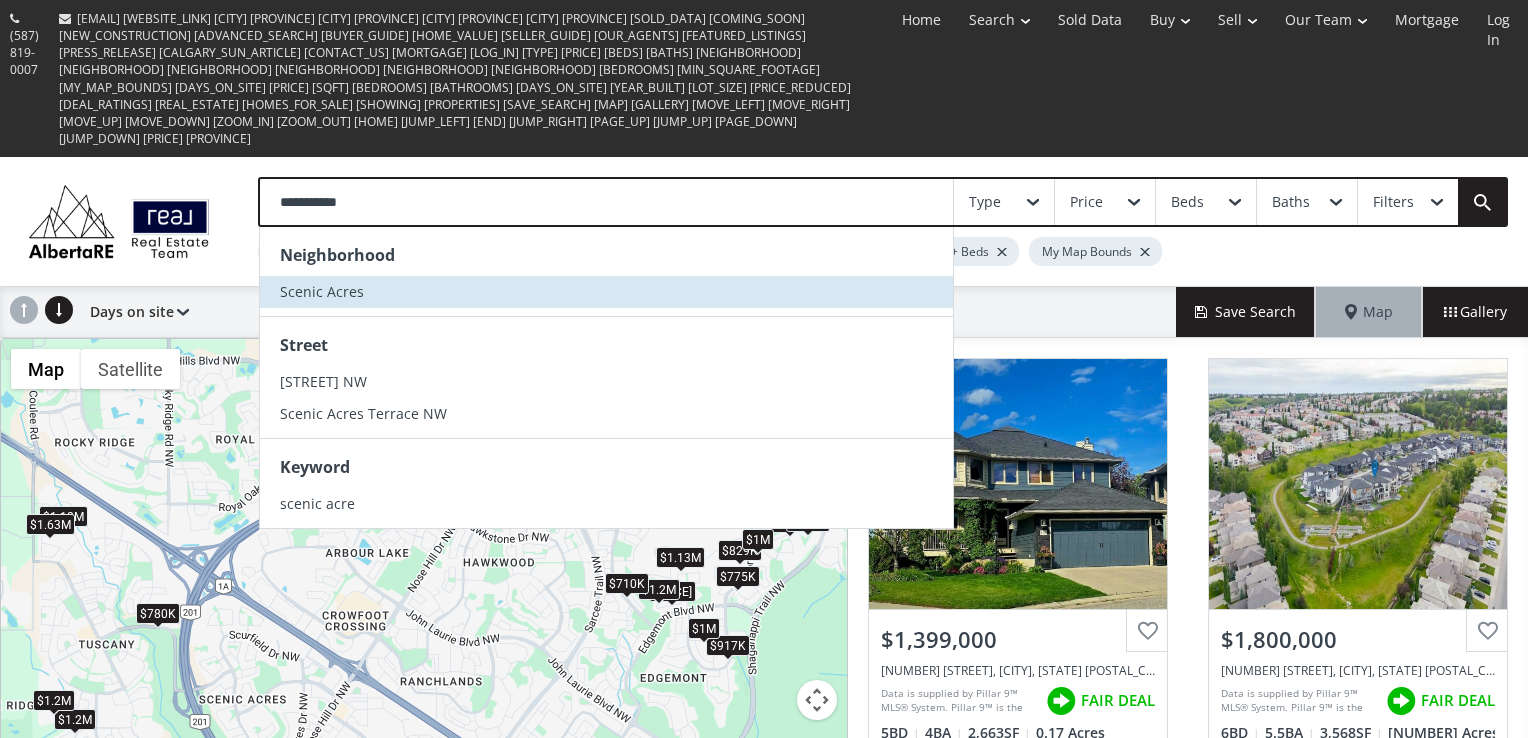 type on "**********" 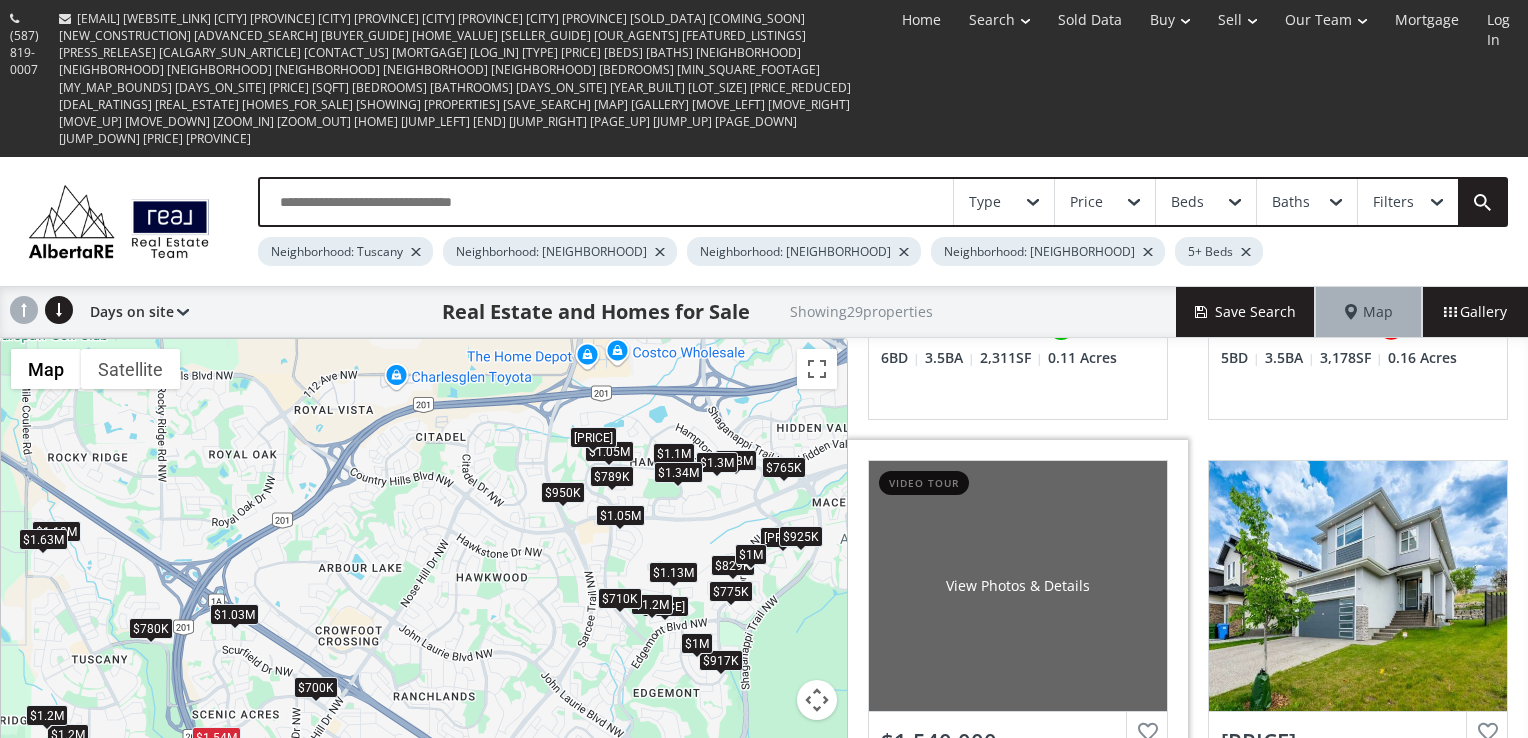 scroll, scrollTop: 1966, scrollLeft: 0, axis: vertical 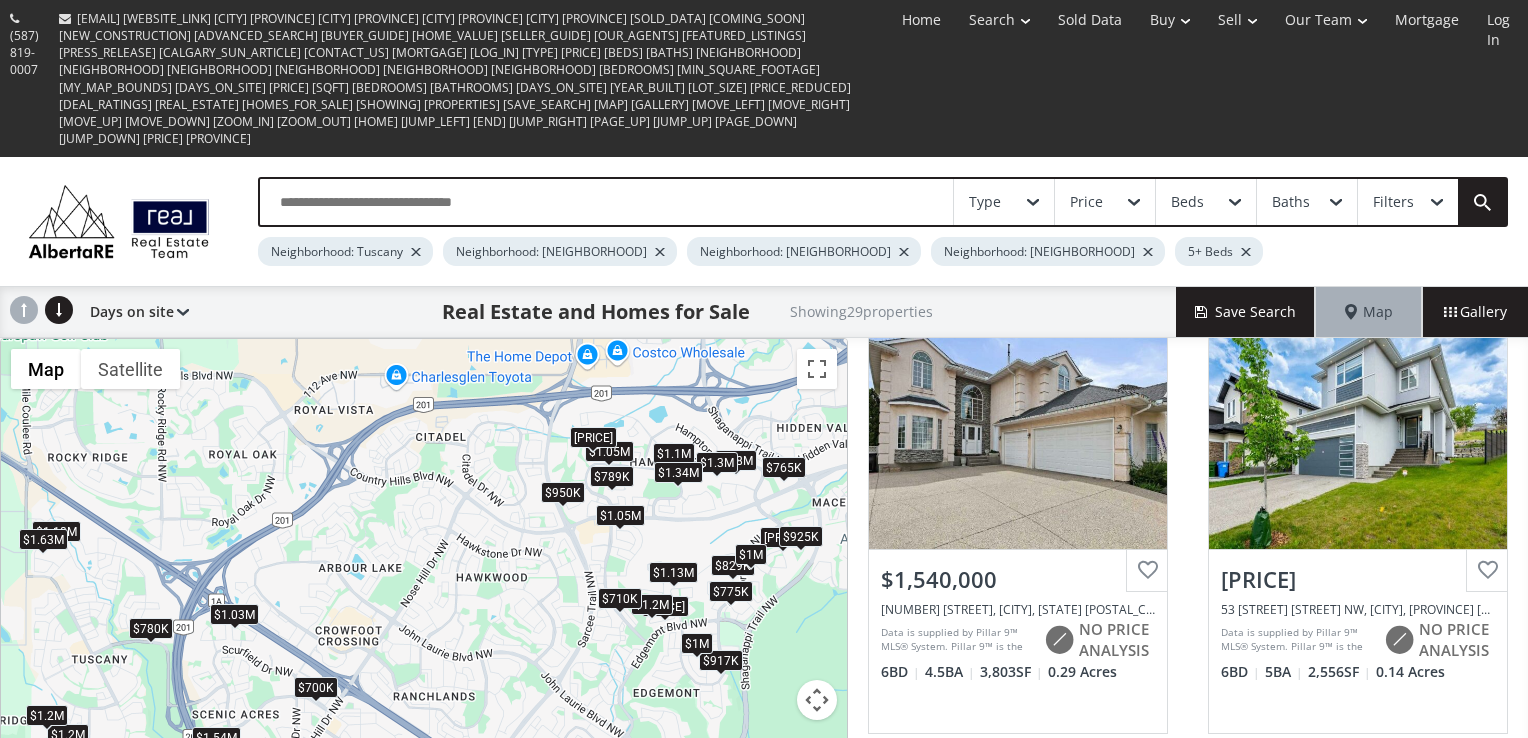 click on "2" at bounding box center [1188, 818] 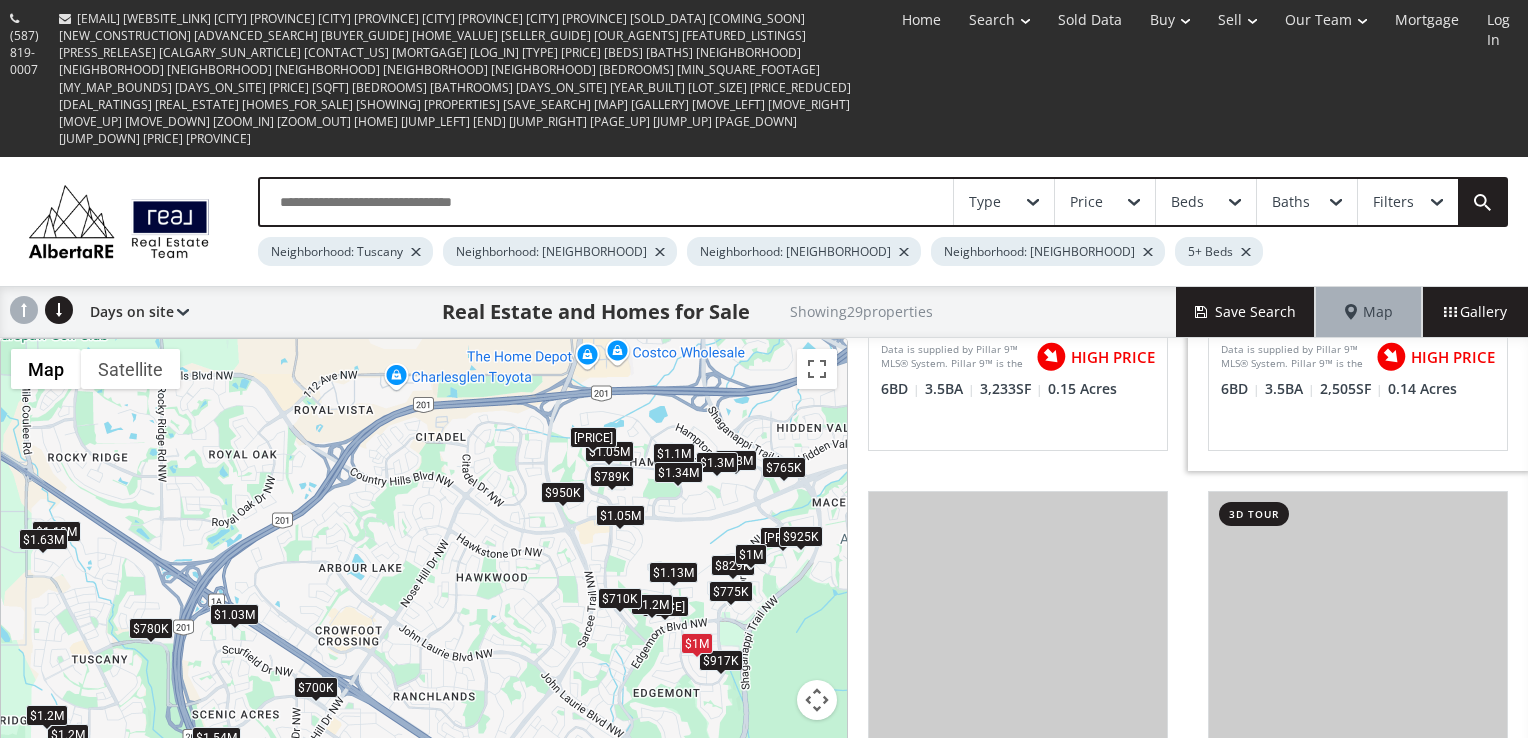 scroll, scrollTop: 1326, scrollLeft: 0, axis: vertical 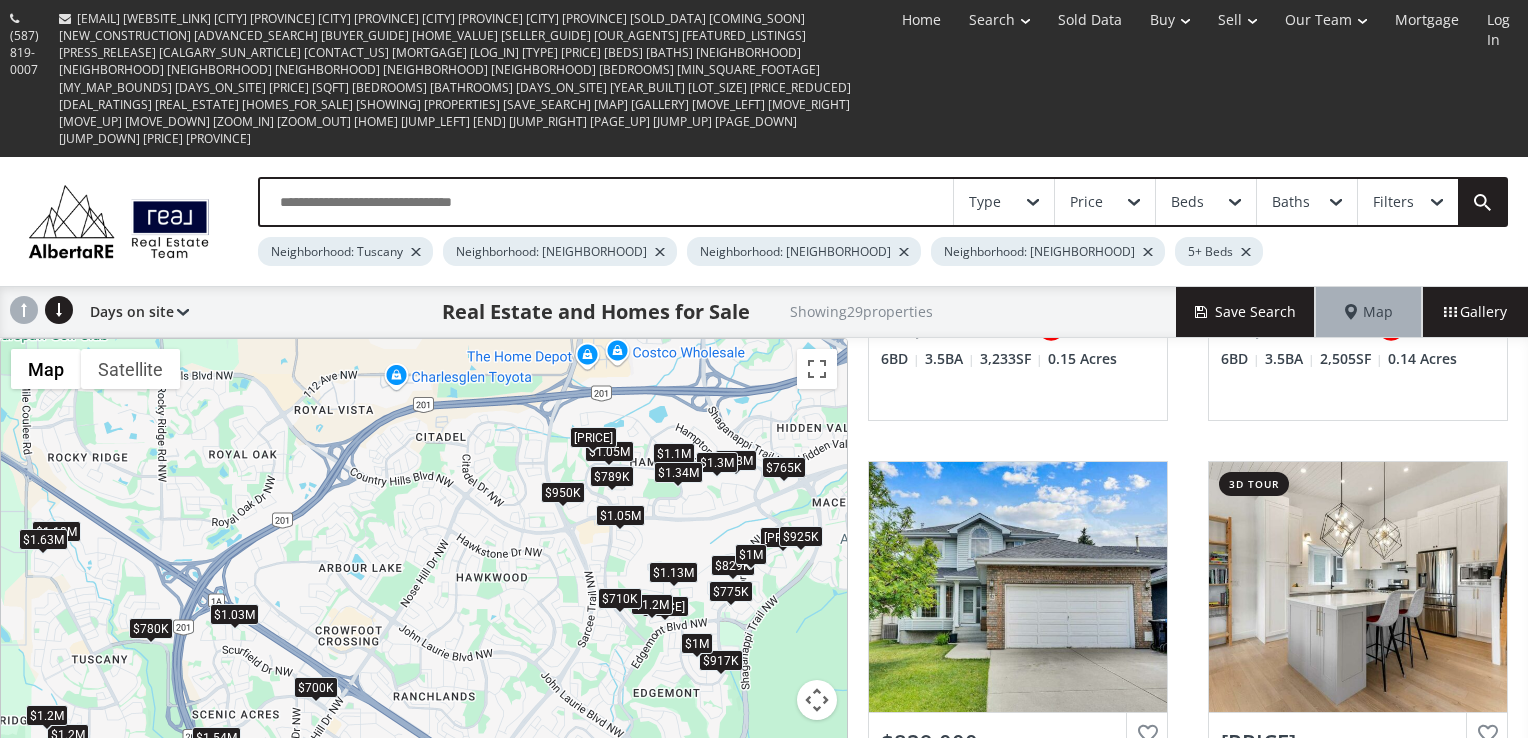 click on "Filters" at bounding box center [1408, 202] 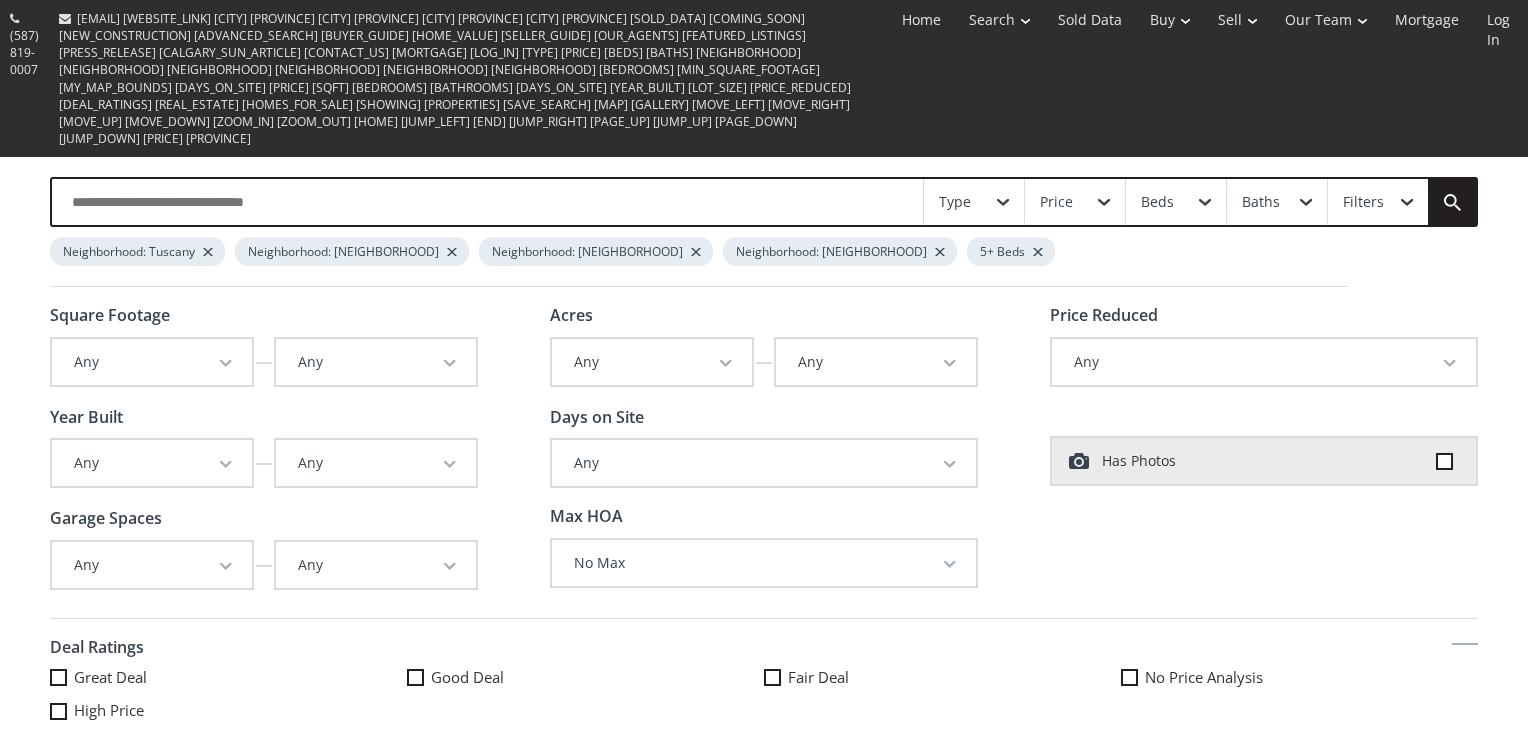 click on "Any" at bounding box center (152, 362) 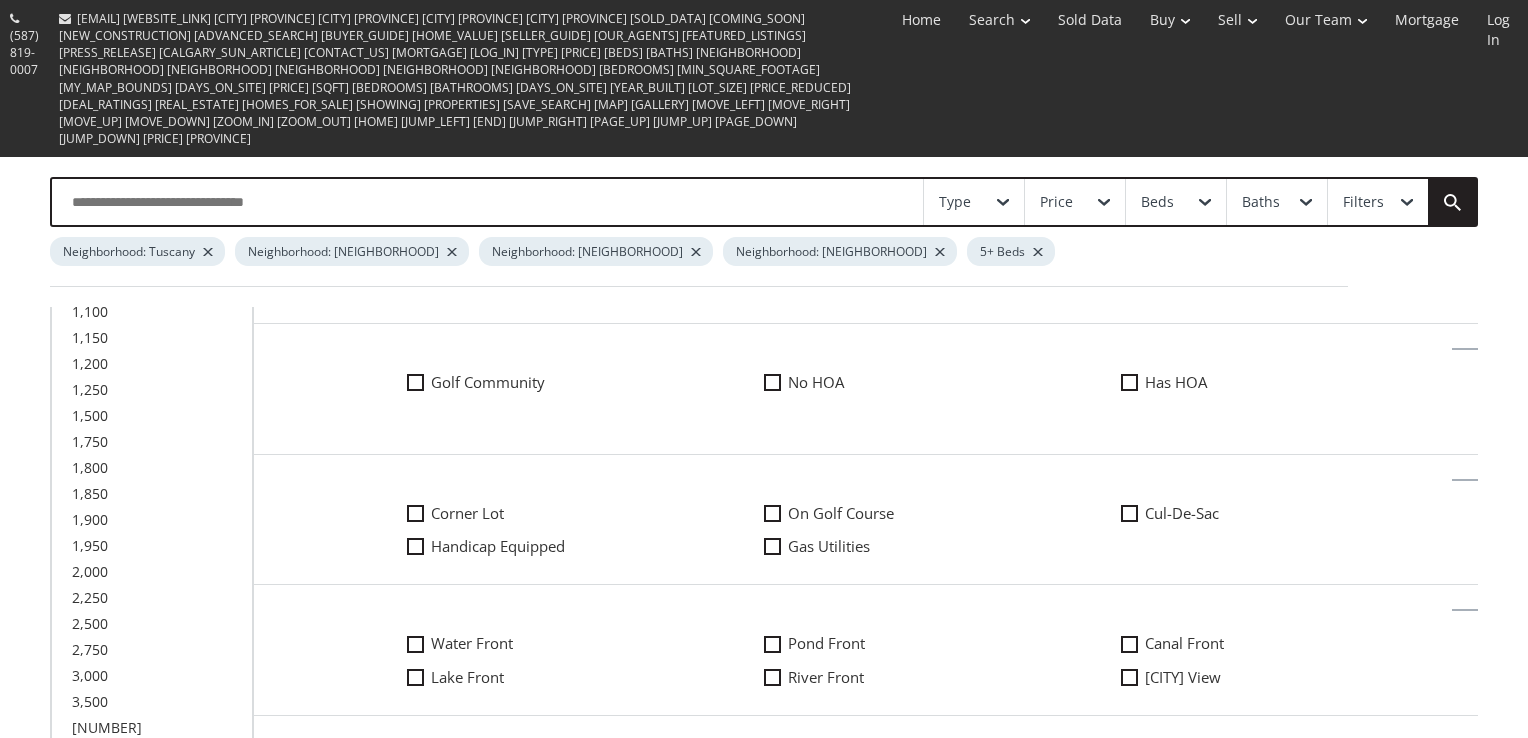 scroll, scrollTop: 428, scrollLeft: 0, axis: vertical 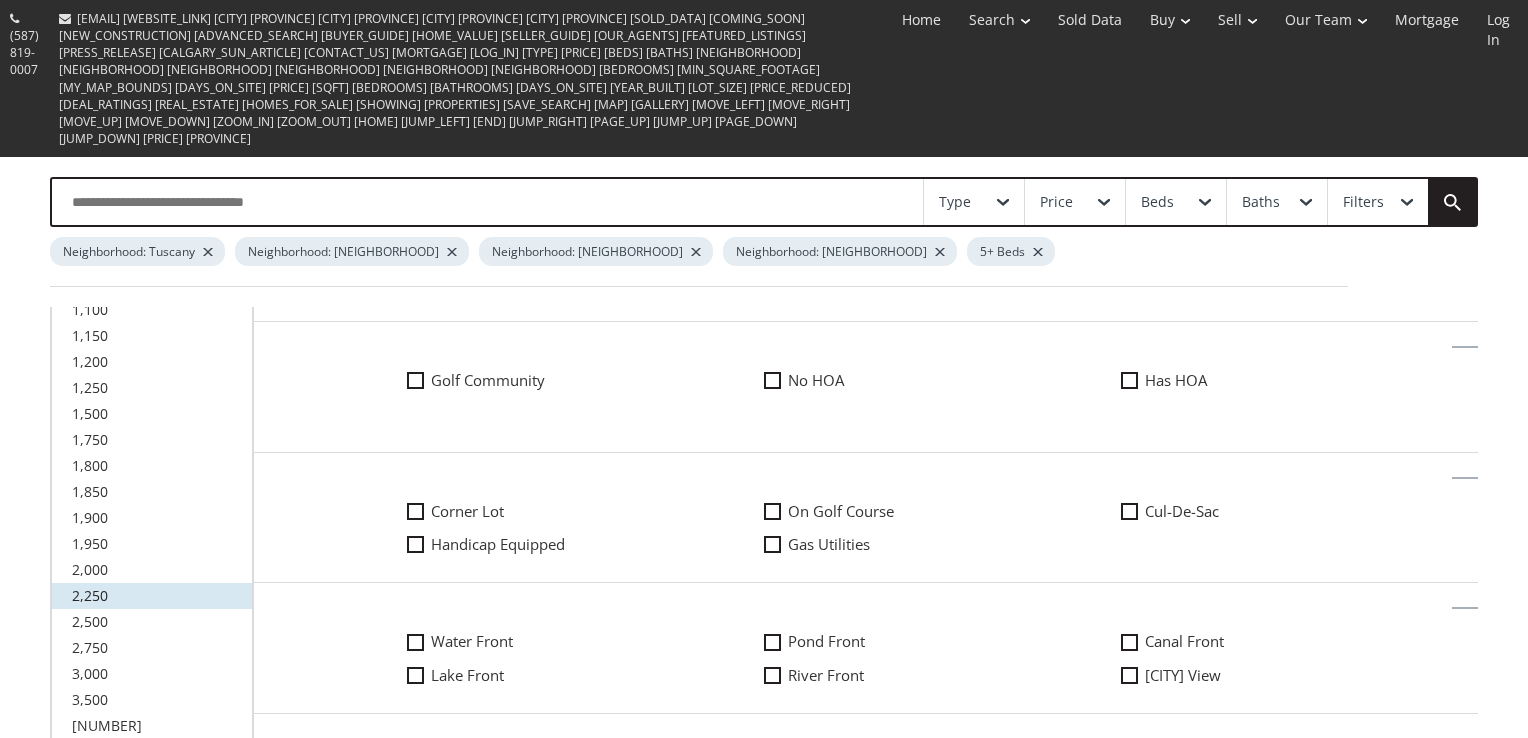 click on "2,250" at bounding box center (152, 596) 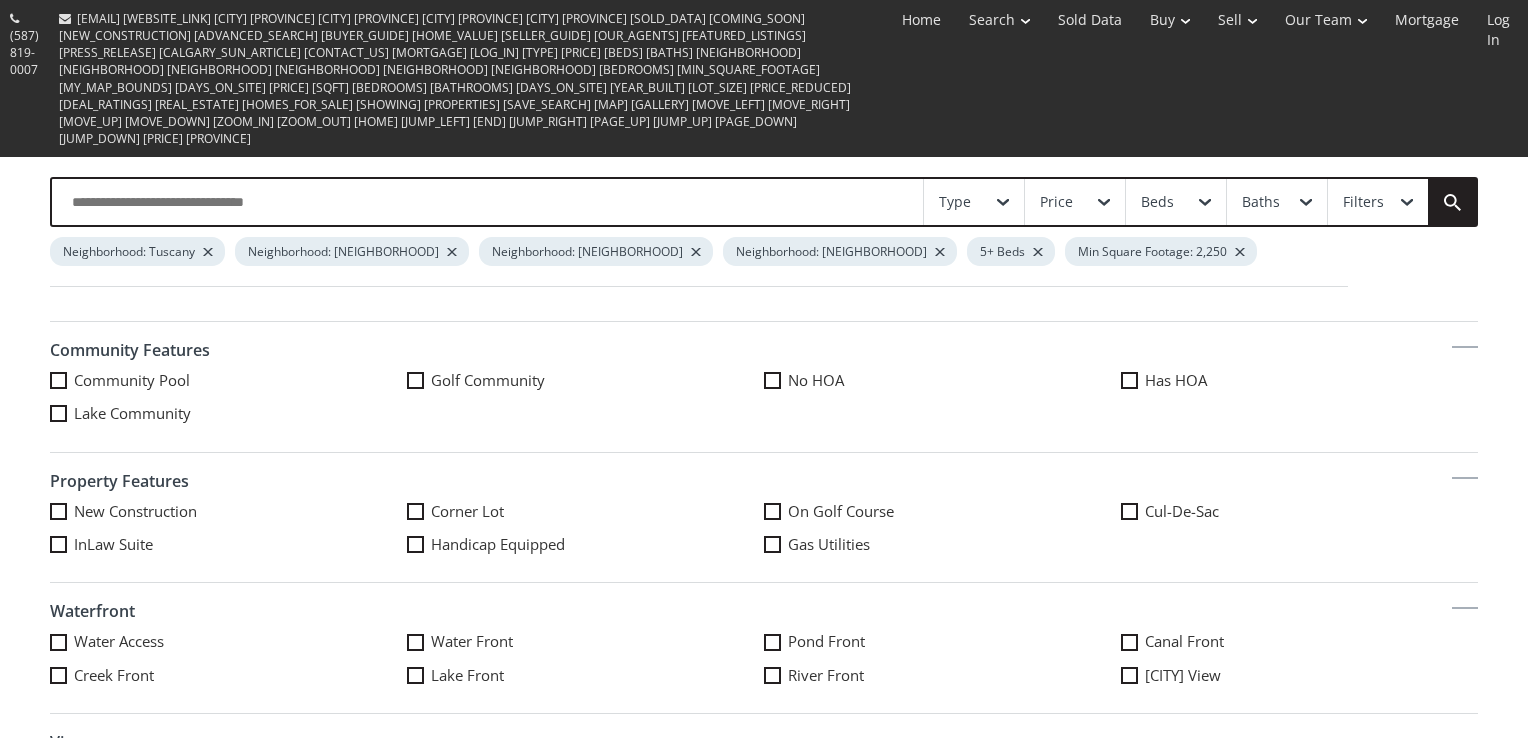 scroll, scrollTop: 0, scrollLeft: 0, axis: both 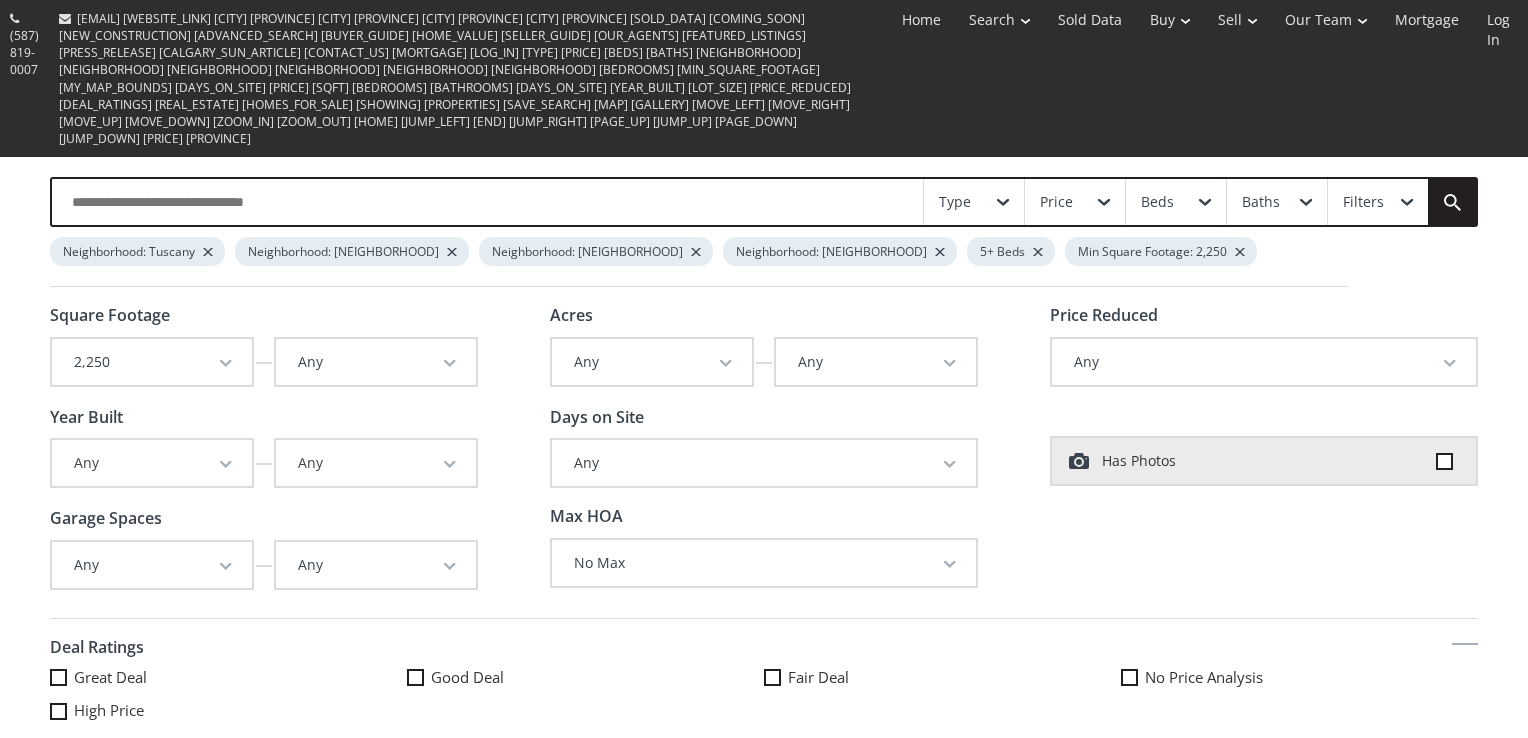 click on "View 19 results" at bounding box center [1399, 810] 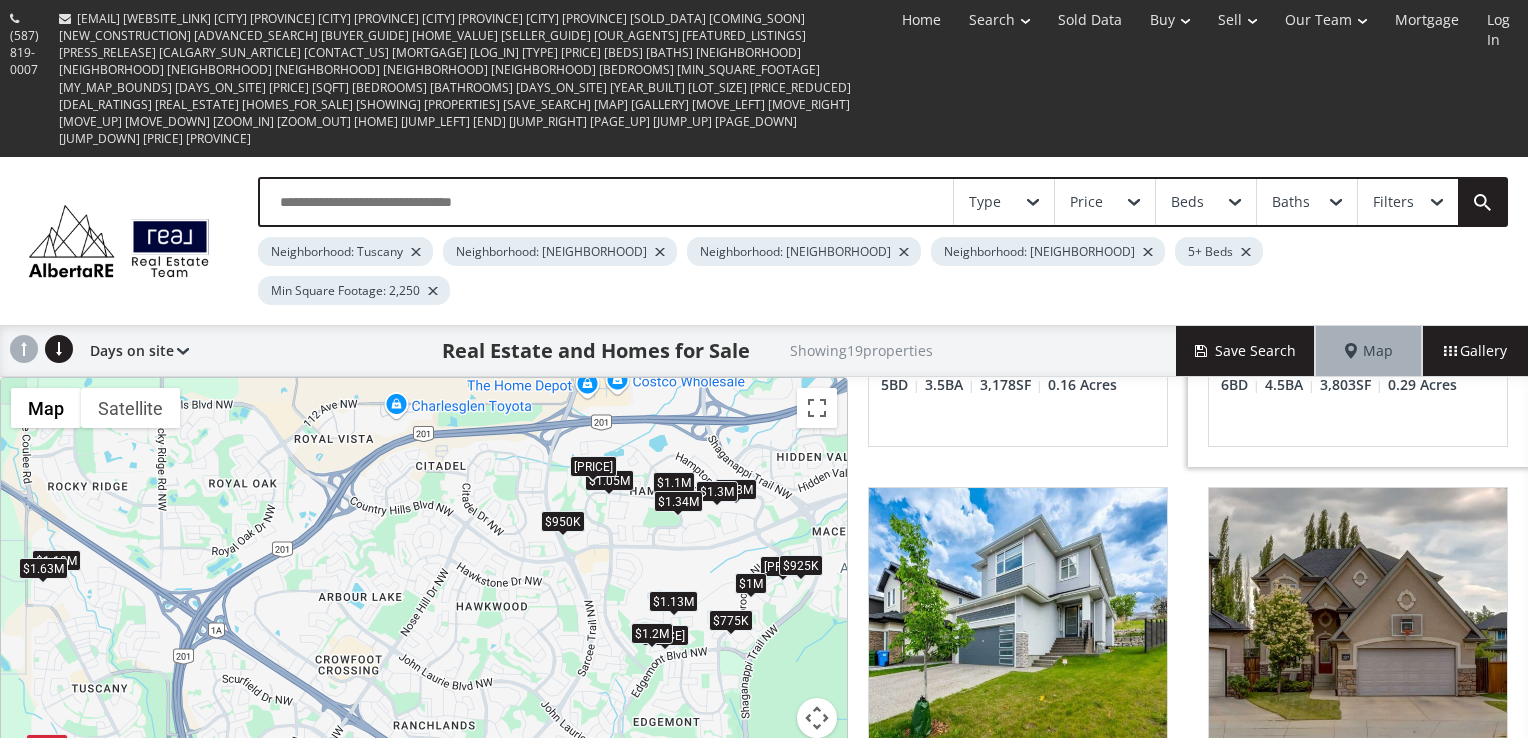 scroll, scrollTop: 1987, scrollLeft: 0, axis: vertical 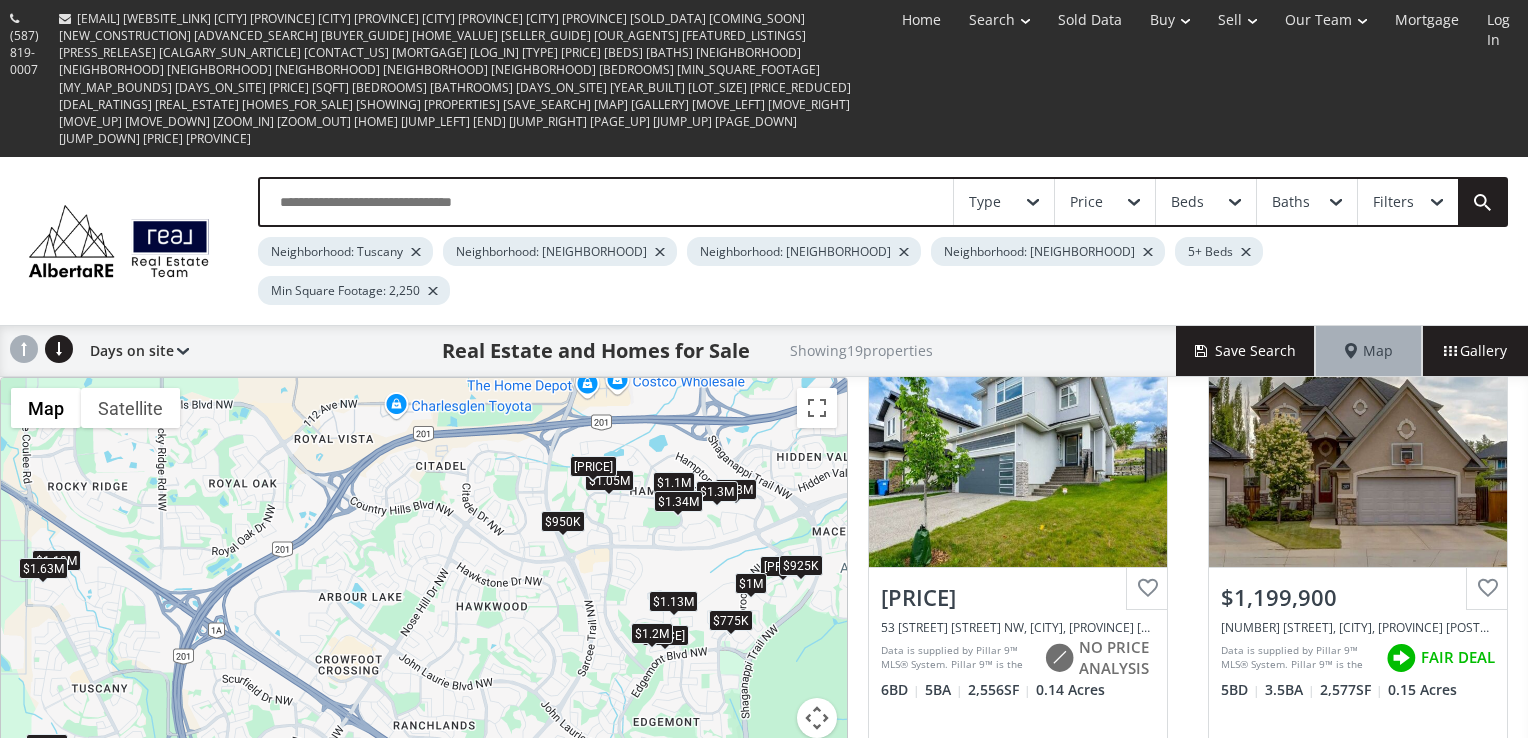click on "2" at bounding box center (1206, 836) 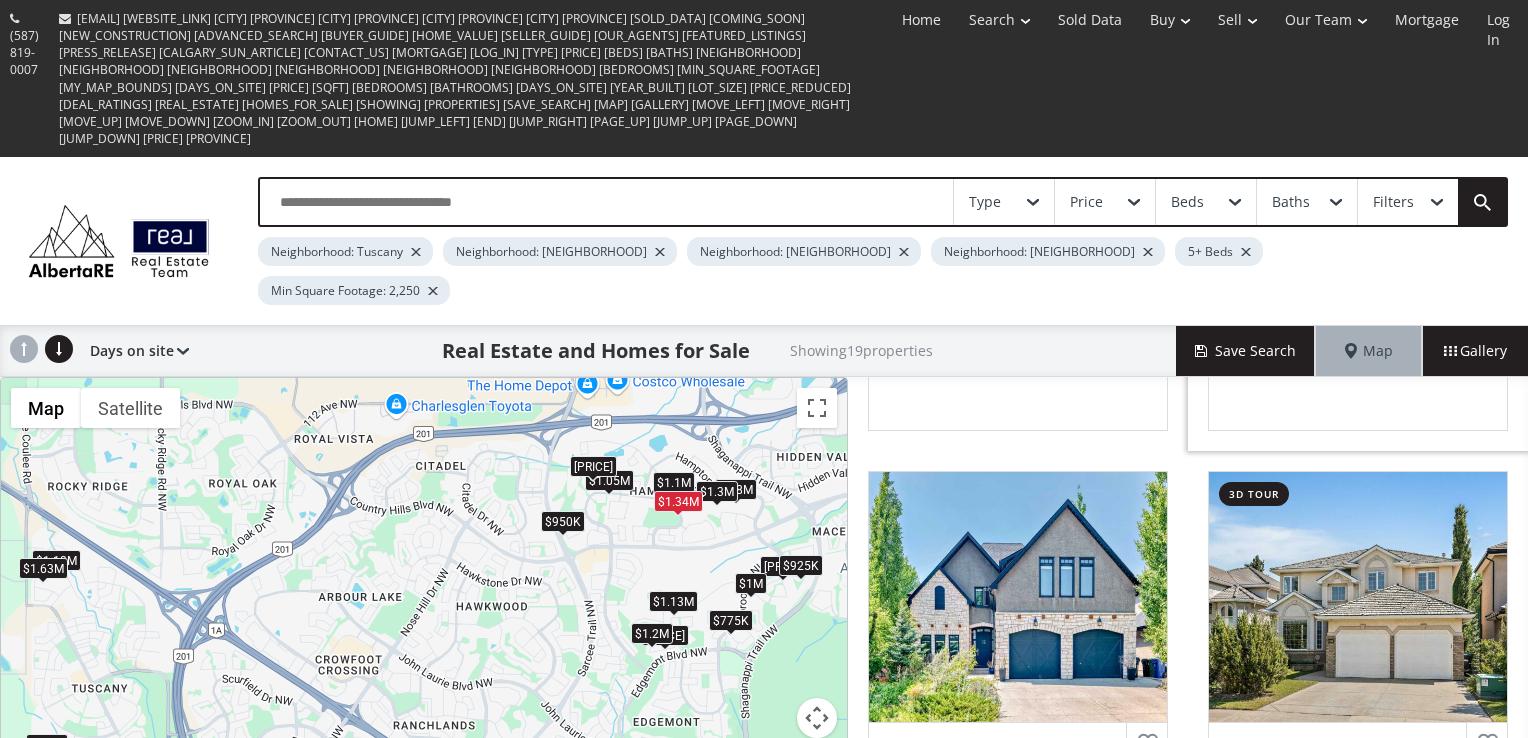 scroll, scrollTop: 892, scrollLeft: 0, axis: vertical 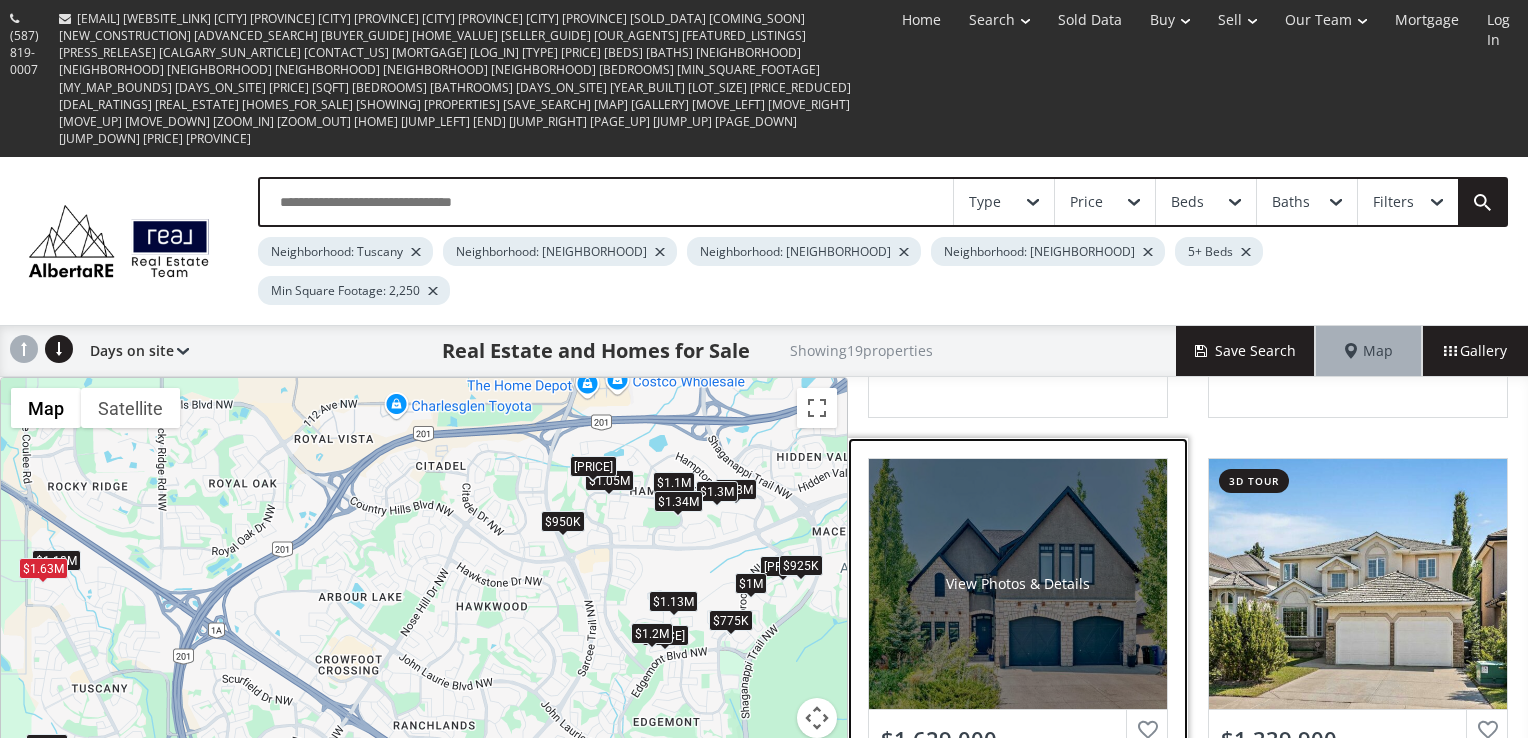 click on "View Photos & Details" at bounding box center [1018, 584] 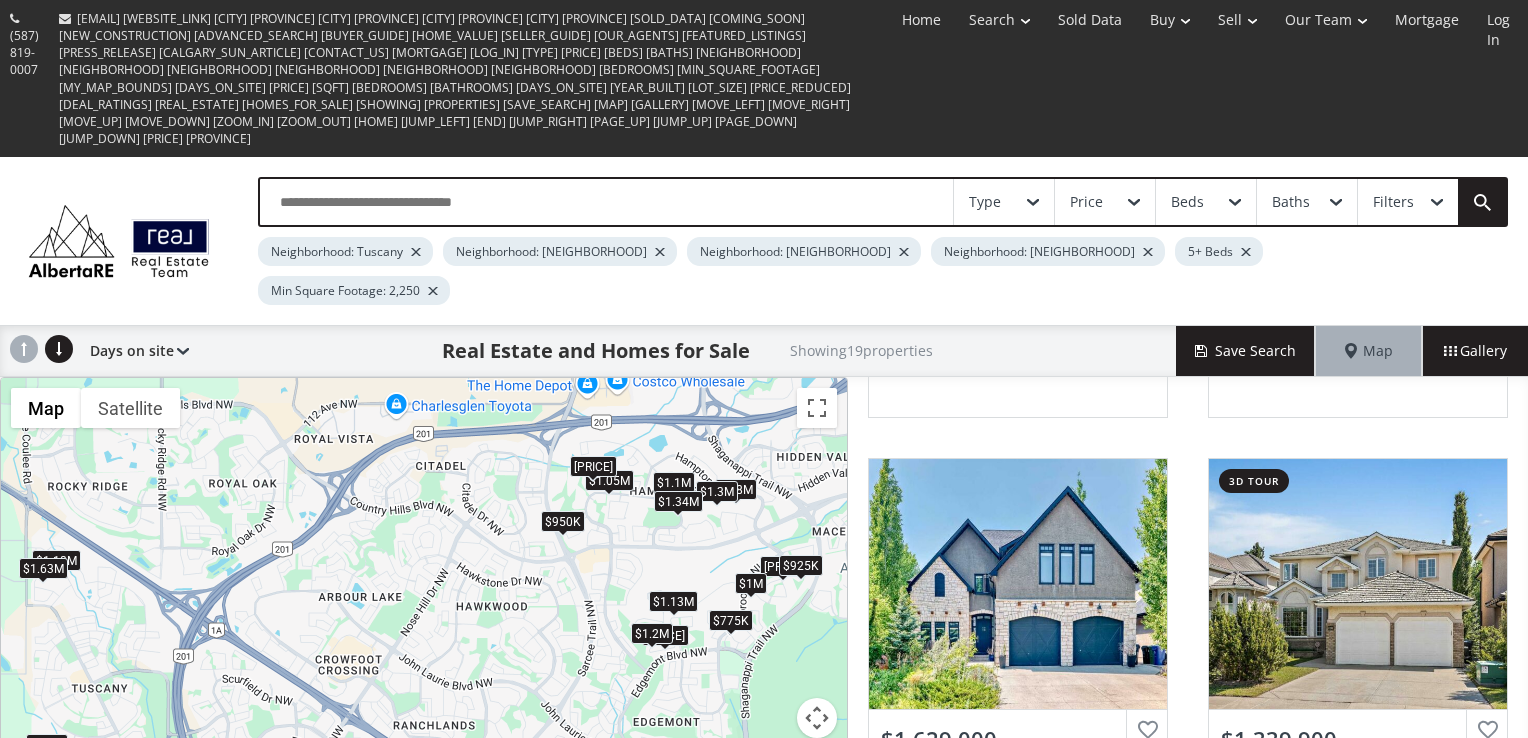 click on "Save Search" at bounding box center (1246, 351) 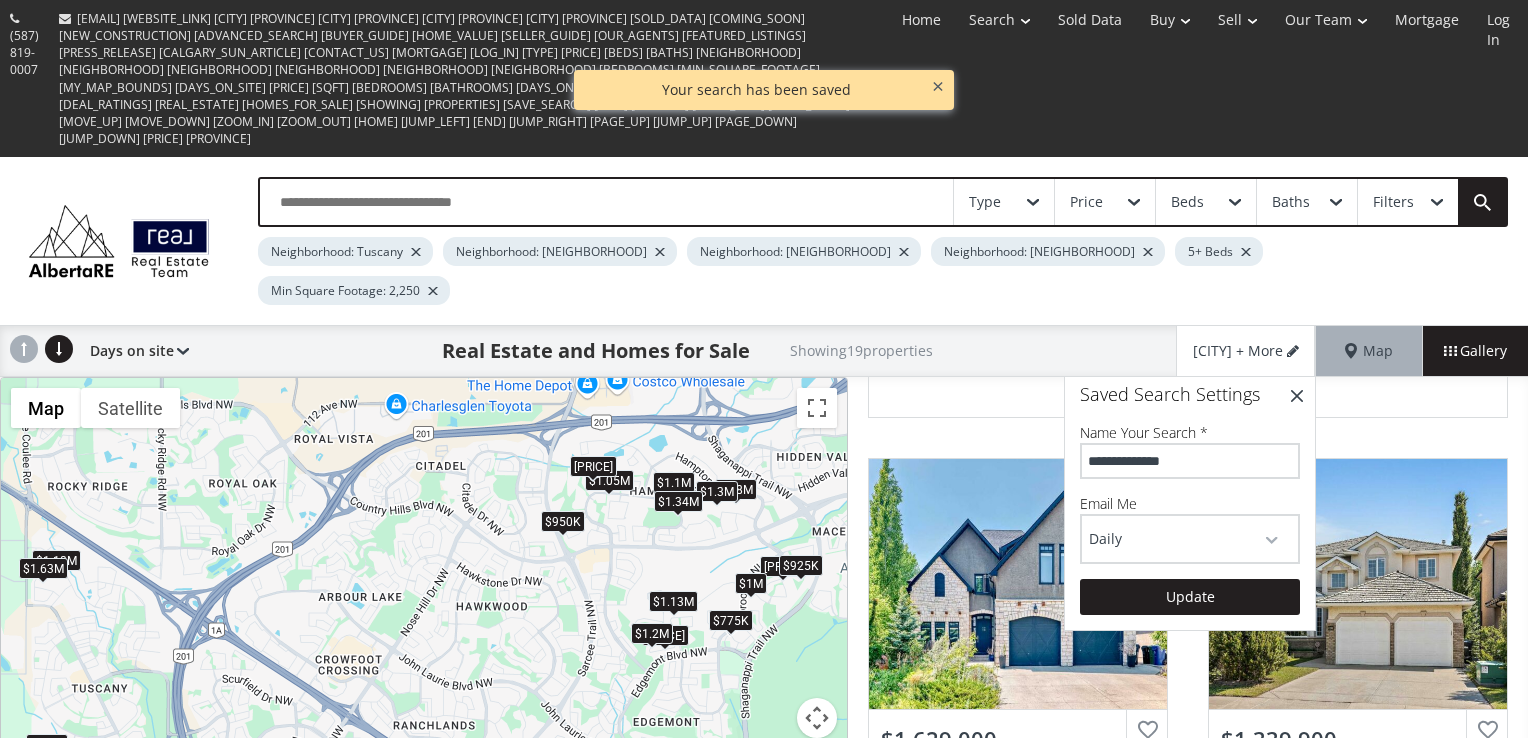 click on "**********" at bounding box center [1190, 461] 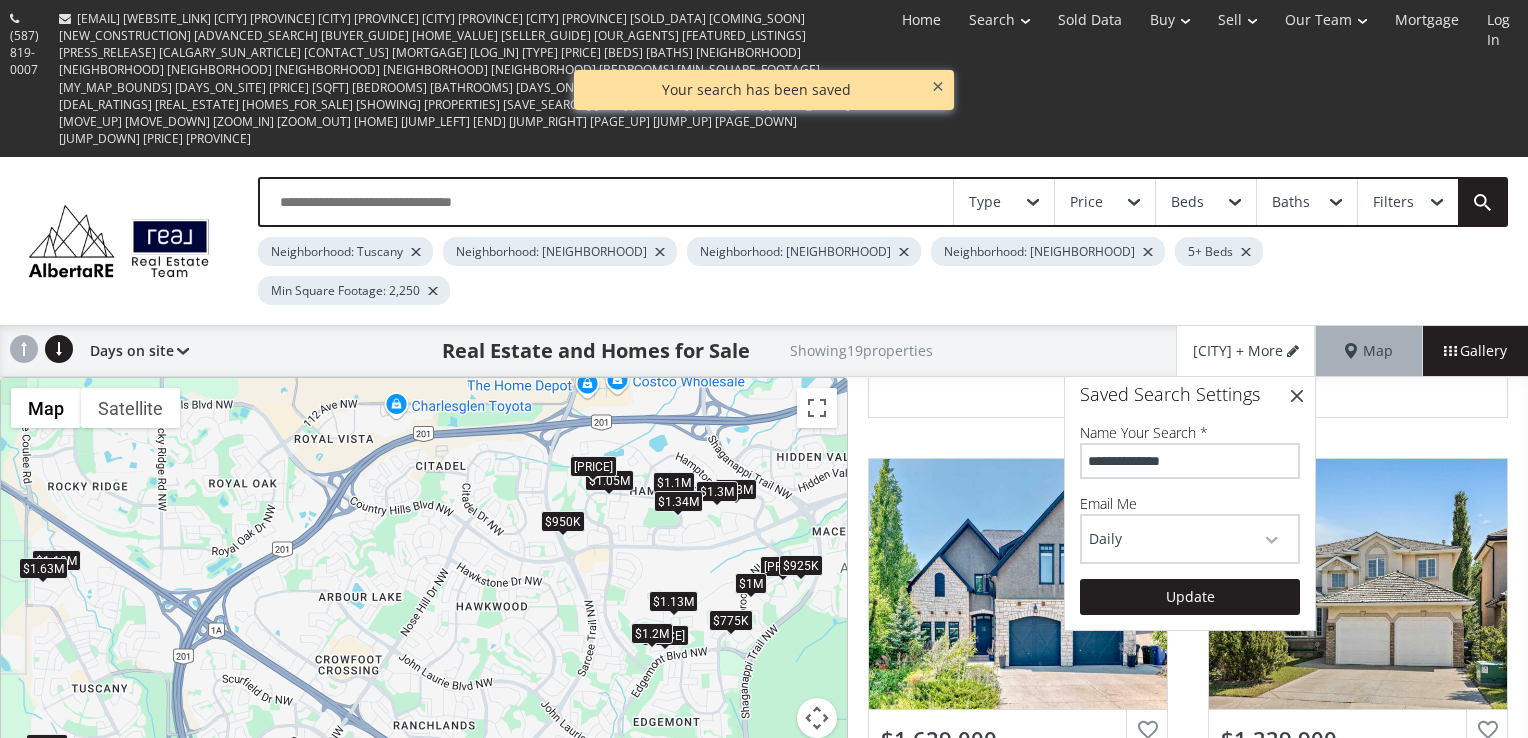 click on "Daily" at bounding box center [1190, 539] 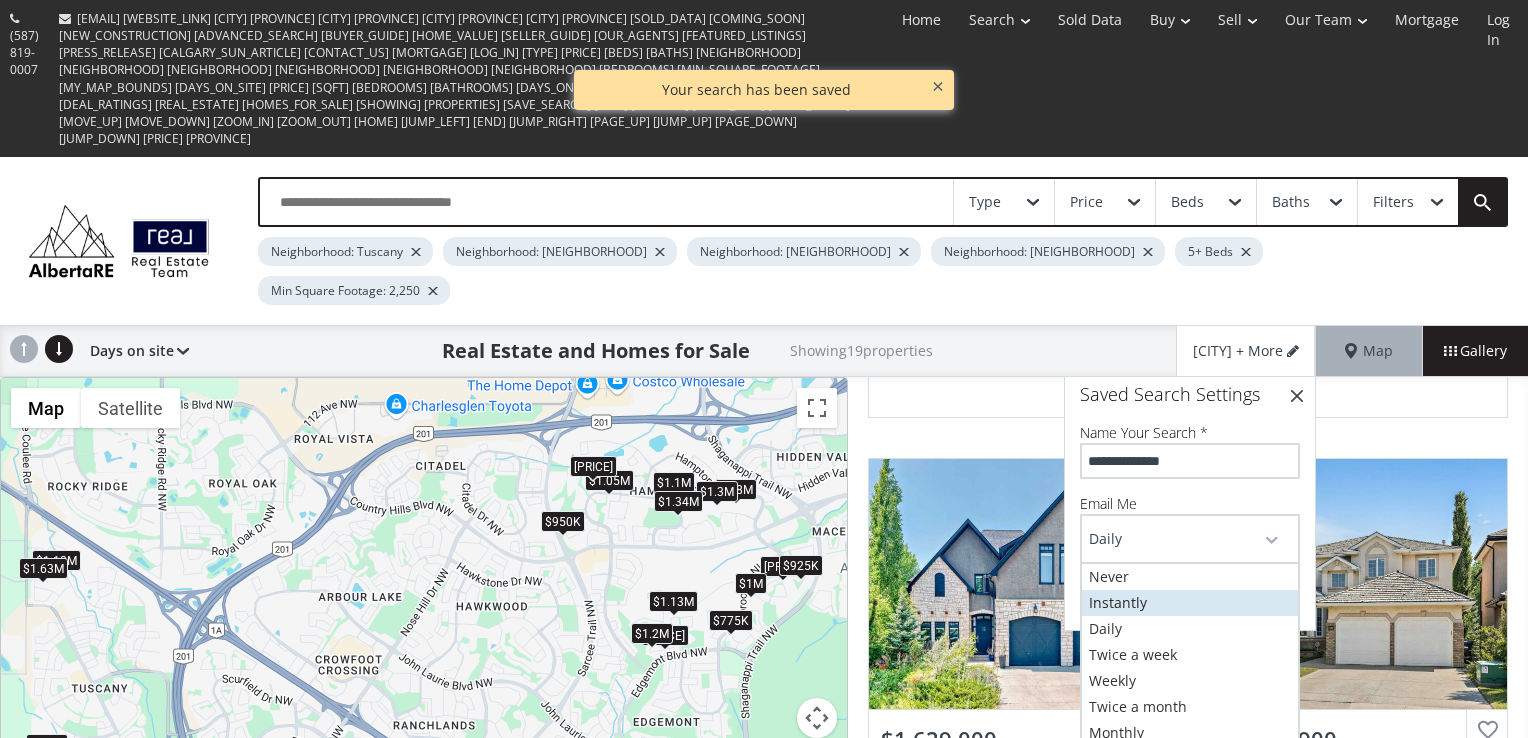 click on "Instantly" at bounding box center (1190, 603) 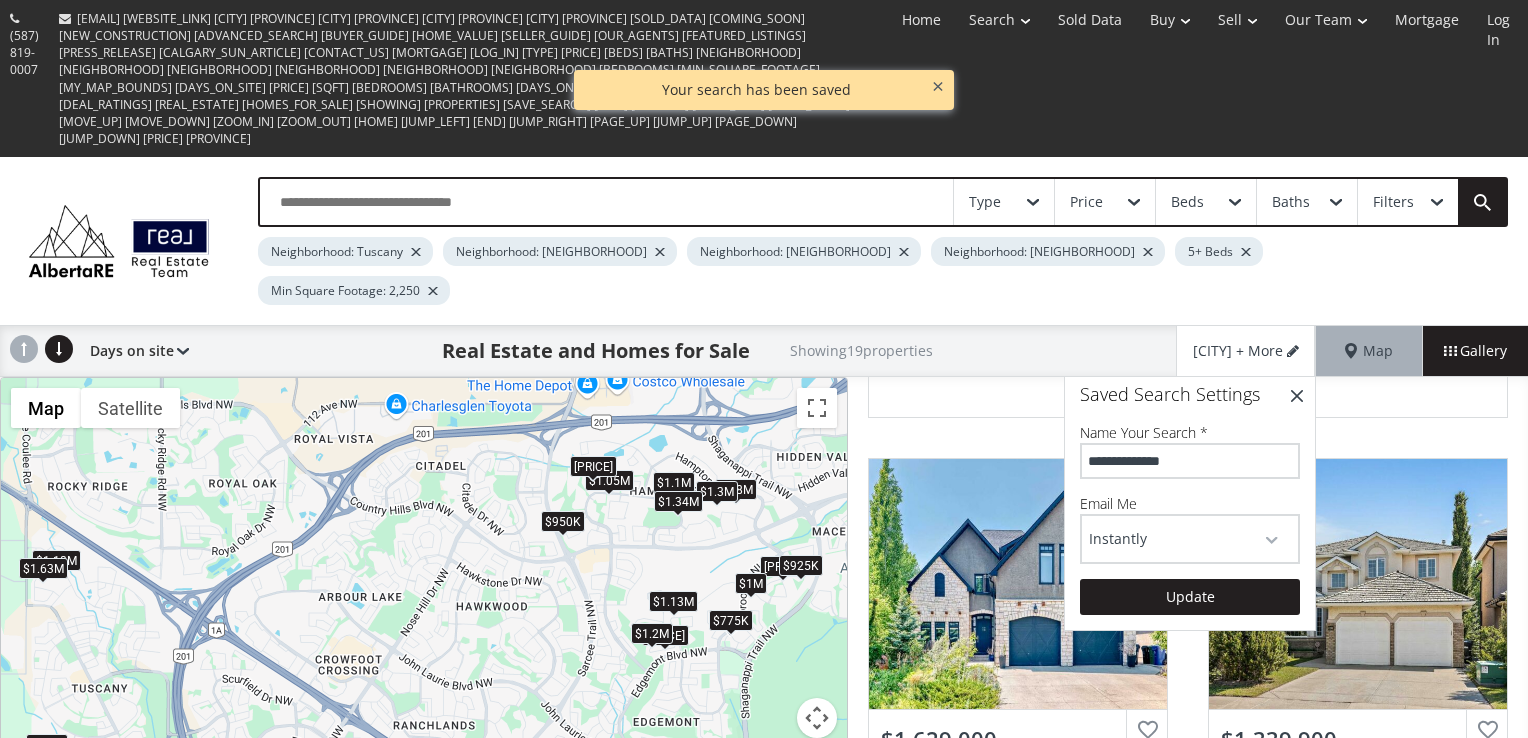 click on "**********" at bounding box center [1190, 461] 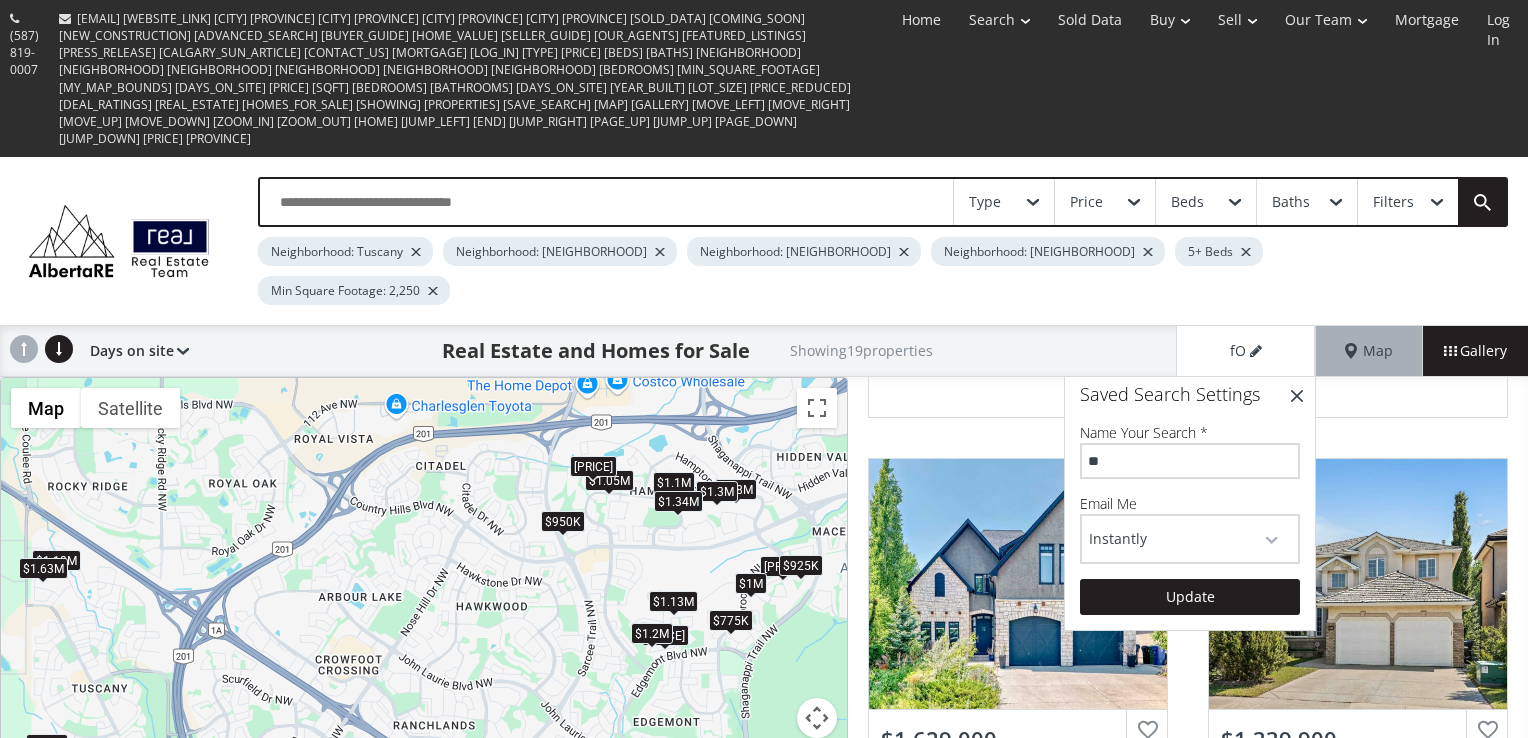 type on "*" 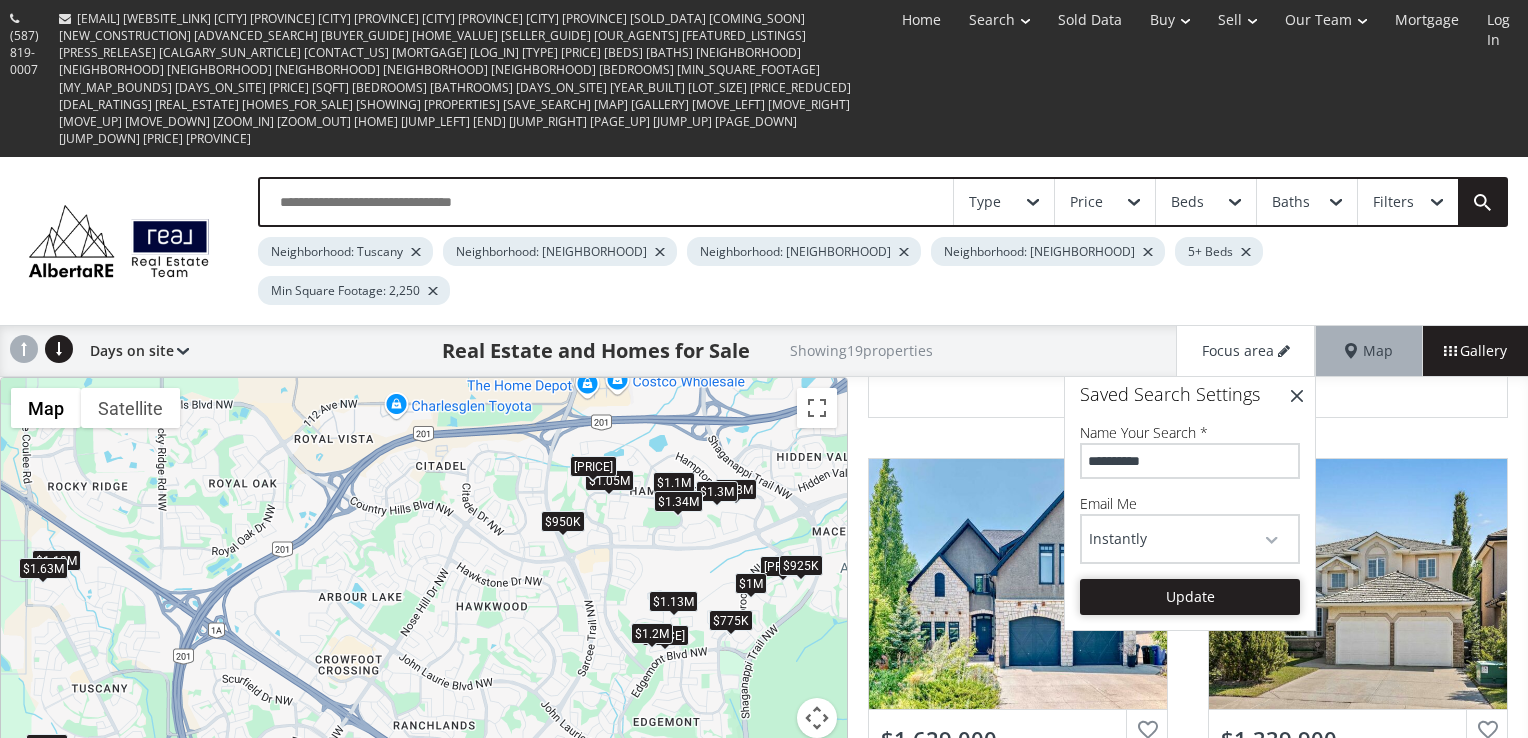 type on "**********" 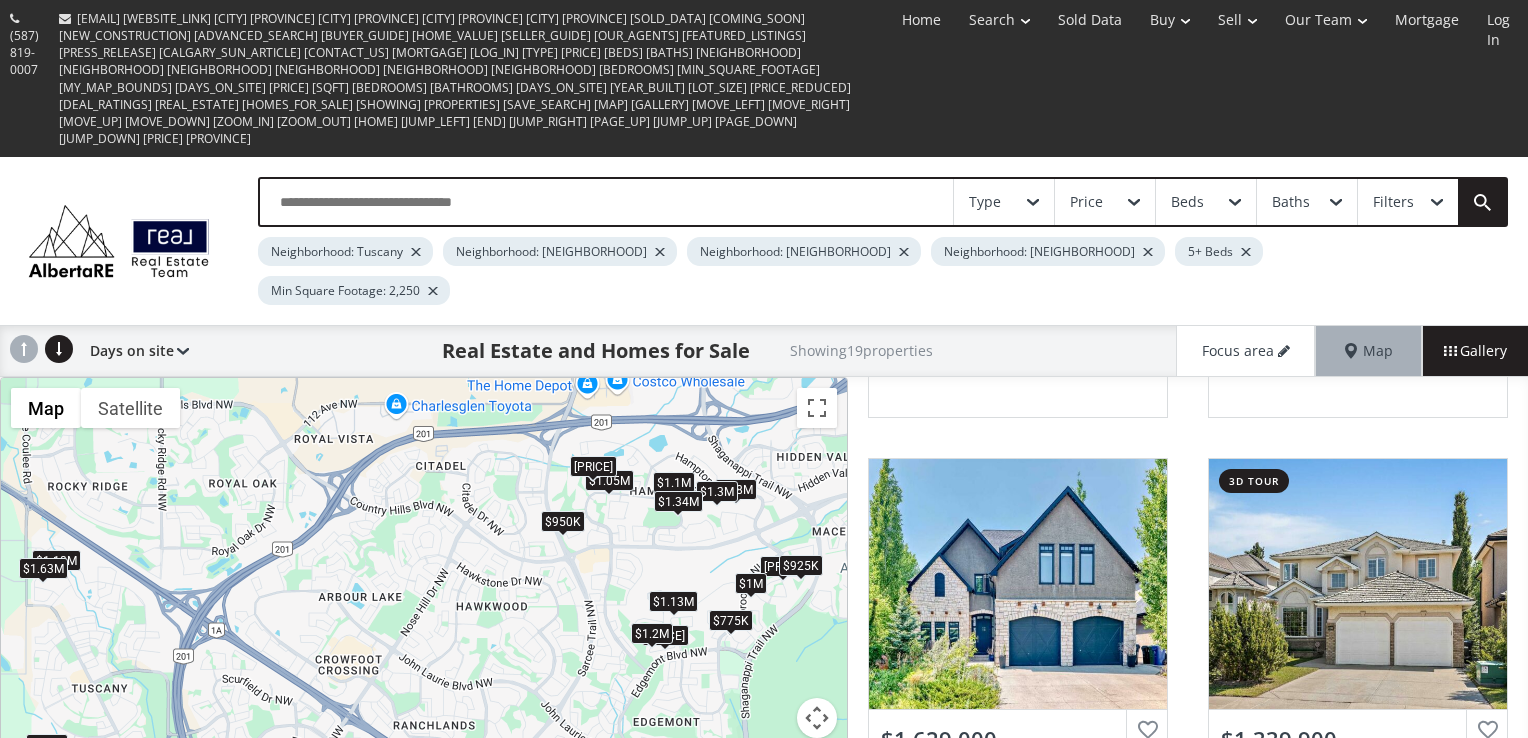click at bounding box center [606, 202] 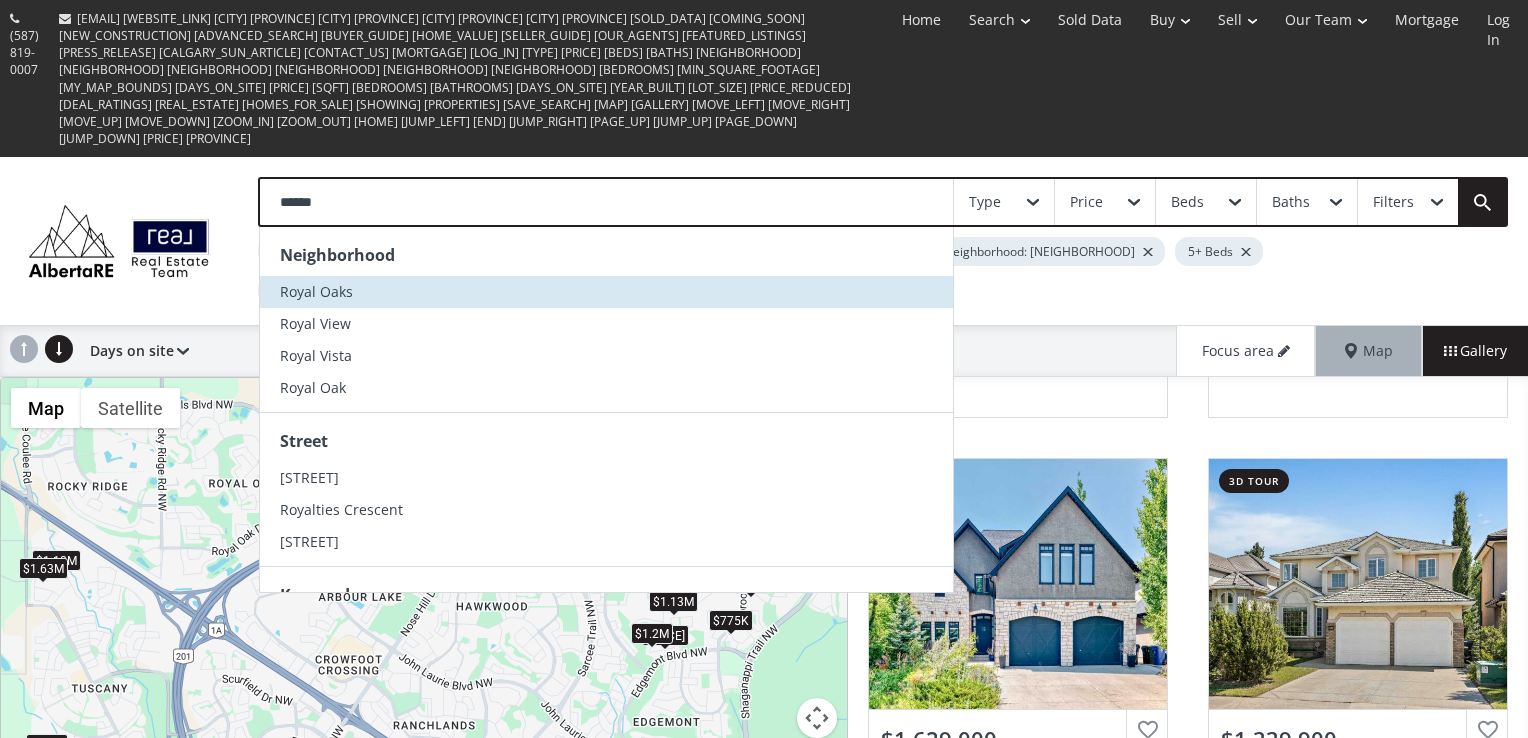 type on "*****" 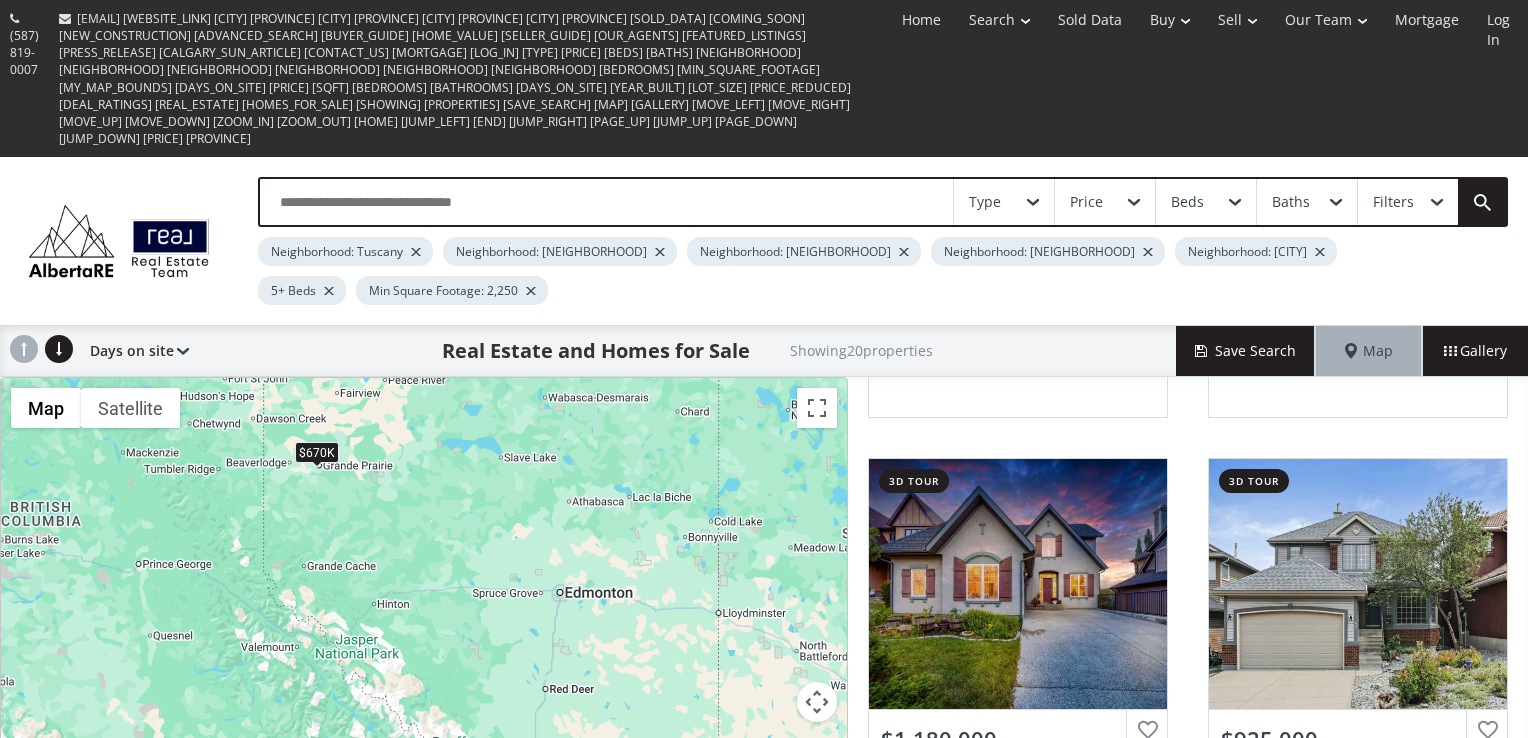 click at bounding box center (606, 202) 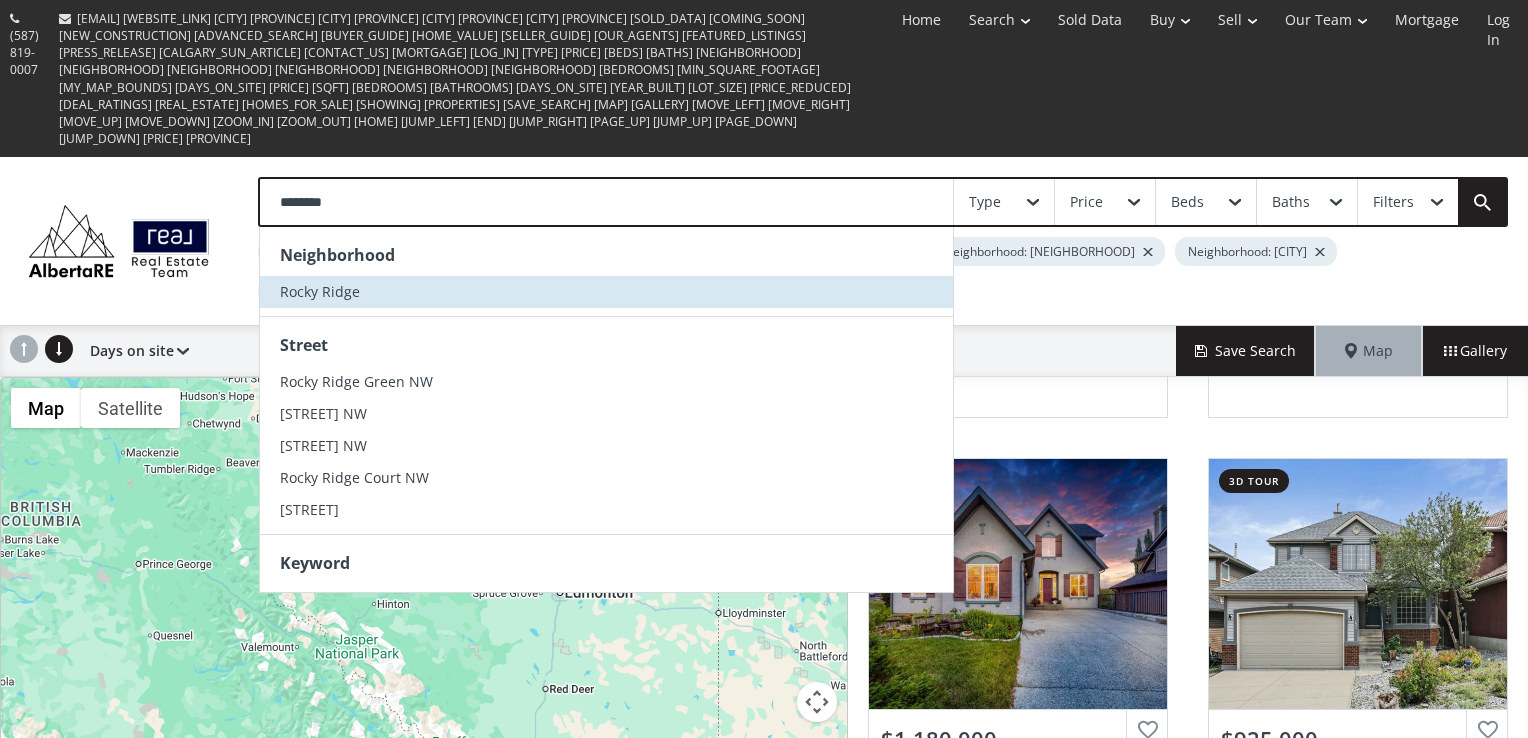 type on "********" 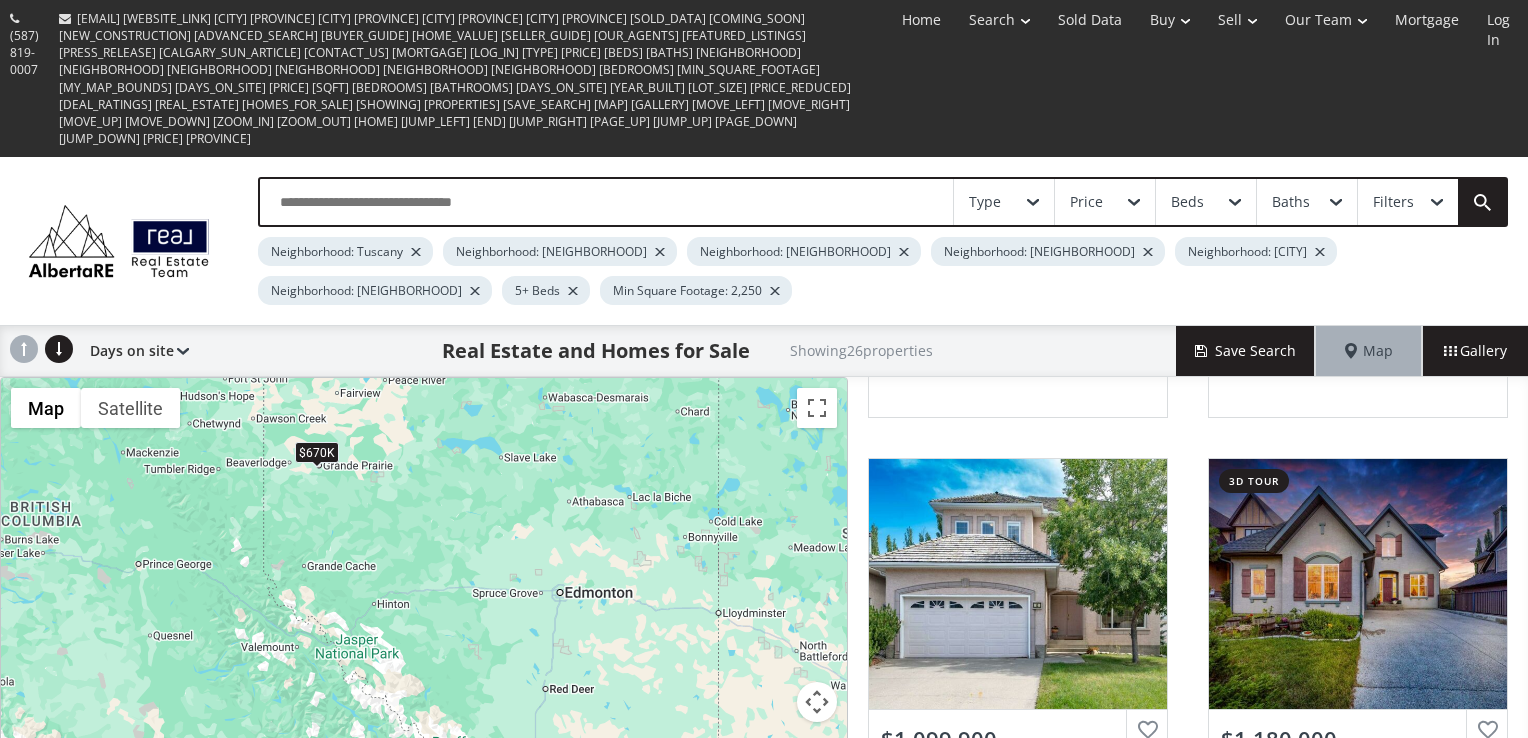 click at bounding box center [817, 774] 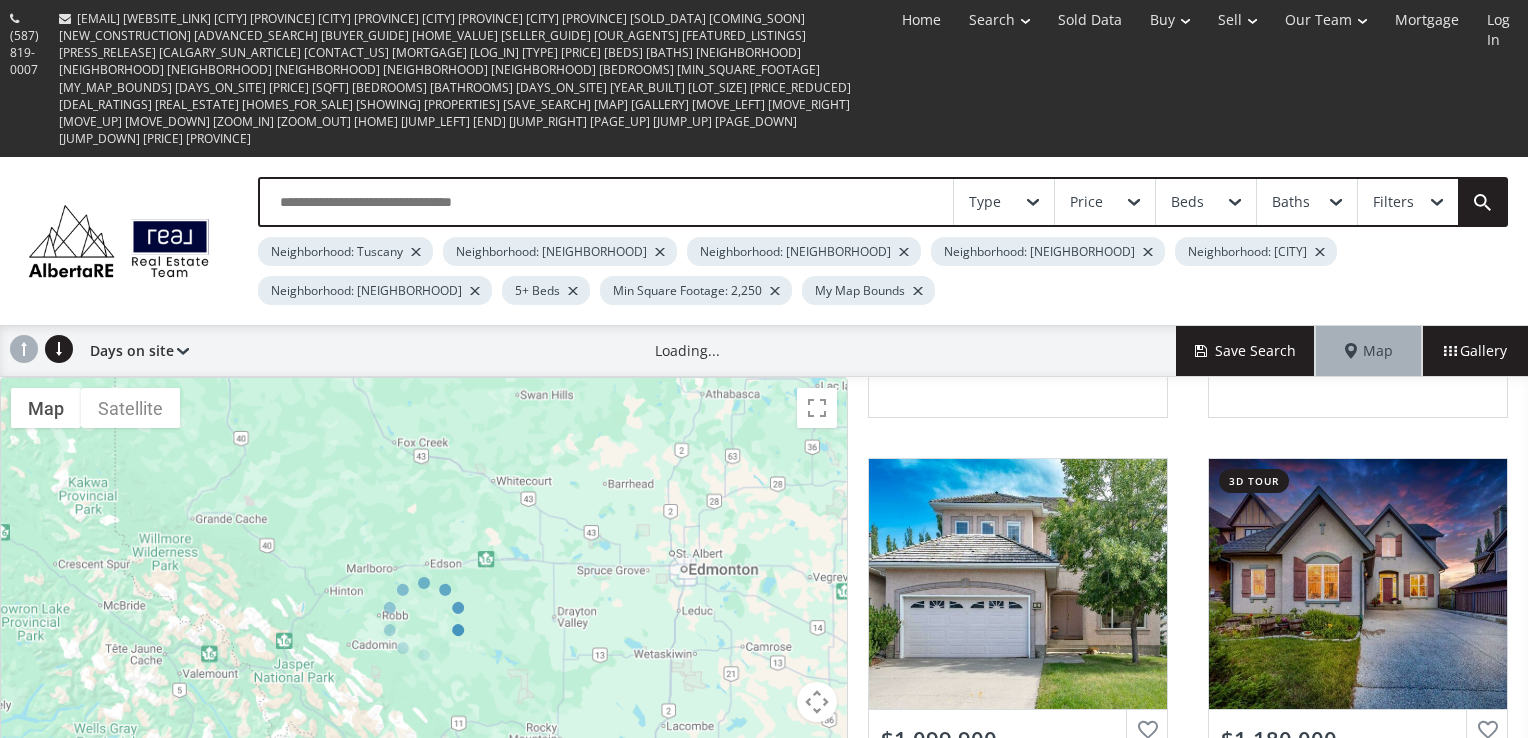 scroll, scrollTop: 0, scrollLeft: 0, axis: both 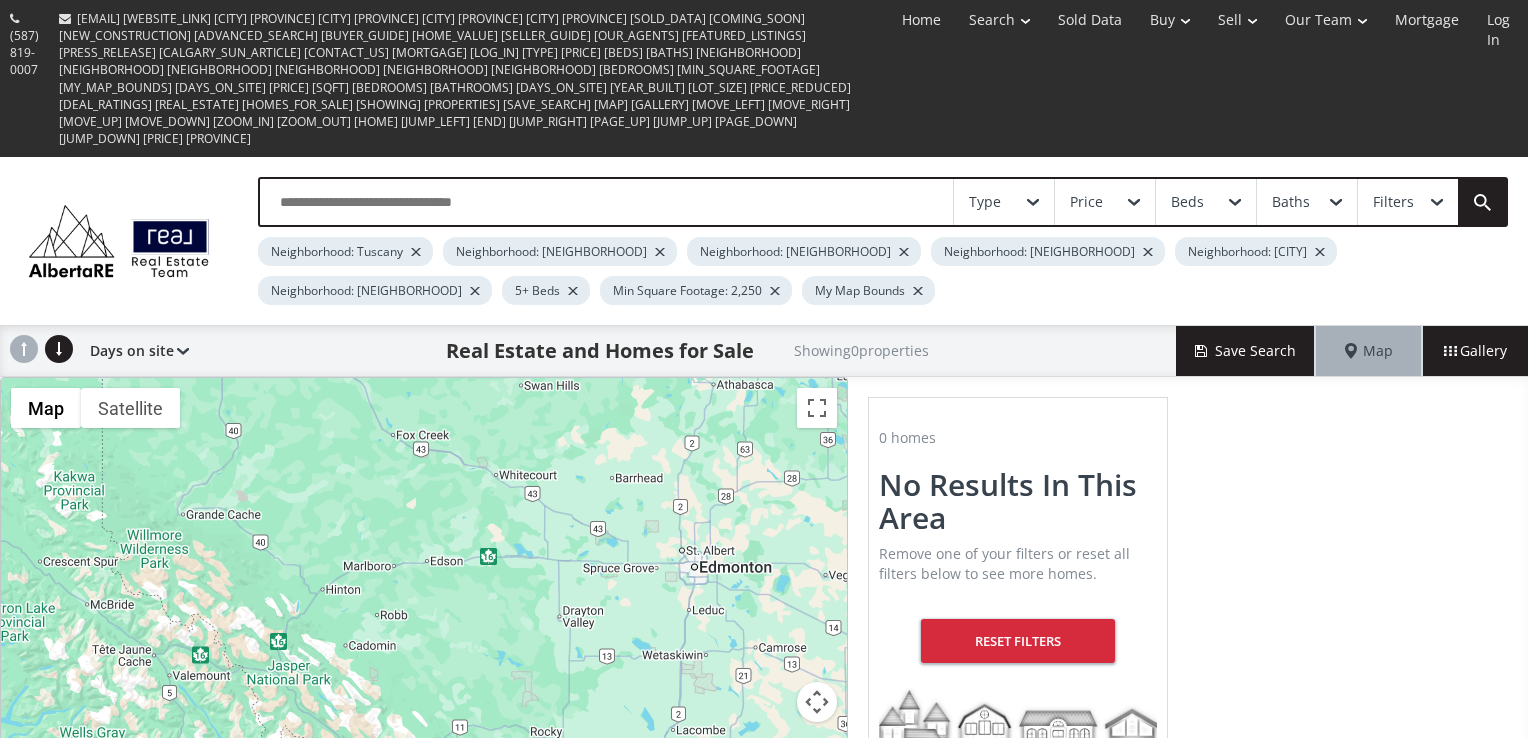 click at bounding box center (817, 815) 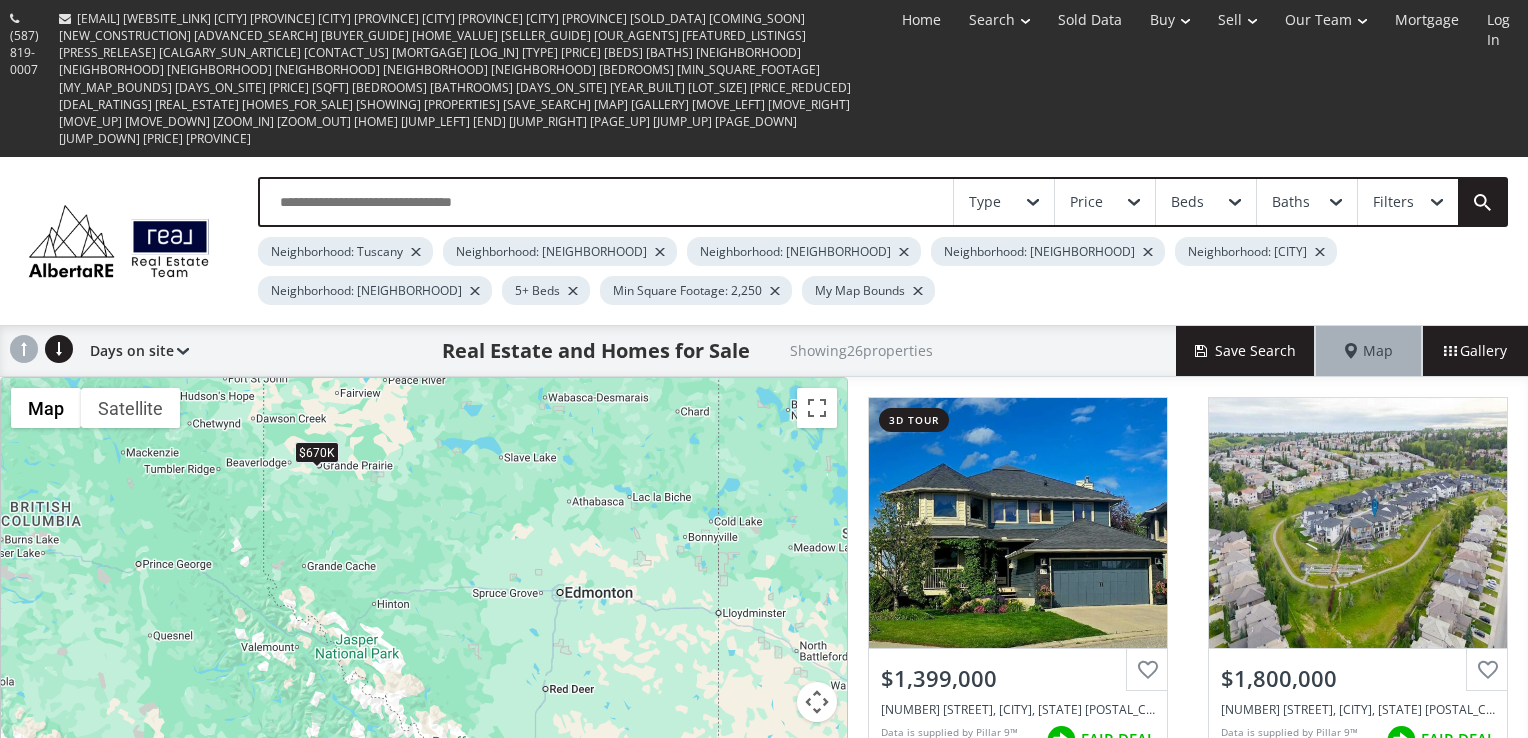 click at bounding box center (1320, 252) 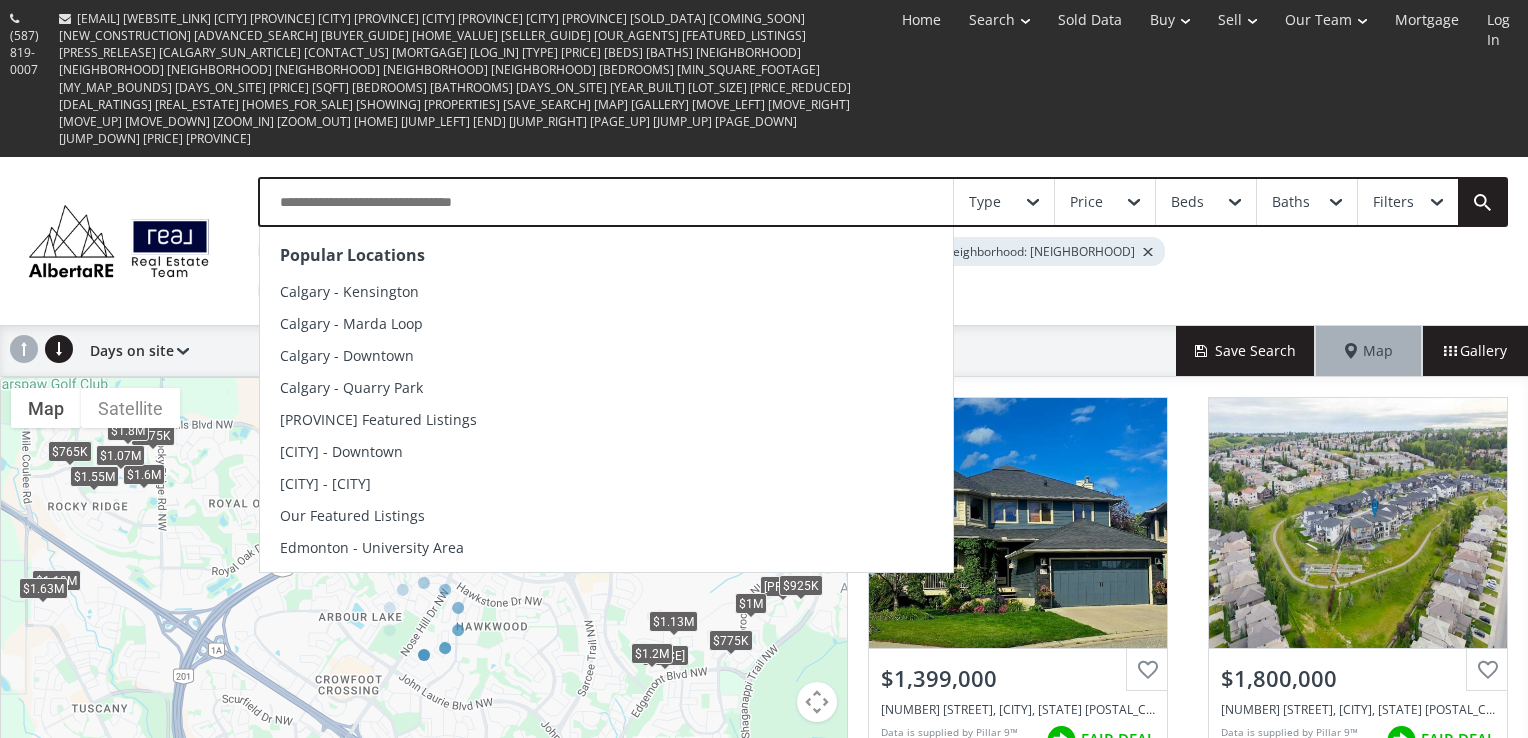 click at bounding box center (606, 202) 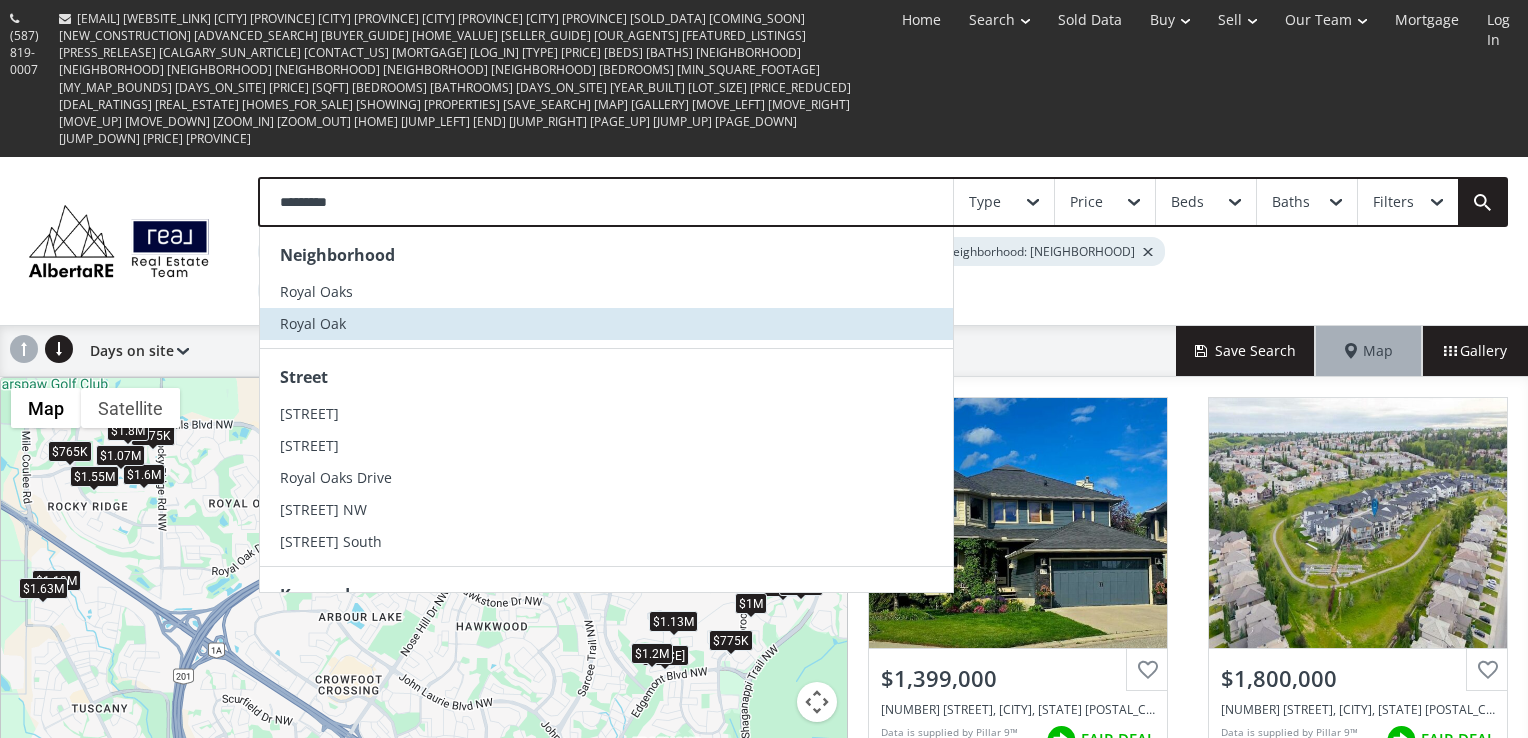 type on "*********" 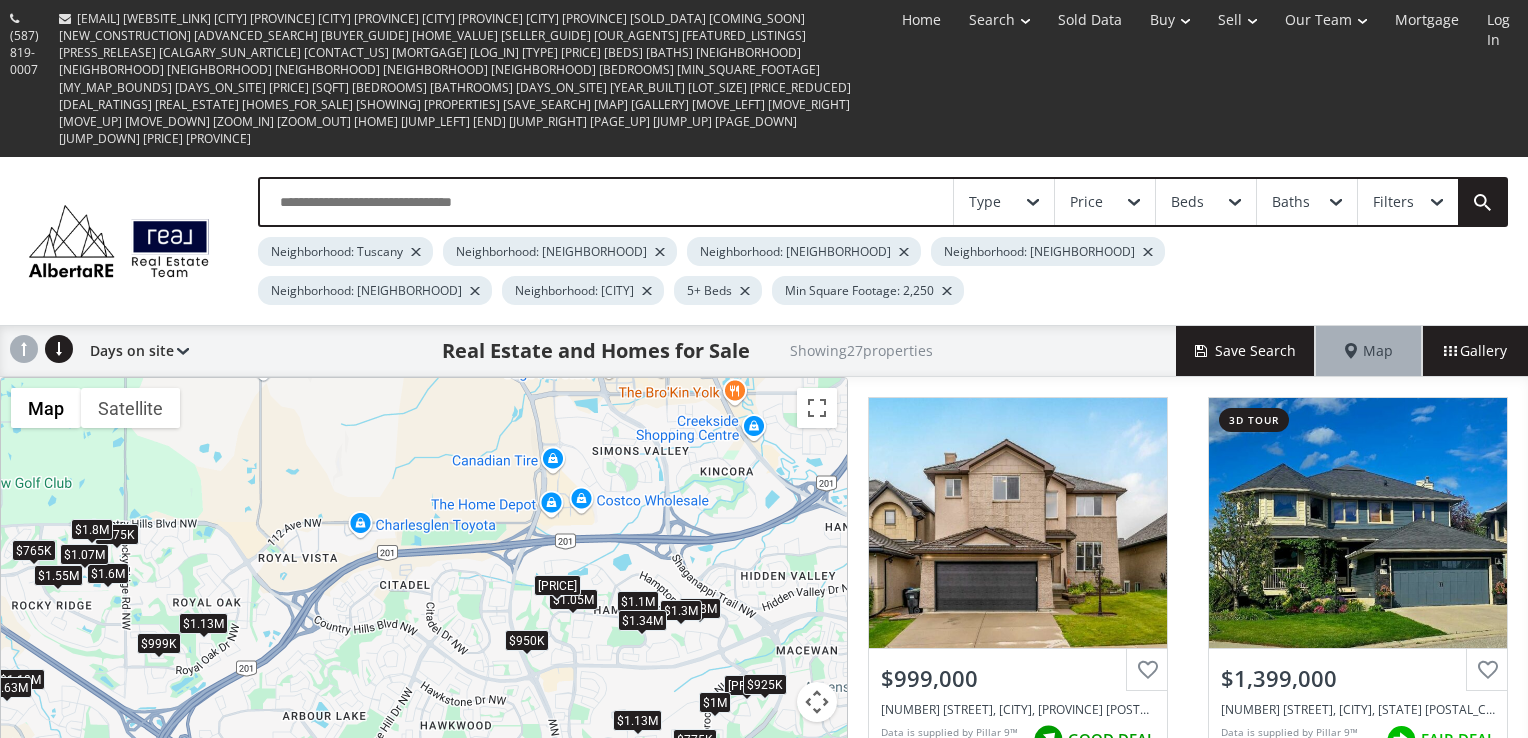 drag, startPoint x: 610, startPoint y: 462, endPoint x: 574, endPoint y: 563, distance: 107.22407 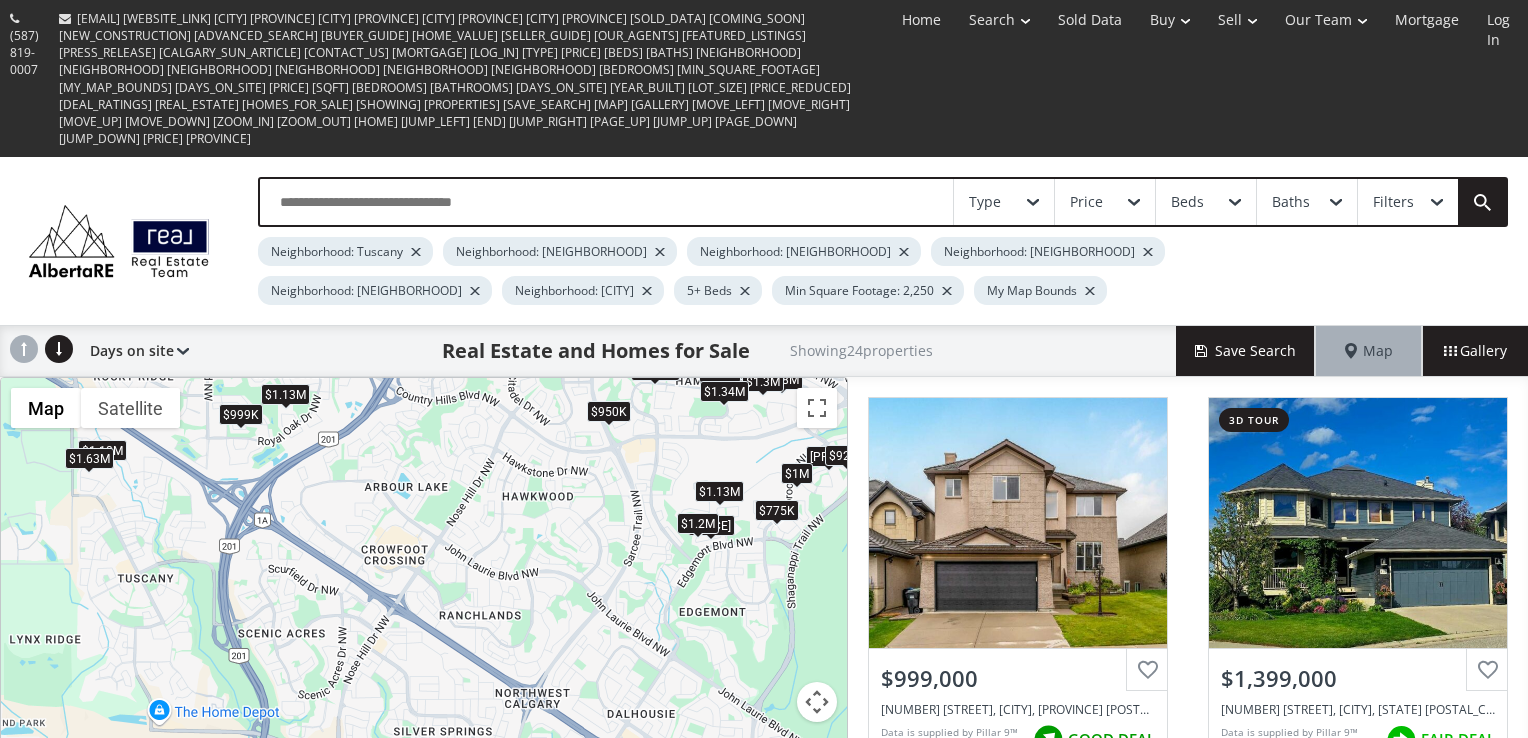 drag, startPoint x: 510, startPoint y: 642, endPoint x: 592, endPoint y: 409, distance: 247.0081 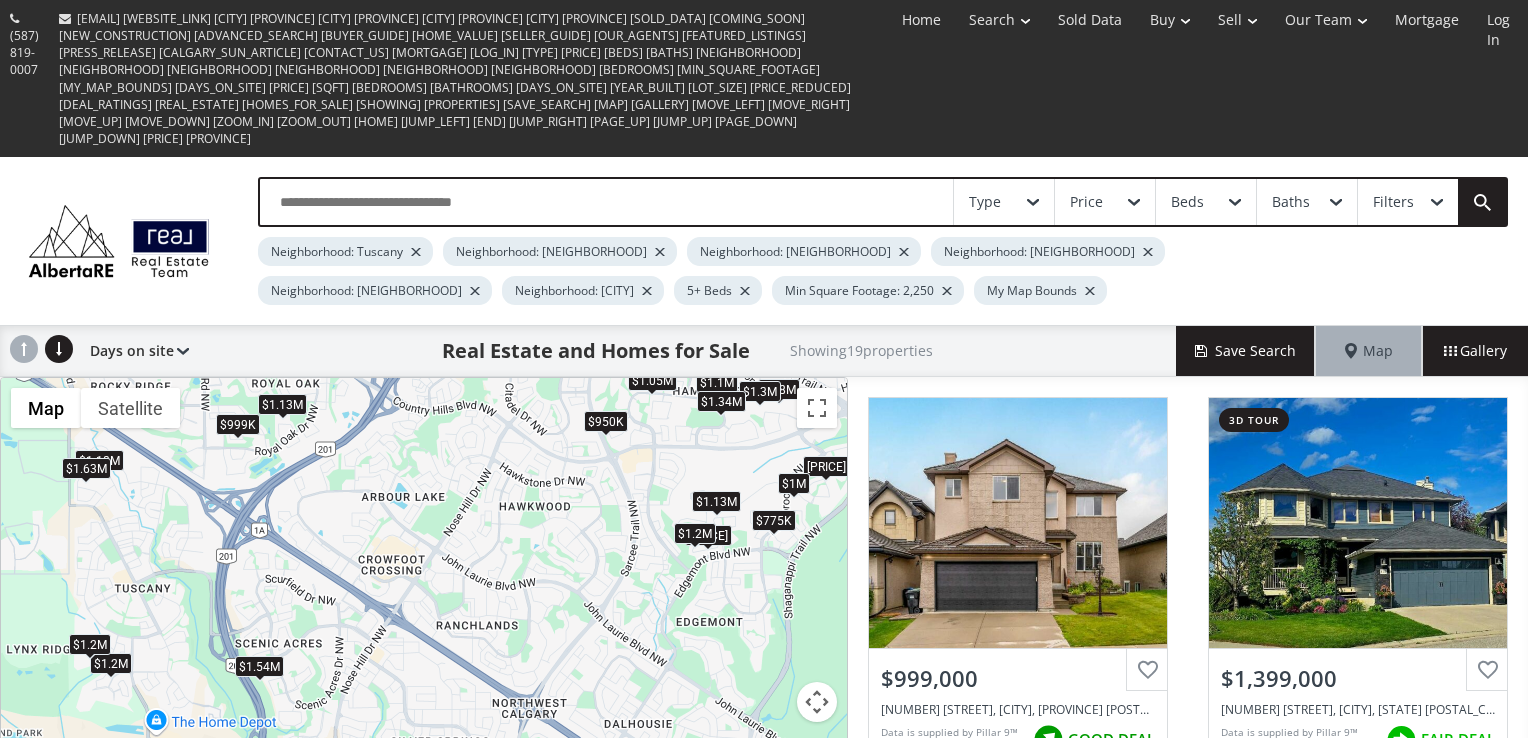 drag, startPoint x: 592, startPoint y: 409, endPoint x: 589, endPoint y: 423, distance: 14.3178215 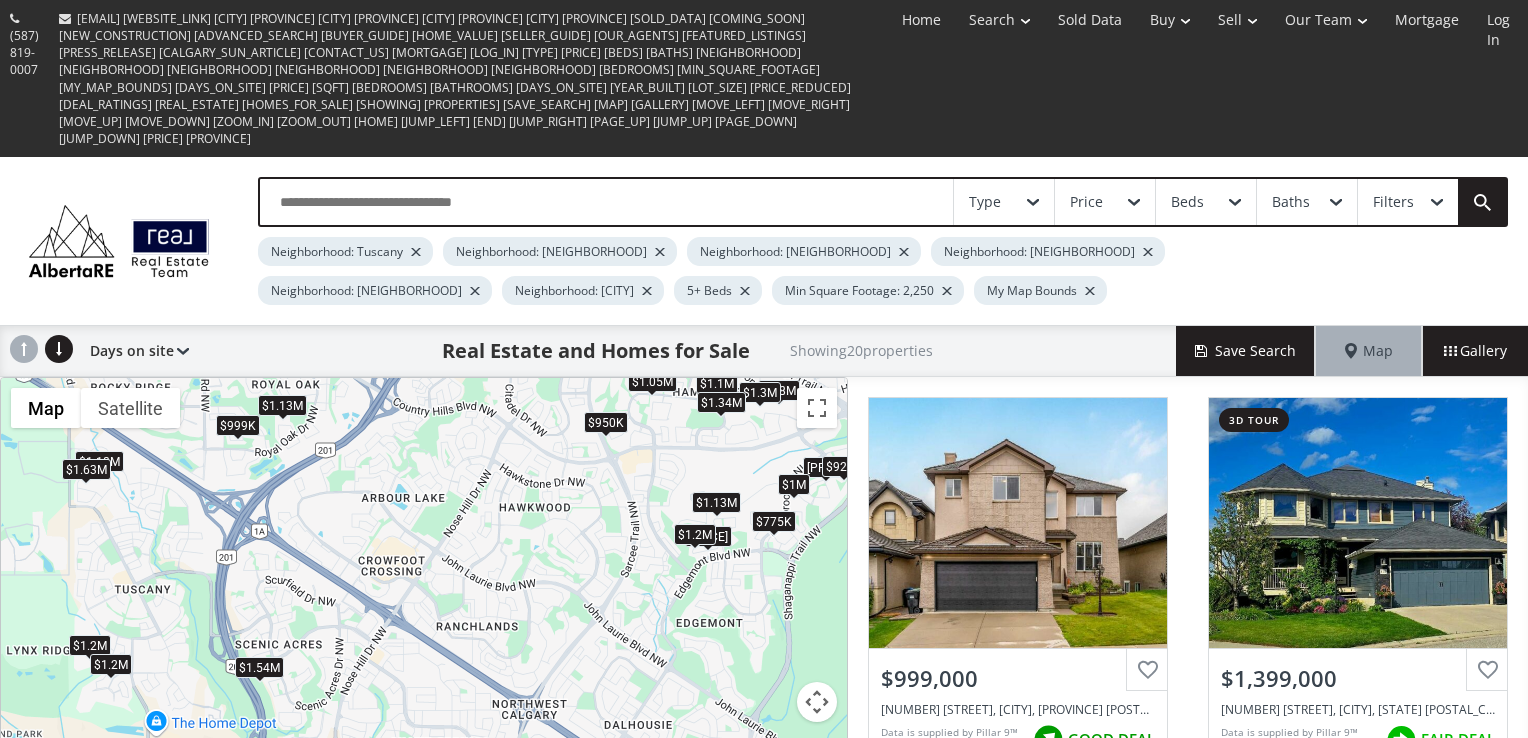 click on "$1.2M" at bounding box center (111, 664) 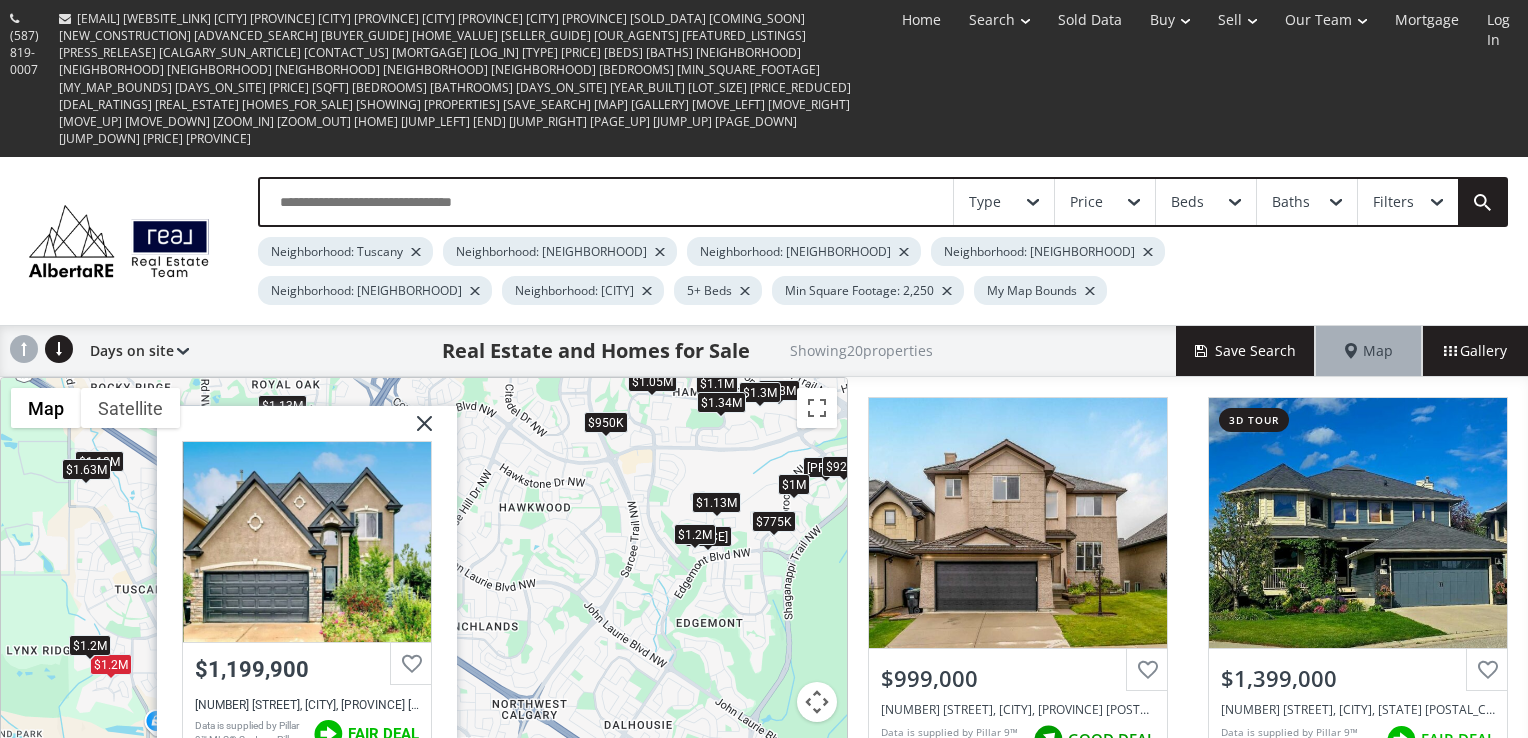 click on "$1.2M" at bounding box center [90, 645] 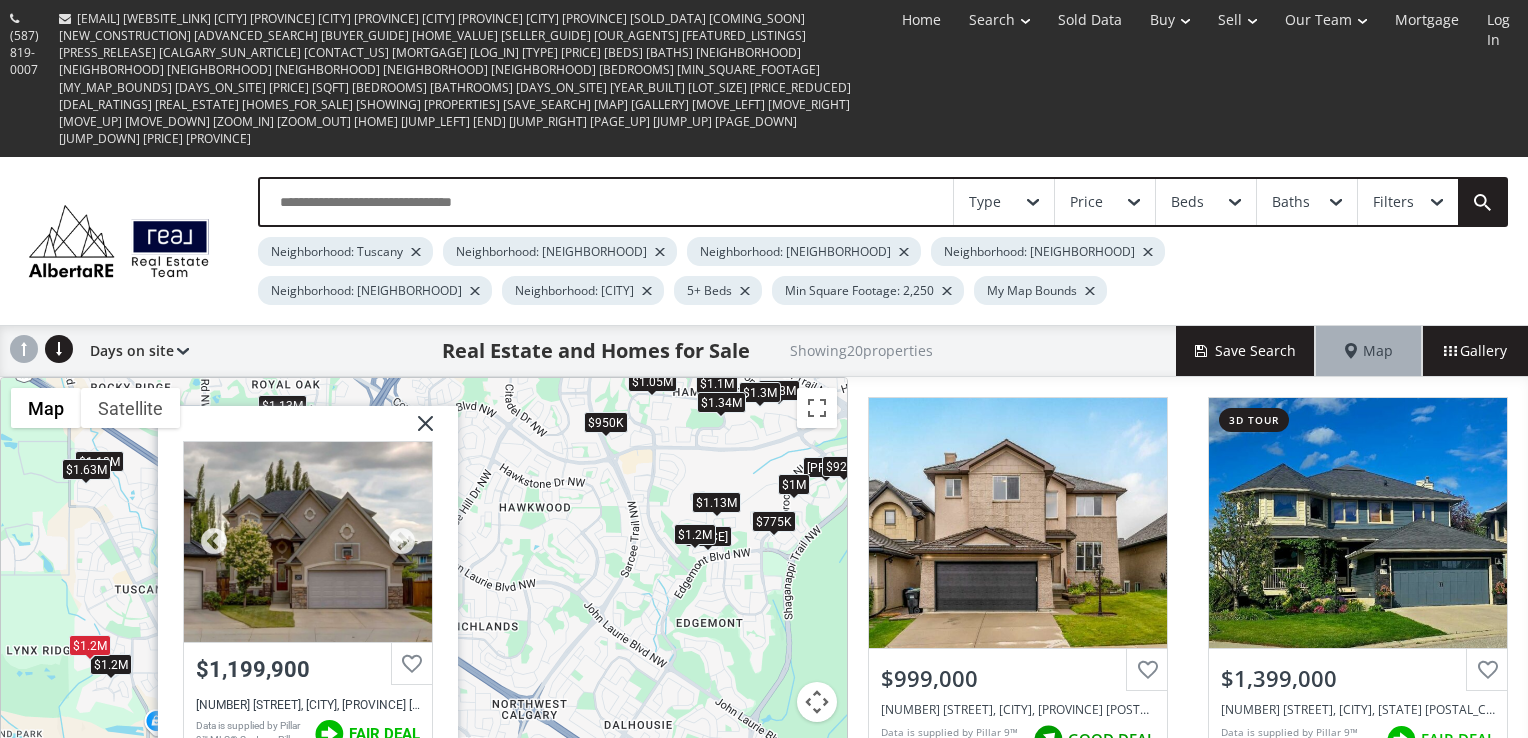 click at bounding box center [308, 542] 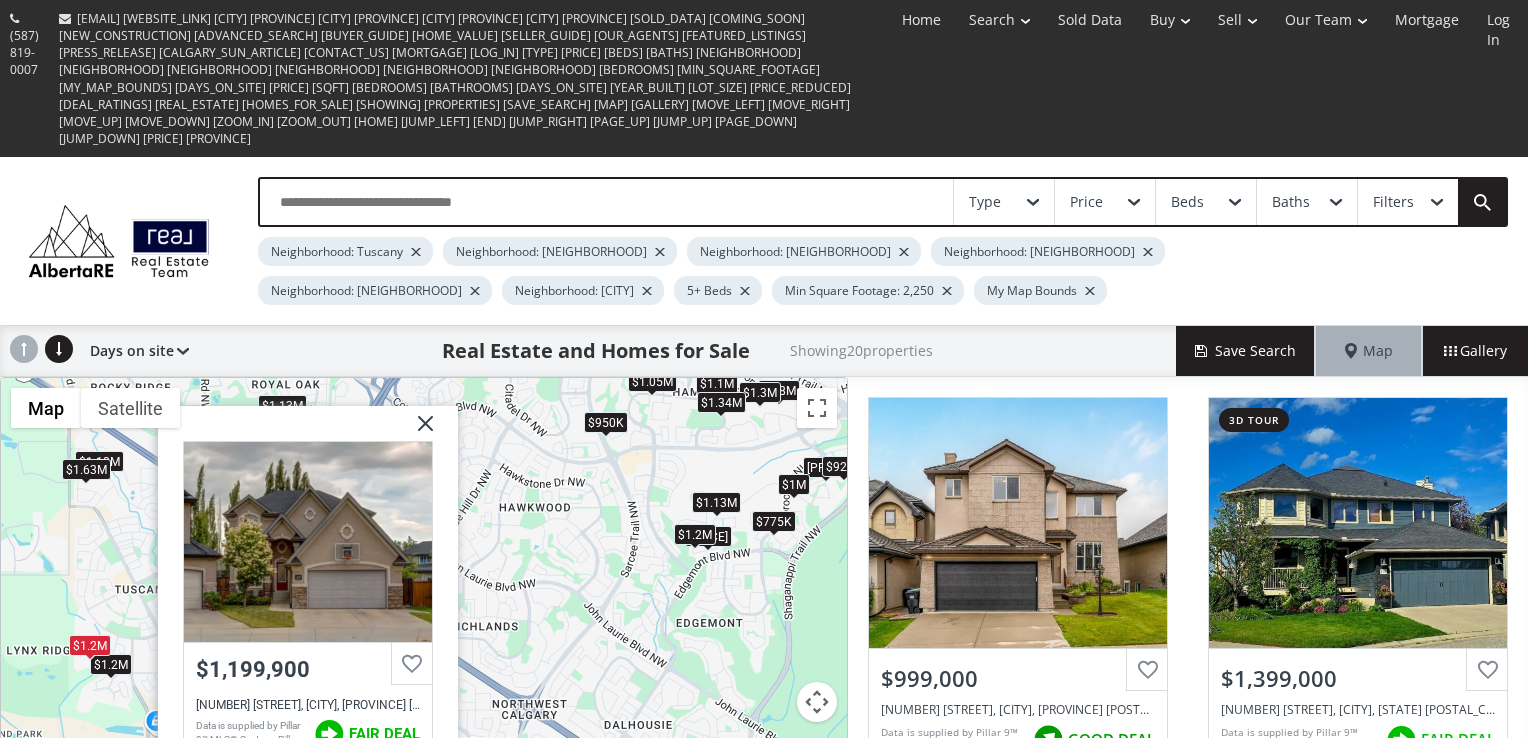 click on "To navigate, press the arrow keys. $999K $1.4M $1.8M $1.2M $1.1M $1.18M $925K $1.15M $1.54M $1.3M $1.13M $1.2M $1.2M $1.05M $950K $1M $1.63M $1.34M $1.13M $775K Tuscany Glen Park NW Calgary AB T3L 3E5 $1,199,900 207 Tuscany Glen Park NW, Calgary, AB T3L 3E5 Data is supplied by Pillar 9™ MLS® System. Pillar 9™ is the owner of the copyright in its MLS® System. Data is deemed reliable but is not guaranteed accurate by Pillar 9™. The trademarks MLS®, Multiple Listing Service® and the associated logos are owned by The Canadian Real Estate Association (CREA) and identify the quality of services provided by real estate professionals who are members of CREA. Used under license.
Last updated: 2025-08-01 12:00:00  FAIR DEAL 5  BD 3.5  BA 2,577  SF 0.15   Ac" at bounding box center [424, 618] 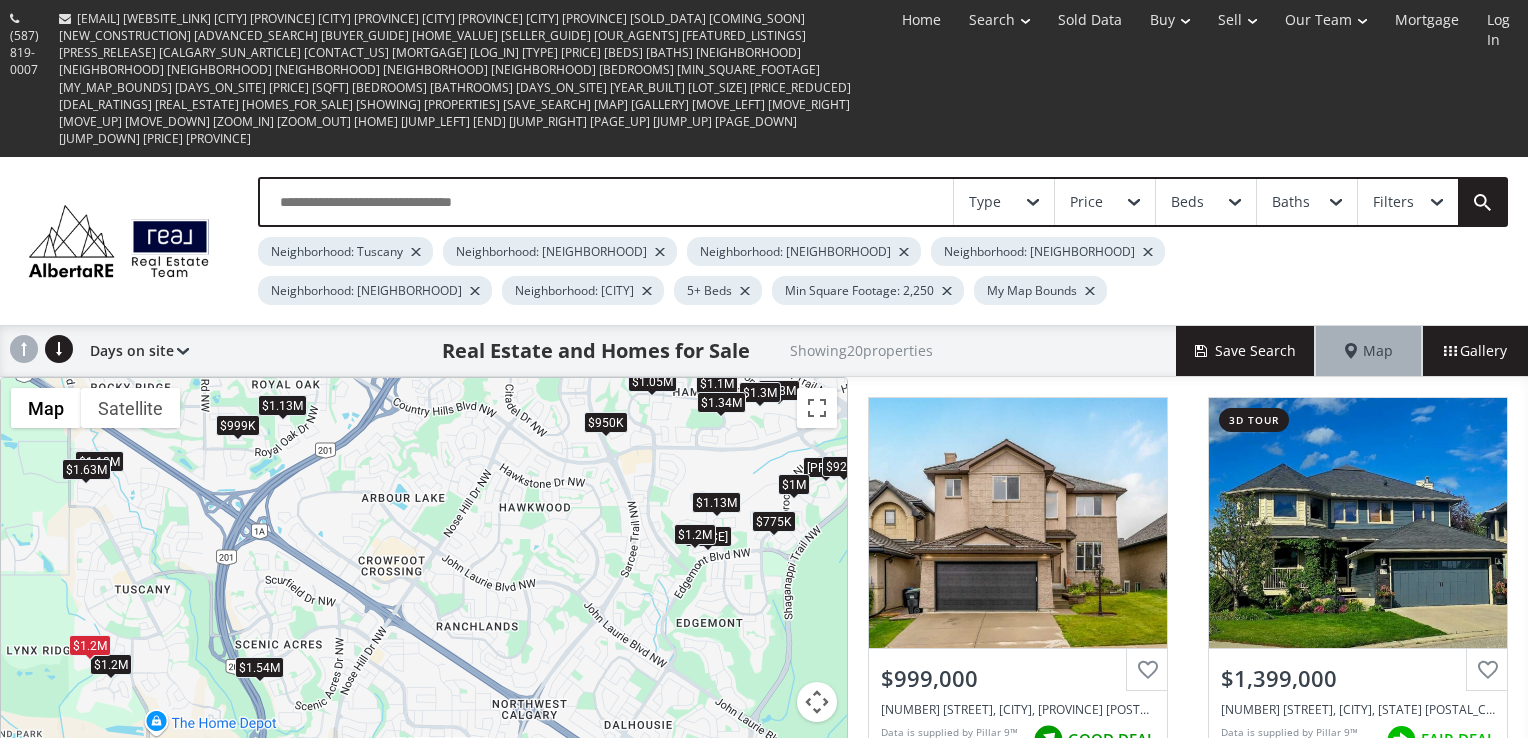 click on "$1.54M" at bounding box center (259, 667) 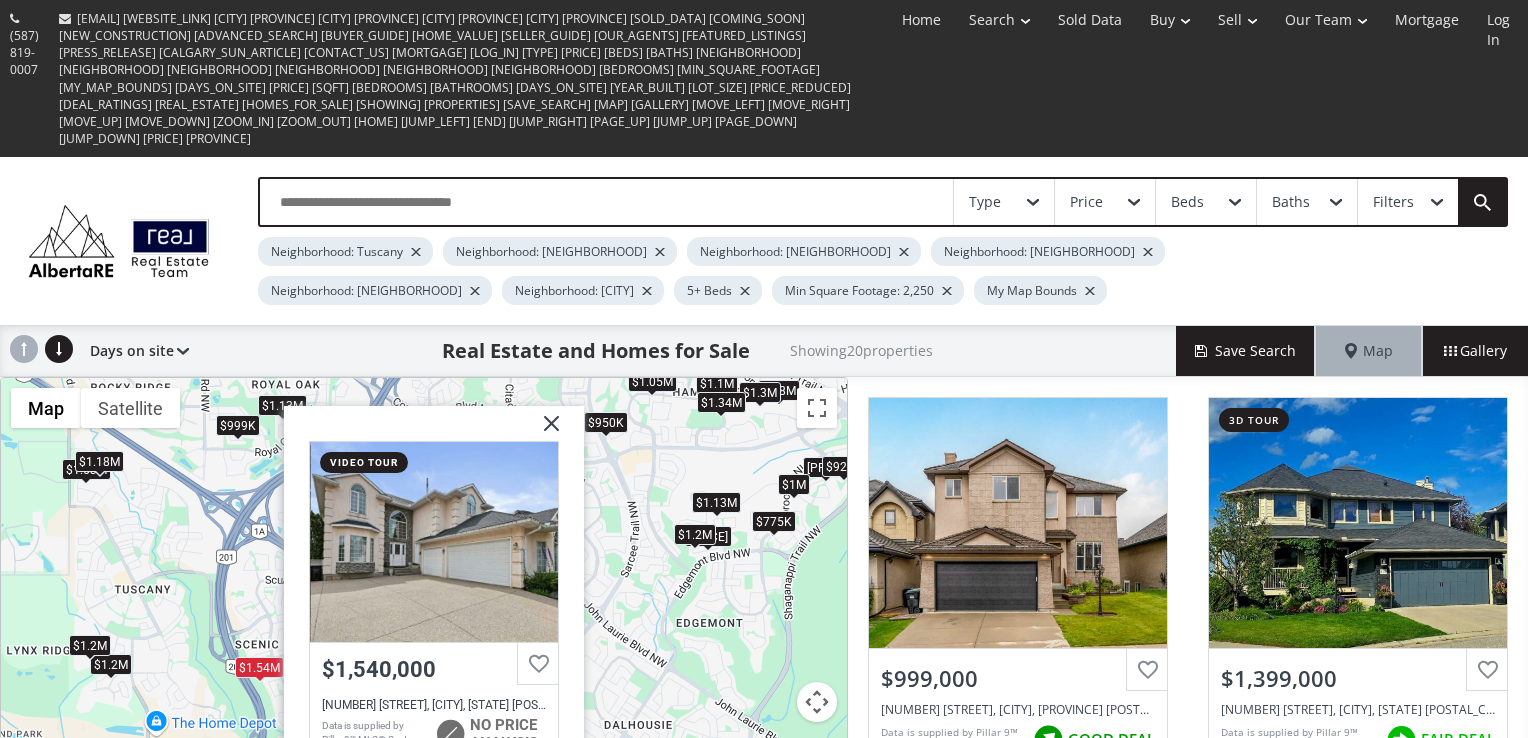 click at bounding box center [100, 474] 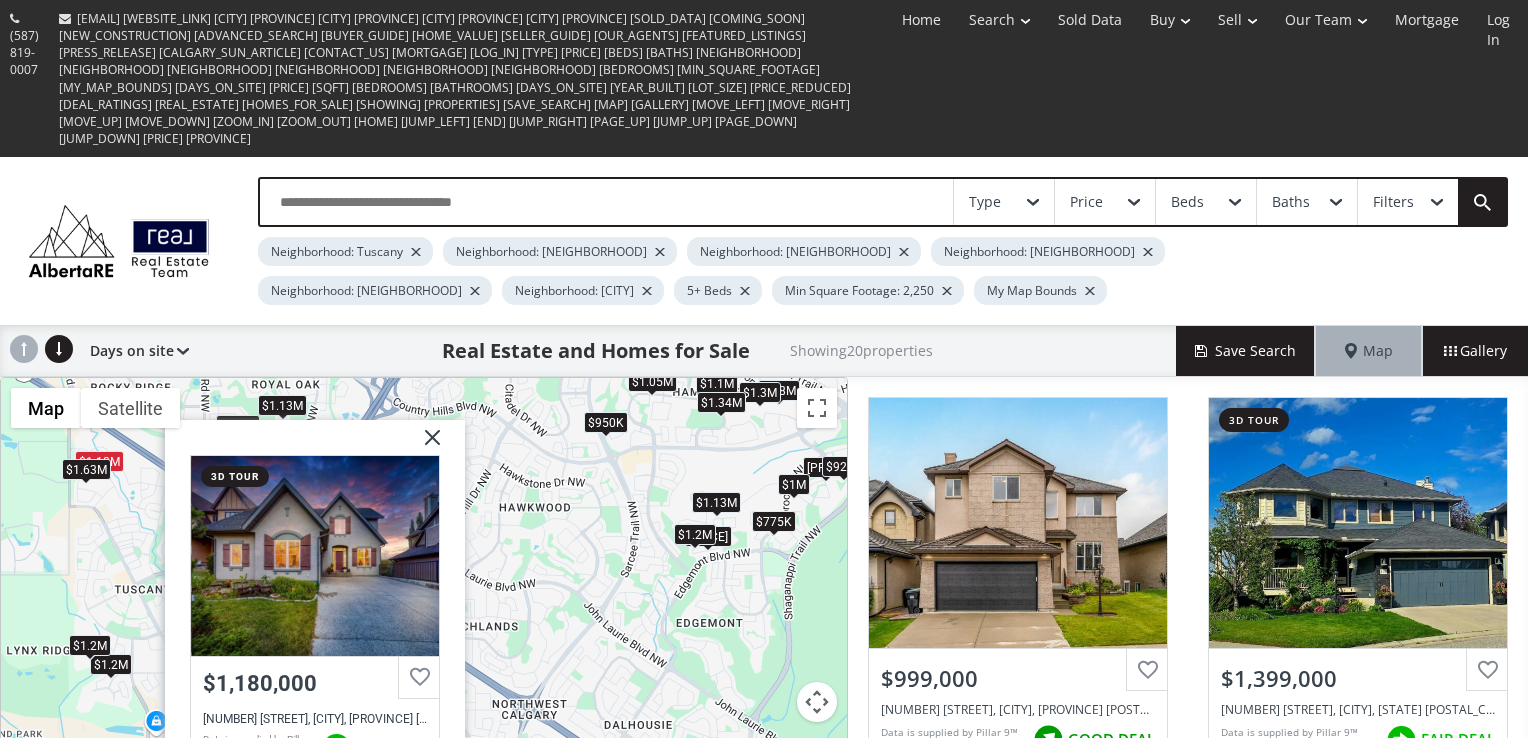 click on "To navigate, press the arrow keys. $999K $1.4M $1.8M $1.2M $1.1M $1.18M $925K $1.15M $1.54M $1.3M $1.13M $1.2M $1.2M $1.05M $950K $1M $1.63M $1.34M $1.13M $775K Tusslewood Heights NW Calgary AB T3L2M6 3d tour $1,180,000 10 Tusslewood Heights NW, Calgary, AB T3L2M6 Data is supplied by Pillar 9™ MLS® System. Pillar 9™ is the owner of the copyright in its MLS® System. Data is deemed reliable but is not guaranteed accurate by Pillar 9™. The trademarks MLS®, Multiple Listing Service® and the associated logos are owned by The Canadian Real Estate Association (CREA) and identify the quality of services provided by real estate professionals who are members of CREA. Used under license.
Last updated: 2025-08-01 12:00:26  FAIR DEAL 5  BD 3.5  BA 2,419  SF 0.15   Ac" at bounding box center (424, 618) 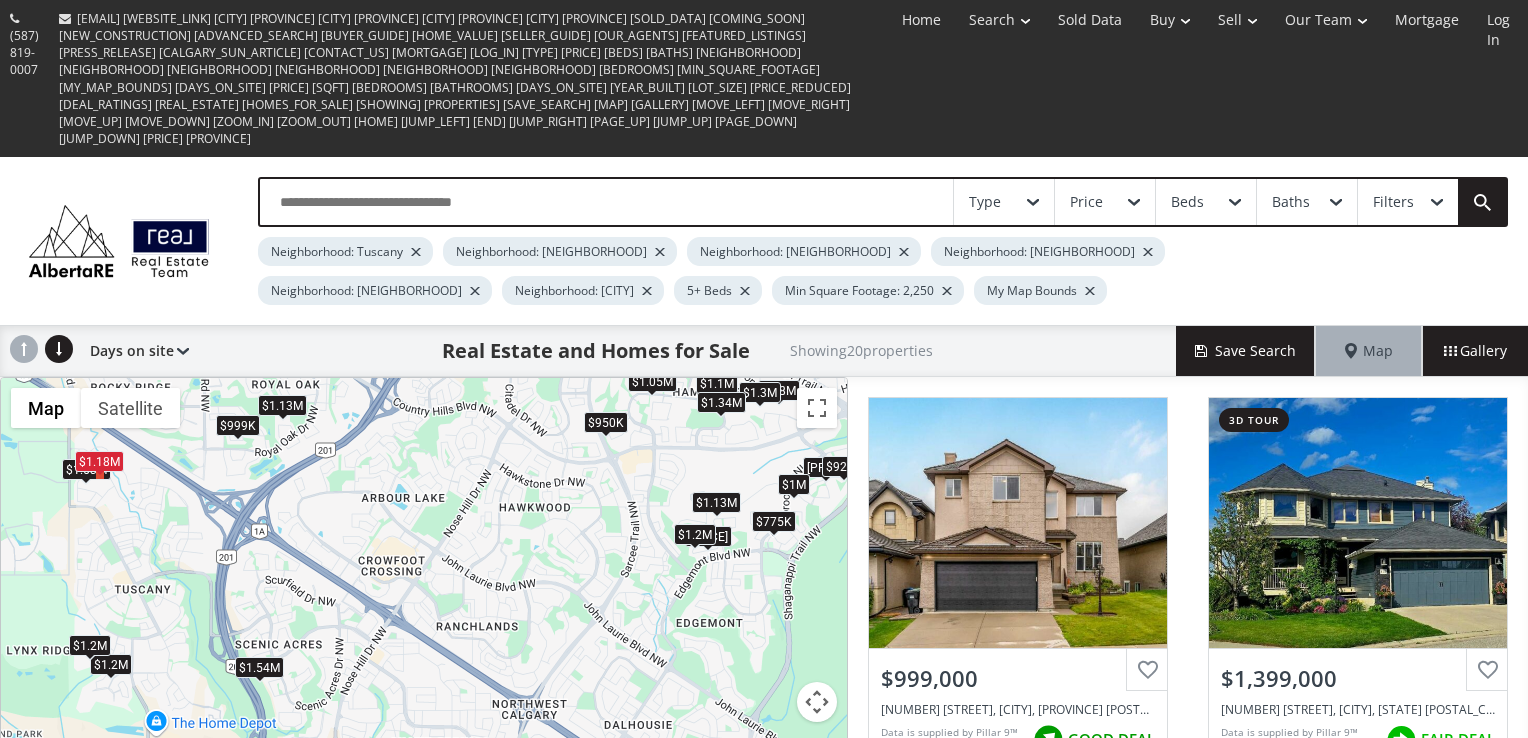 click on "$1.18M" at bounding box center [99, 460] 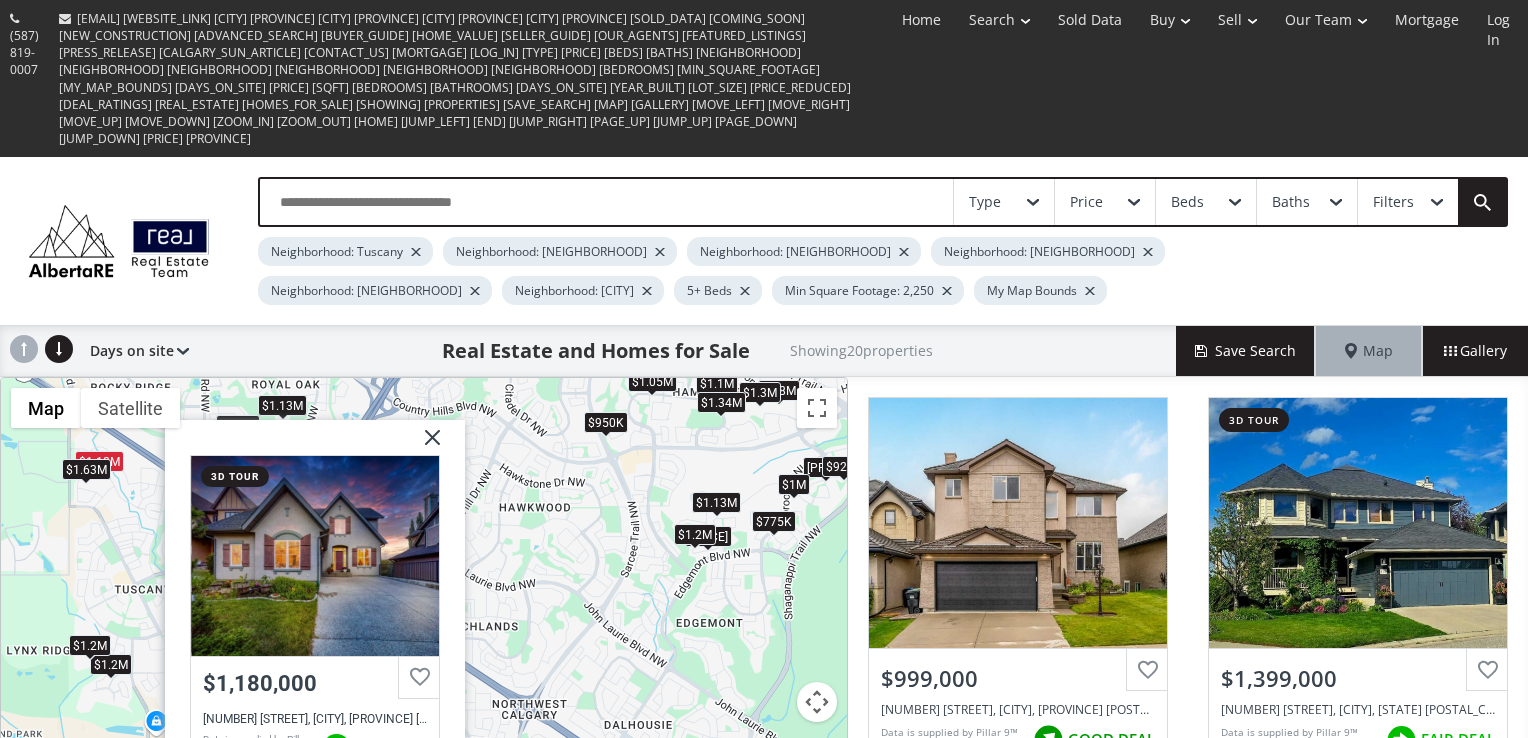 click on "To navigate, press the arrow keys. $999K $1.4M $1.8M $1.2M $1.1M $1.18M $925K $1.15M $1.54M $1.3M $1.13M $1.2M $1.2M $1.05M $950K $1M $1.63M $1.34M $1.13M $775K Tusslewood Heights NW Calgary AB T3L2M6 3d tour $1,180,000 10 Tusslewood Heights NW, Calgary, AB T3L2M6 Data is supplied by Pillar 9™ MLS® System. Pillar 9™ is the owner of the copyright in its MLS® System. Data is deemed reliable but is not guaranteed accurate by Pillar 9™. The trademarks MLS®, Multiple Listing Service® and the associated logos are owned by The Canadian Real Estate Association (CREA) and identify the quality of services provided by real estate professionals who are members of CREA. Used under license.
Last updated: 2025-08-01 12:00:26  FAIR DEAL 5  BD 3.5  BA 2,419  SF 0.15   Ac" at bounding box center [424, 618] 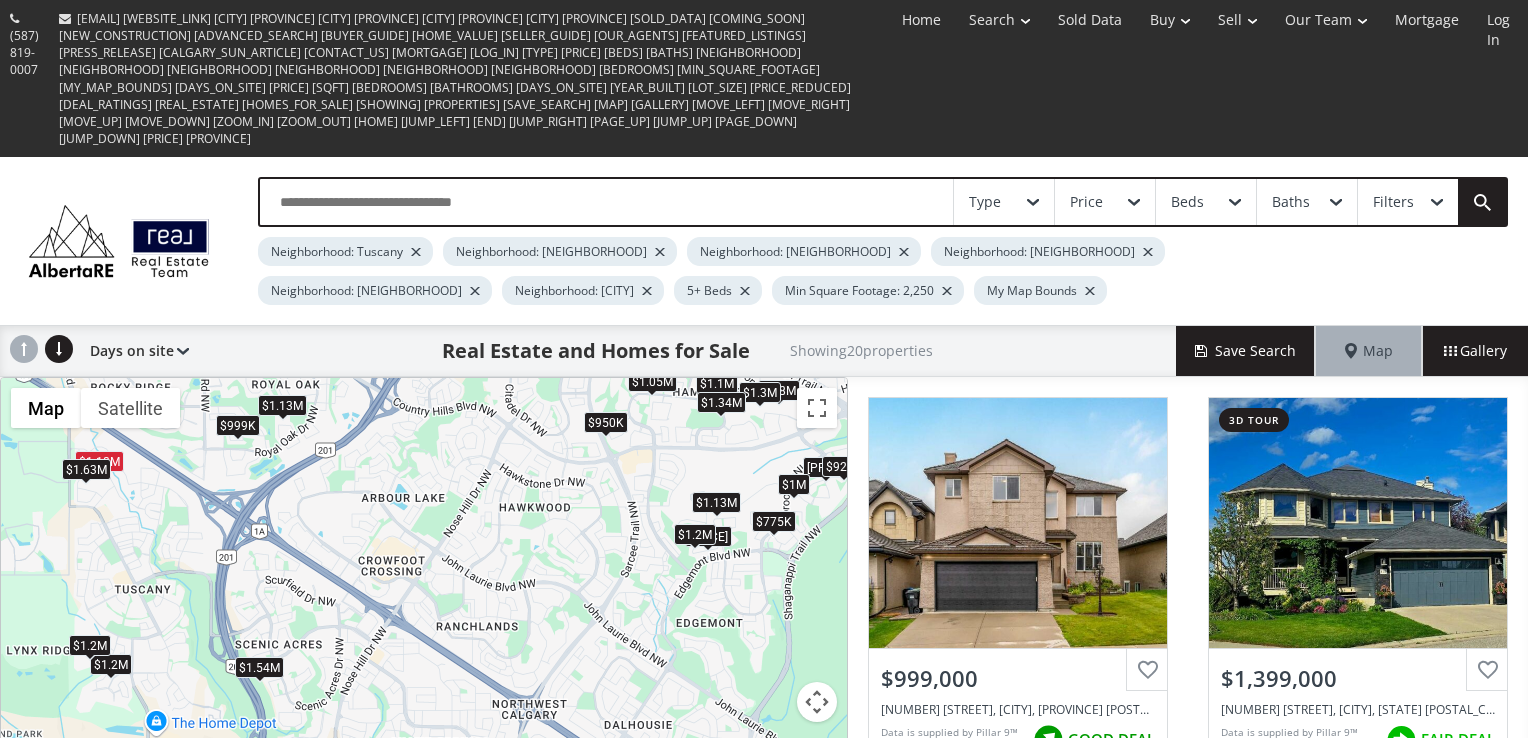 click on "$1.63M" at bounding box center (86, 469) 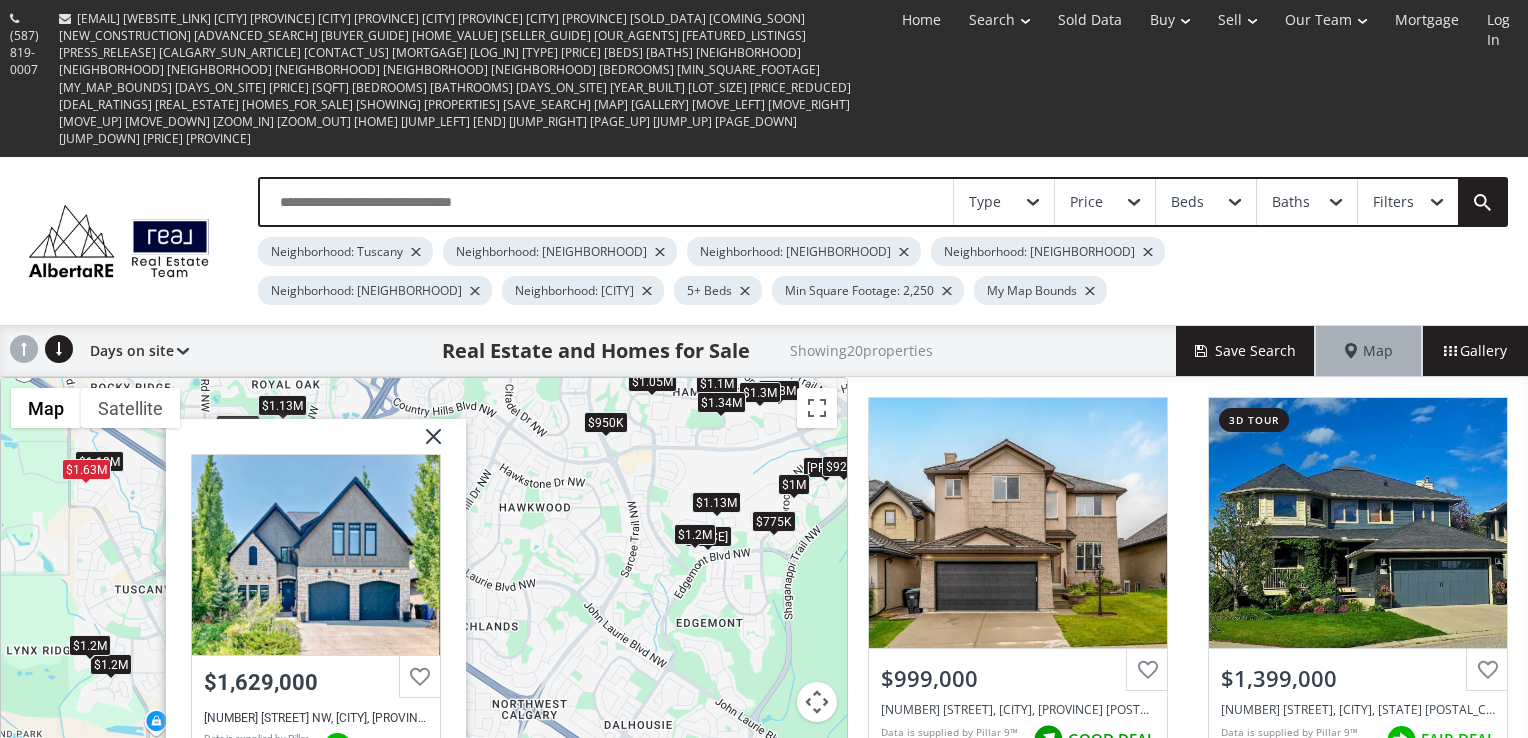 click on "To navigate, press the arrow keys. $999K $1.4M $1.8M $1.2M $1.1M $1.18M $925K $1.15M $1.54M $1.3M $1.13M $1.2M $1.2M $1.05M $950K $1M $1.63M $1.34M $1.13M $775K Tusslewood Heights NW Calgary AB T3L 2M7 $1,629,000 113 Tusslewood Heights NW, Calgary, AB T3L 2M7 Data is supplied by Pillar 9™ MLS® System. Pillar 9™ is the owner of the copyright in its MLS® System. Data is deemed reliable but is not guaranteed accurate by Pillar 9™. The trademarks MLS®, Multiple Listing Service® and the associated logos are owned by The Canadian Real Estate Association (CREA) and identify the quality of services provided by real estate professionals who are members of CREA. Used under license.
Last updated: 2025-08-01 11:55:35  FAIR DEAL 5  BD 3.5  BA 3,605  SF 0.17   Ac" at bounding box center (424, 618) 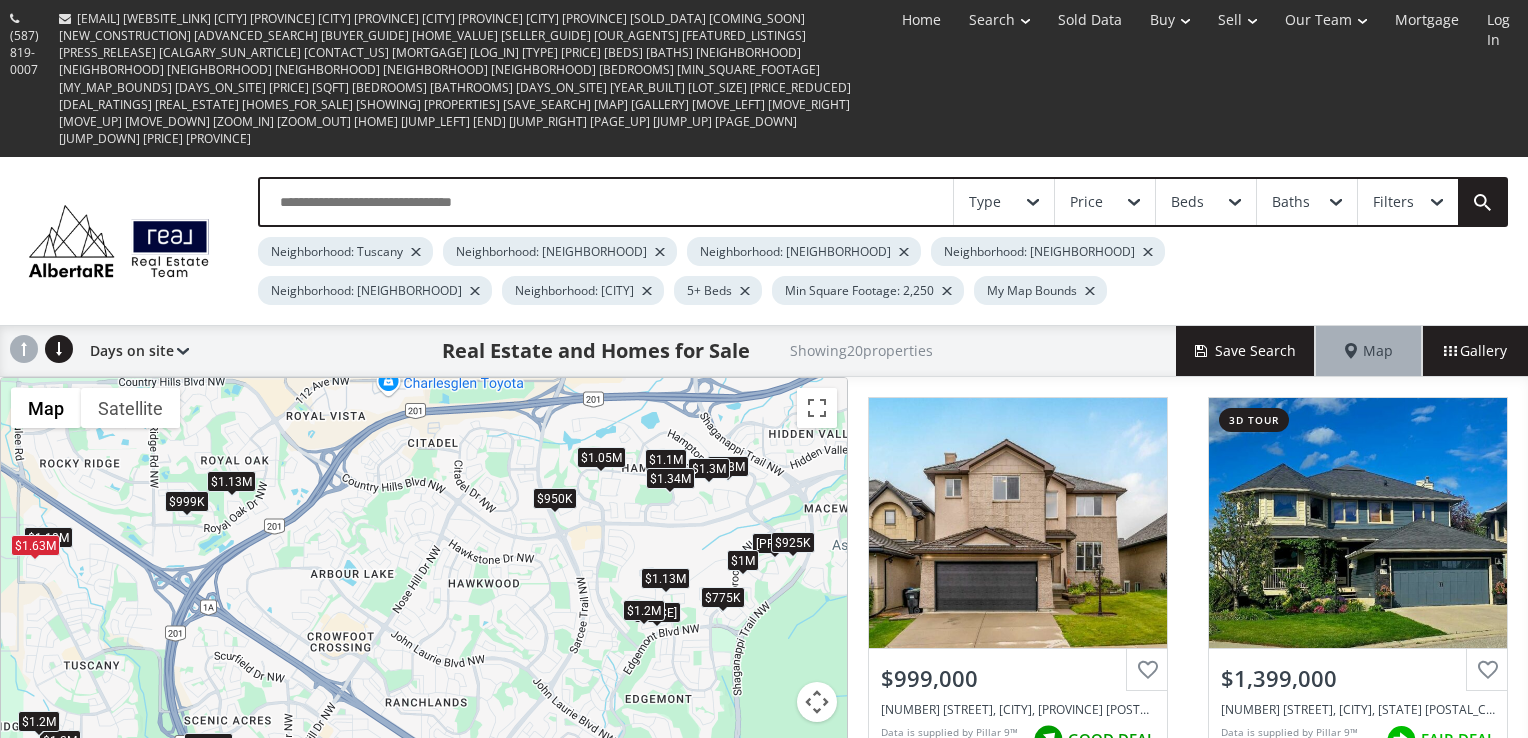 drag, startPoint x: 366, startPoint y: 416, endPoint x: 312, endPoint y: 498, distance: 98.1835 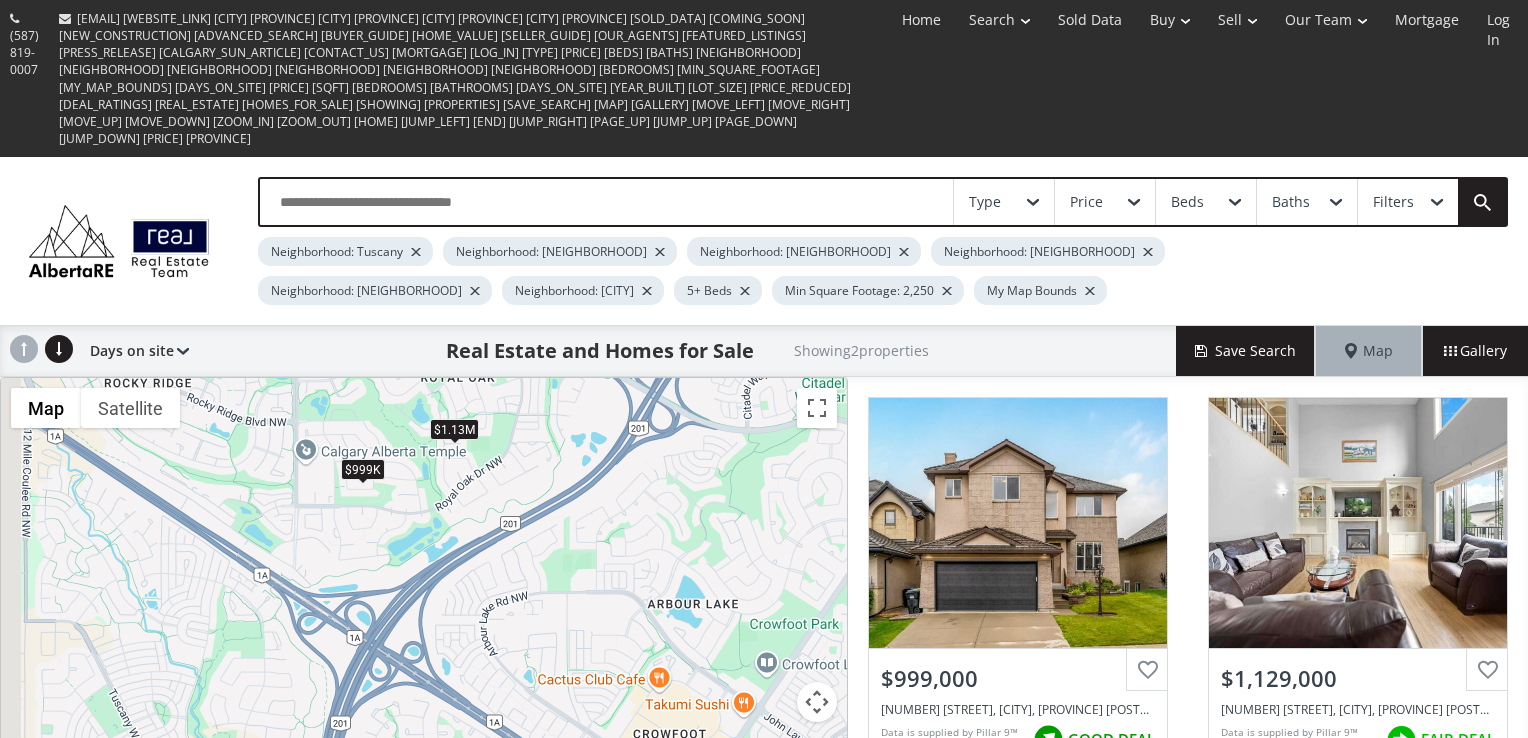 drag, startPoint x: 106, startPoint y: 487, endPoint x: 262, endPoint y: 547, distance: 167.14066 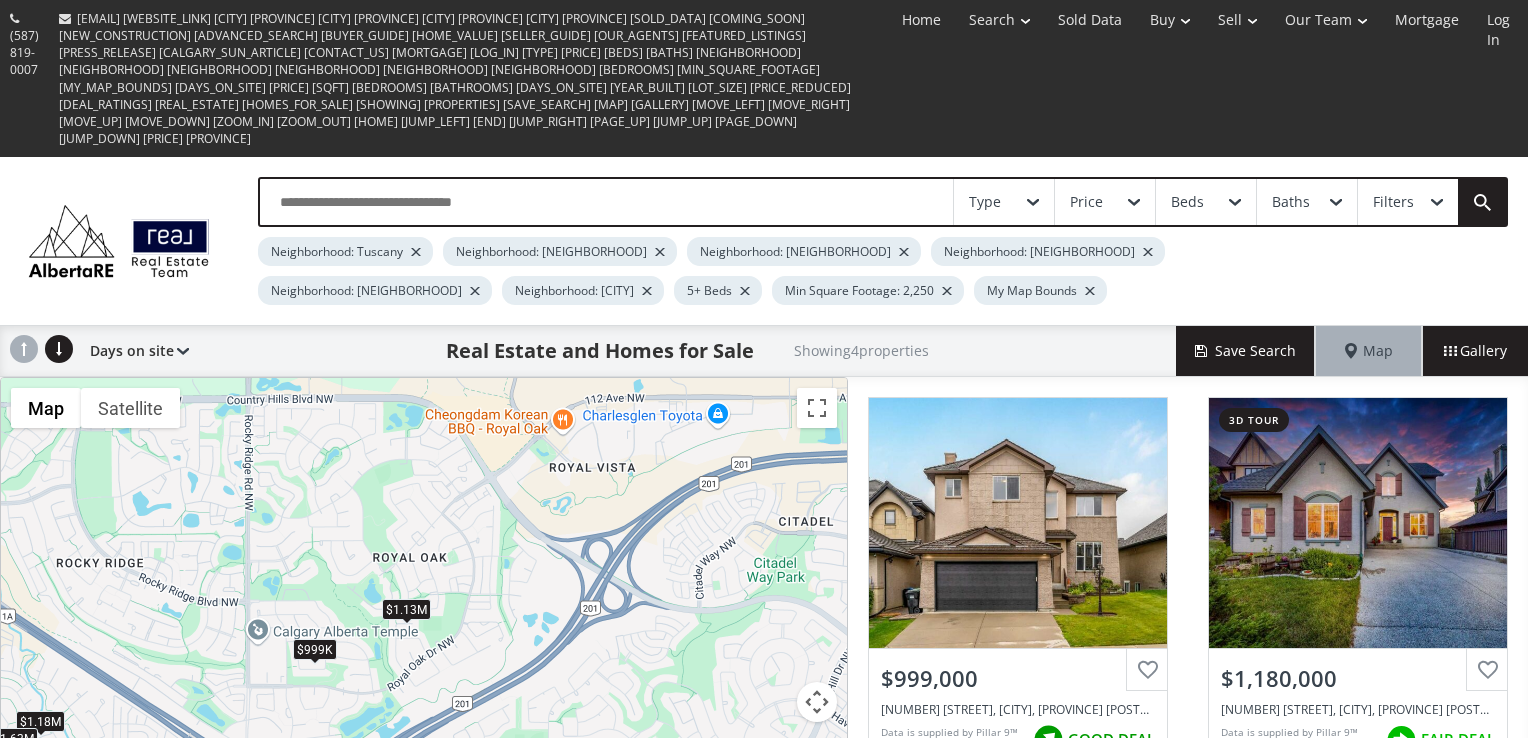 drag, startPoint x: 422, startPoint y: 395, endPoint x: 356, endPoint y: 594, distance: 209.65924 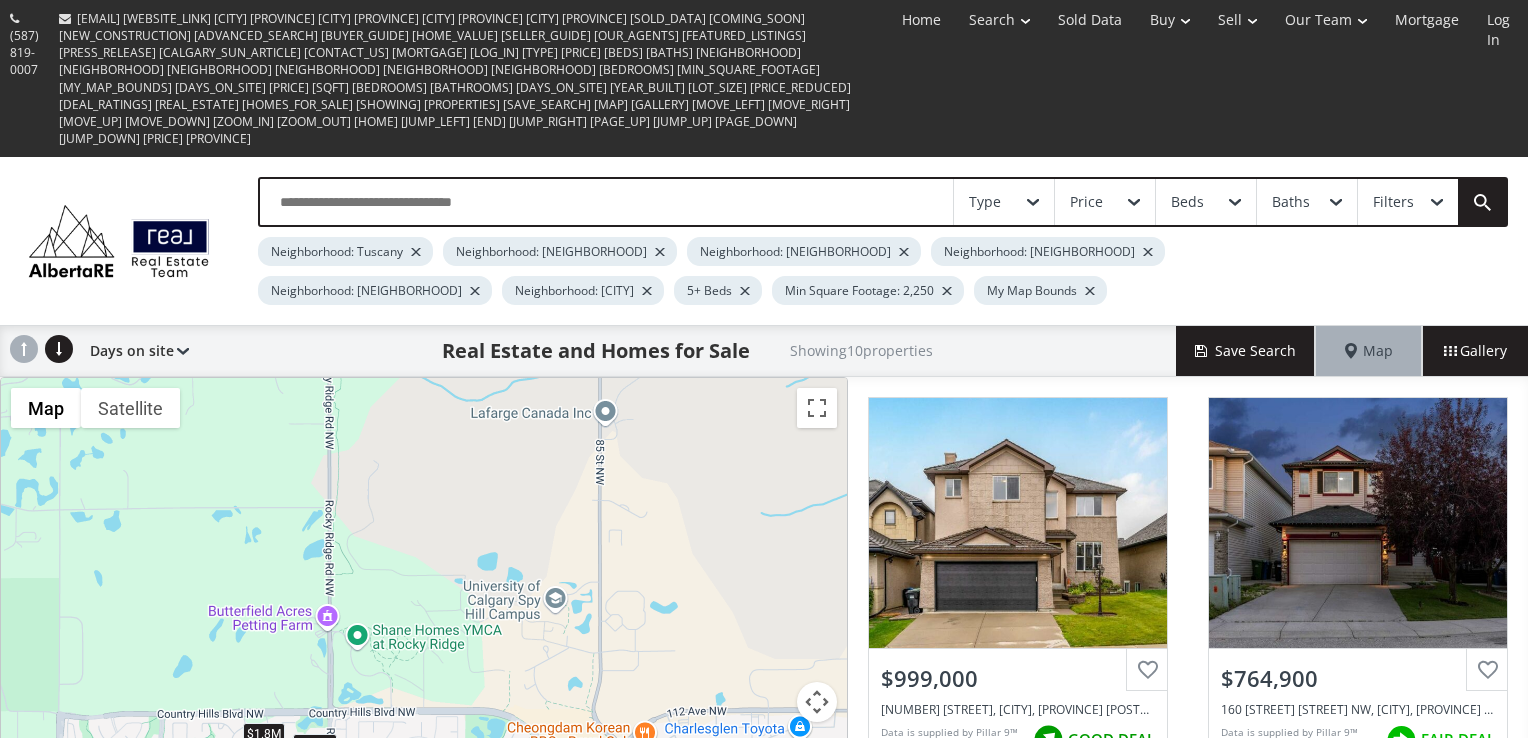 drag, startPoint x: 224, startPoint y: 457, endPoint x: 310, endPoint y: 785, distance: 339.087 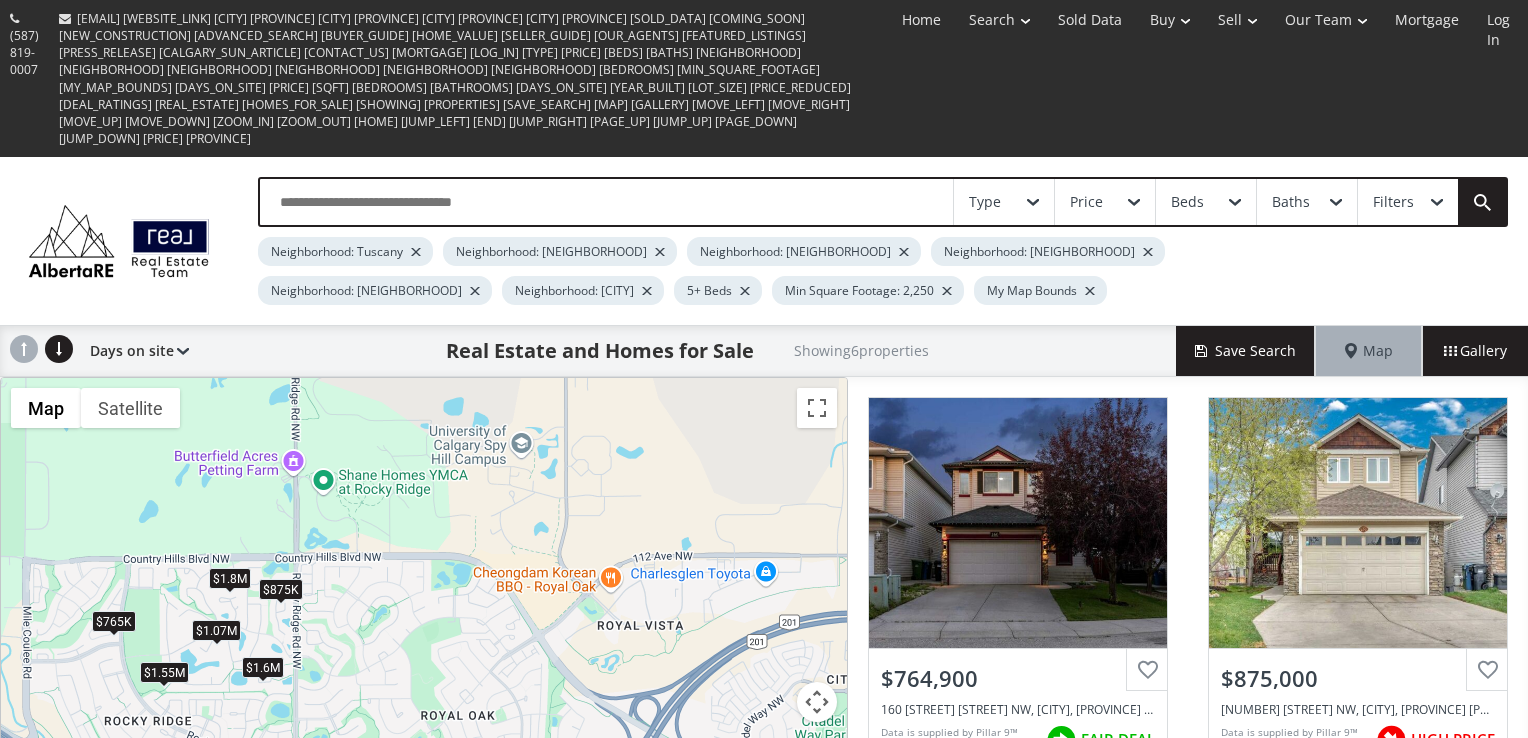 drag, startPoint x: 440, startPoint y: 666, endPoint x: 405, endPoint y: 508, distance: 161.83015 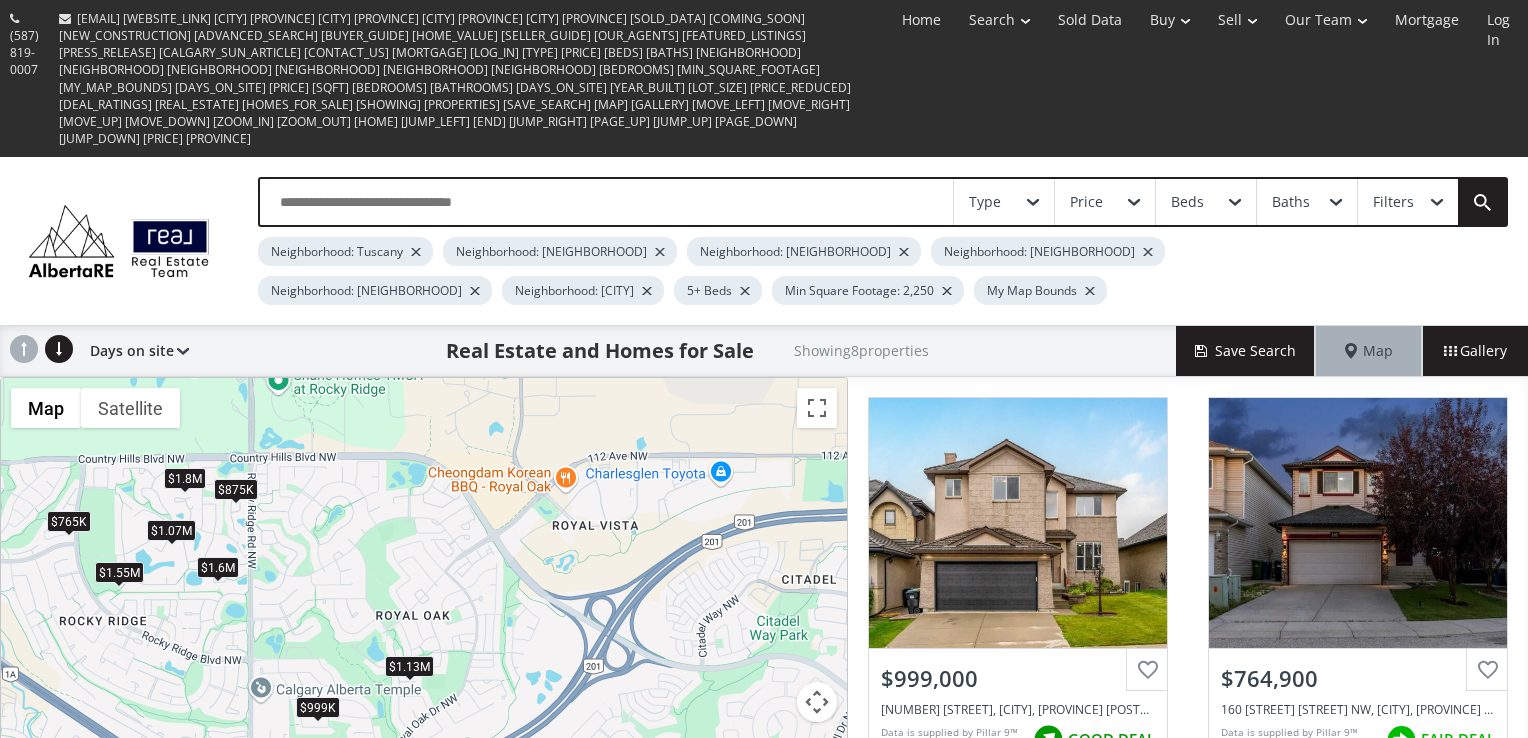 drag, startPoint x: 572, startPoint y: 538, endPoint x: 519, endPoint y: 426, distance: 123.90723 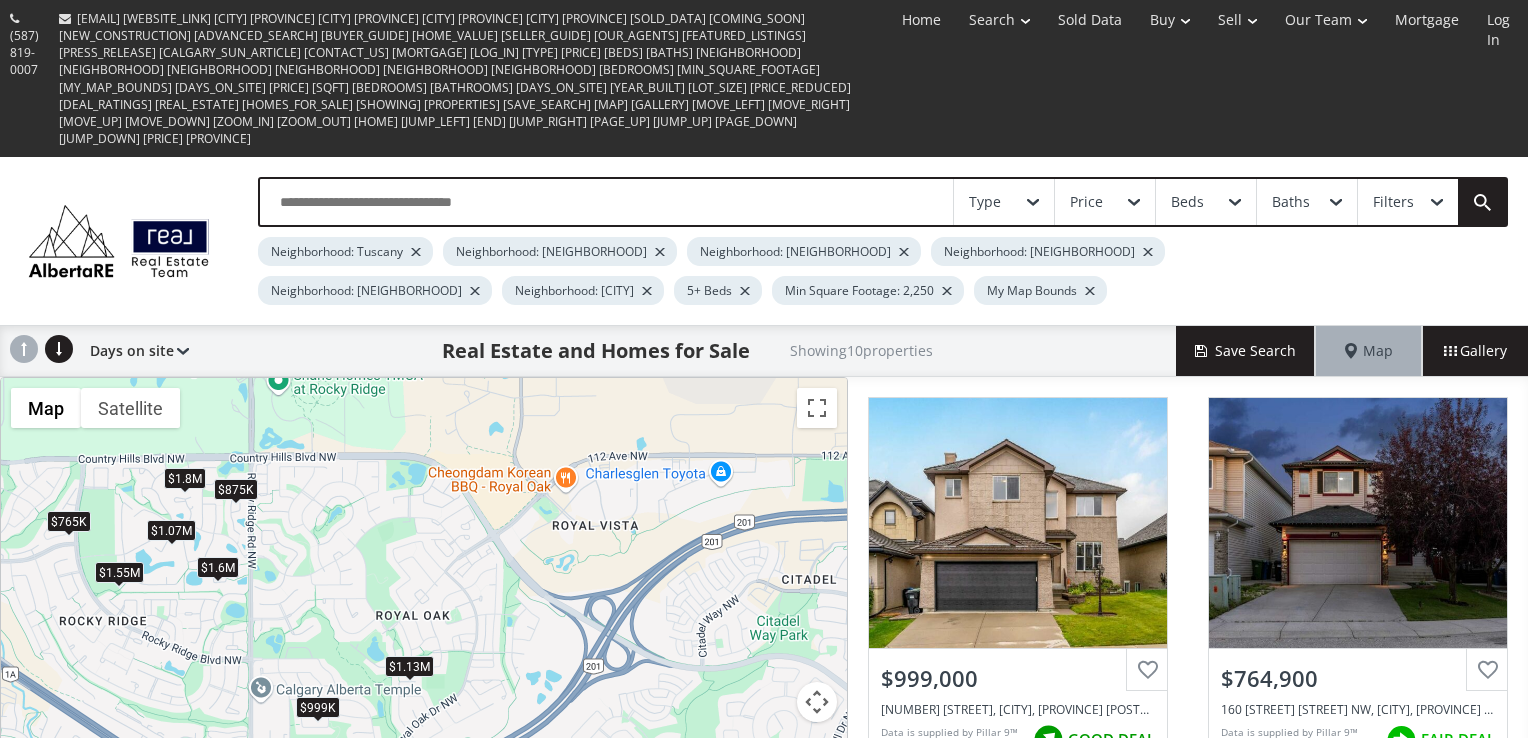 click on "$1.13M" at bounding box center [409, 666] 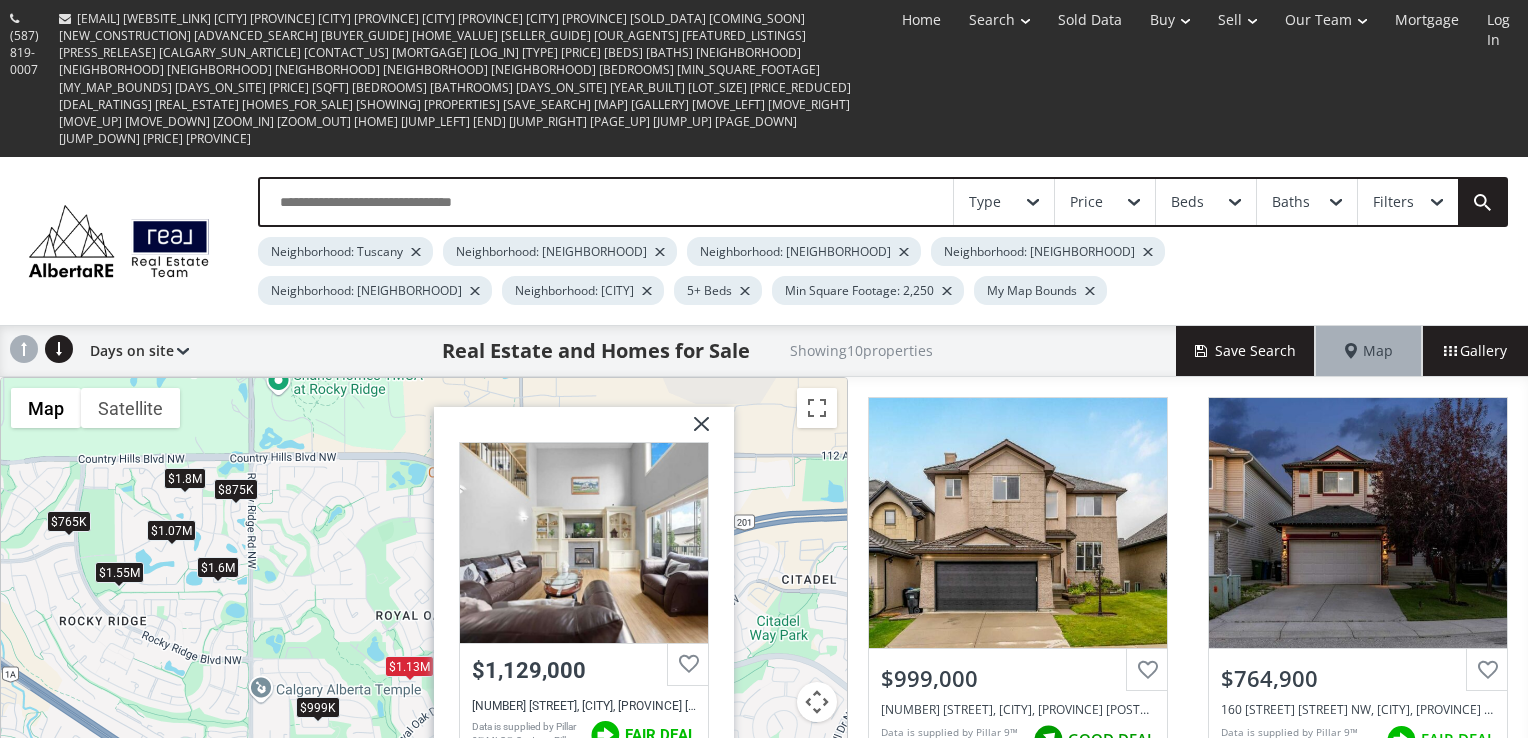 click on "To navigate, press the arrow keys. $999K $765K $1.18M $875K $1.13M $1.6M $1.8M $1.63M $1.07M $1.55M Royal Ridge Rise NW Calgary AB T3G 5M1 $1,129,000 107 Royal Ridge Rise NW, Calgary, AB T3G 5M1 Data is supplied by Pillar 9™ MLS® System. Pillar 9™ is the owner of the copyright in its MLS® System. Data is deemed reliable but is not guaranteed accurate by Pillar 9™. The trademarks MLS®, Multiple Listing Service® and the associated logos are owned by The Canadian Real Estate Association (CREA) and identify the quality of services provided by real estate professionals who are members of CREA. Used under license.
Last updated: 2025-08-01 12:00:45  FAIR DEAL 5  BD 3.5  BA 2,711  SF 0.13   Ac" at bounding box center [424, 618] 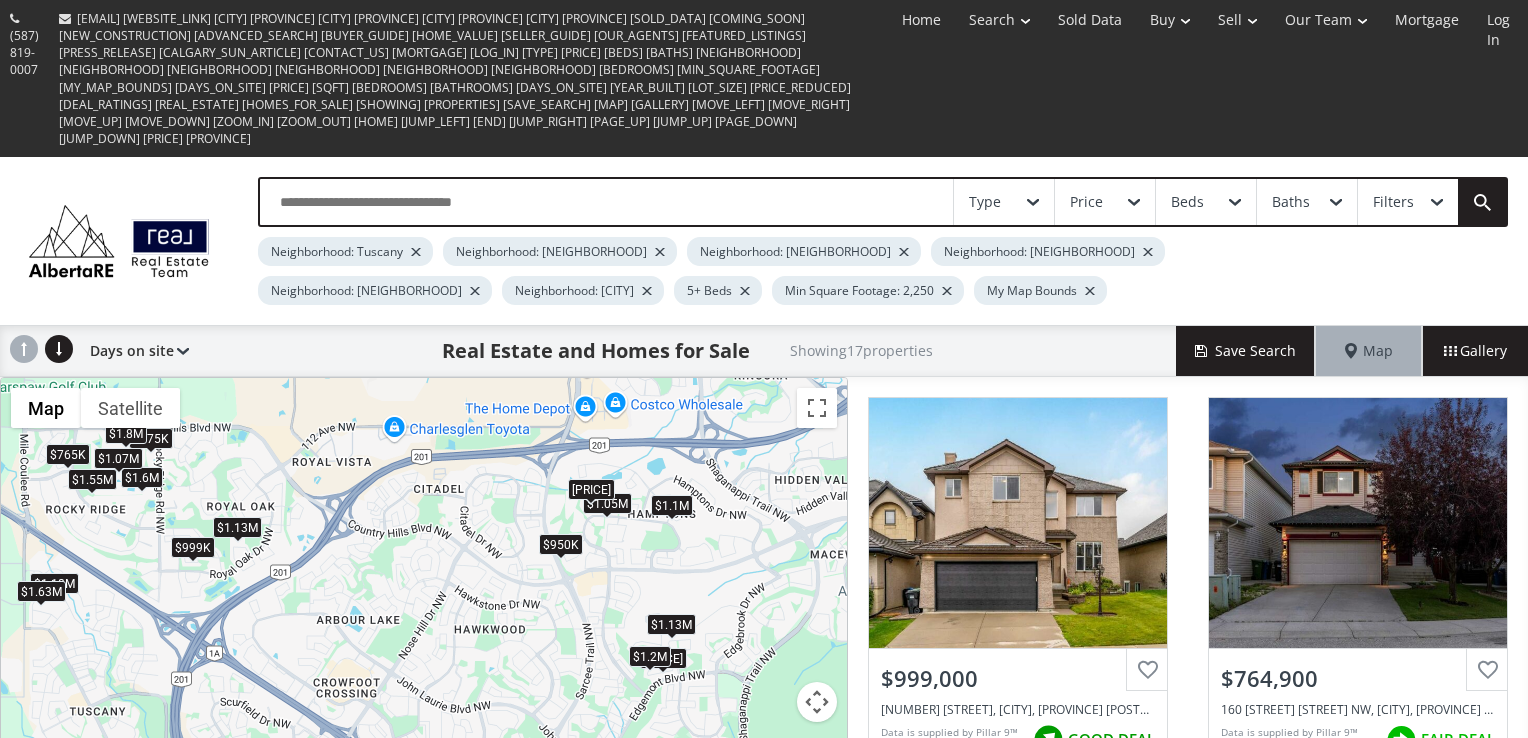 drag, startPoint x: 577, startPoint y: 611, endPoint x: 400, endPoint y: 456, distance: 235.2743 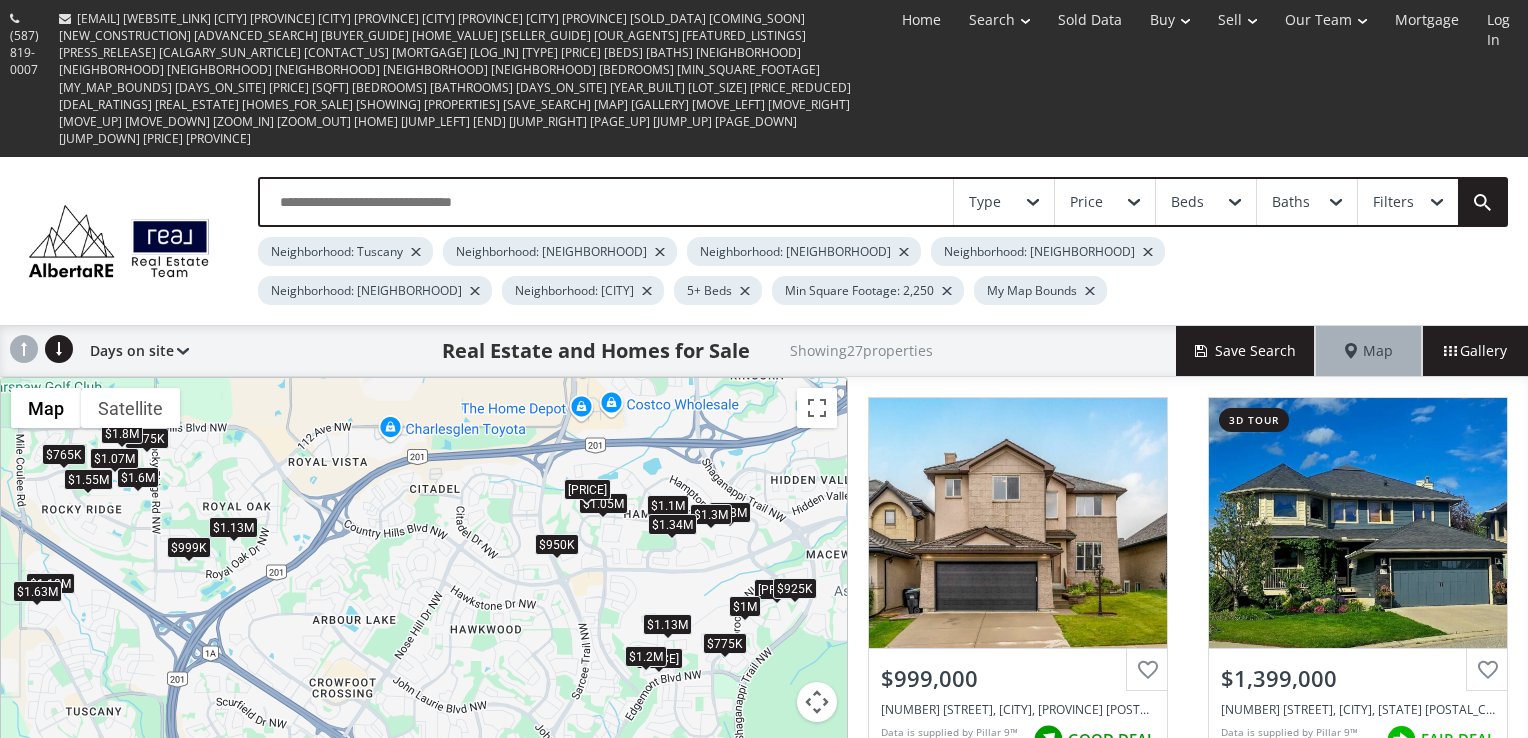 drag, startPoint x: 612, startPoint y: 534, endPoint x: 358, endPoint y: 602, distance: 262.94485 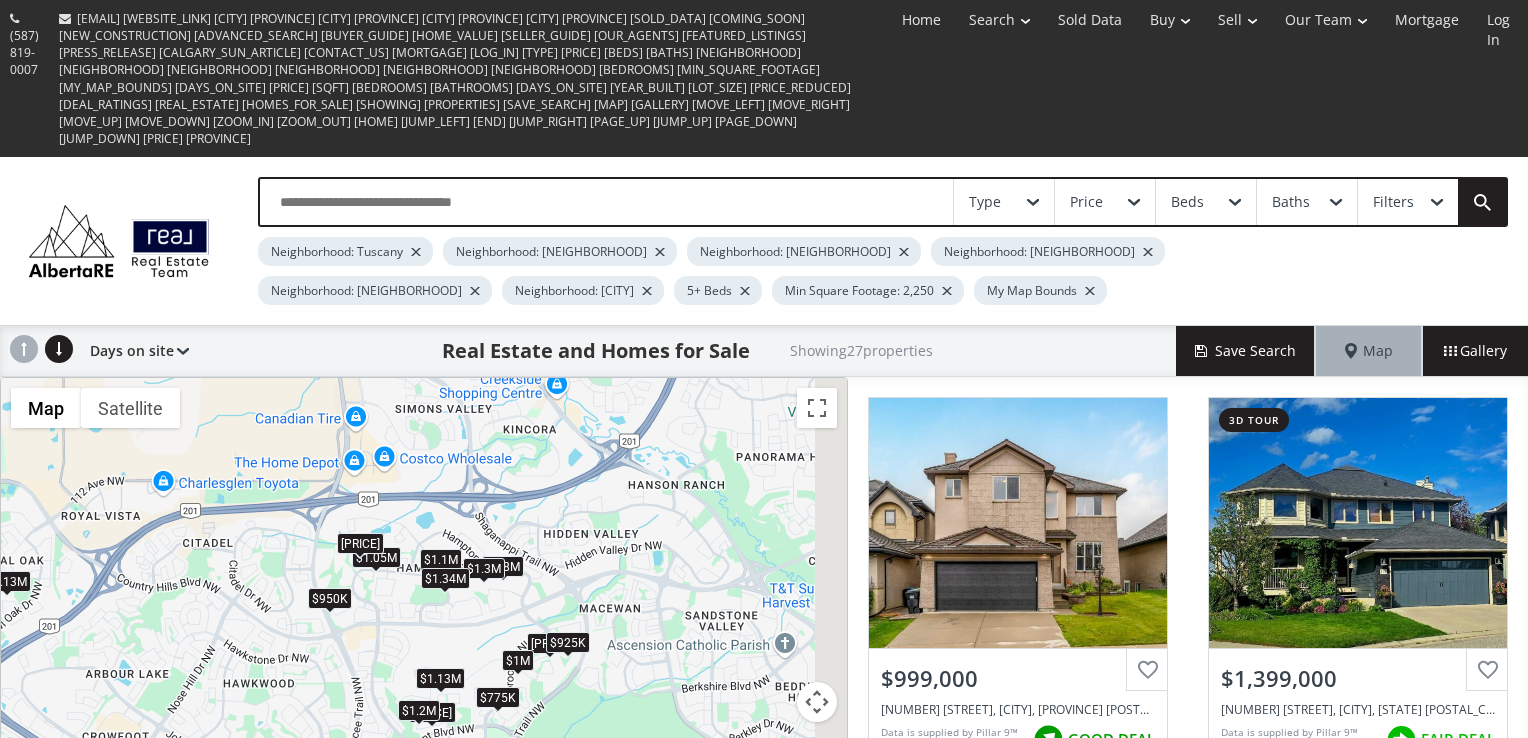 drag, startPoint x: 634, startPoint y: 462, endPoint x: 397, endPoint y: 517, distance: 243.29817 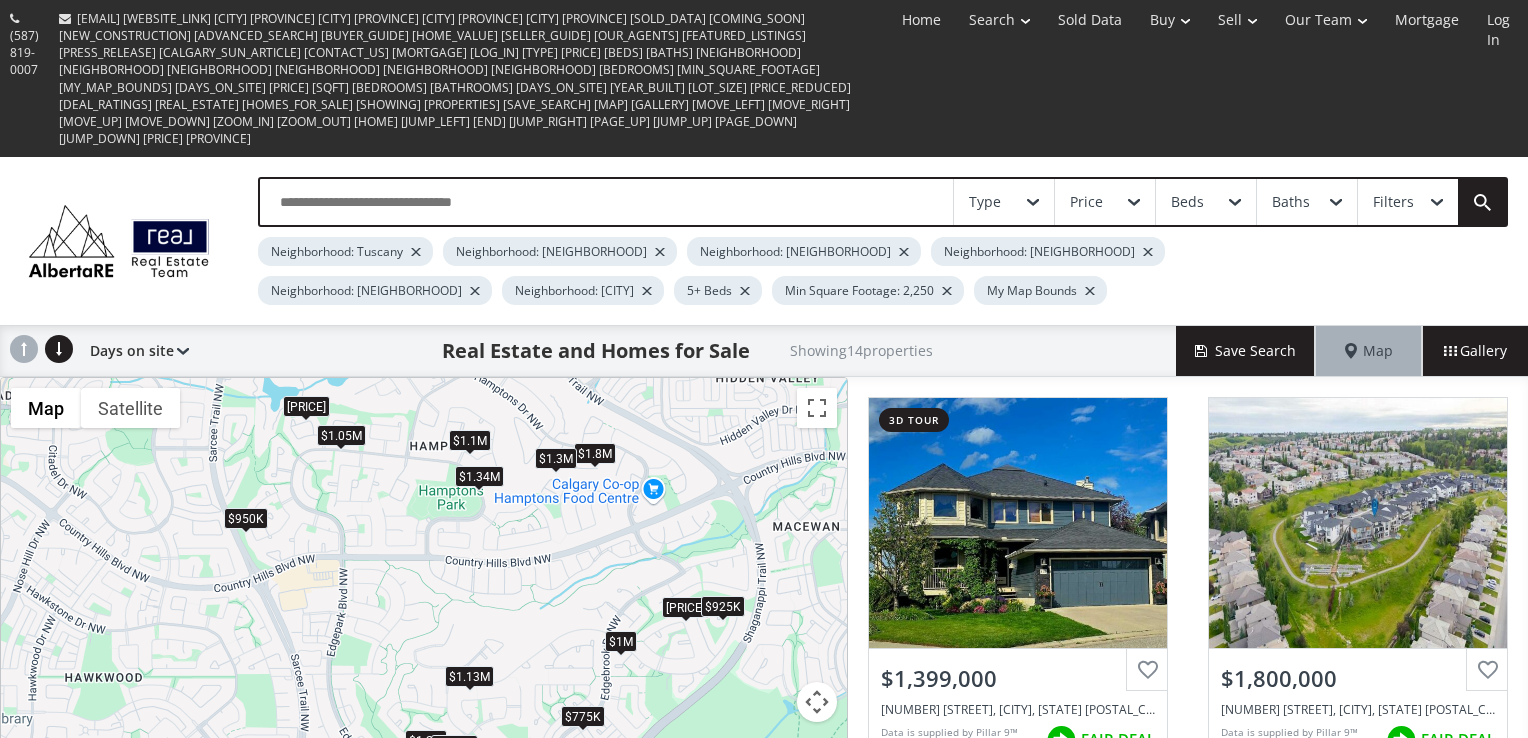 click on "$1.15M" at bounding box center (454, 745) 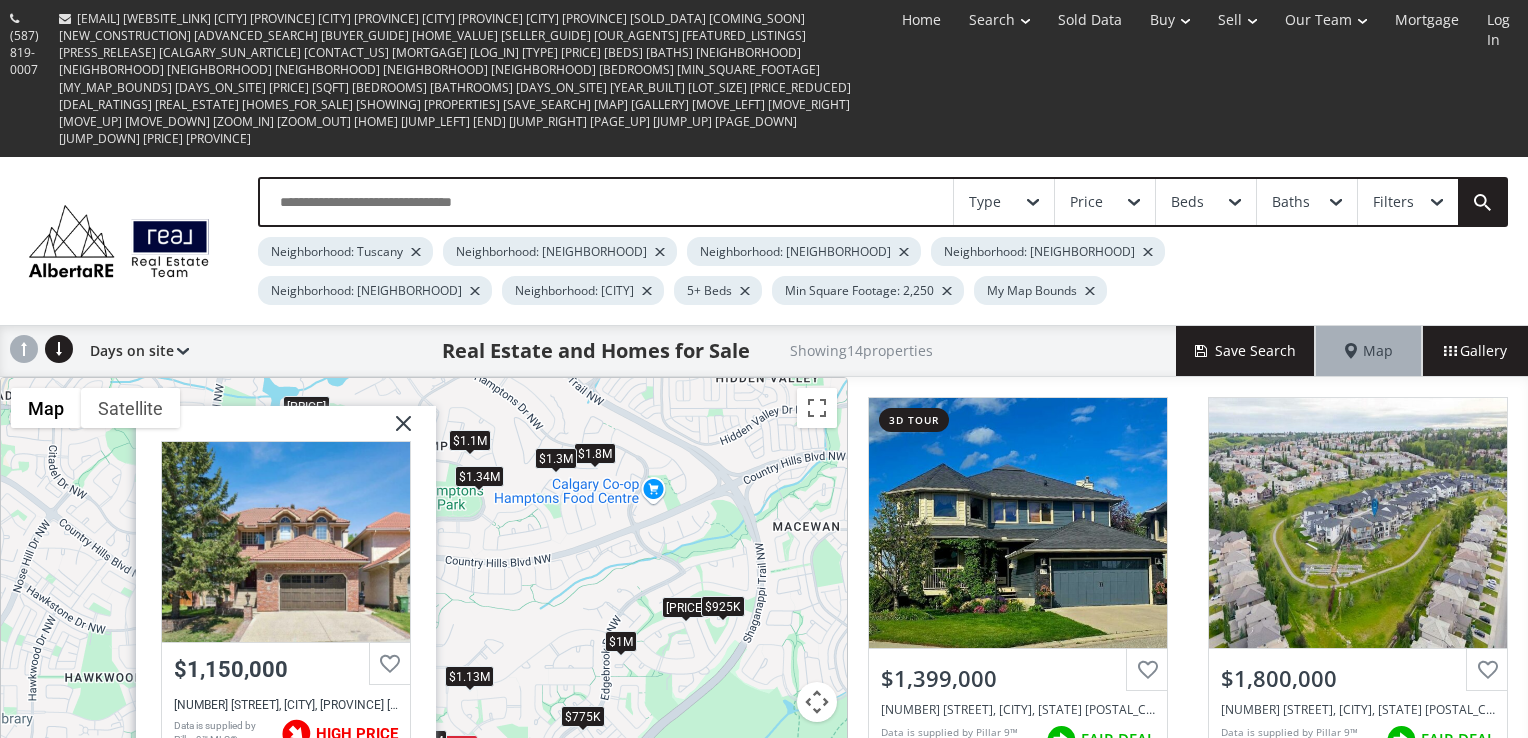 click on "$775K" at bounding box center (583, 715) 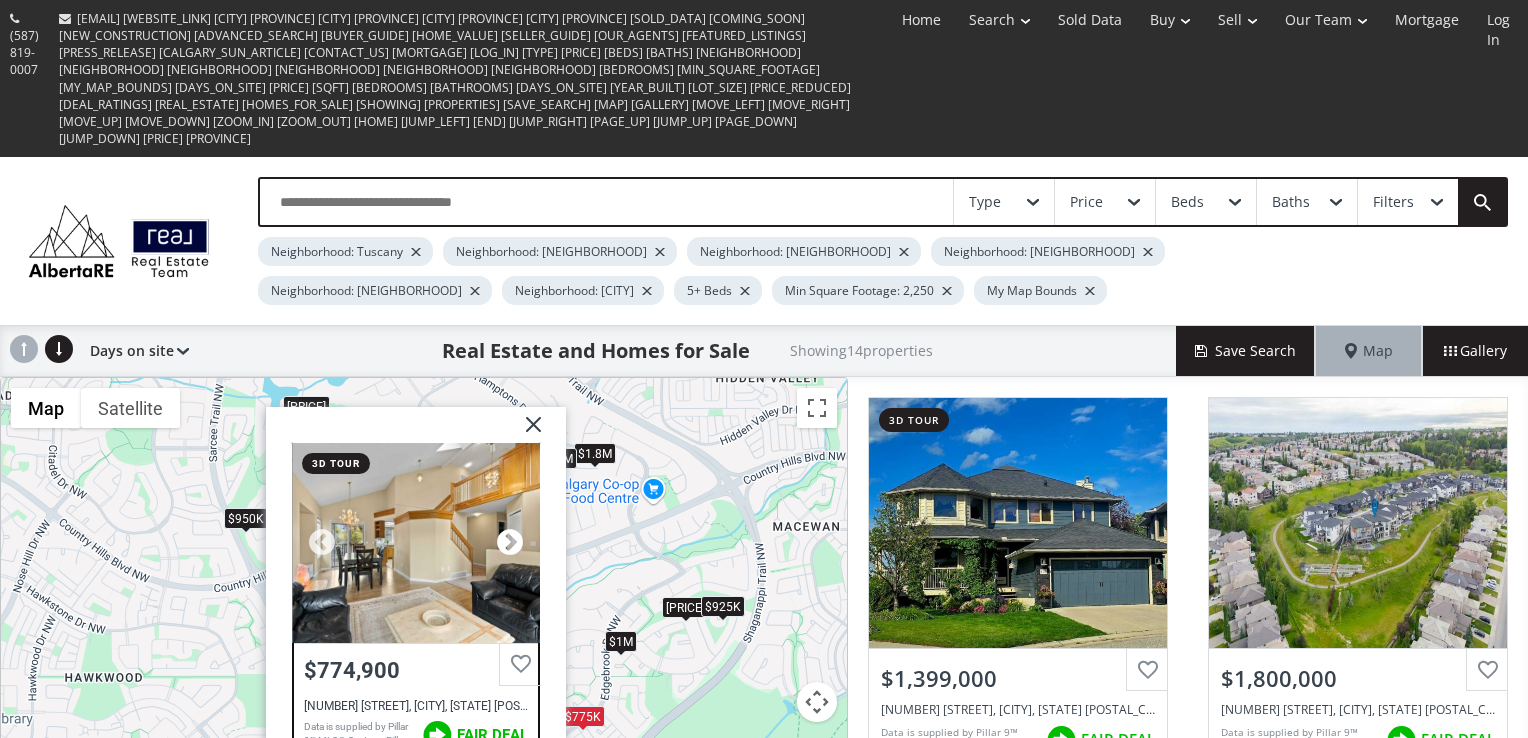 click at bounding box center (510, 542) 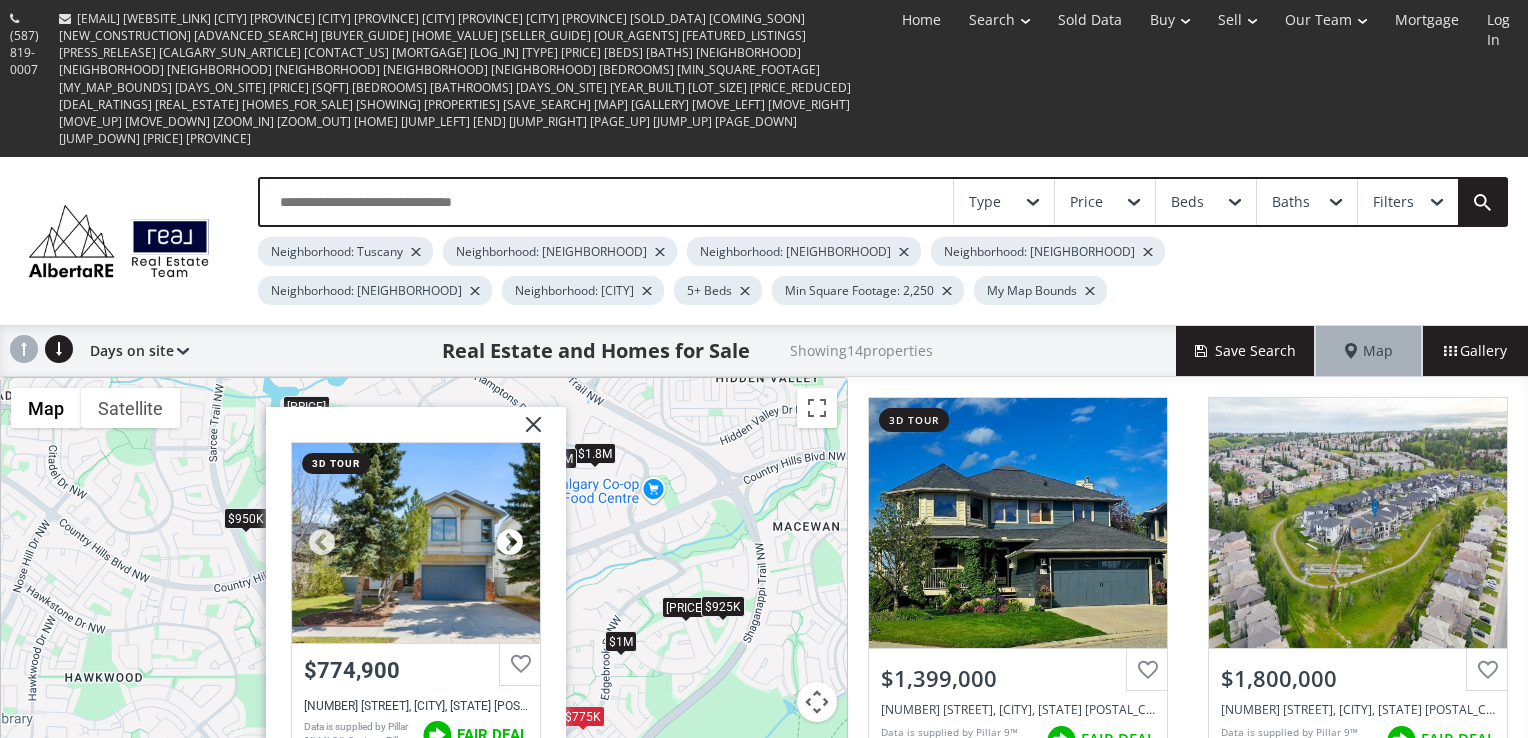 click at bounding box center (510, 542) 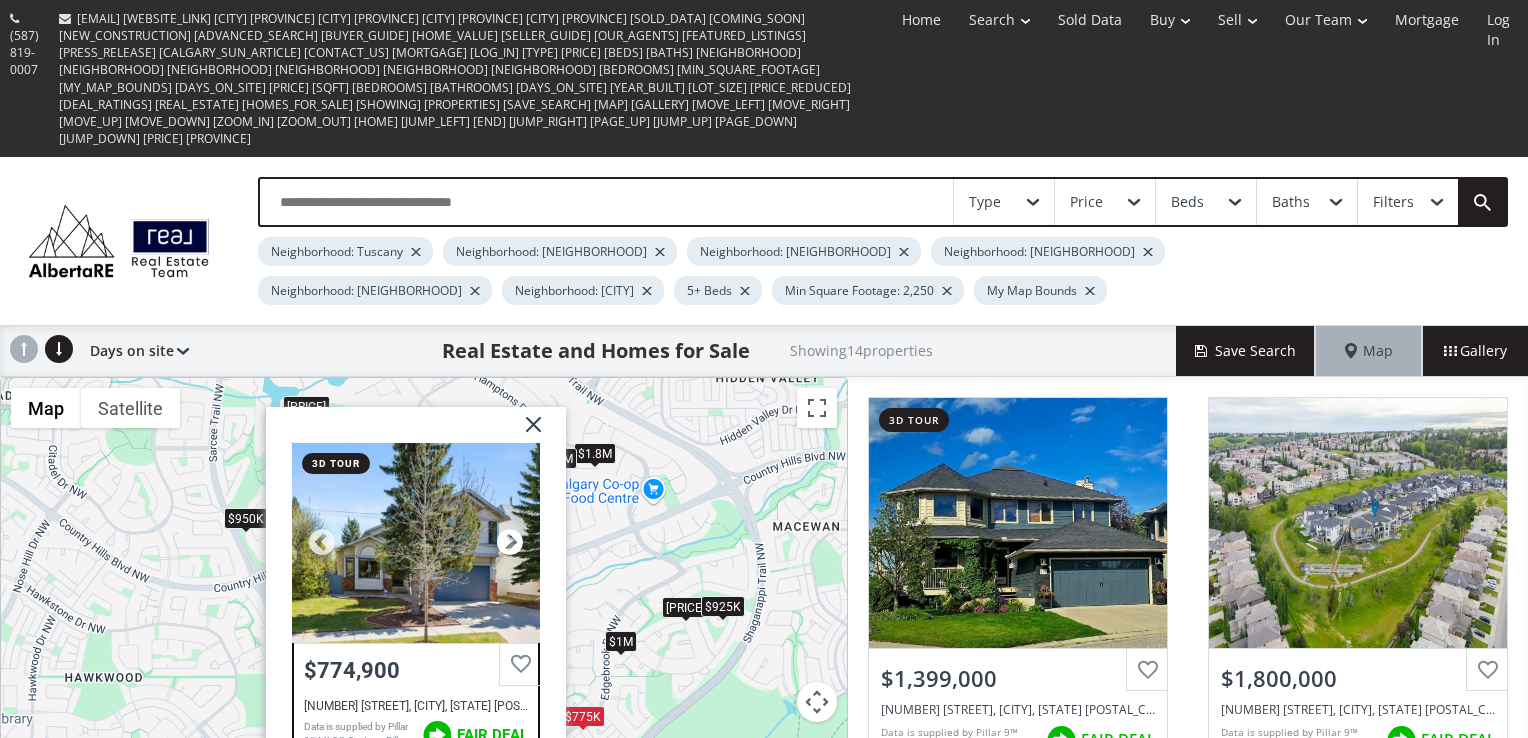click at bounding box center (510, 542) 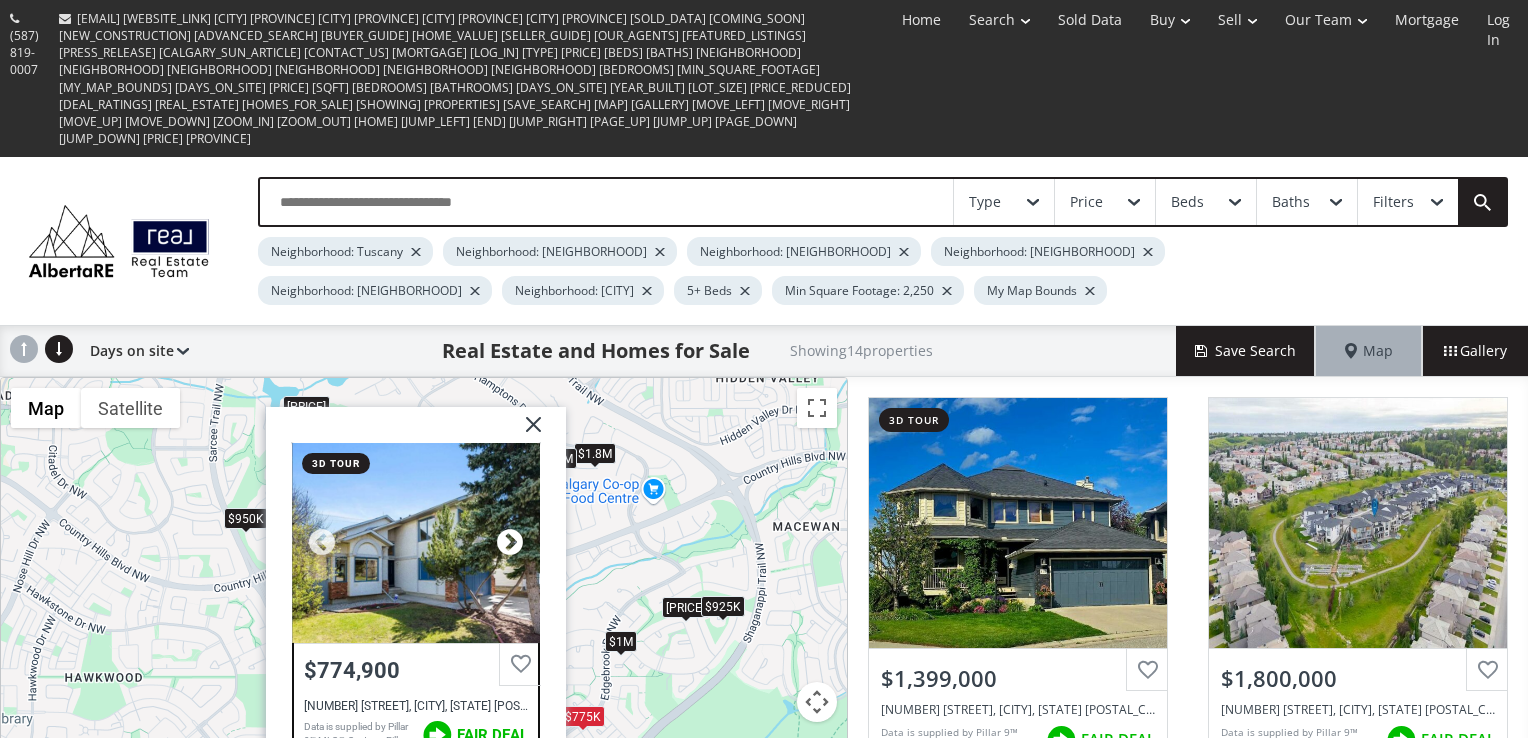 click at bounding box center [510, 542] 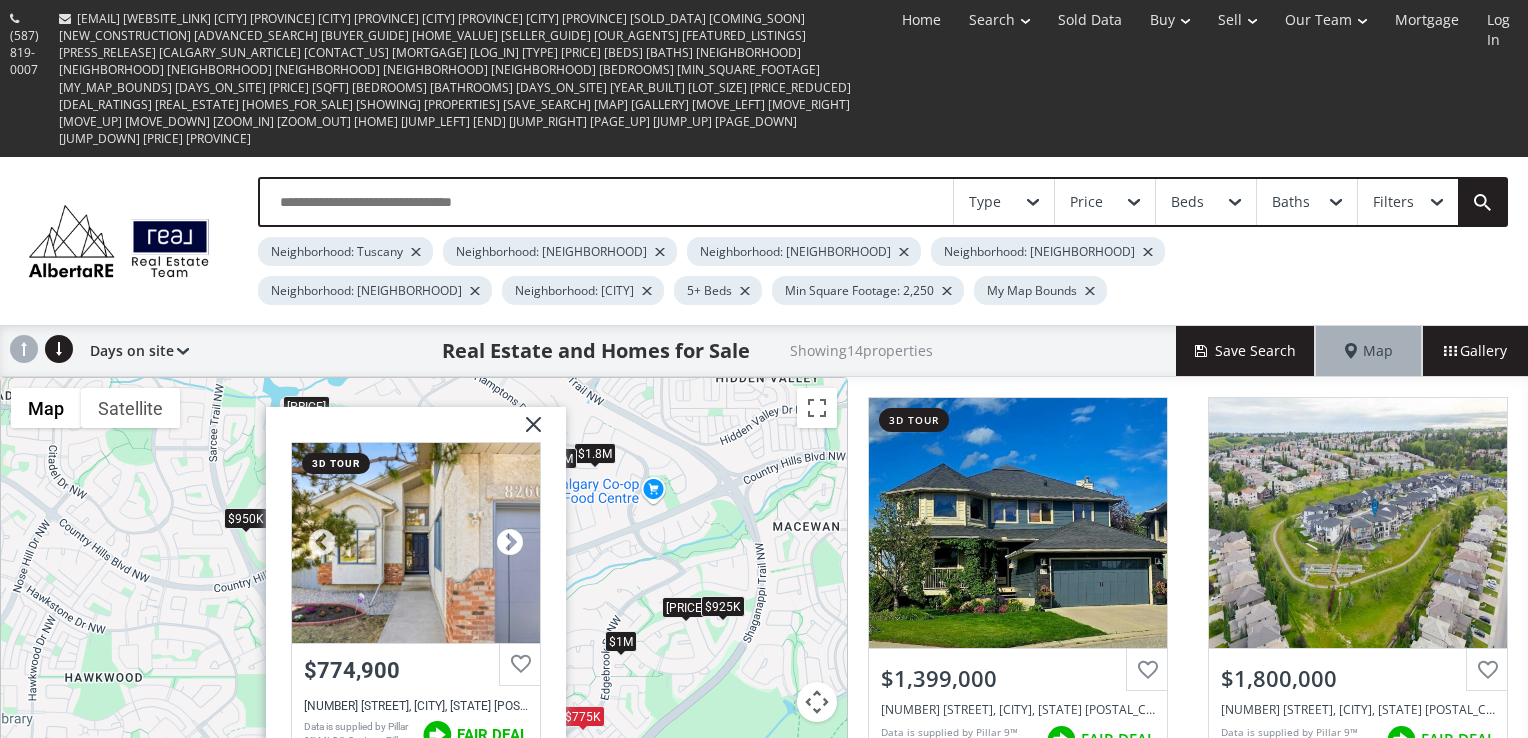click at bounding box center (510, 542) 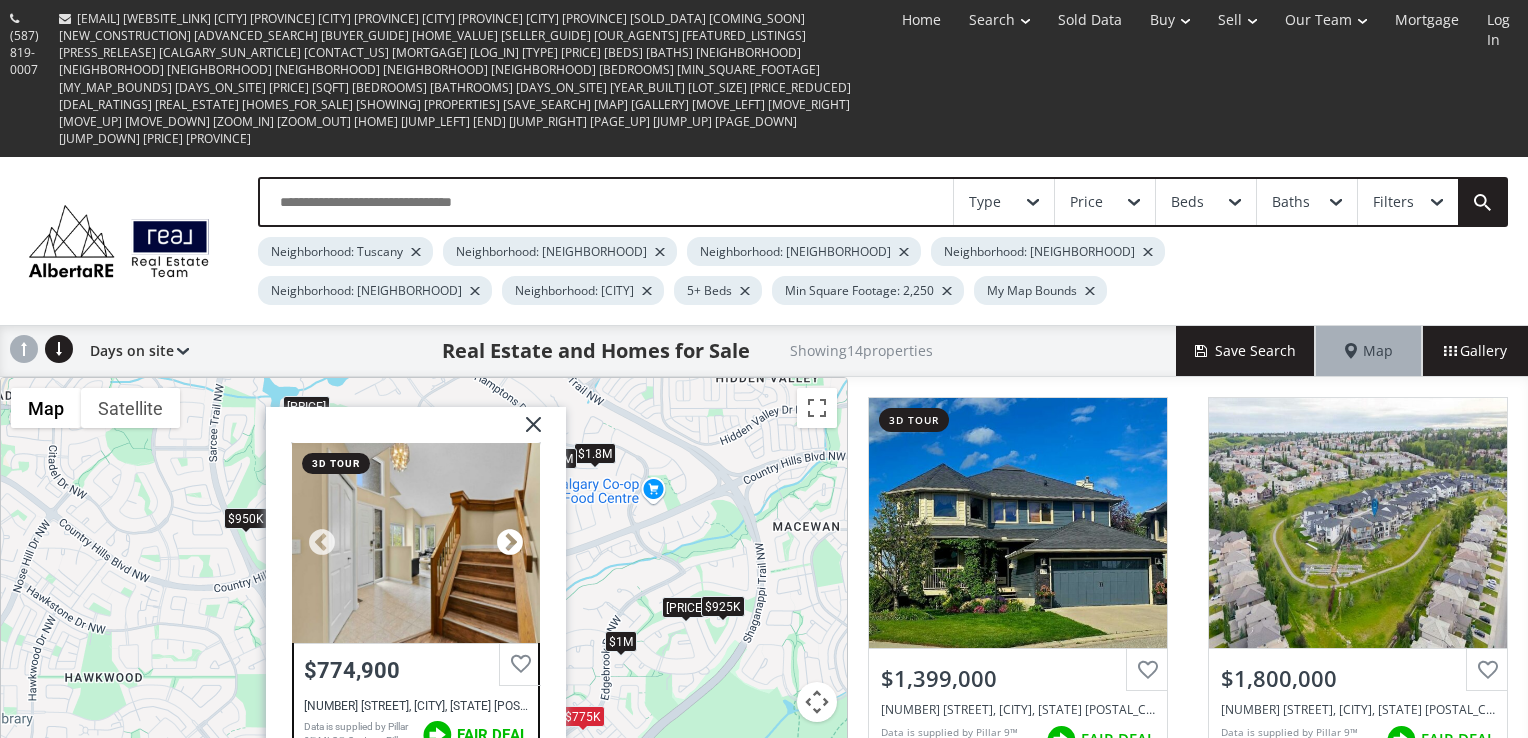 click at bounding box center [510, 542] 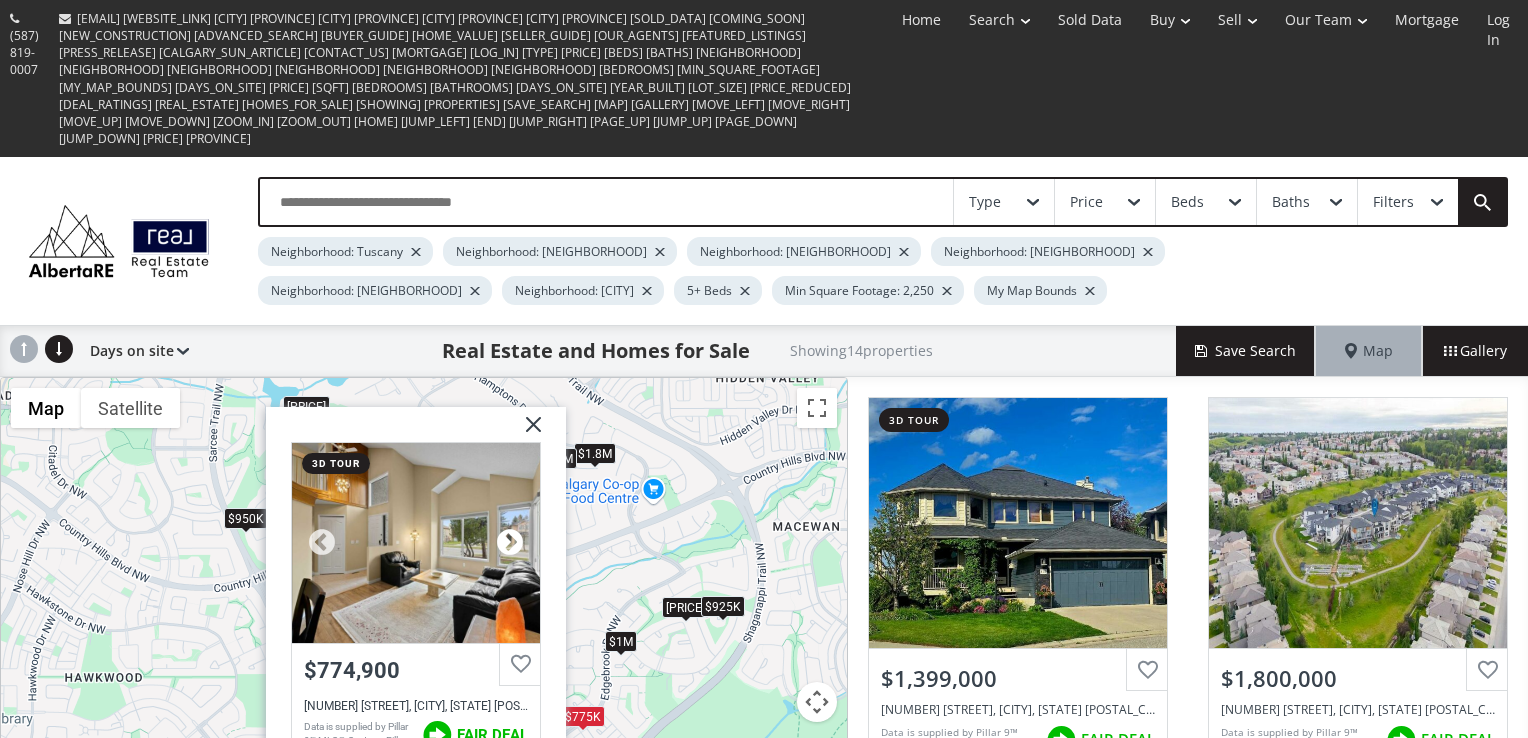 click at bounding box center (510, 542) 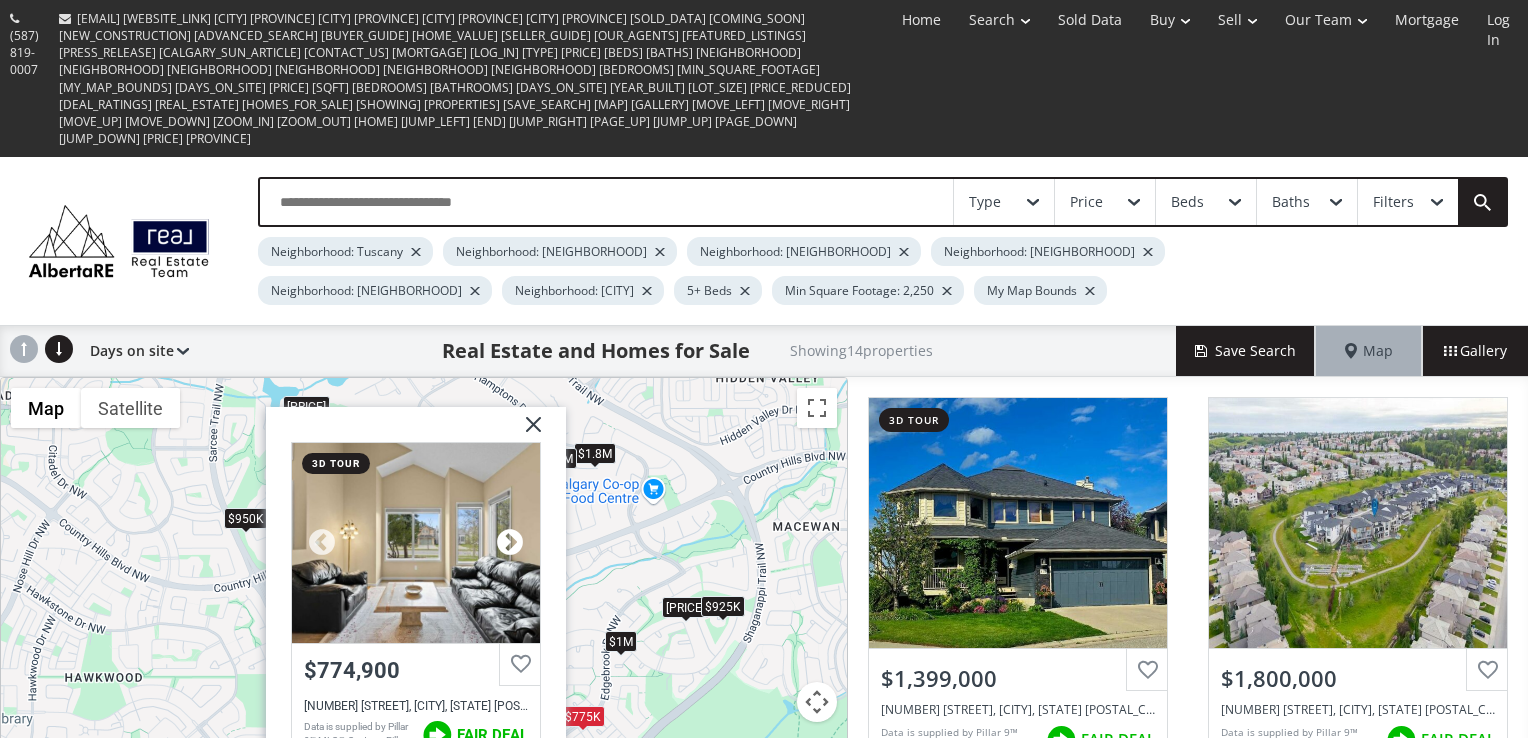 click at bounding box center (510, 542) 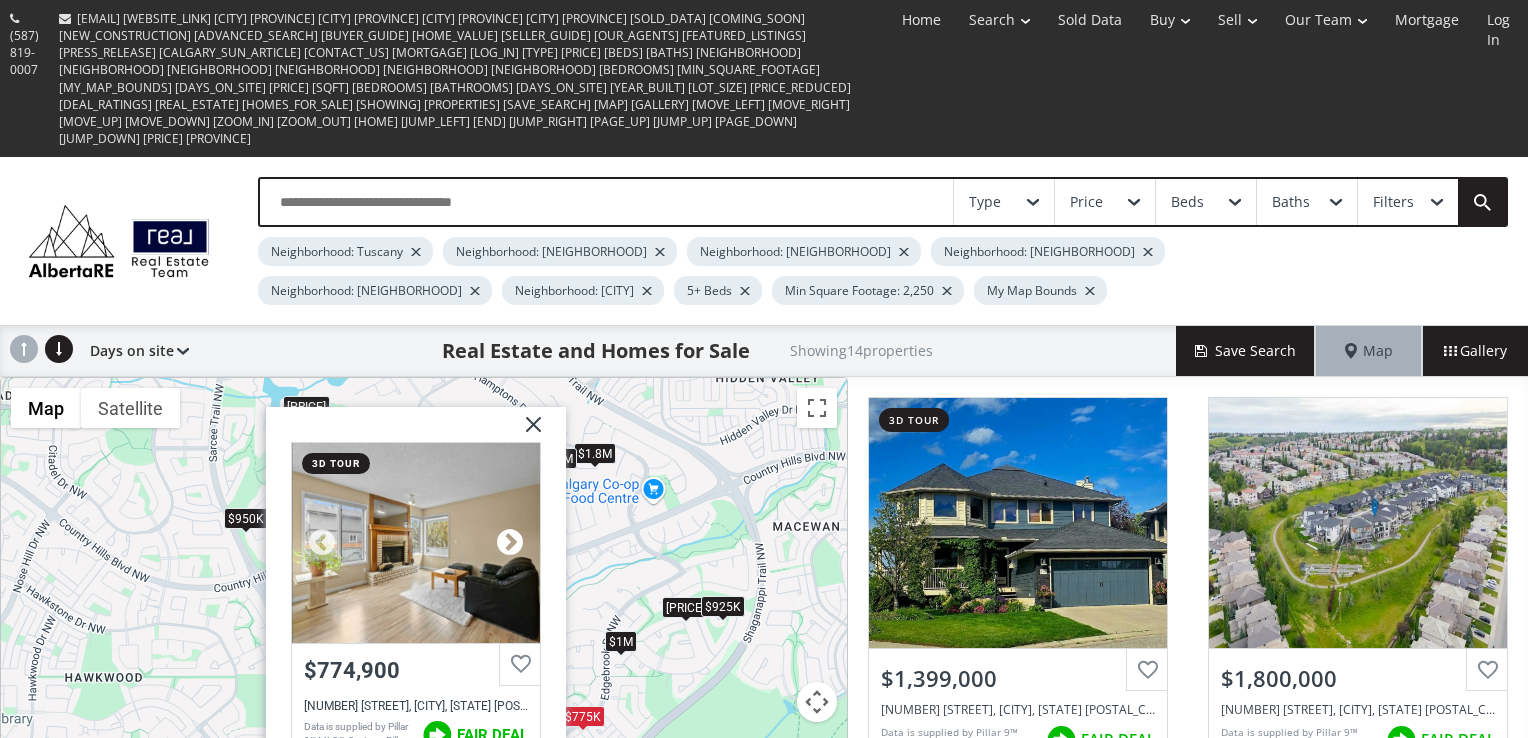 click at bounding box center [510, 542] 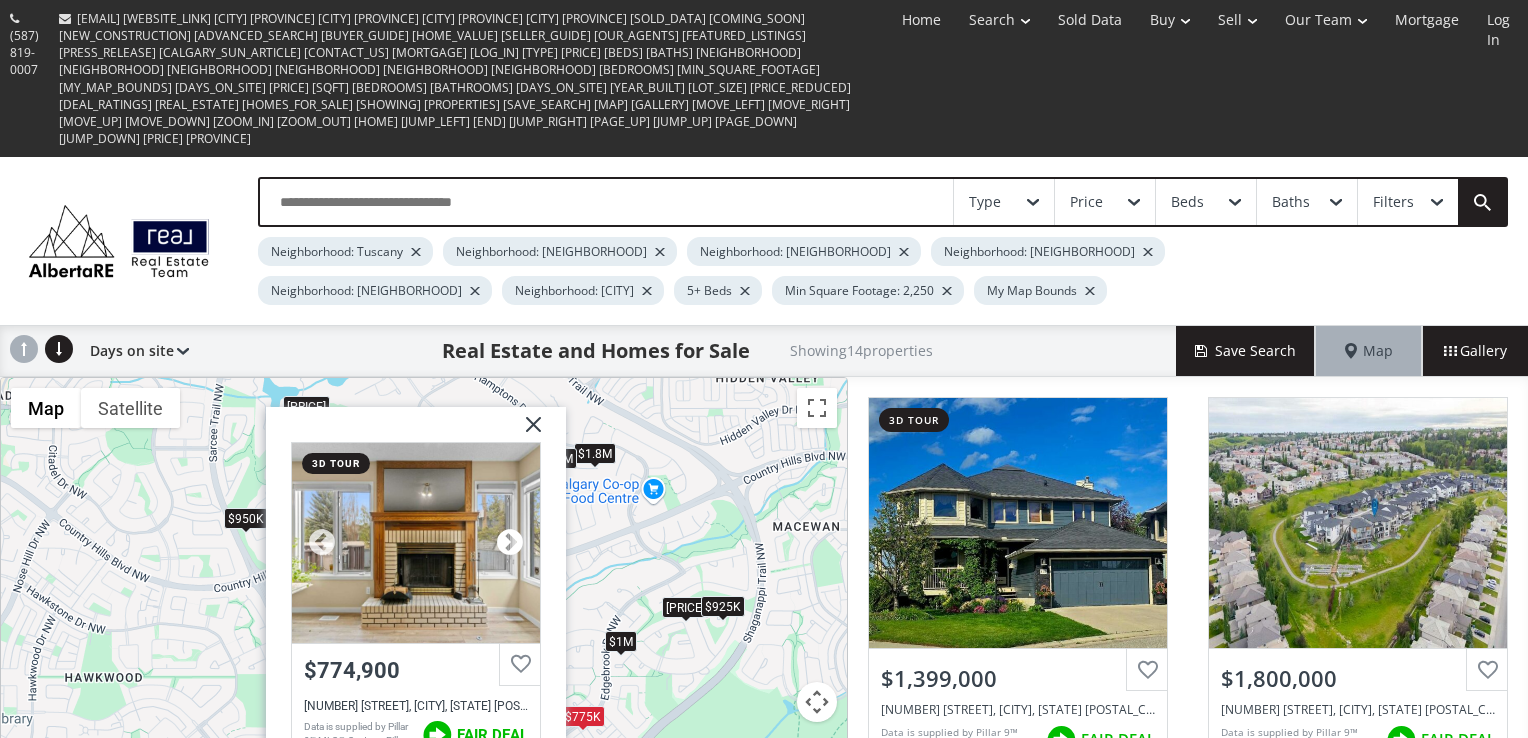 click at bounding box center (510, 542) 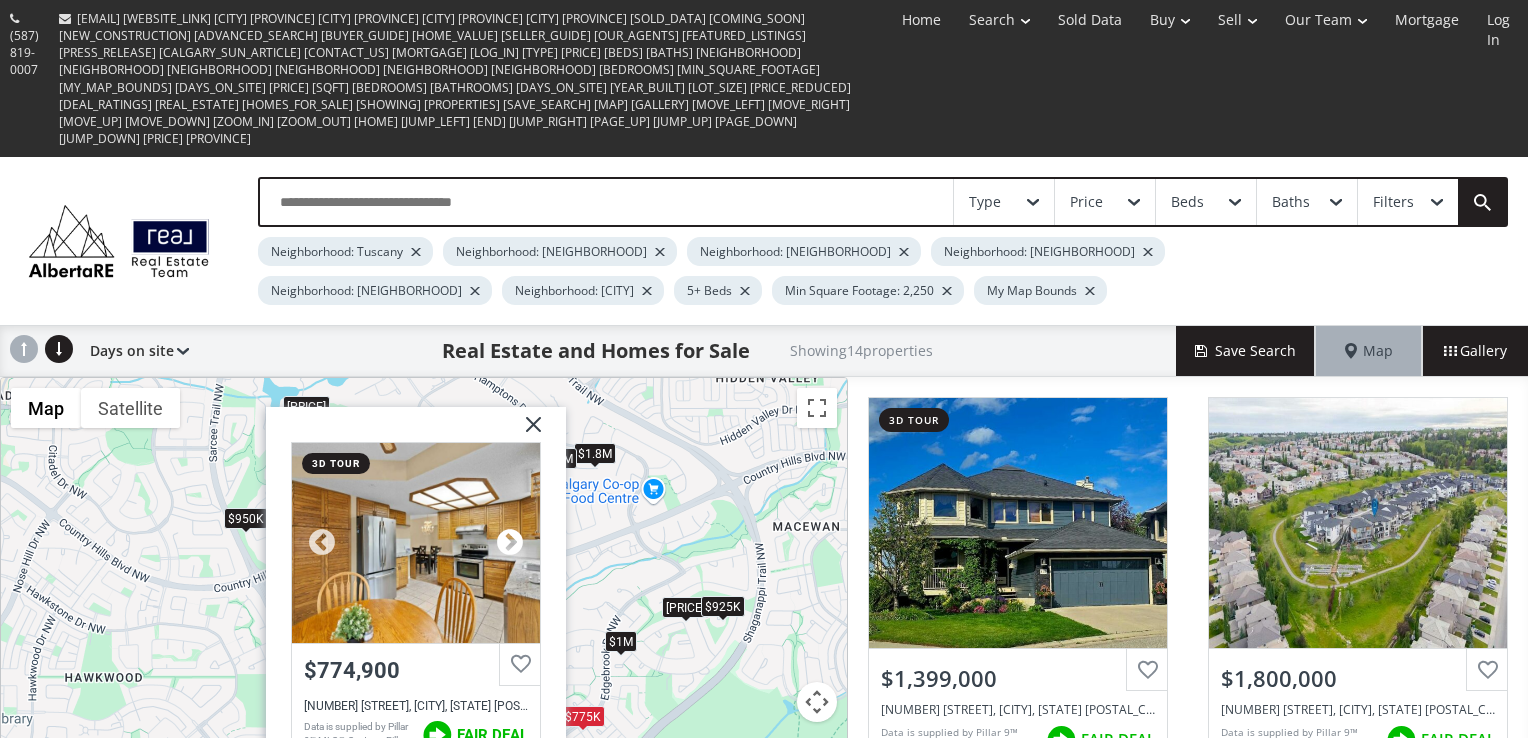 click at bounding box center [510, 542] 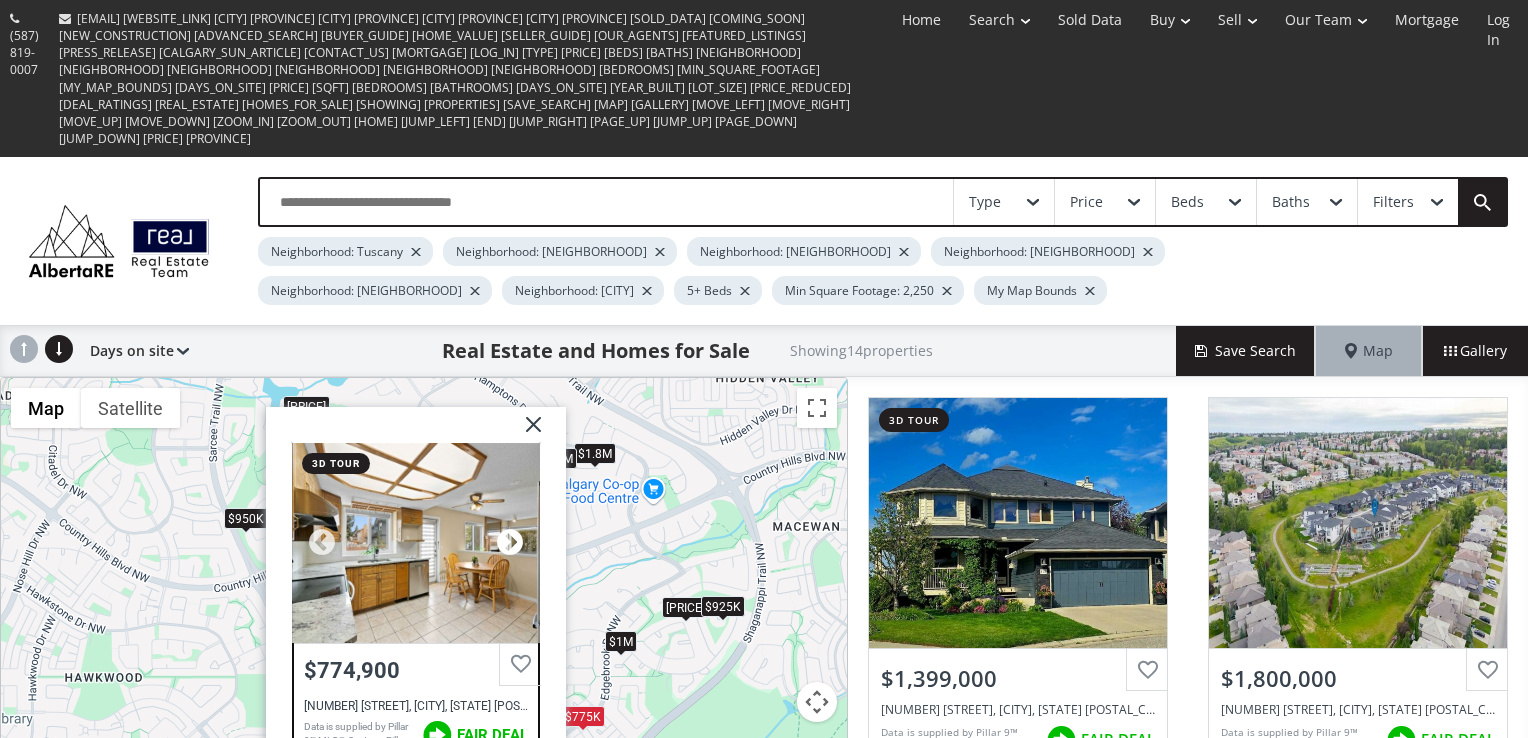 click at bounding box center (510, 542) 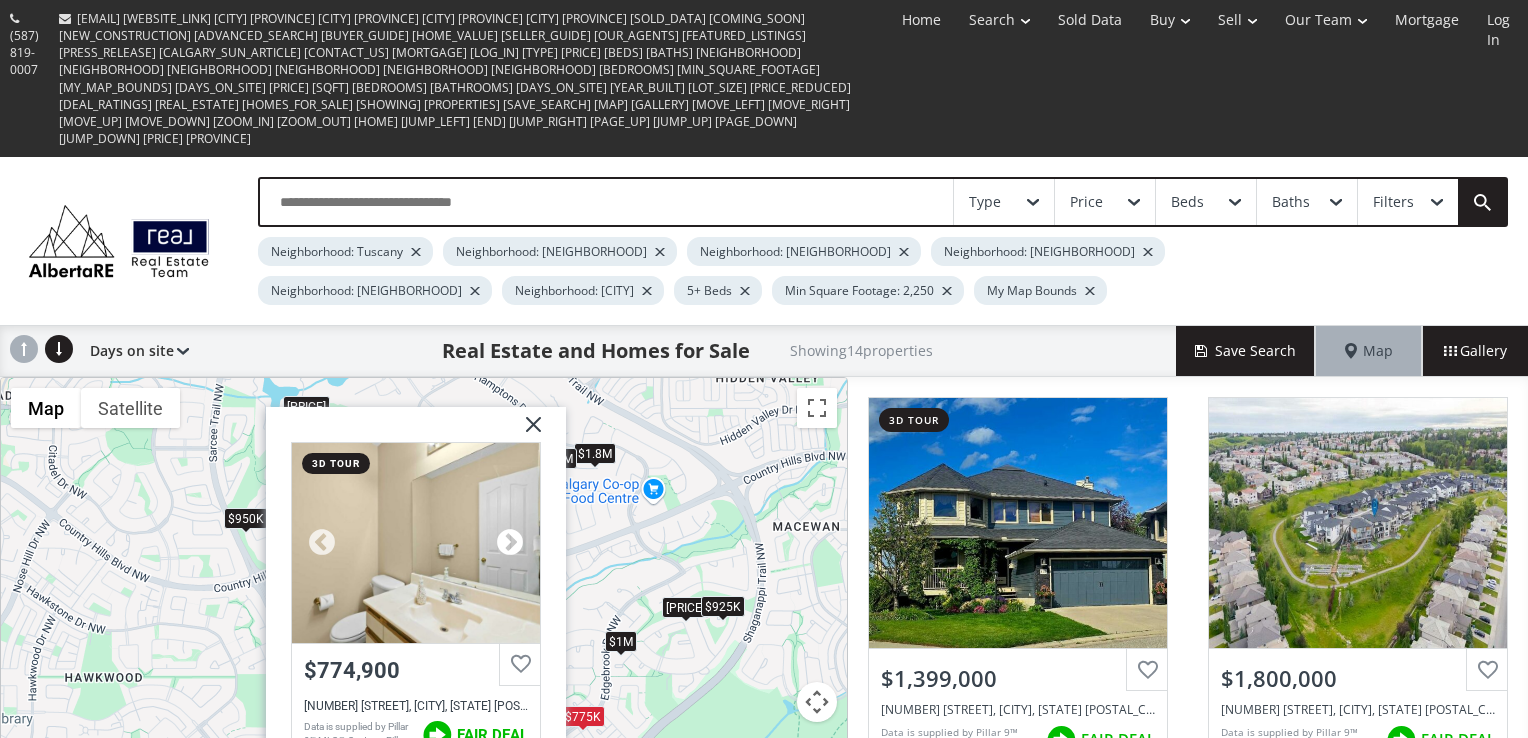 click at bounding box center [510, 542] 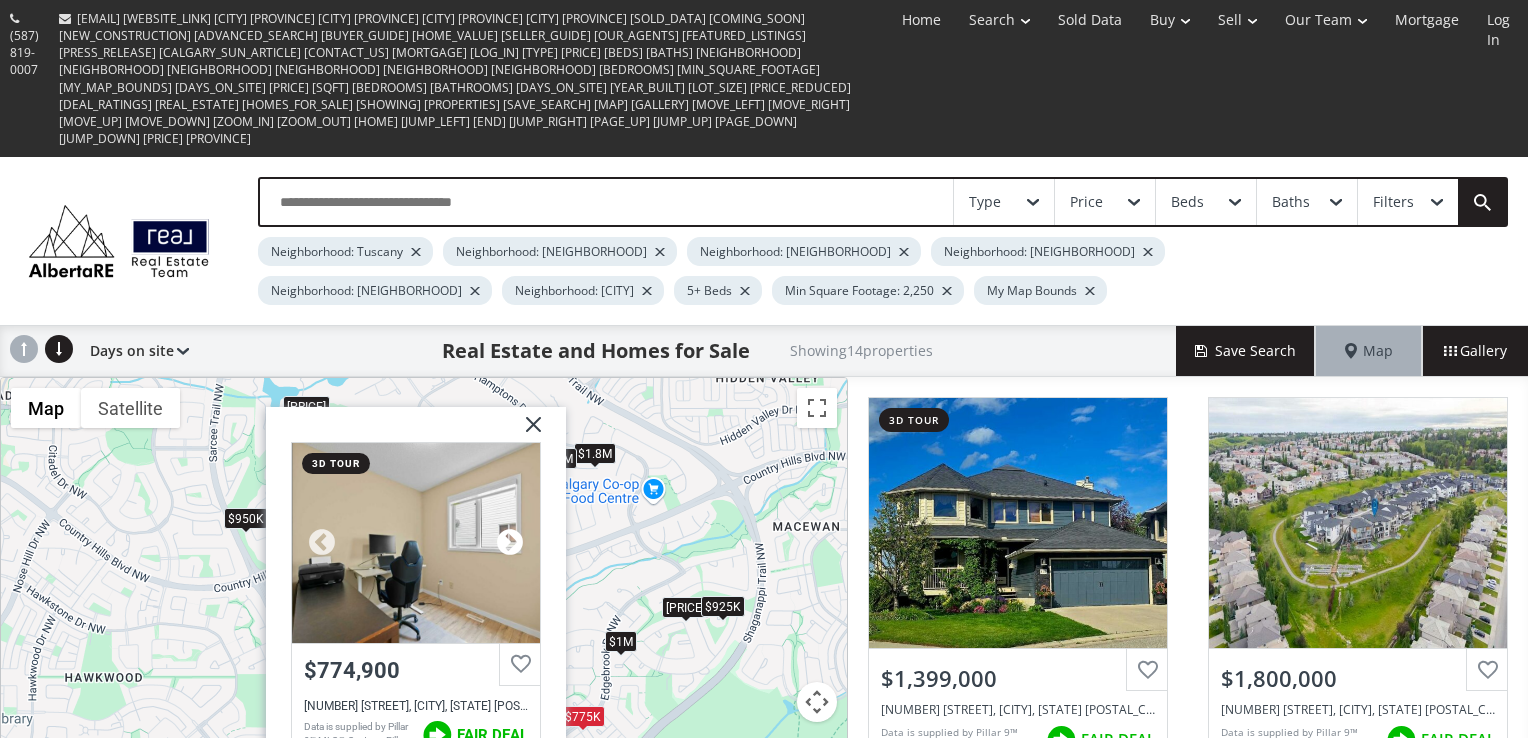 click at bounding box center (510, 542) 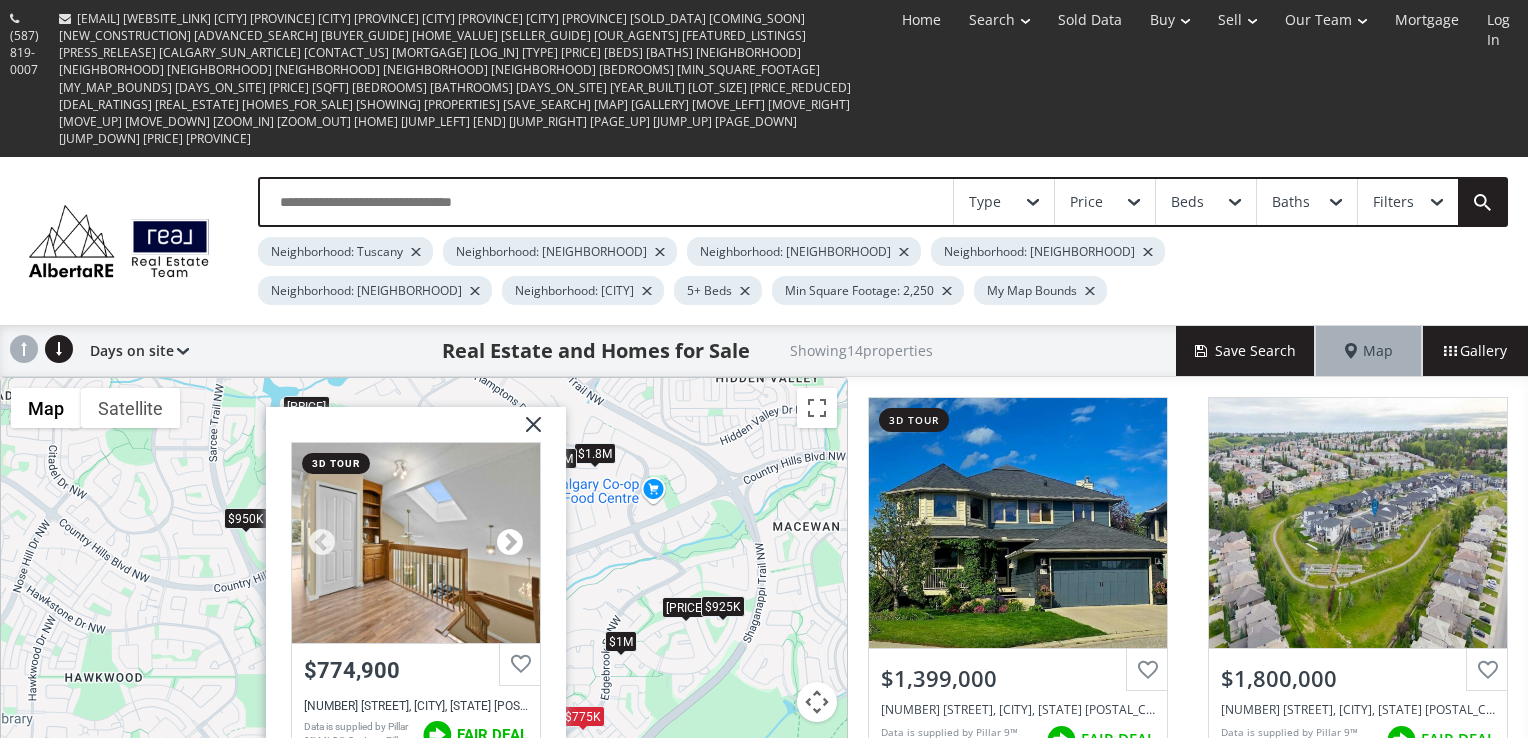 click at bounding box center [510, 542] 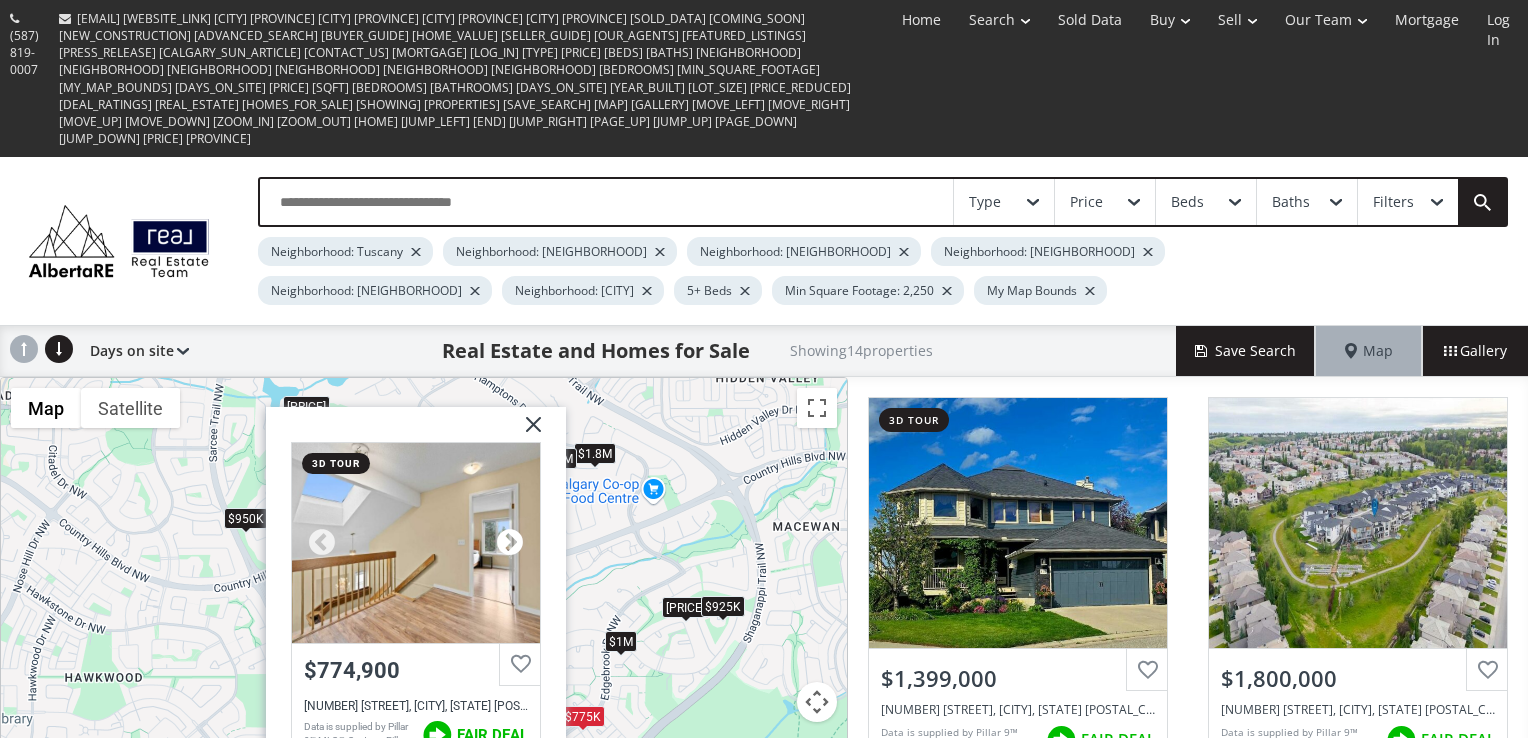 click at bounding box center [510, 542] 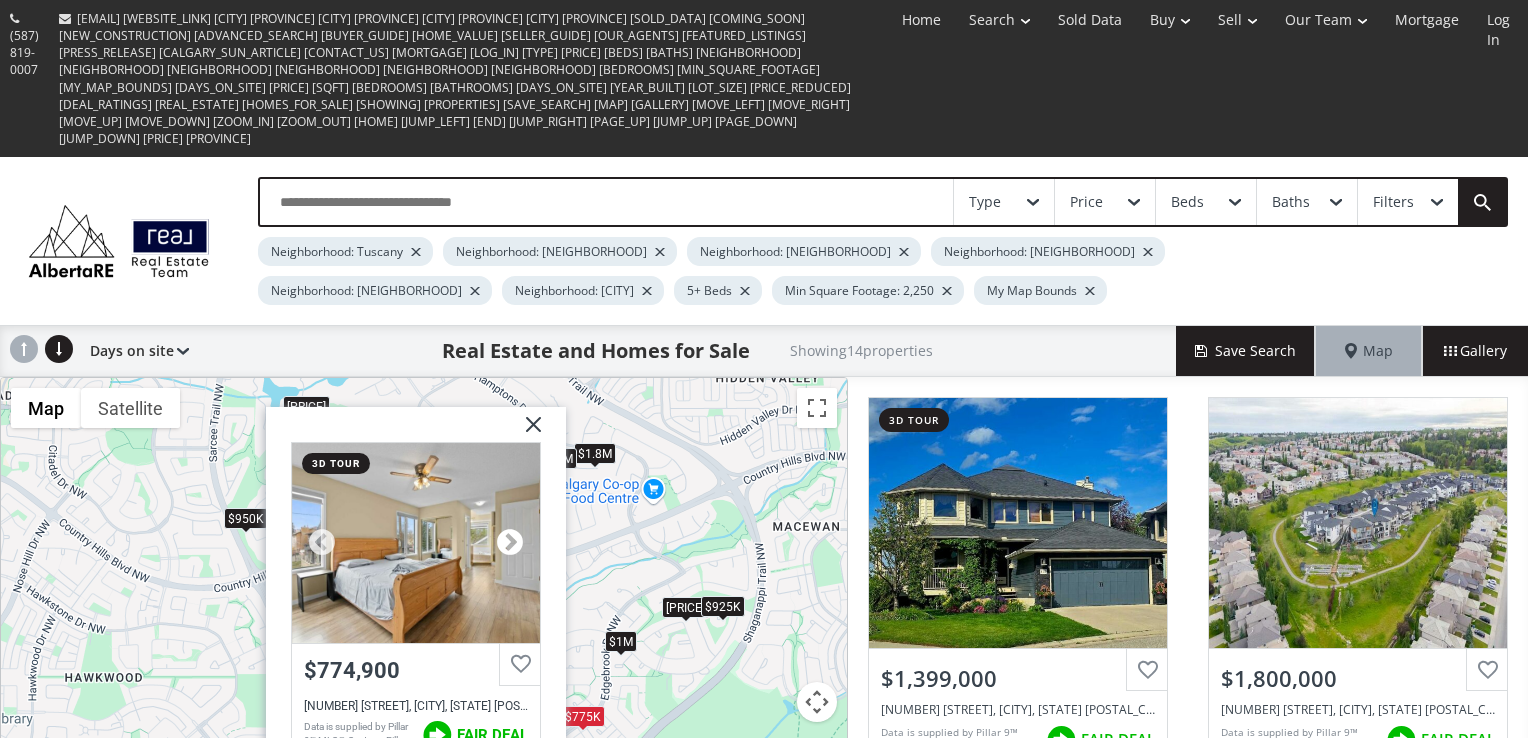click at bounding box center (510, 542) 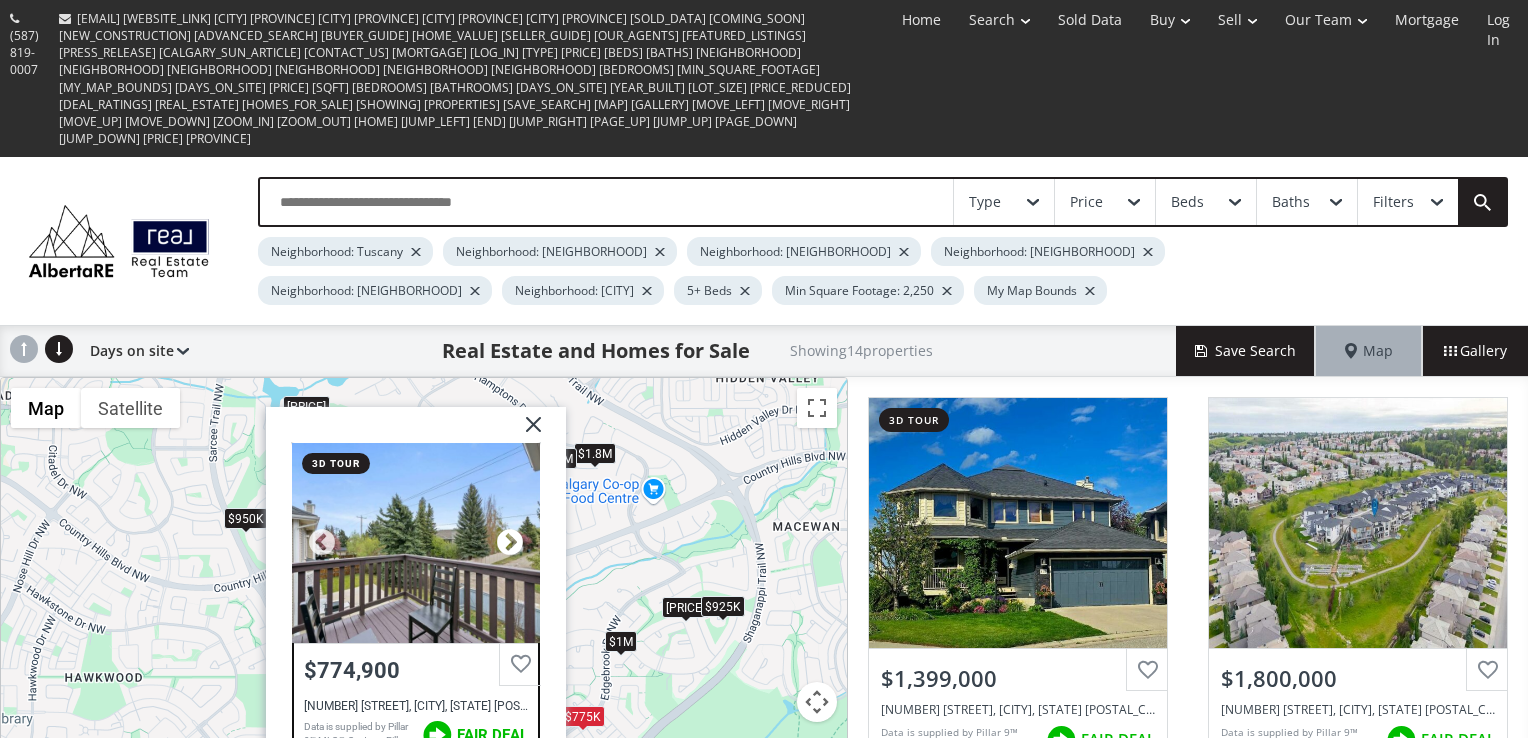 click at bounding box center [510, 542] 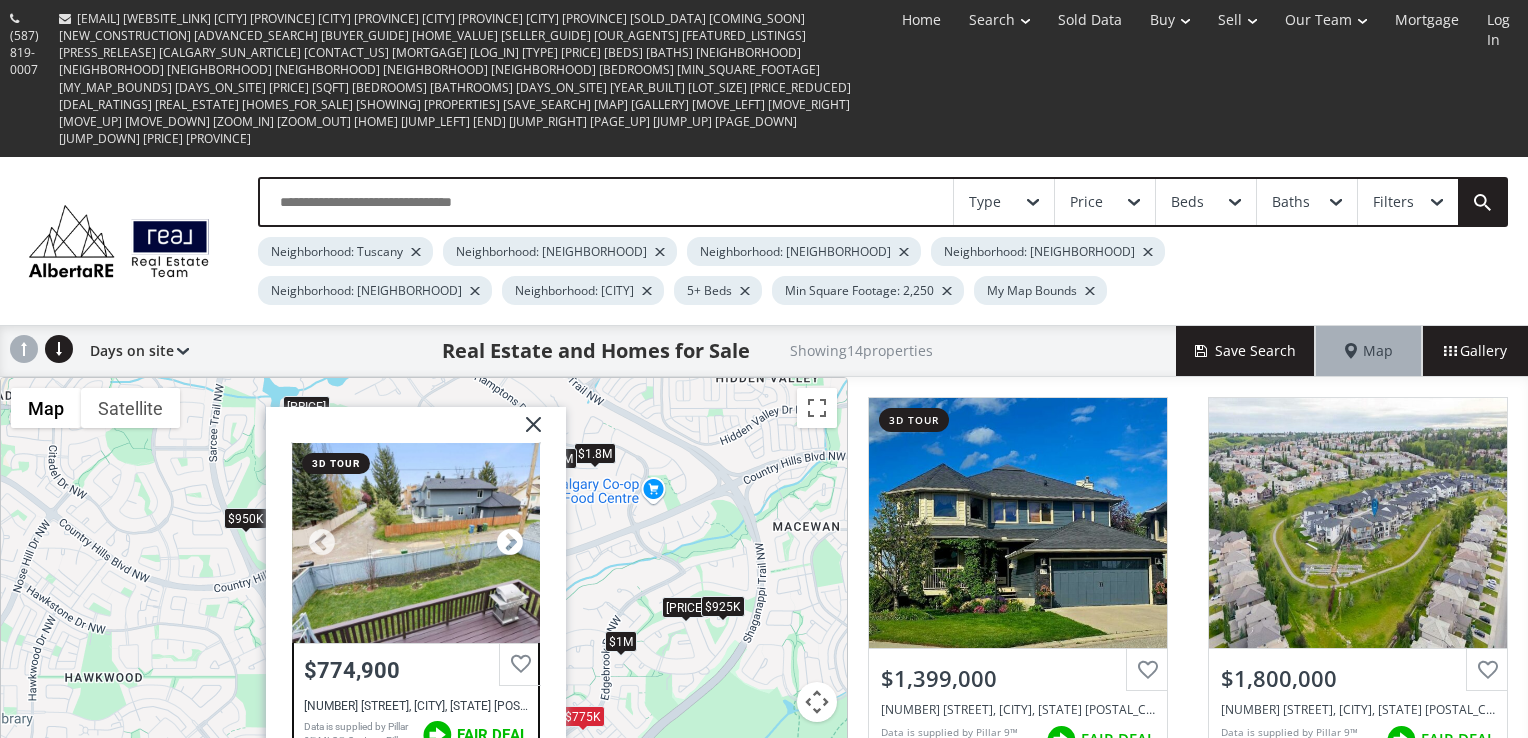 click at bounding box center (510, 542) 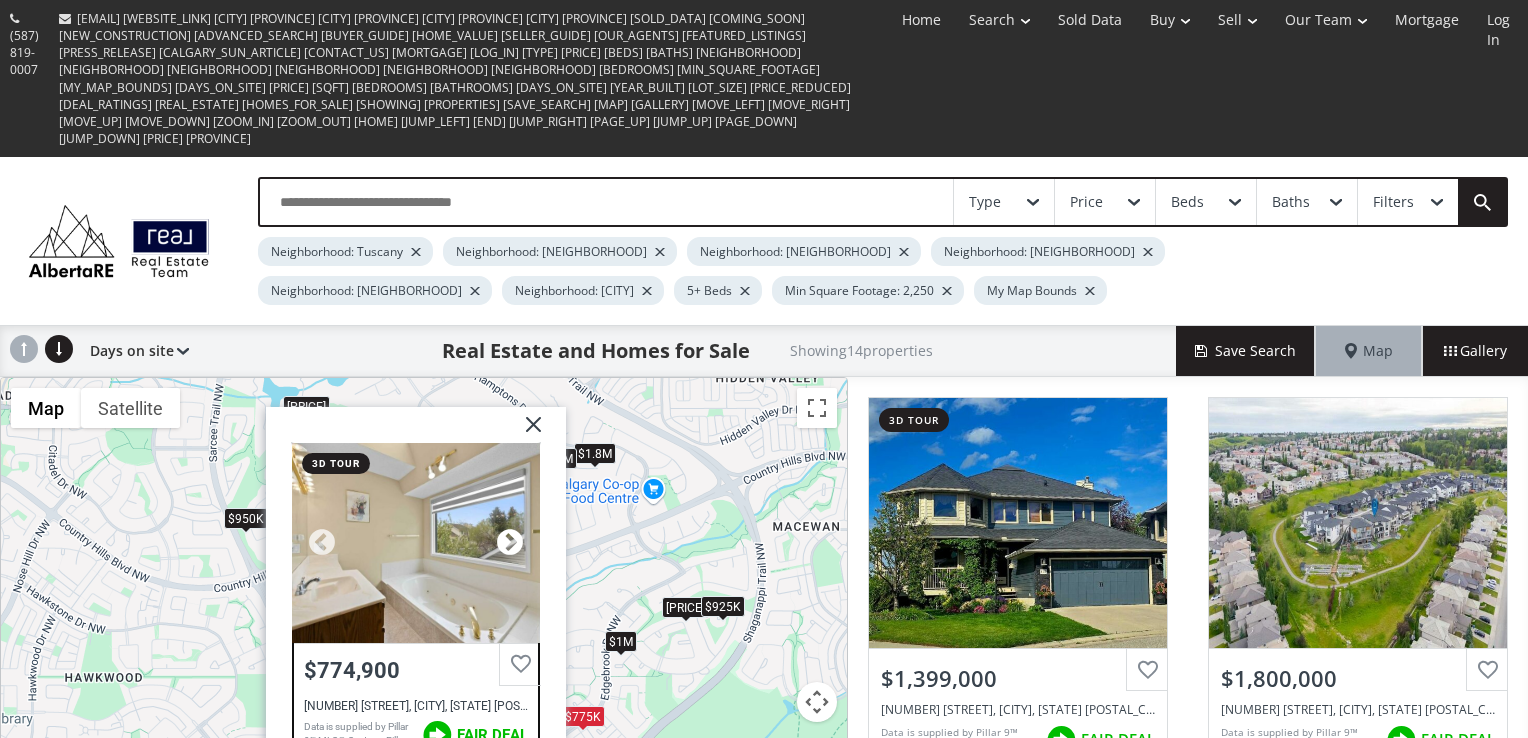 click at bounding box center [510, 542] 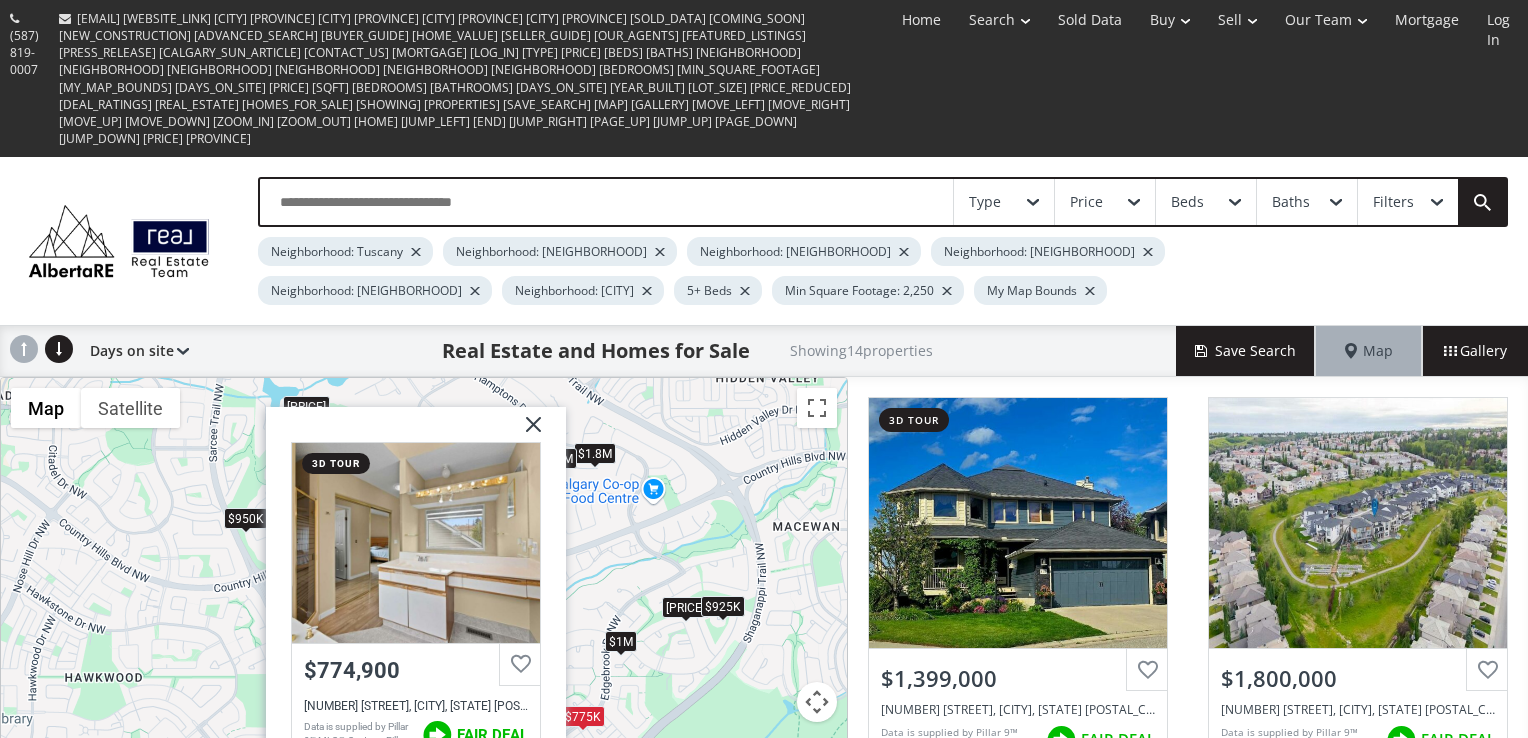click at bounding box center (526, 431) 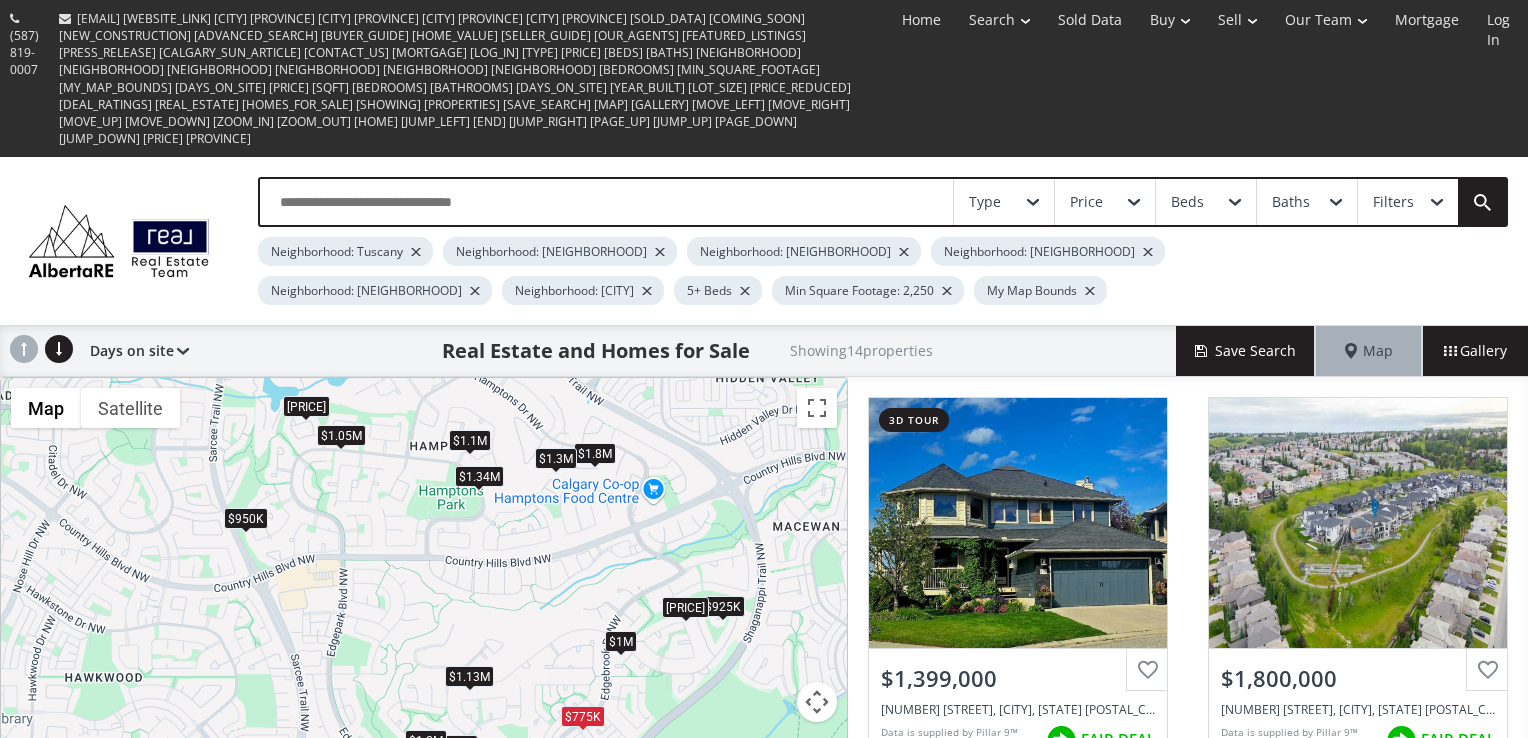 click on "$1.4M" at bounding box center (685, 606) 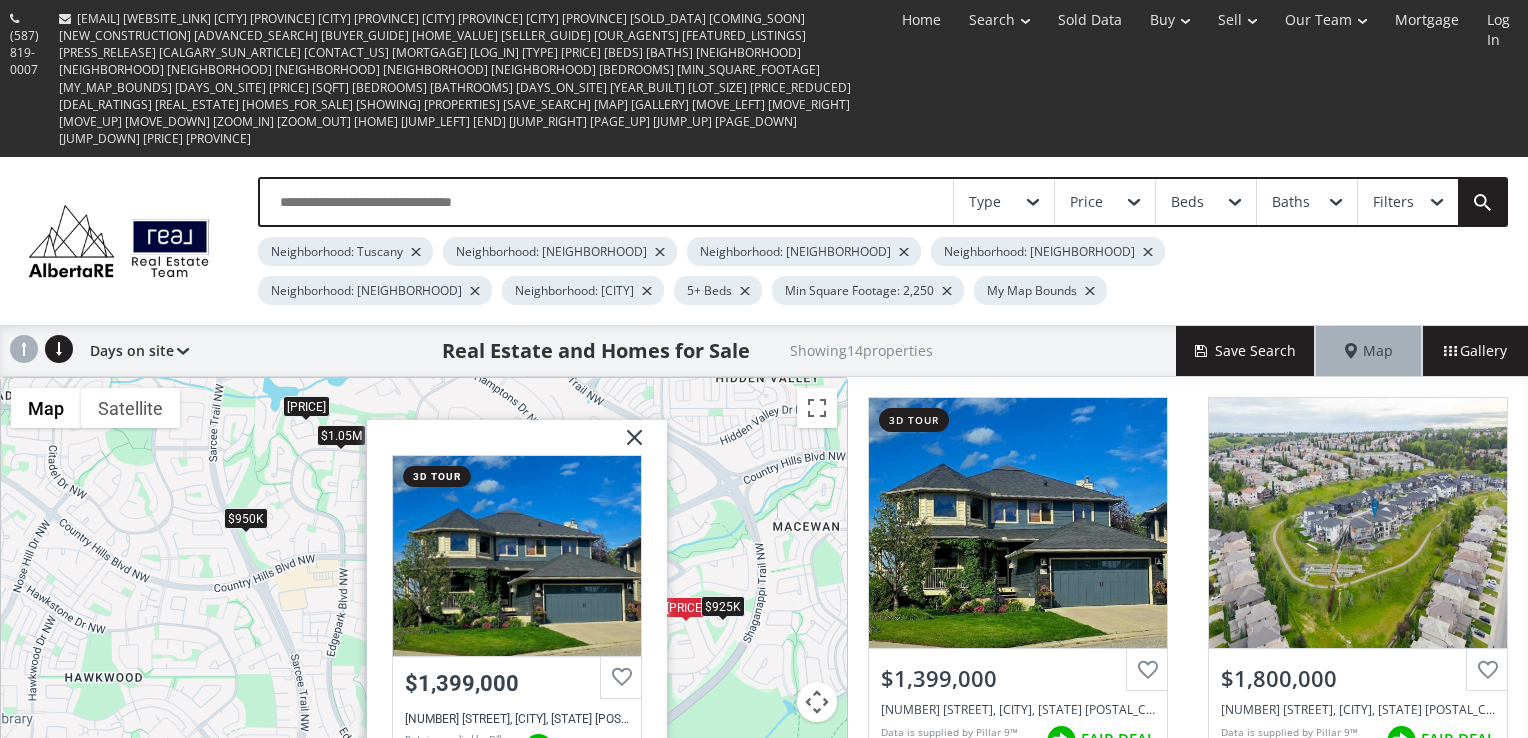 click on "$925K" at bounding box center (723, 605) 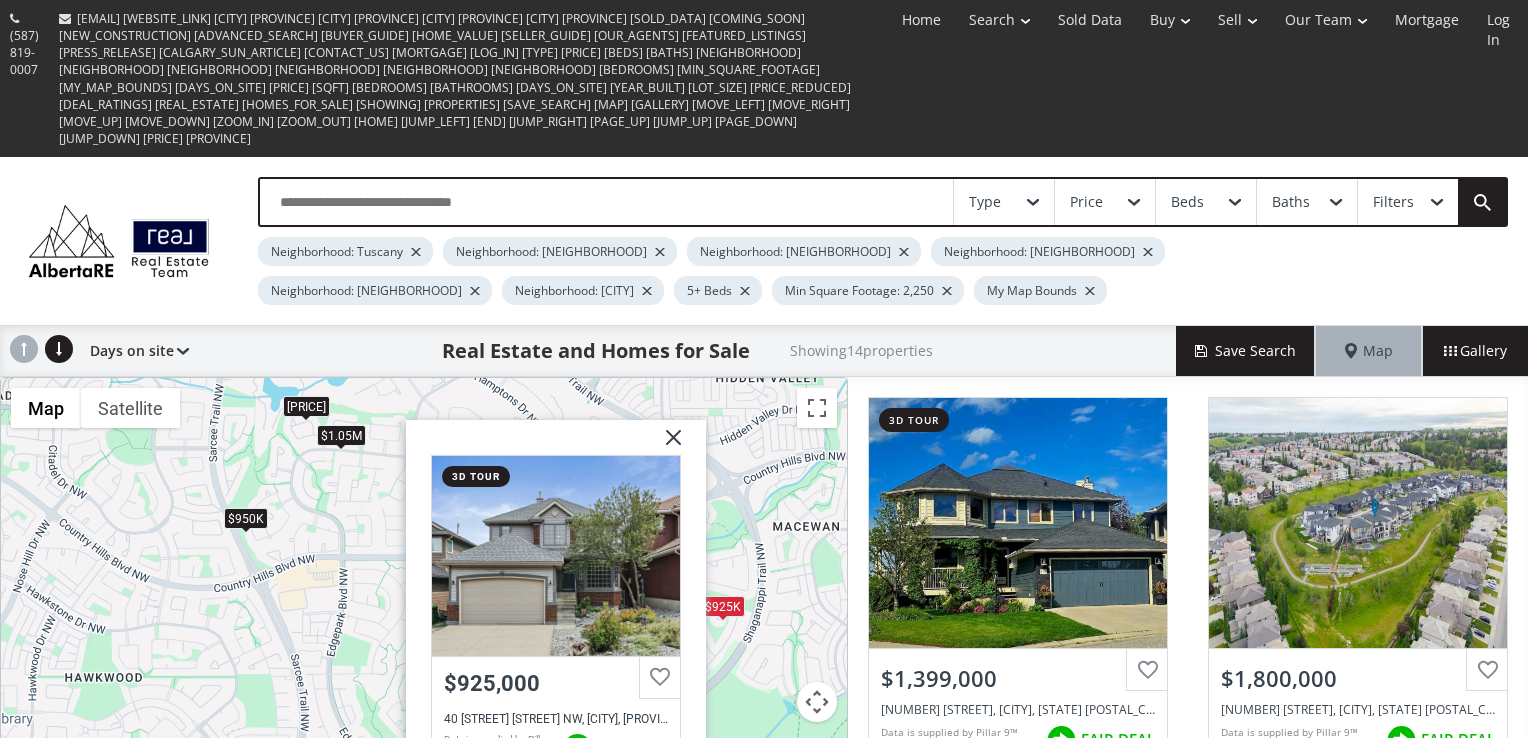 click on "To navigate, press the arrow keys. $1.4M $1.8M $1.1M $925K $1.15M $1.3M $1.2M $1.05M $950K $1M $1.34M $1.13M $775K $1.4M Edgebrook View NW Calgary AB T3A 5J9 3d tour $925,000 40 Edgebrook View NW, Calgary, AB T3A 5J9 Data is supplied by Pillar 9™ MLS® System. Pillar 9™ is the owner of the copyright in its MLS® System. Data is deemed reliable but is not guaranteed accurate by Pillar 9™. The trademarks MLS®, Multiple Listing Service® and the associated logos are owned by The Canadian Real Estate Association (CREA) and identify the quality of services provided by real estate professionals who are members of CREA. Used under license.
Last updated: 2025-08-01 12:02:30  FAIR DEAL 6  BD 3.5  BA 2,311  SF 0.11   Ac" at bounding box center [424, 618] 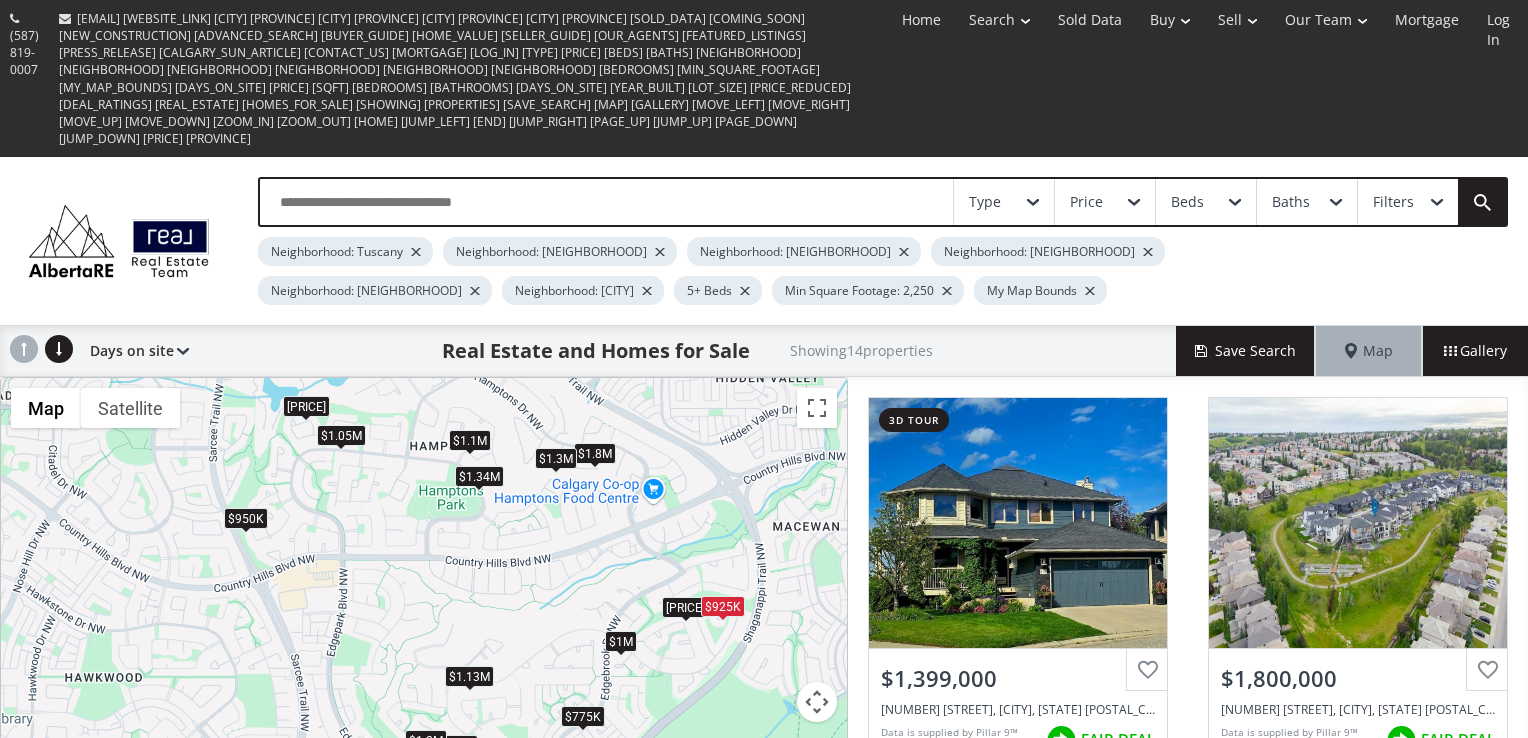 click on "$1.2M" at bounding box center (426, 740) 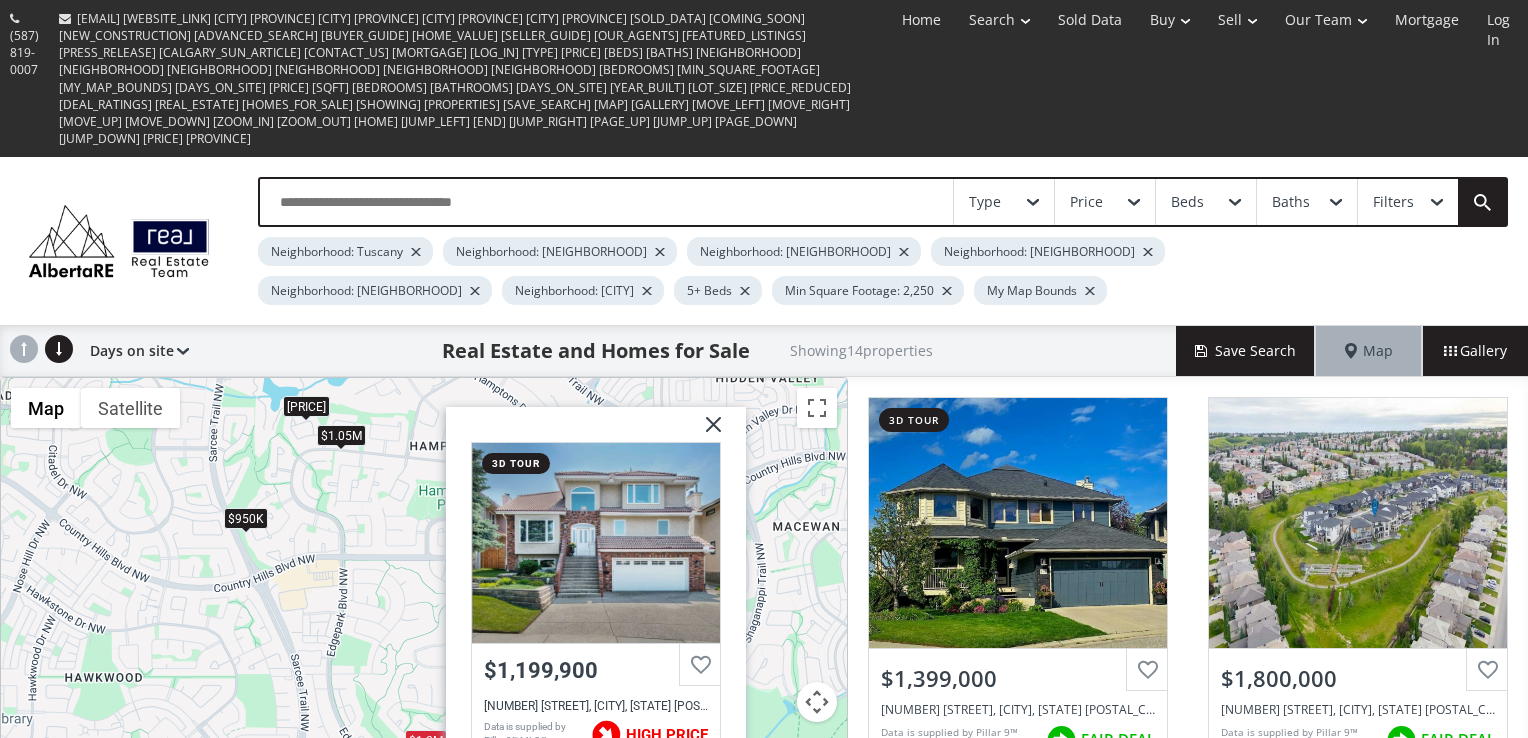 click on "To navigate, press the arrow keys. $1.4M $1.8M $1.1M $925K $1.15M $1.3M $1.2M $1.05M $950K $1M $1.34M $1.13M $775K $1.4M Edgeview Road NW Calgary AB T3A4V1 3d tour $1,199,900 146 Edgeview Road NW, Calgary, AB T3A4V1 Data is supplied by Pillar 9™ MLS® System. Pillar 9™ is the owner of the copyright in its MLS® System. Data is deemed reliable but is not guaranteed accurate by Pillar 9™. The trademarks MLS®, Multiple Listing Service® and the associated logos are owned by The Canadian Real Estate Association (CREA) and identify the quality of services provided by real estate professionals who are members of CREA. Used under license.
Last updated: 2025-08-01 12:02:45  HIGH PRICE 6  BD 3.5  BA 3,233  SF 0.15   Ac" at bounding box center (424, 618) 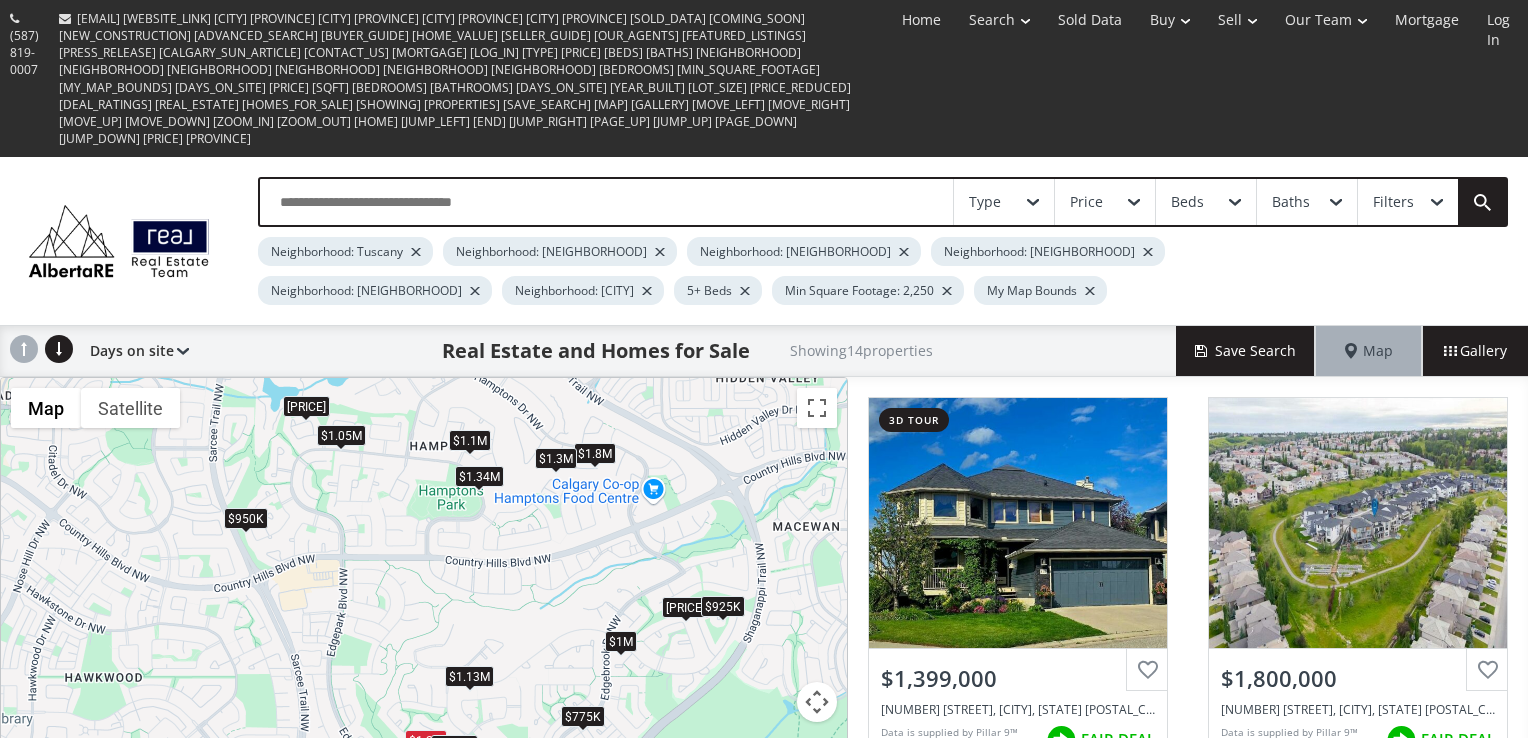 click on "$1.15M" at bounding box center [454, 745] 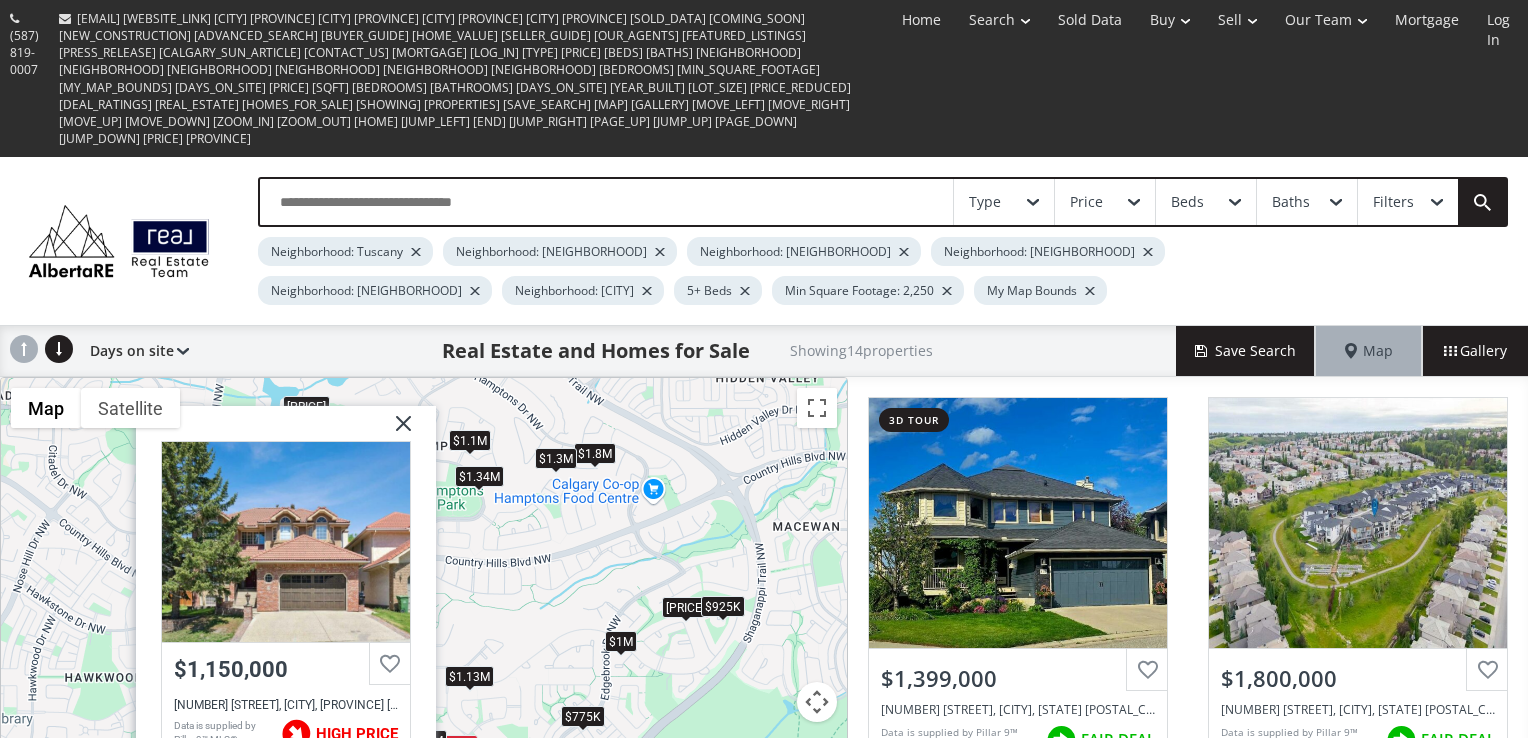click on "$1.13M" at bounding box center (469, 676) 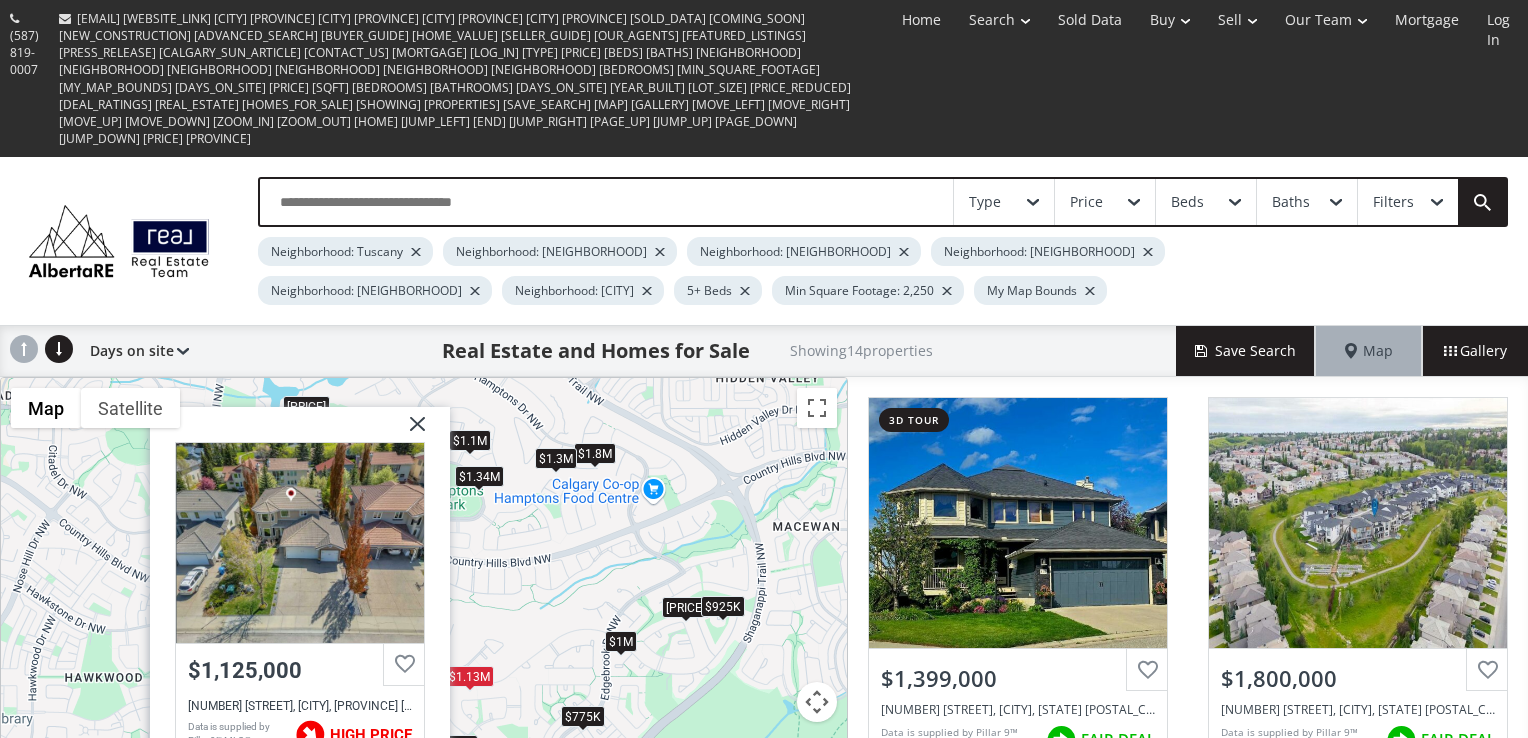 click on "To navigate, press the arrow keys. $1.4M $1.8M $1.1M $925K $1.15M $1.3M $1.2M $1.05M $950K $1M $1.34M $1.13M $775K $1.4M Edgevalley Way NW Calgary AB T3A 4X7 $1,125,000 33 Edgevalley Way NW, Calgary, AB T3A 4X7 Data is supplied by Pillar 9™ MLS® System. Pillar 9™ is the owner of the copyright in its MLS® System. Data is deemed reliable but is not guaranteed accurate by Pillar 9™. The trademarks MLS®, Multiple Listing Service® and the associated logos are owned by The Canadian Real Estate Association (CREA) and identify the quality of services provided by real estate professionals who are members of CREA. Used under license.
Last updated: 2025-08-01 11:50:42  HIGH PRICE 5  BD 4  BA 2,391  SF 0.15   Acres" at bounding box center [424, 618] 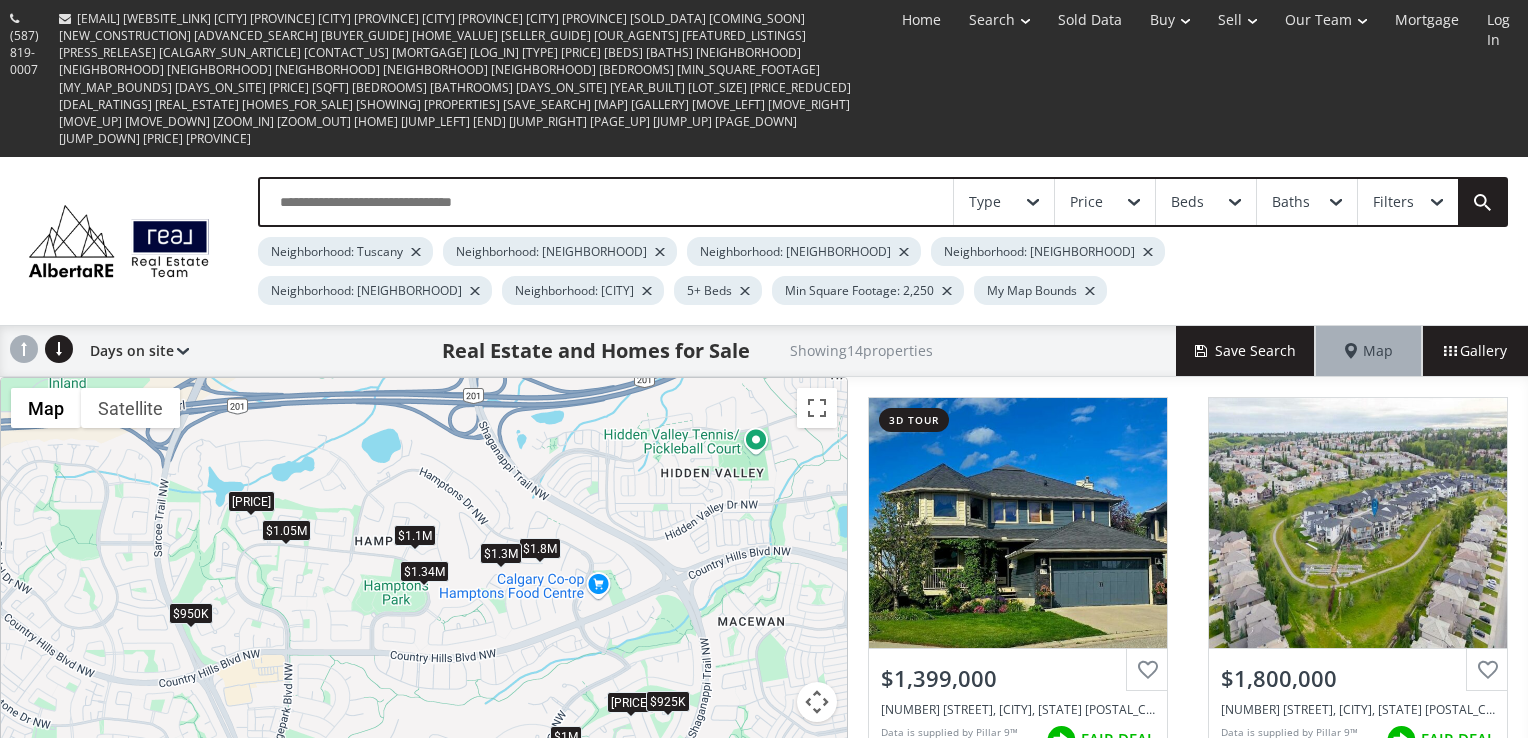 drag, startPoint x: 531, startPoint y: 455, endPoint x: 472, endPoint y: 557, distance: 117.83463 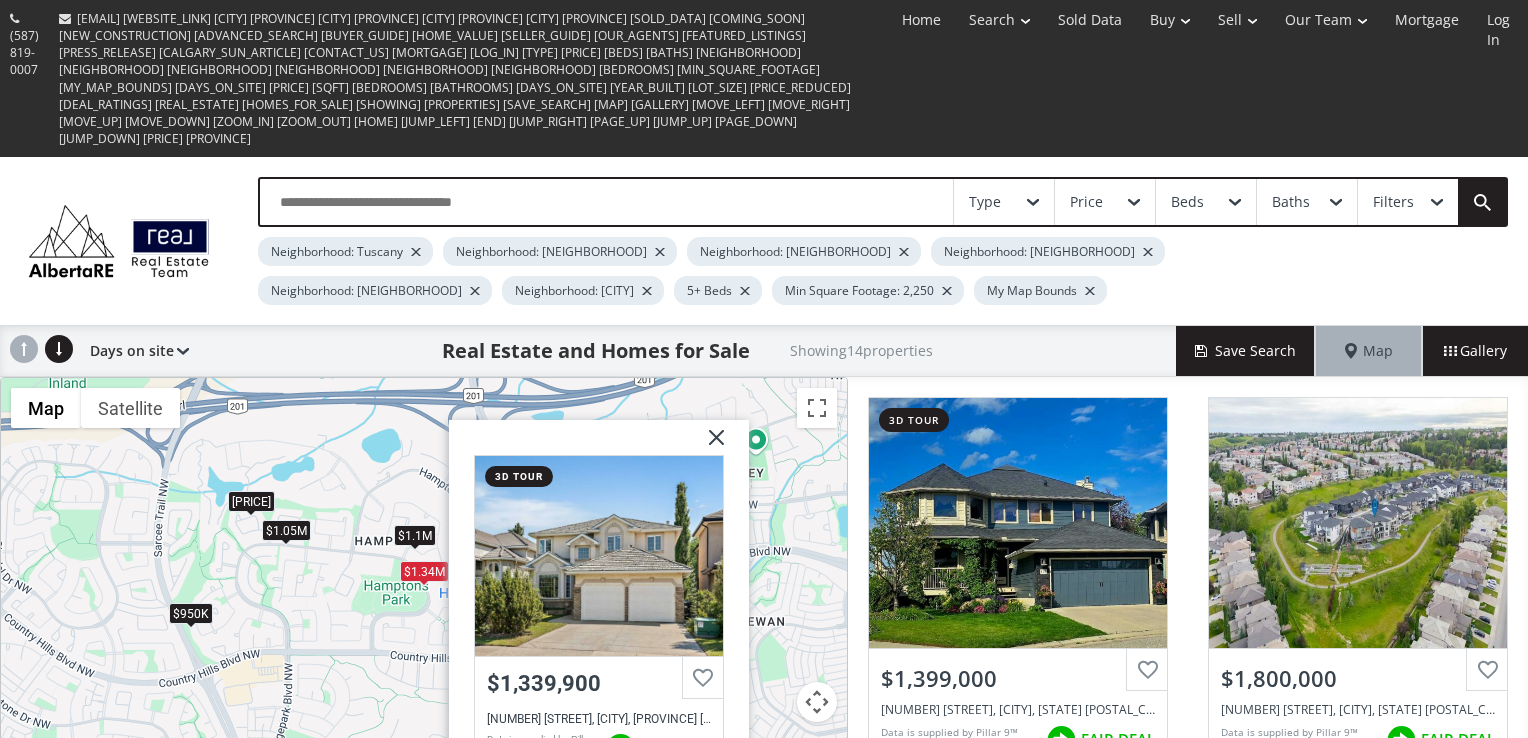click on "$950K" at bounding box center [191, 612] 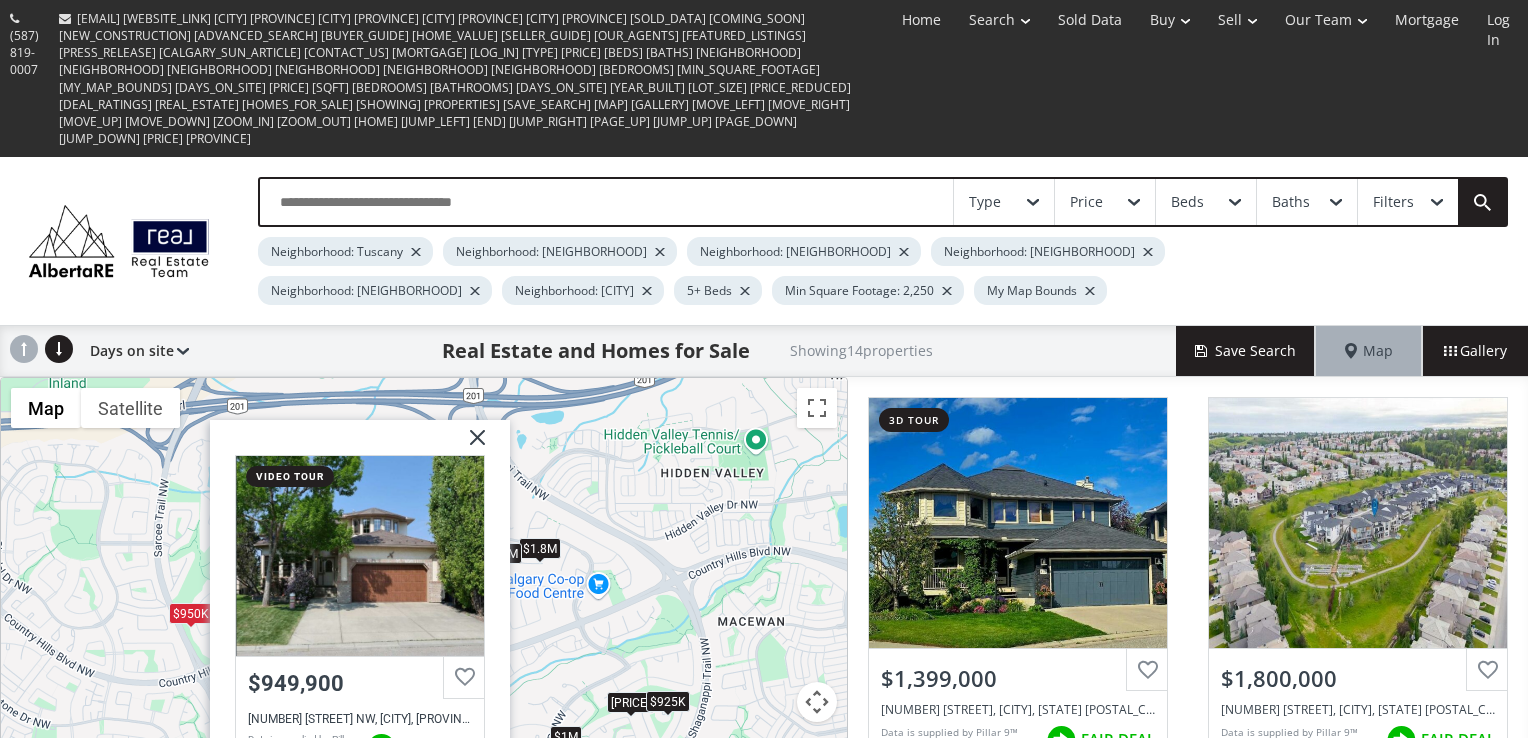 click on "To navigate, press the arrow keys. $1.4M $1.8M $1.1M $925K $1.15M $1.3M $1.2M $1.05M $950K $1M $1.34M $1.13M $775K $1.4M Hampshire Grove NW Calgary AB T3A 5A5 video tour $949,900 116 Hampshire Grove NW, Calgary, AB T3A 5A5 Data is supplied by Pillar 9™ MLS® System. Pillar 9™ is the owner of the copyright in its MLS® System. Data is deemed reliable but is not guaranteed accurate by Pillar 9™. The trademarks MLS®, Multiple Listing Service® and the associated logos are owned by The Canadian Real Estate Association (CREA) and identify the quality of services provided by real estate professionals who are members of CREA. Used under license.
Last updated: 2025-08-02 16:19:08  FAIR DEAL 5  BD 4  BA 2,561  SF 0.14   Acres" at bounding box center (424, 618) 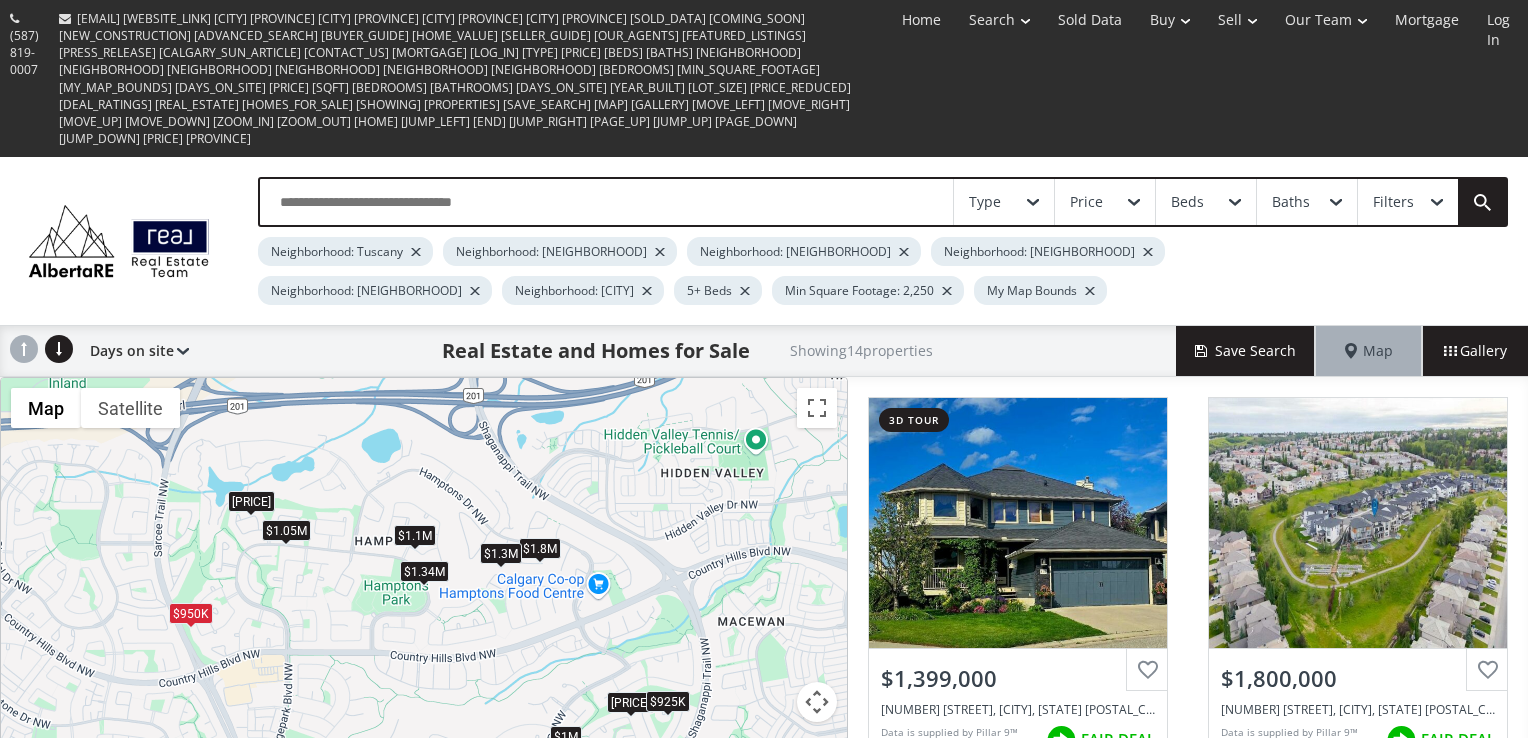 click on "$1.05M" at bounding box center (286, 529) 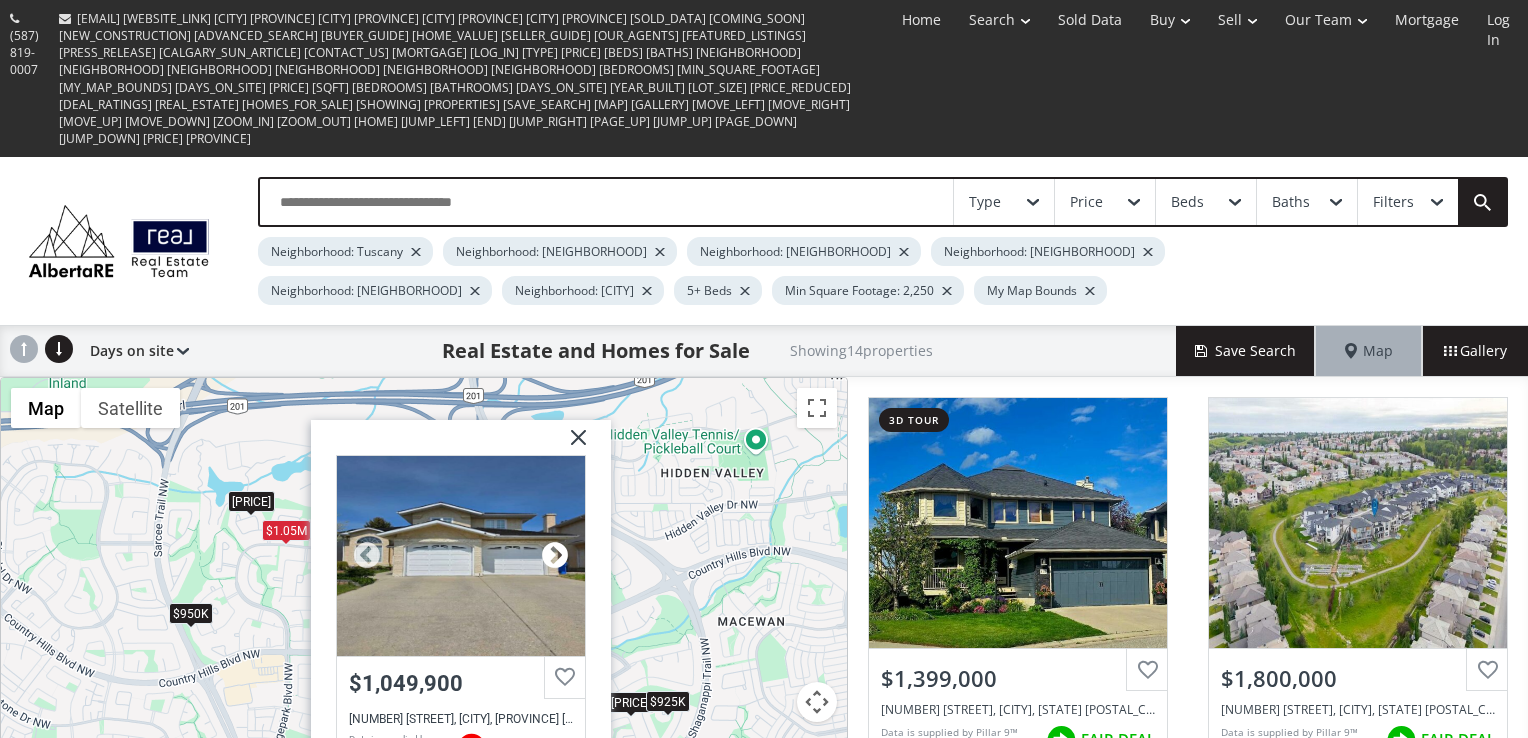 click at bounding box center [555, 555] 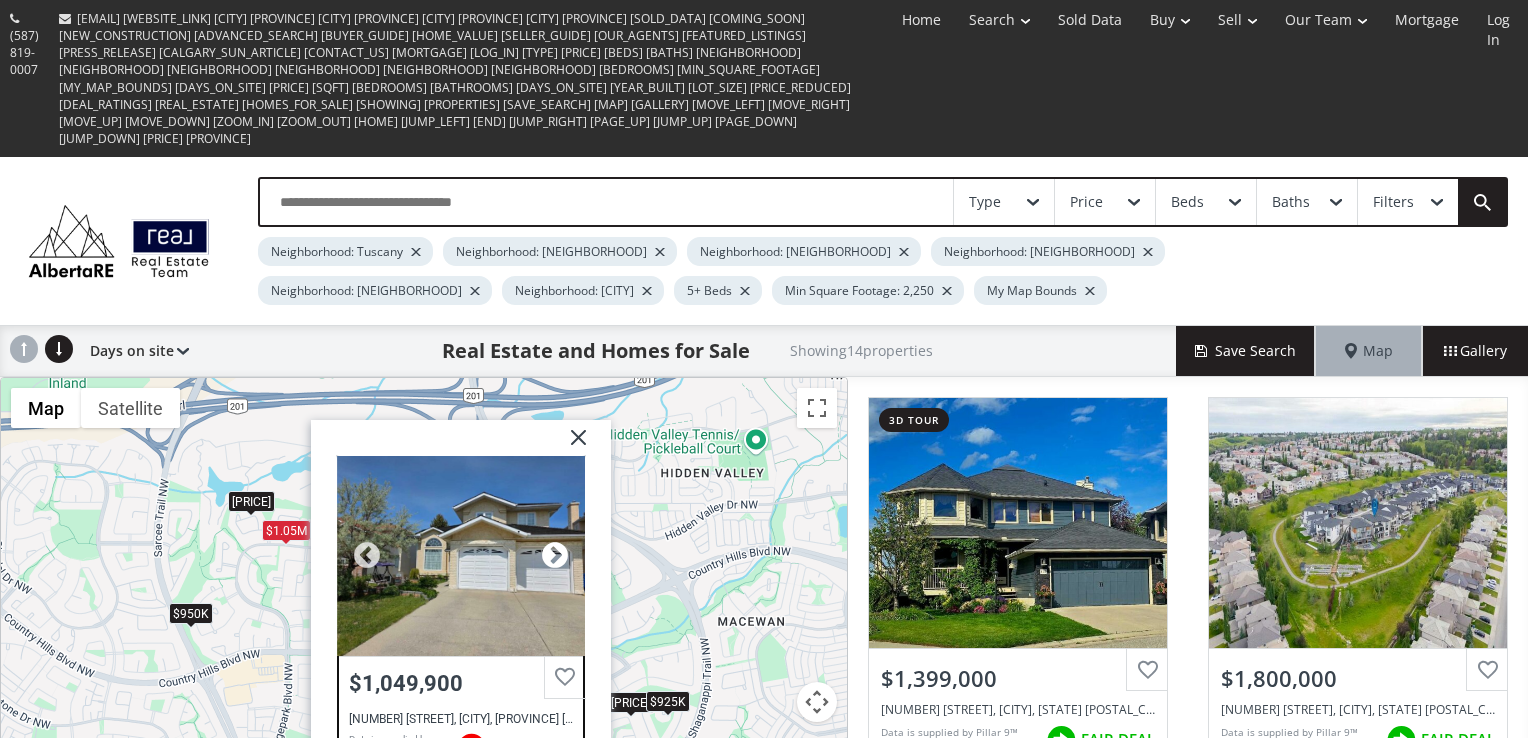 click at bounding box center [555, 555] 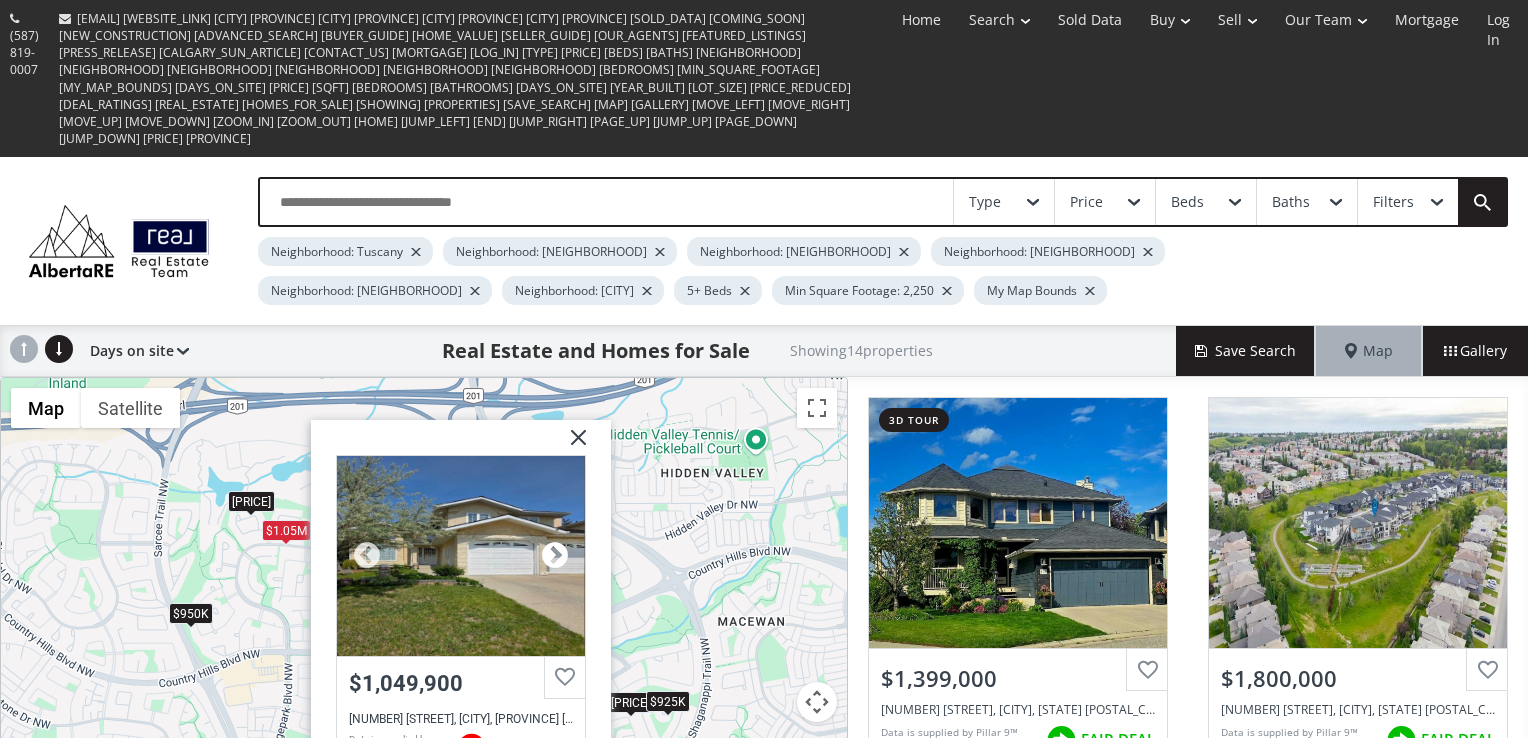 click at bounding box center [555, 555] 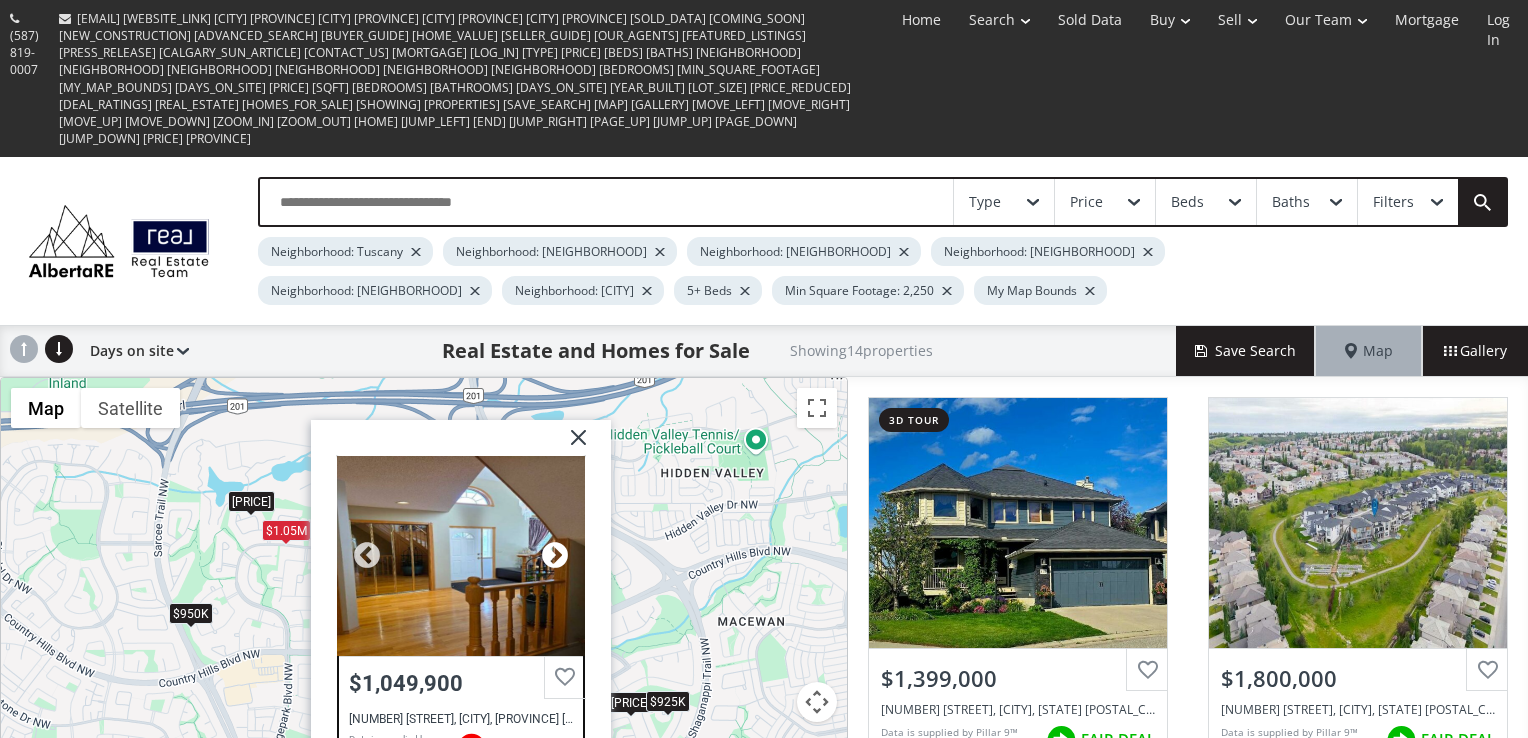 click at bounding box center [555, 555] 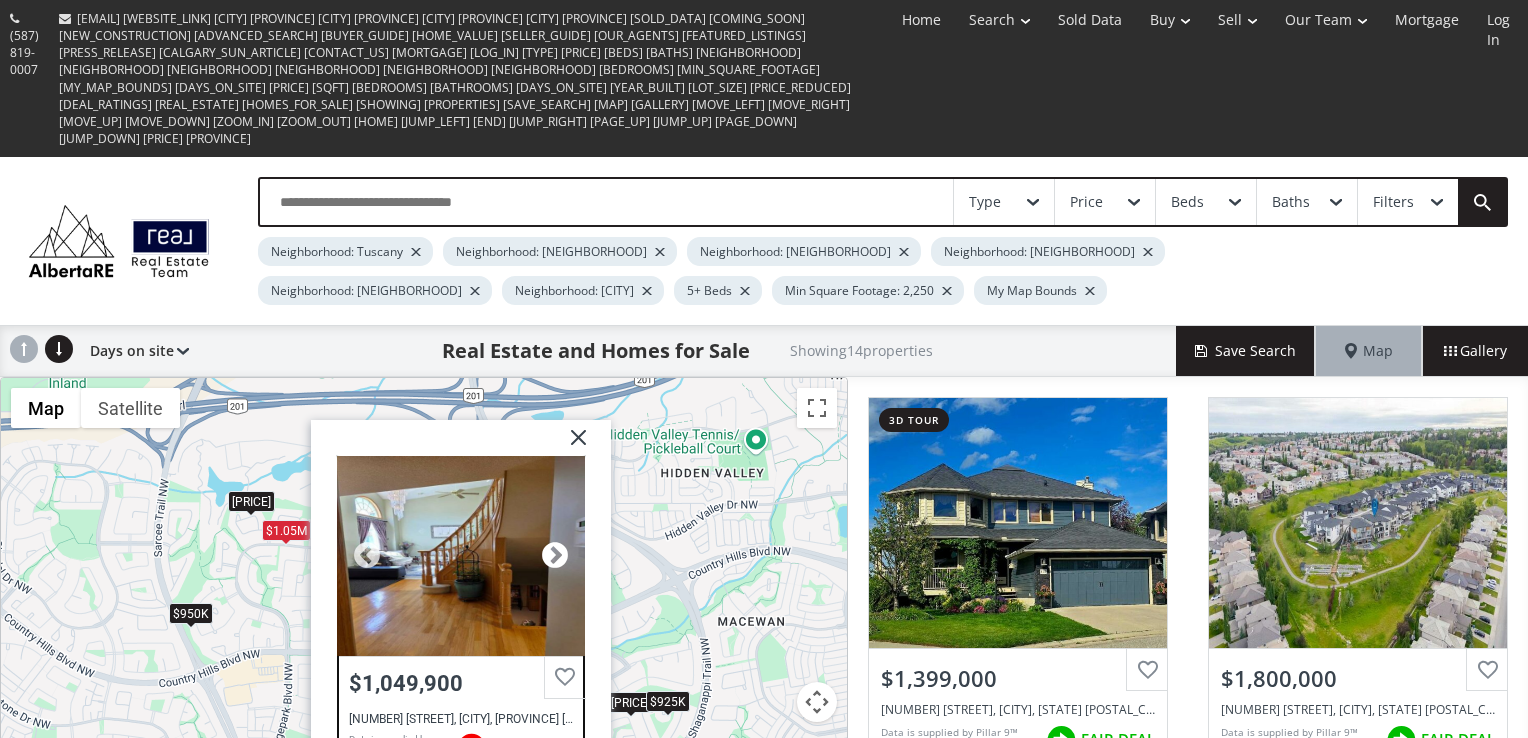 click at bounding box center (555, 555) 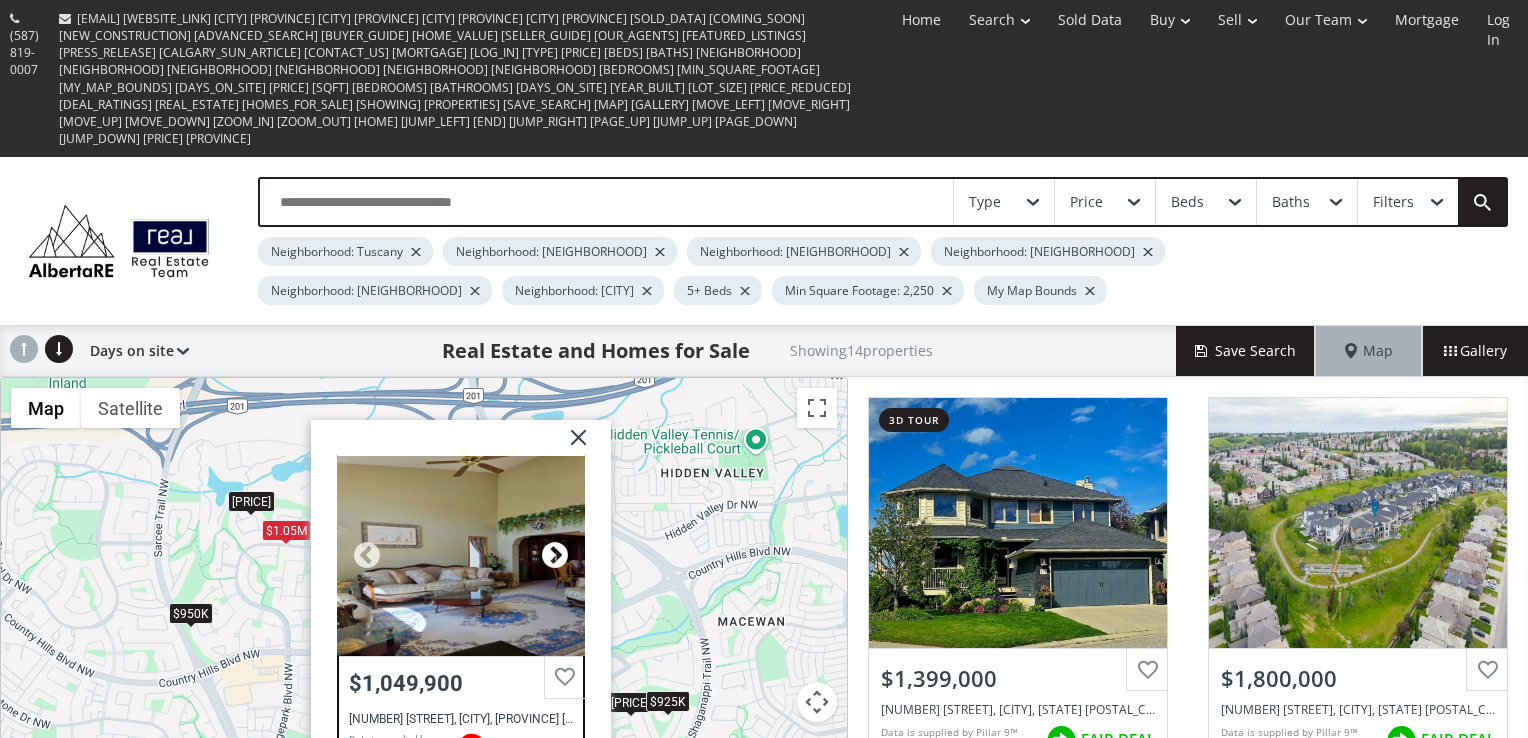 click at bounding box center (555, 555) 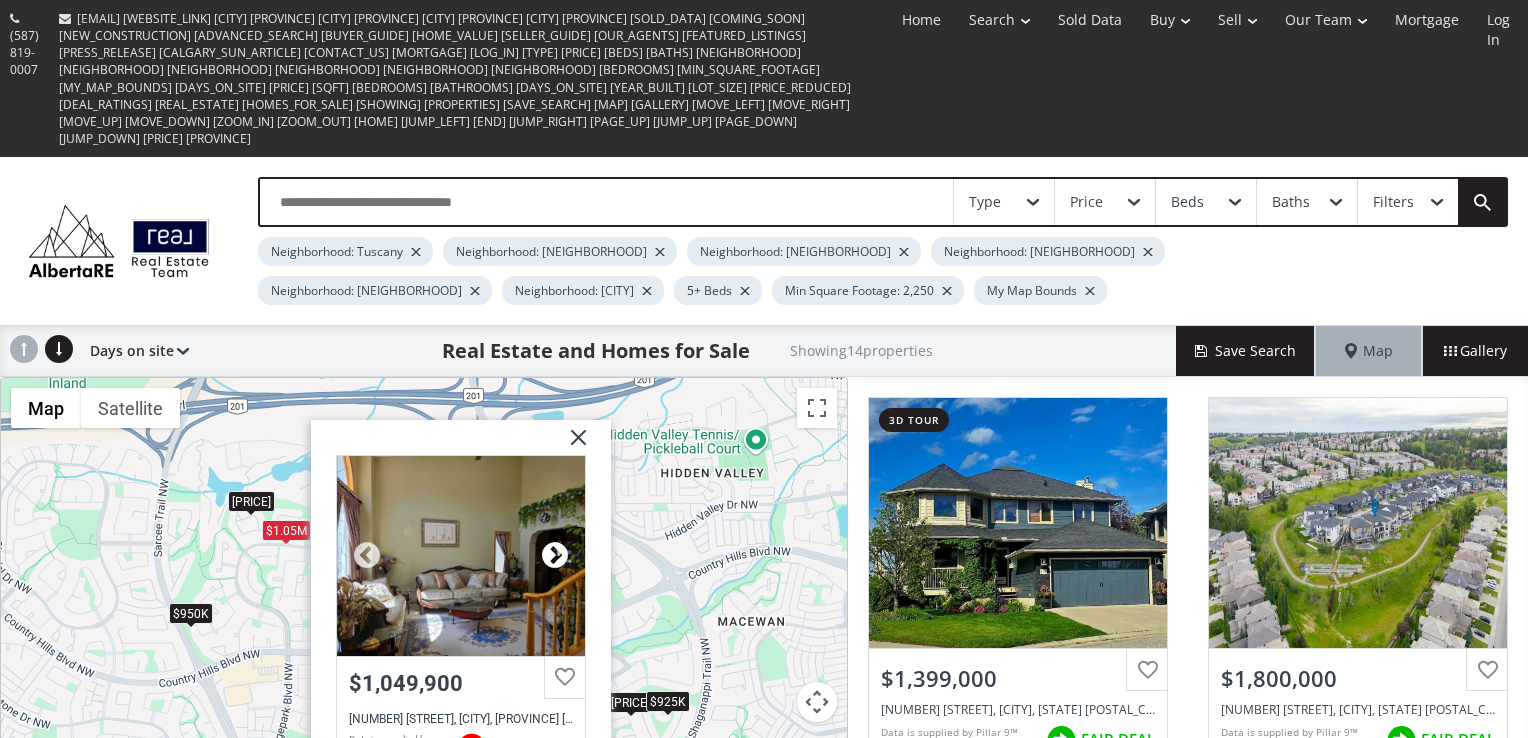 click at bounding box center [555, 555] 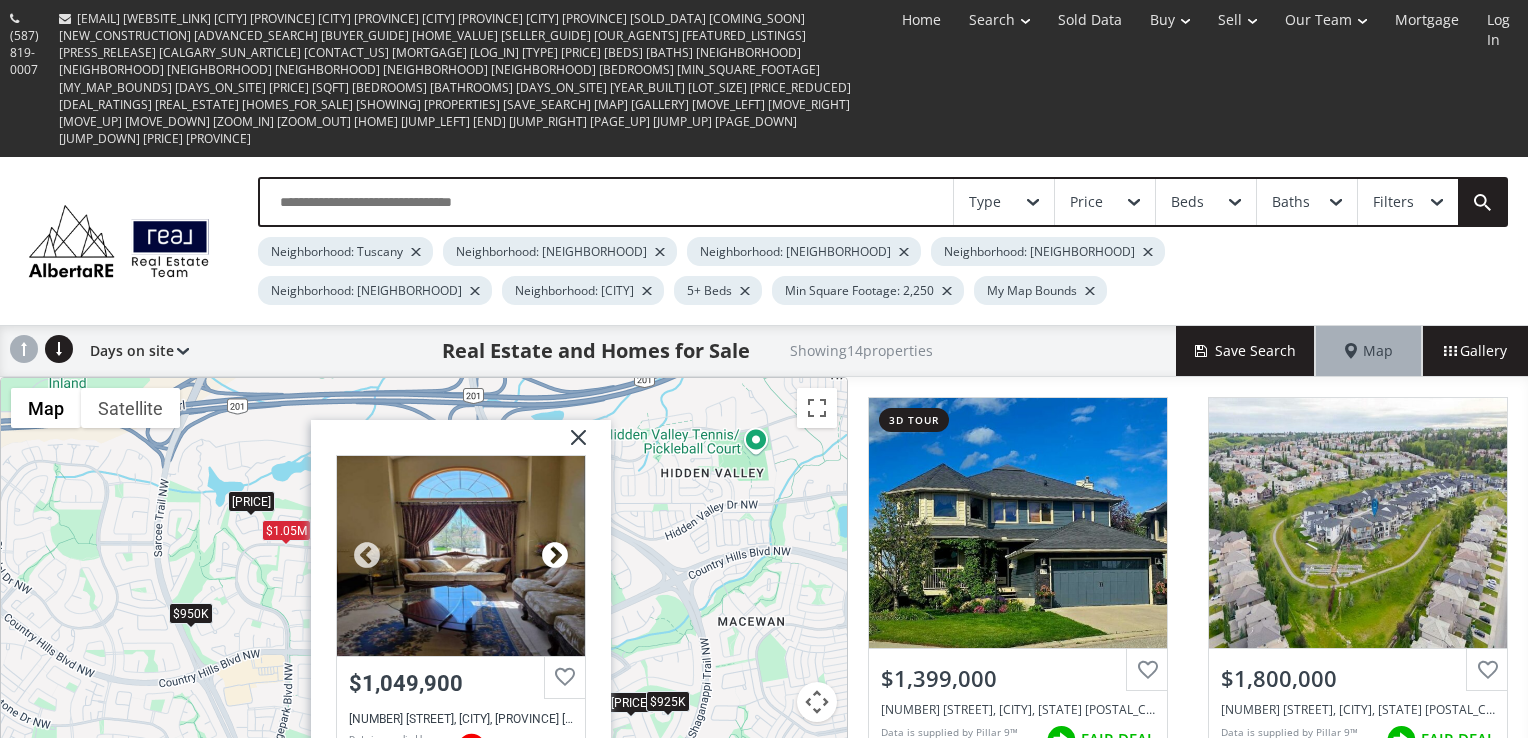 click at bounding box center (555, 555) 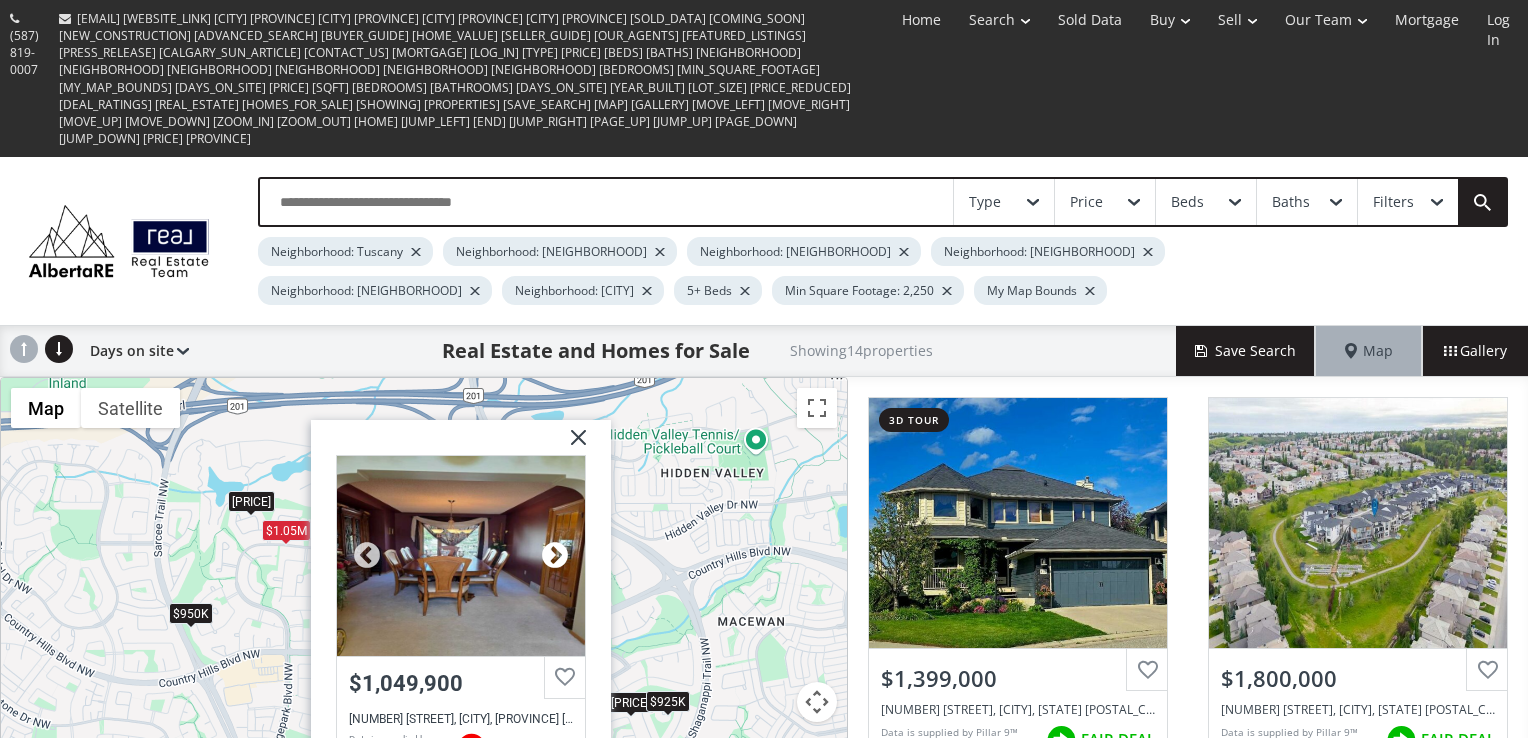 click at bounding box center [555, 555] 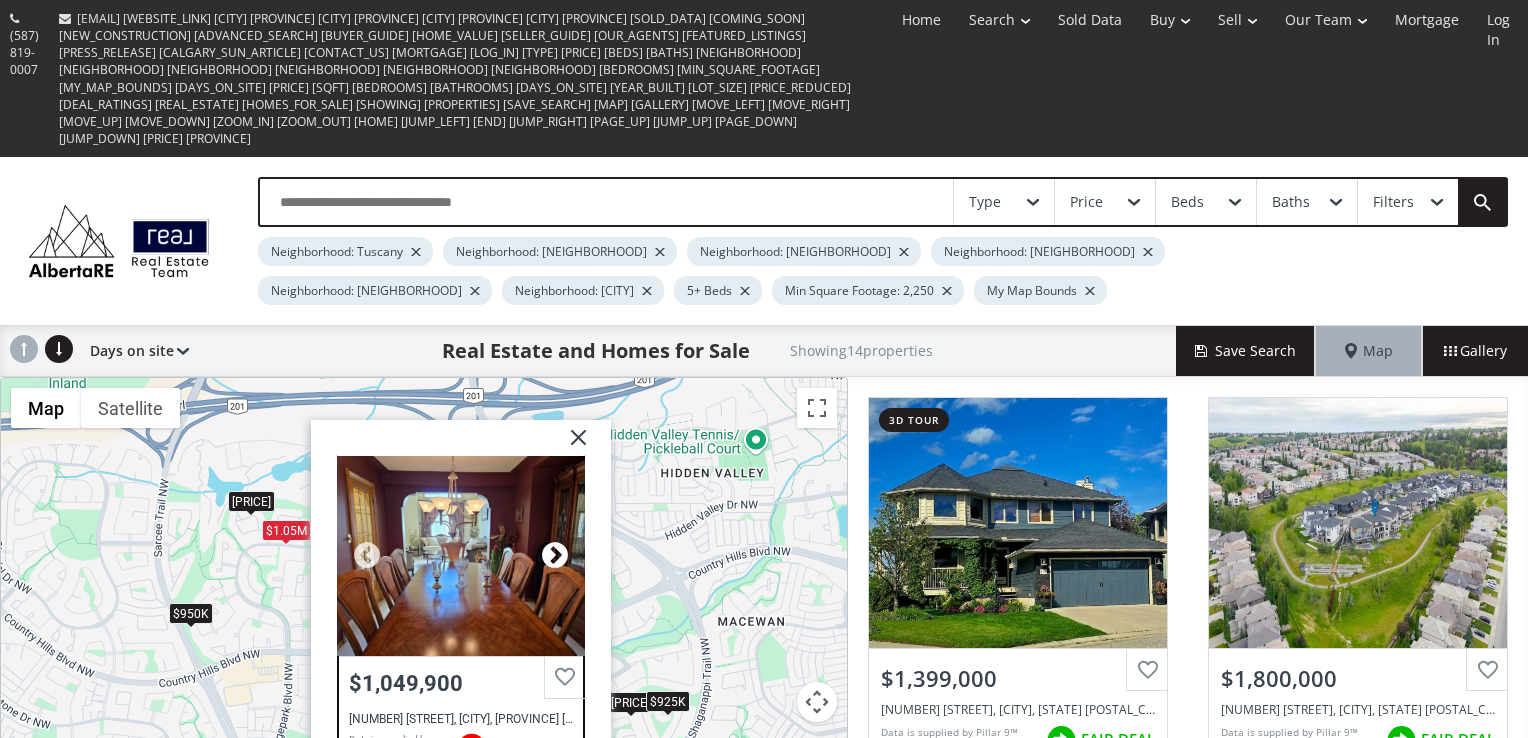 click at bounding box center [555, 555] 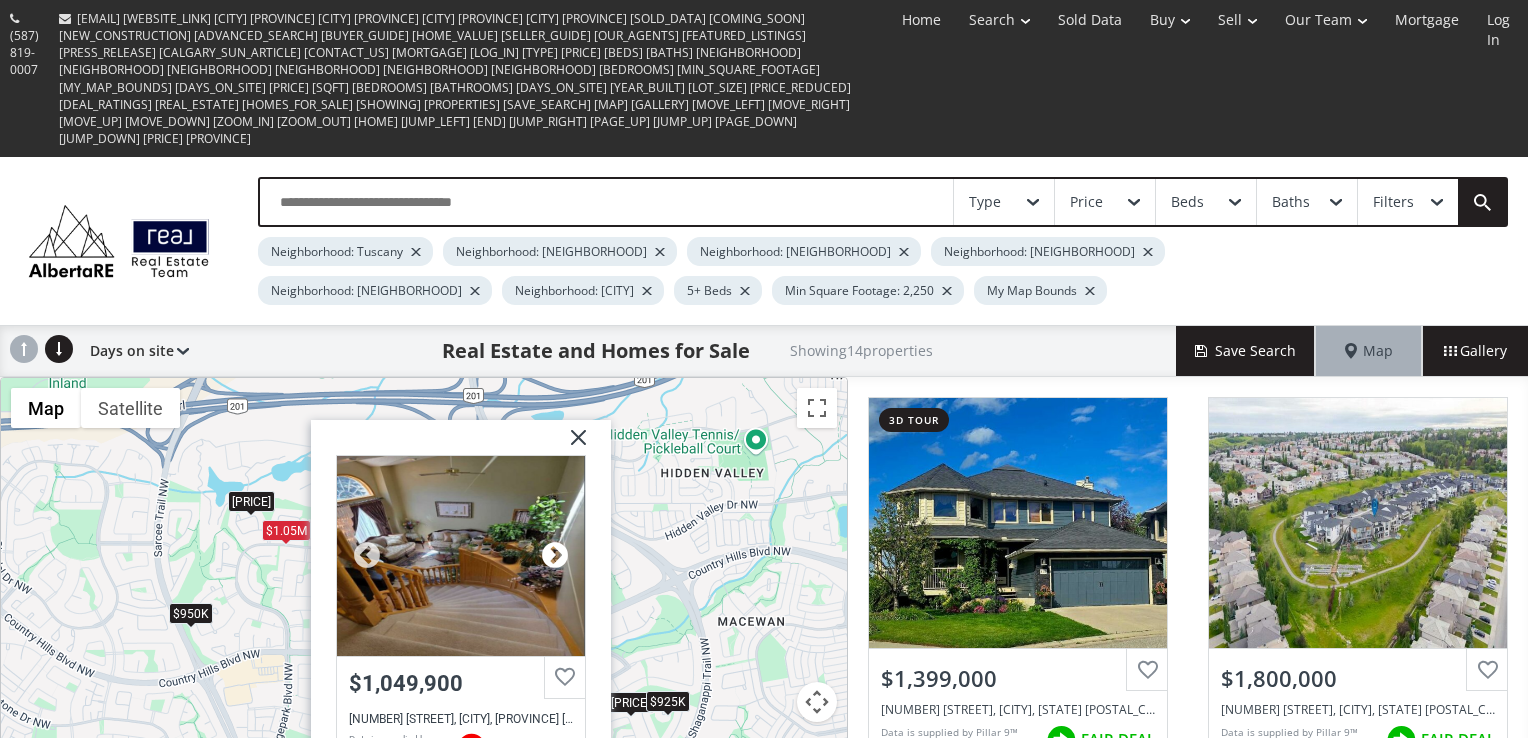 click at bounding box center (555, 555) 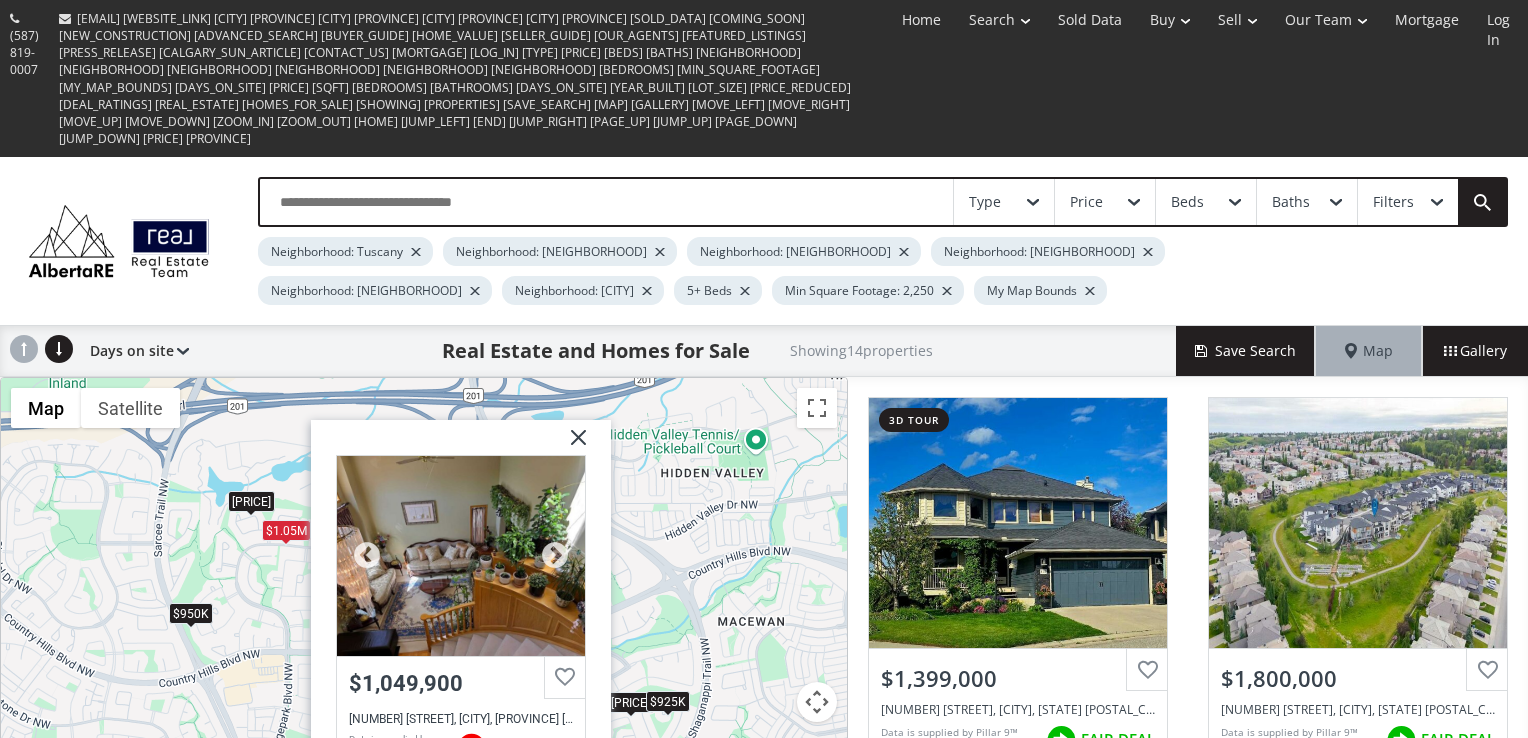 click at bounding box center (461, 555) 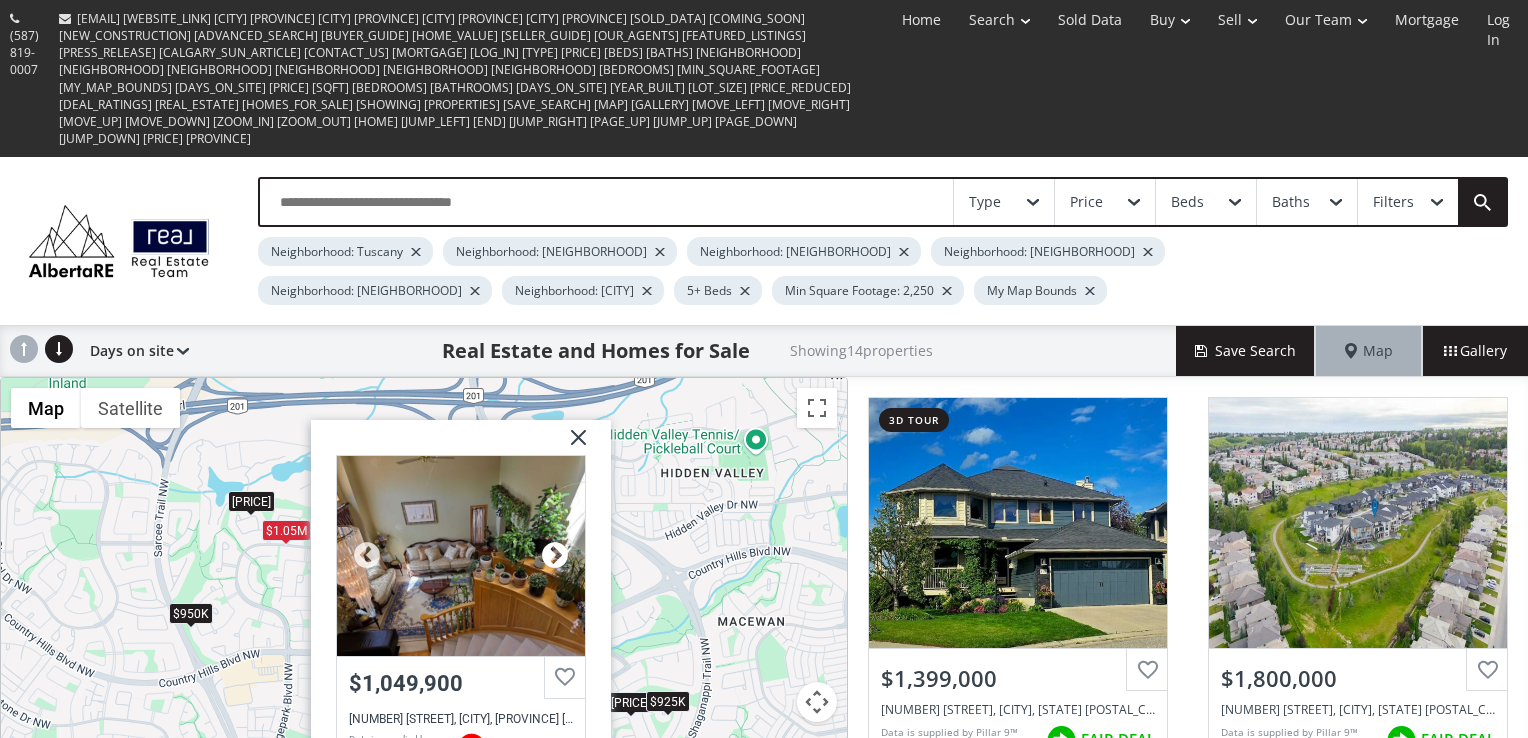 click at bounding box center (555, 555) 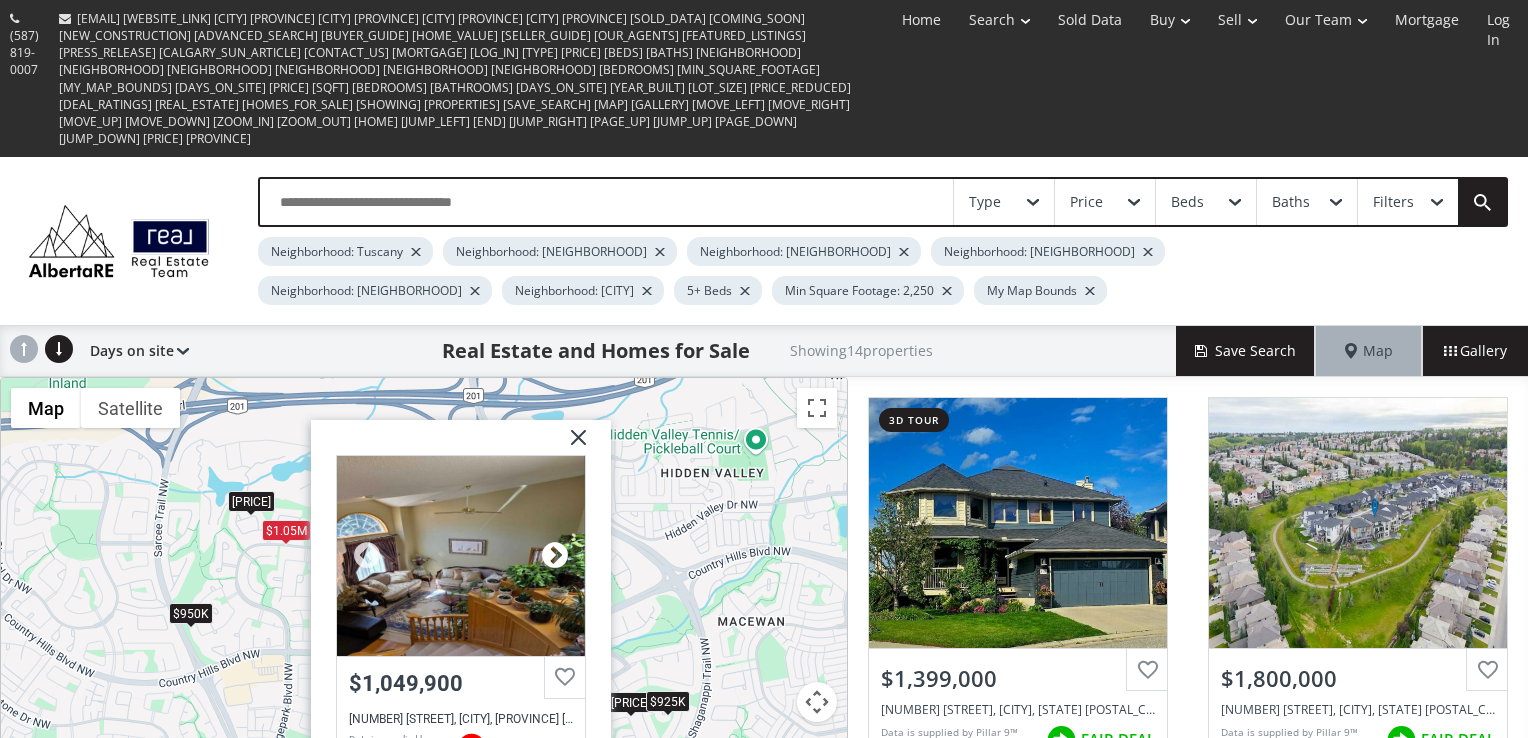 click at bounding box center (555, 555) 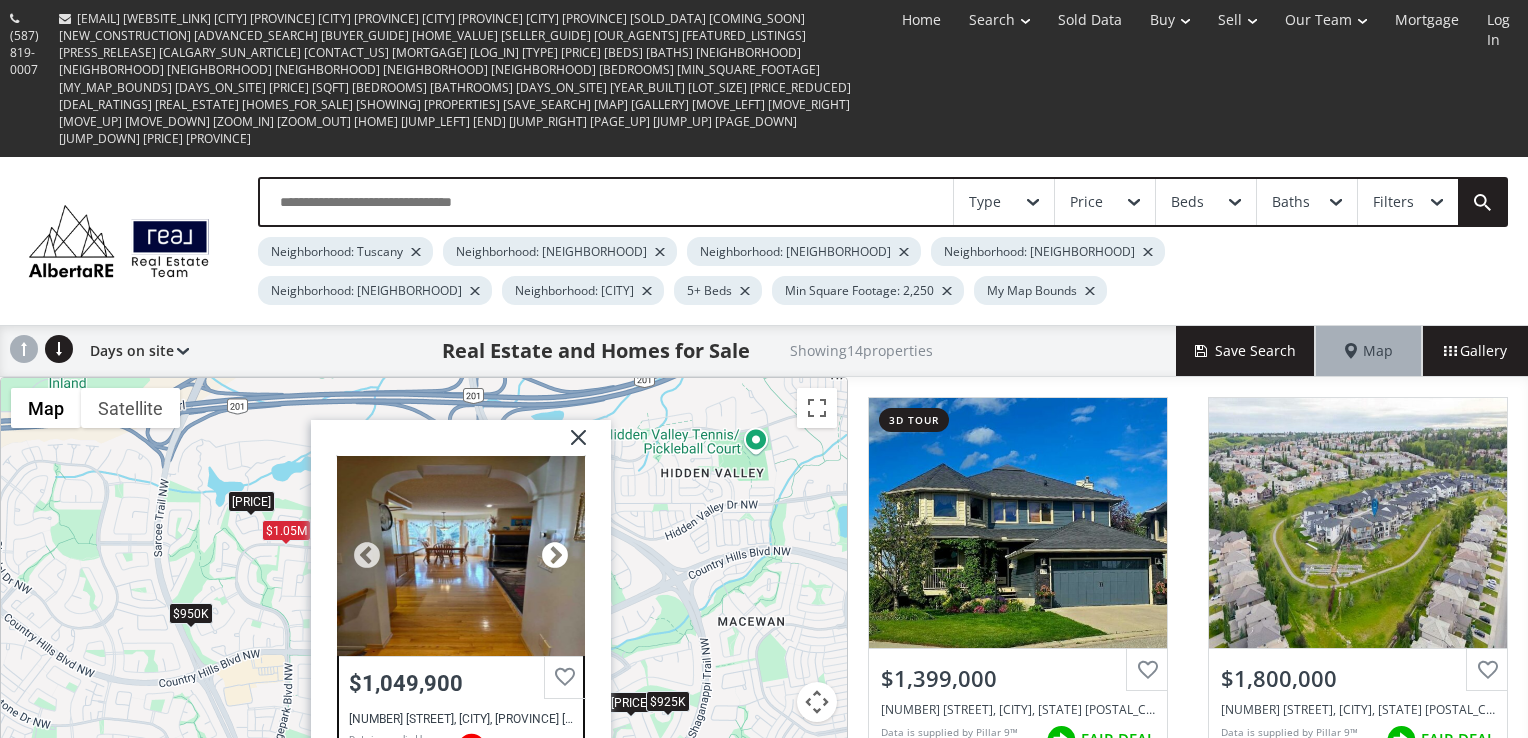 click at bounding box center (555, 555) 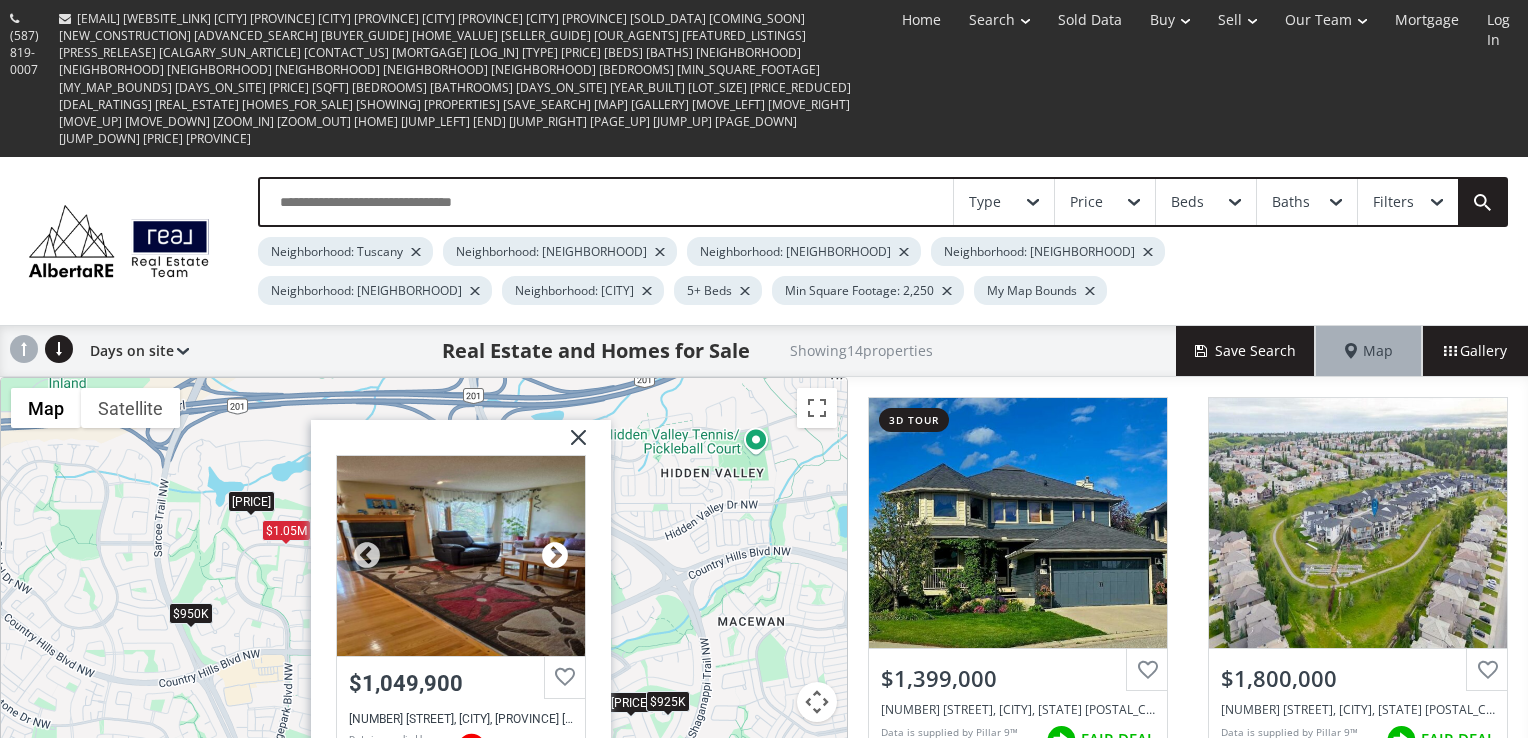 click at bounding box center (555, 555) 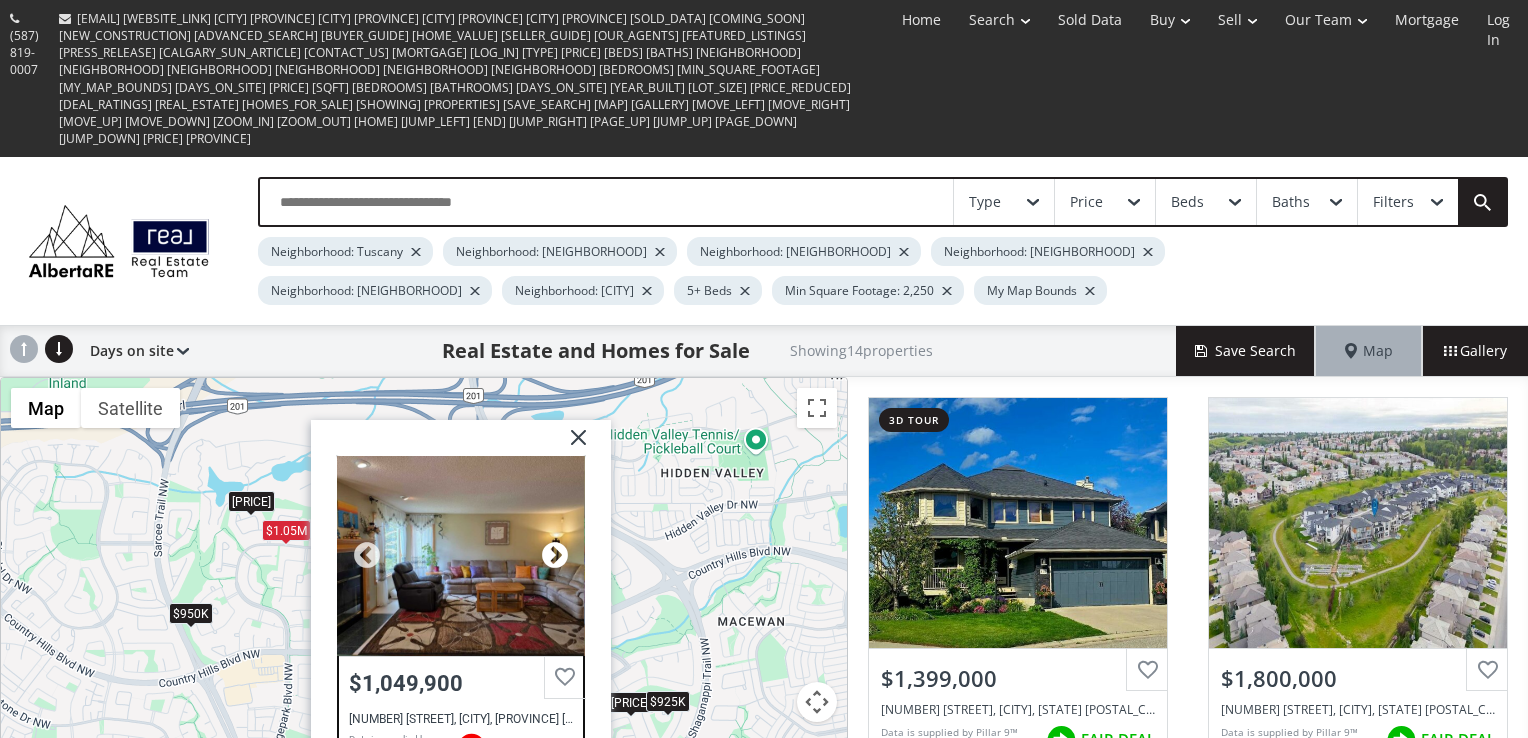 click at bounding box center [555, 555] 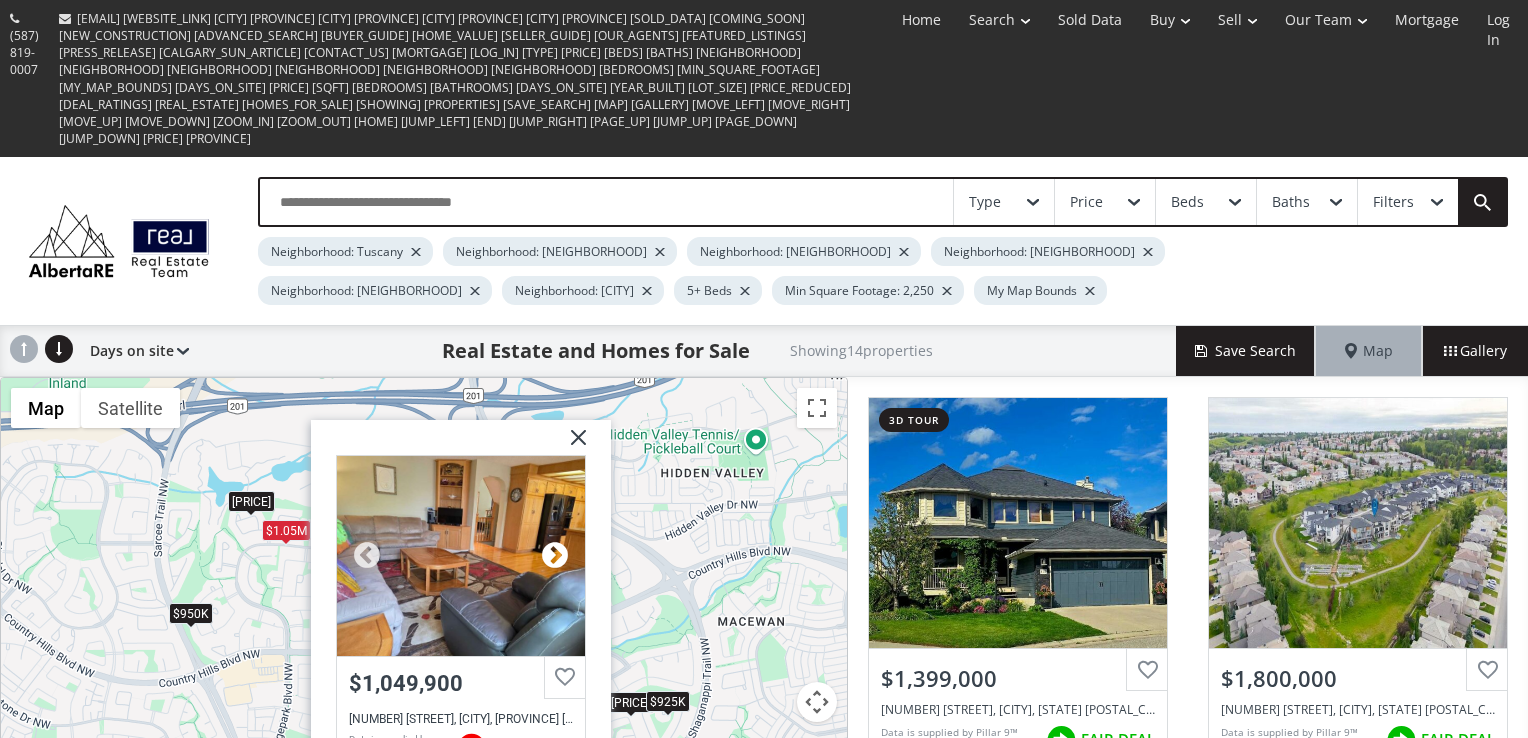 click at bounding box center [555, 555] 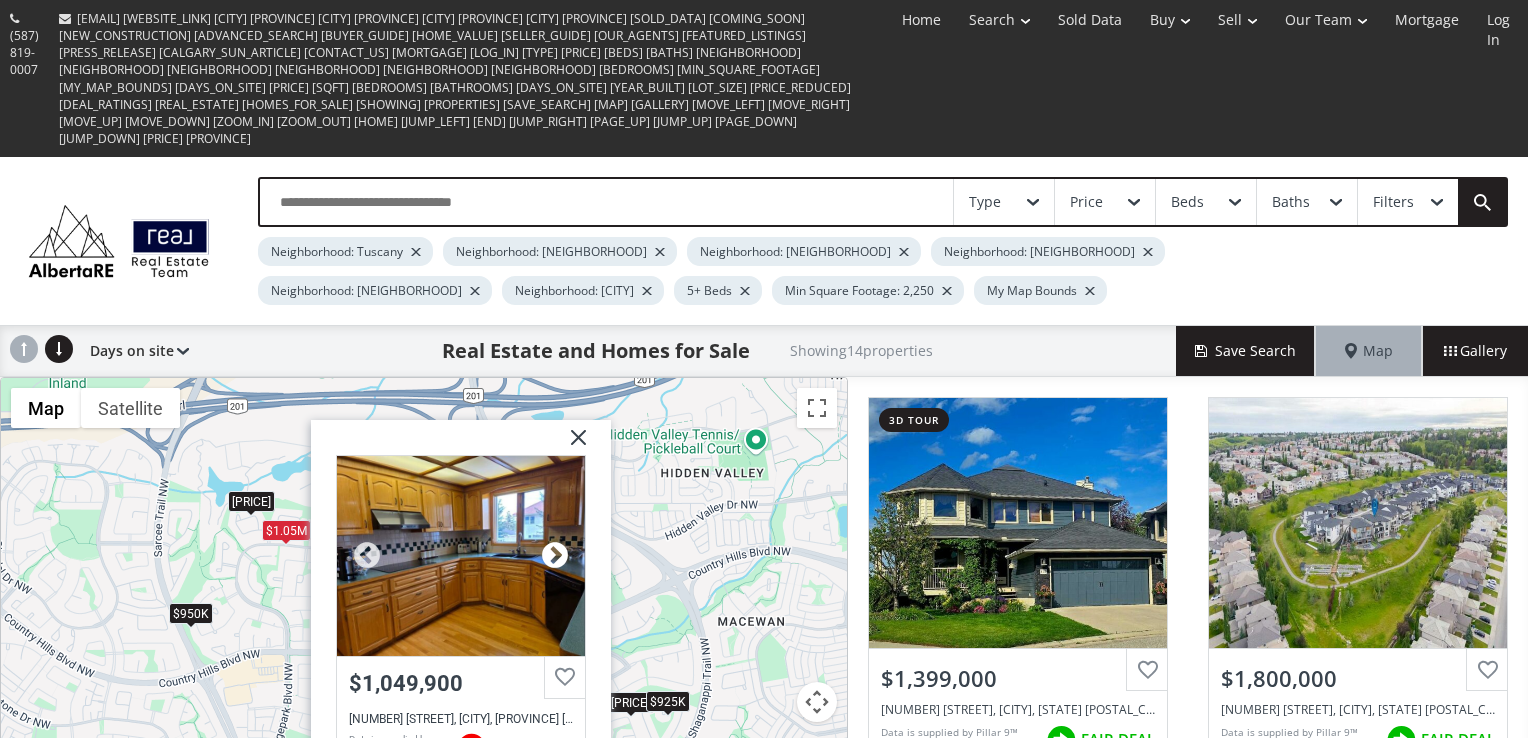 click at bounding box center [555, 555] 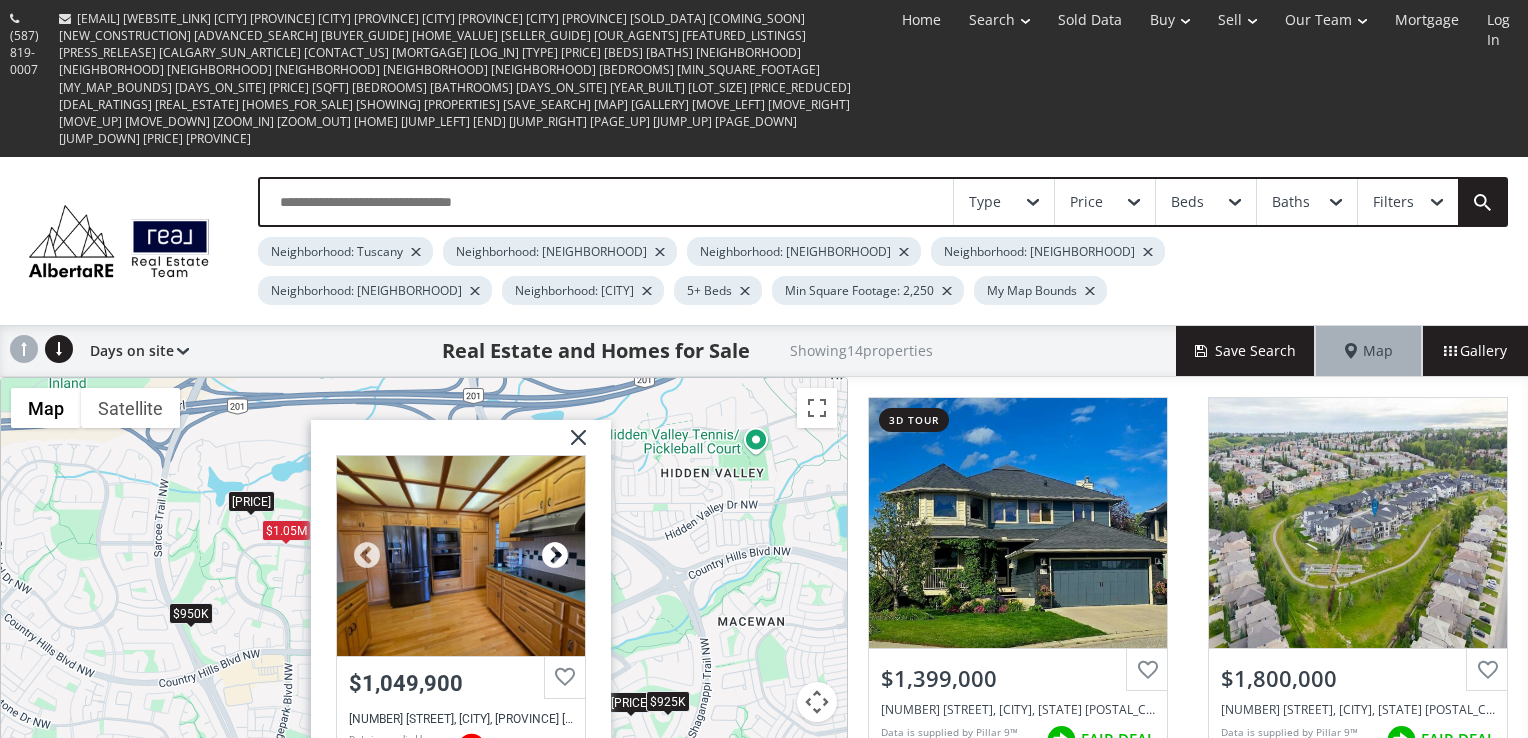 click at bounding box center (555, 555) 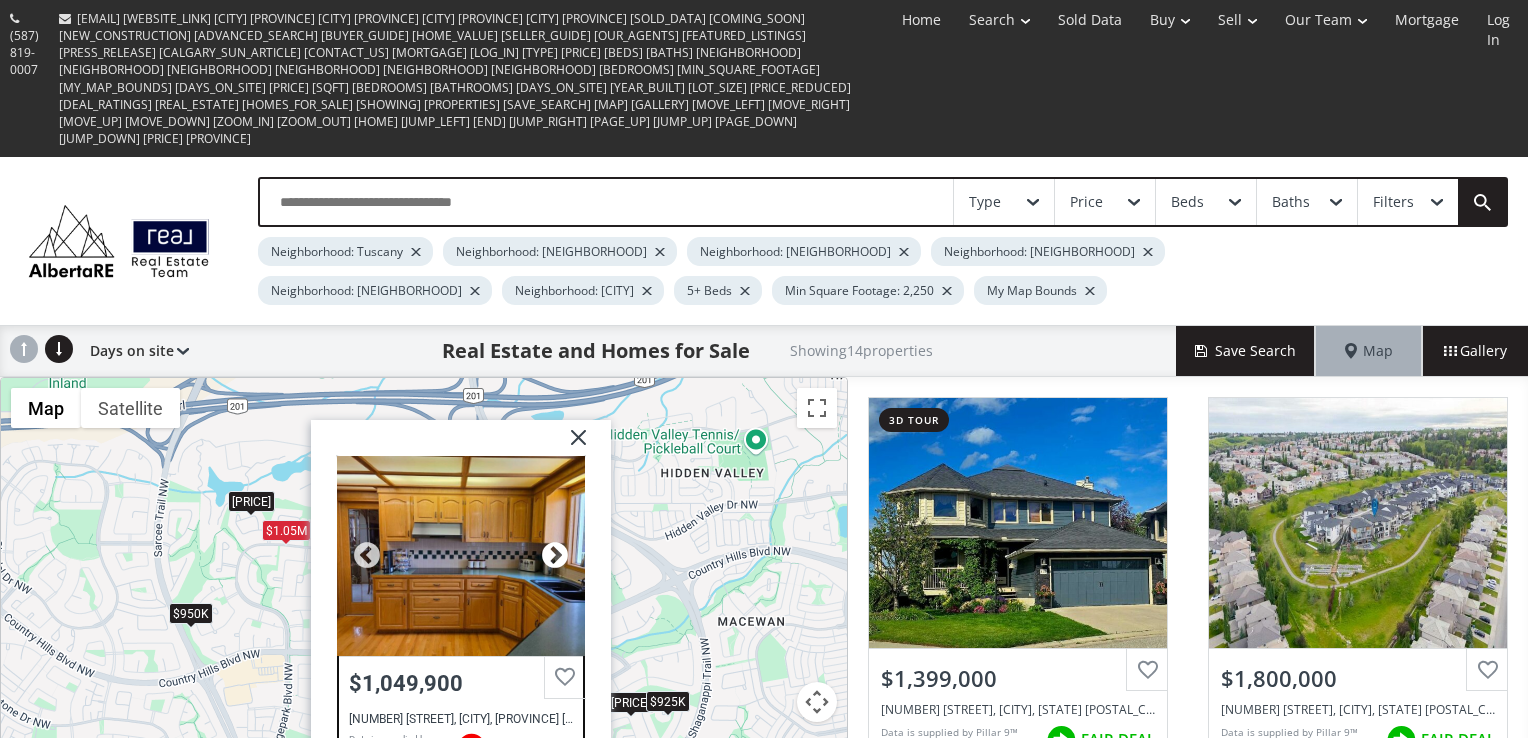 click at bounding box center [555, 555] 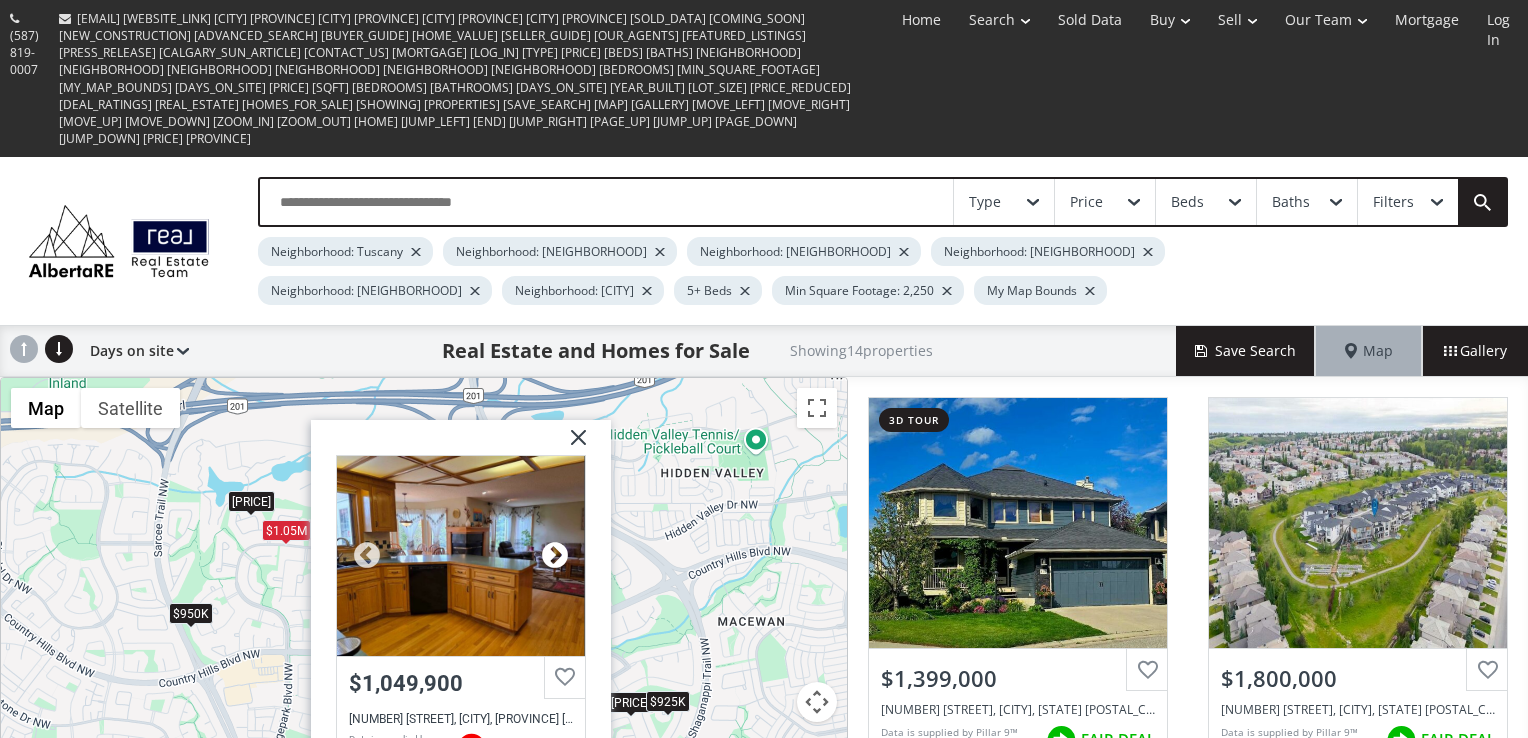 click at bounding box center [555, 555] 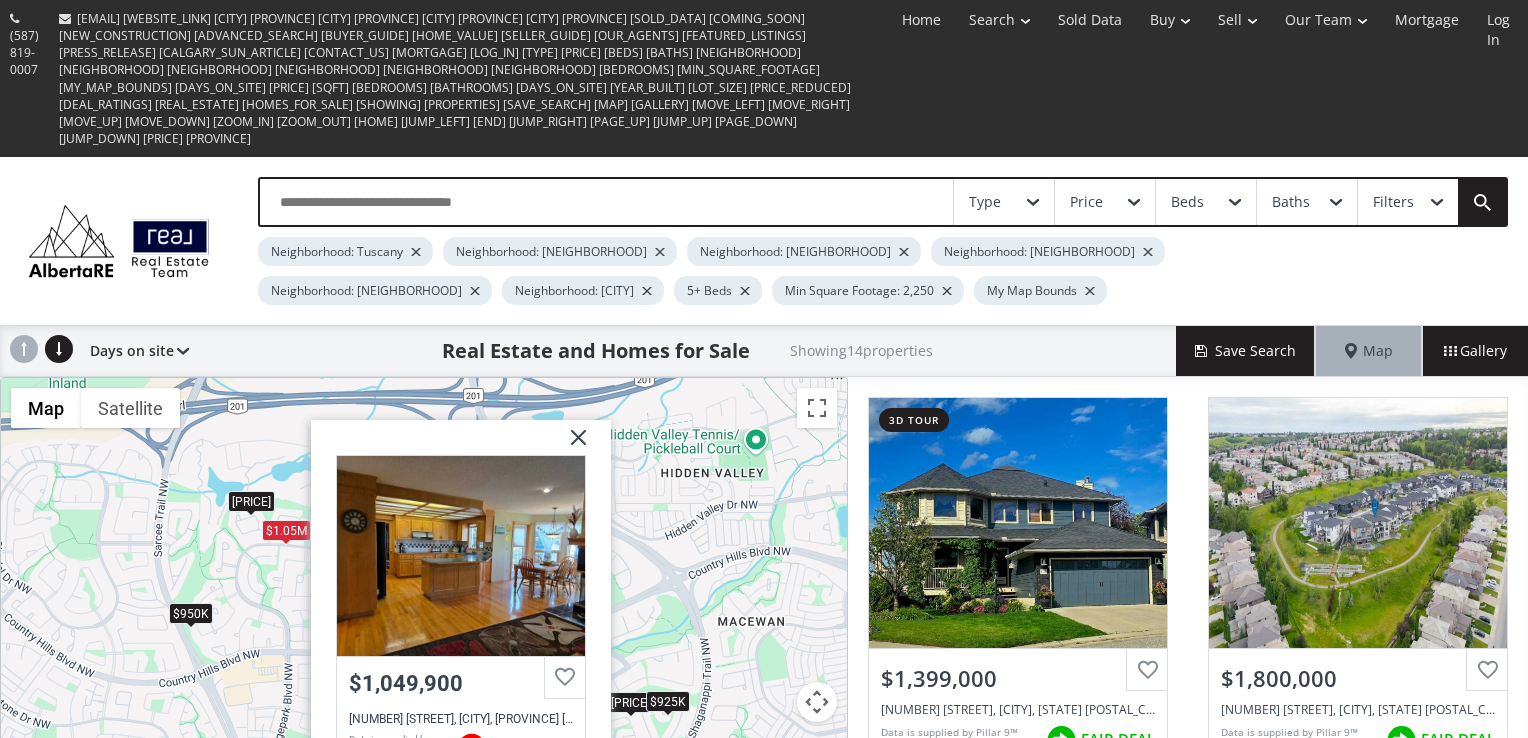 click at bounding box center [571, 444] 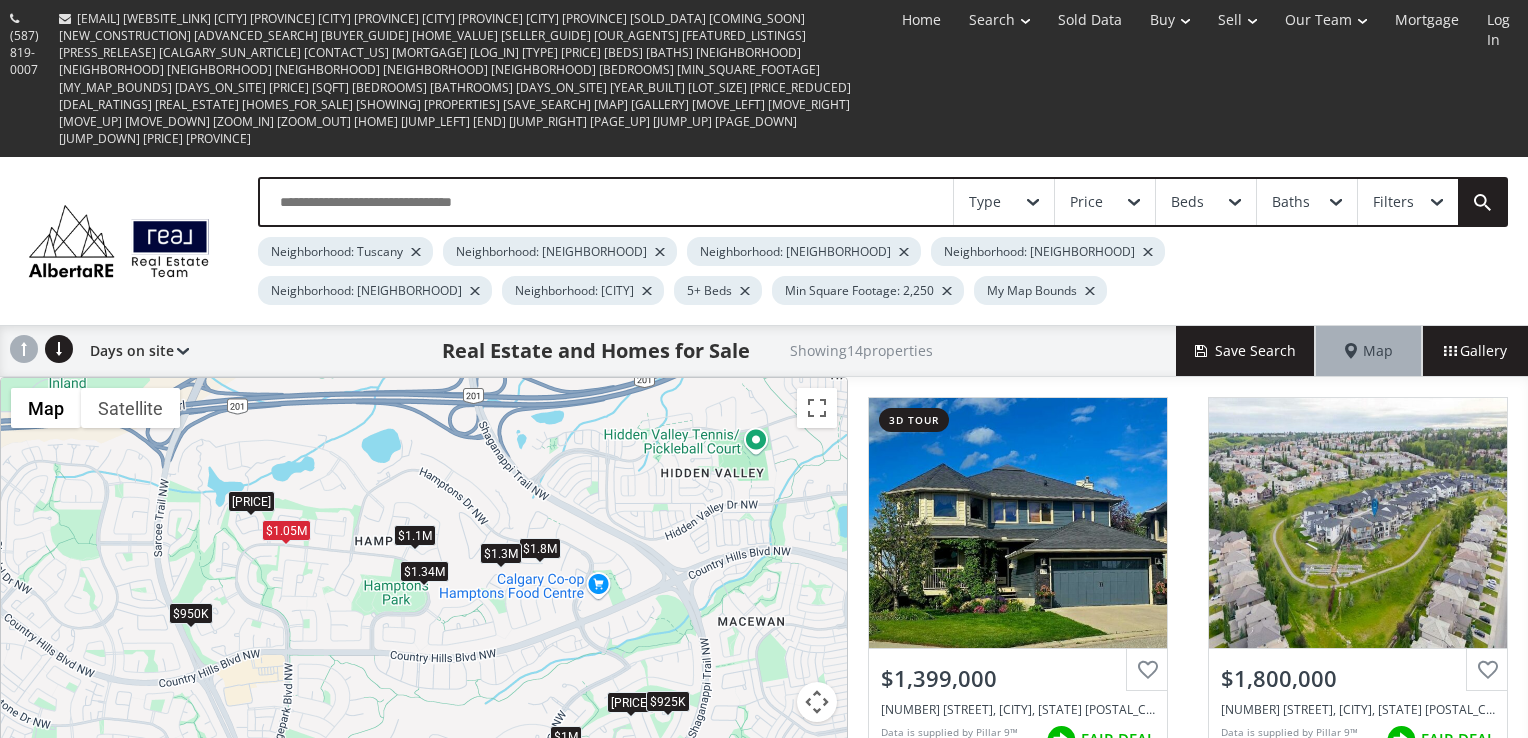 click on "$1.4M" at bounding box center (251, 501) 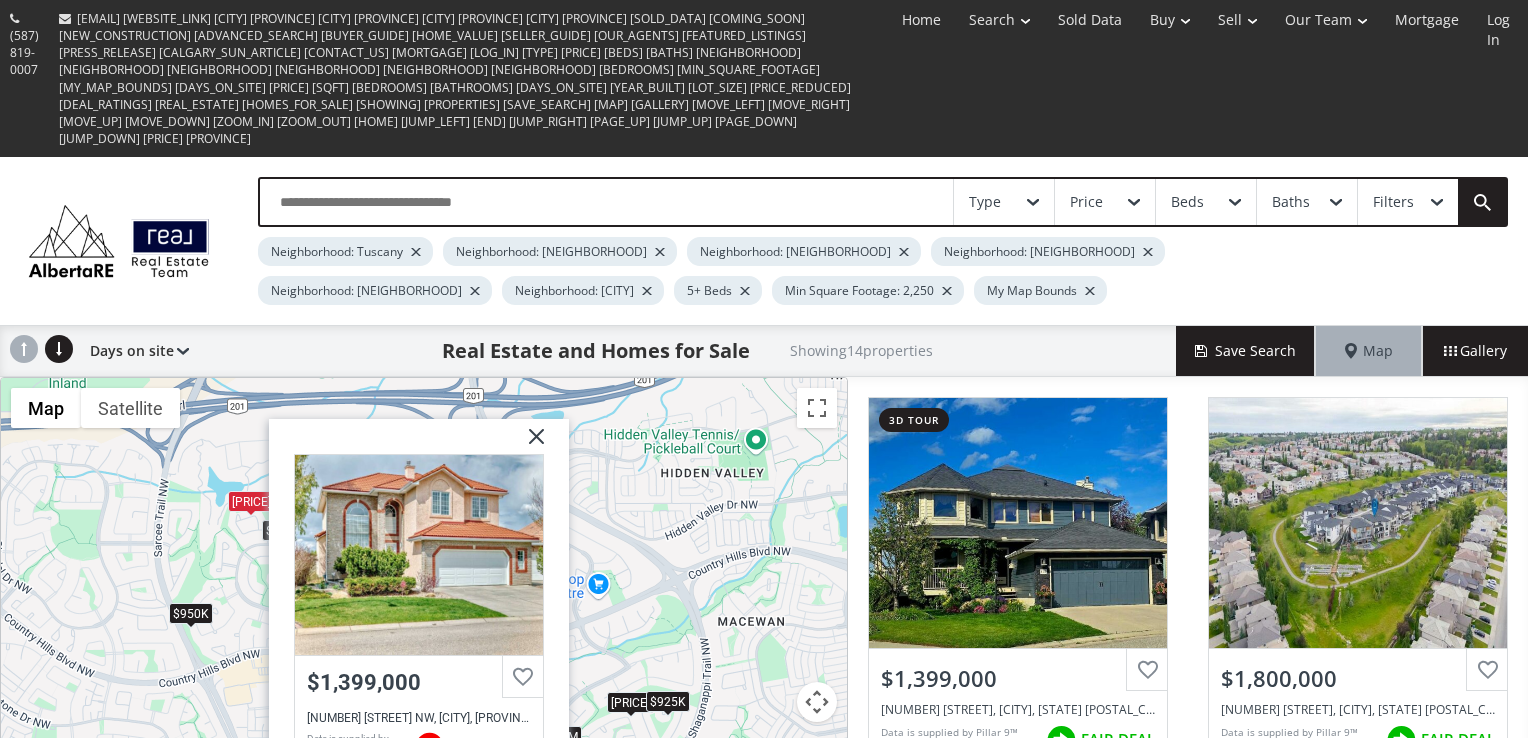 click on "To navigate, press the arrow keys. $1.4M $1.8M $1.1M $925K $1.15M $1.3M $1.2M $1.05M $950K $1M $1.34M $1.13M $775K $1.4M Hamptons Square NW Calgary AB T3A5C3 $1,399,000 157 Hamptons Square NW, Calgary, AB T3A5C3 Data is supplied by Pillar 9™ MLS® System. Pillar 9™ is the owner of the copyright in its MLS® System. Data is deemed reliable but is not guaranteed accurate by Pillar 9™. The trademarks MLS®, Multiple Listing Service® and the associated logos are owned by The Canadian Real Estate Association (CREA) and identify the quality of services provided by real estate professionals who are members of CREA. Used under license.
Last updated: 2025-08-01 11:58:28  HIGH PRICE 6  BD 4.5  BA 3,203  SF 0.17   Ac" at bounding box center [424, 618] 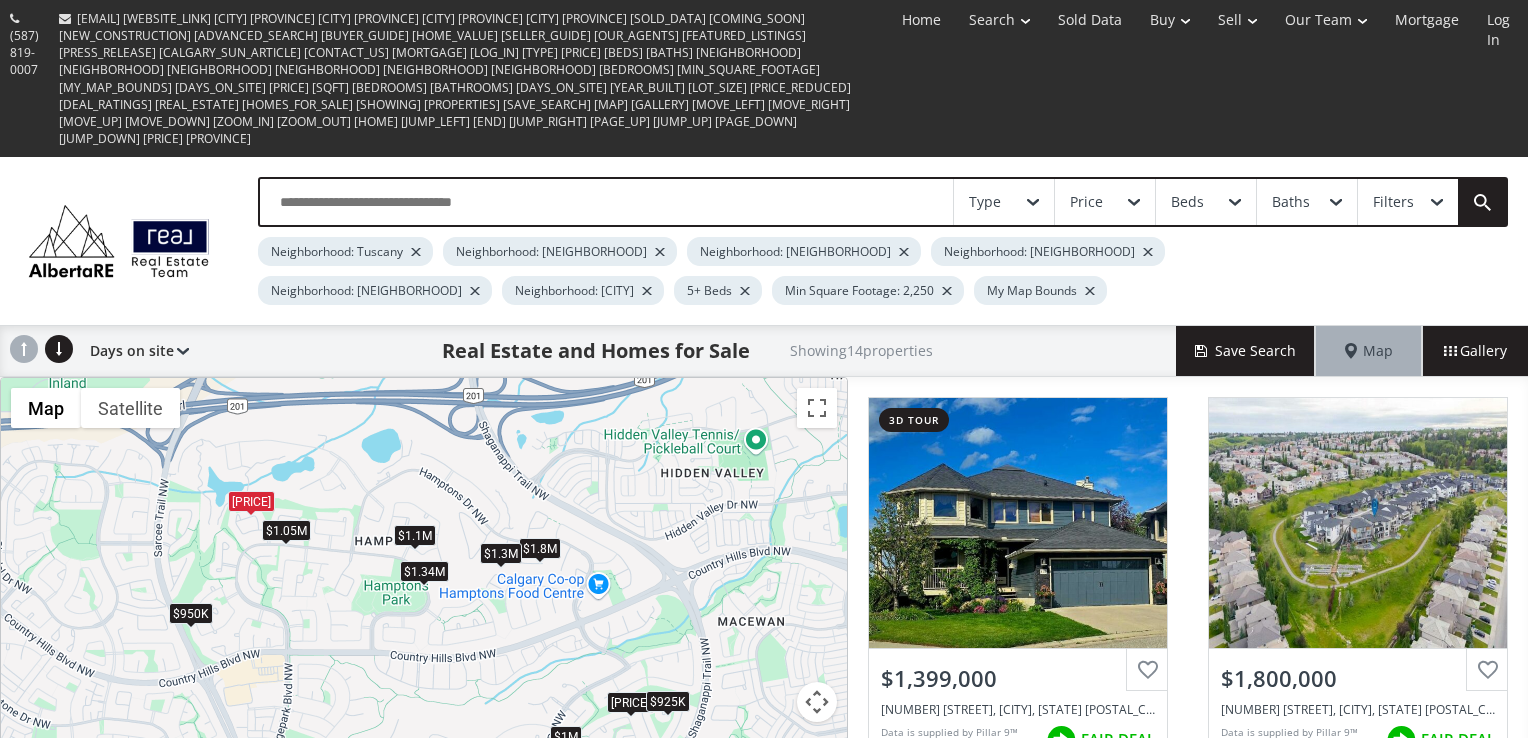 click on "$1.1M" at bounding box center [415, 534] 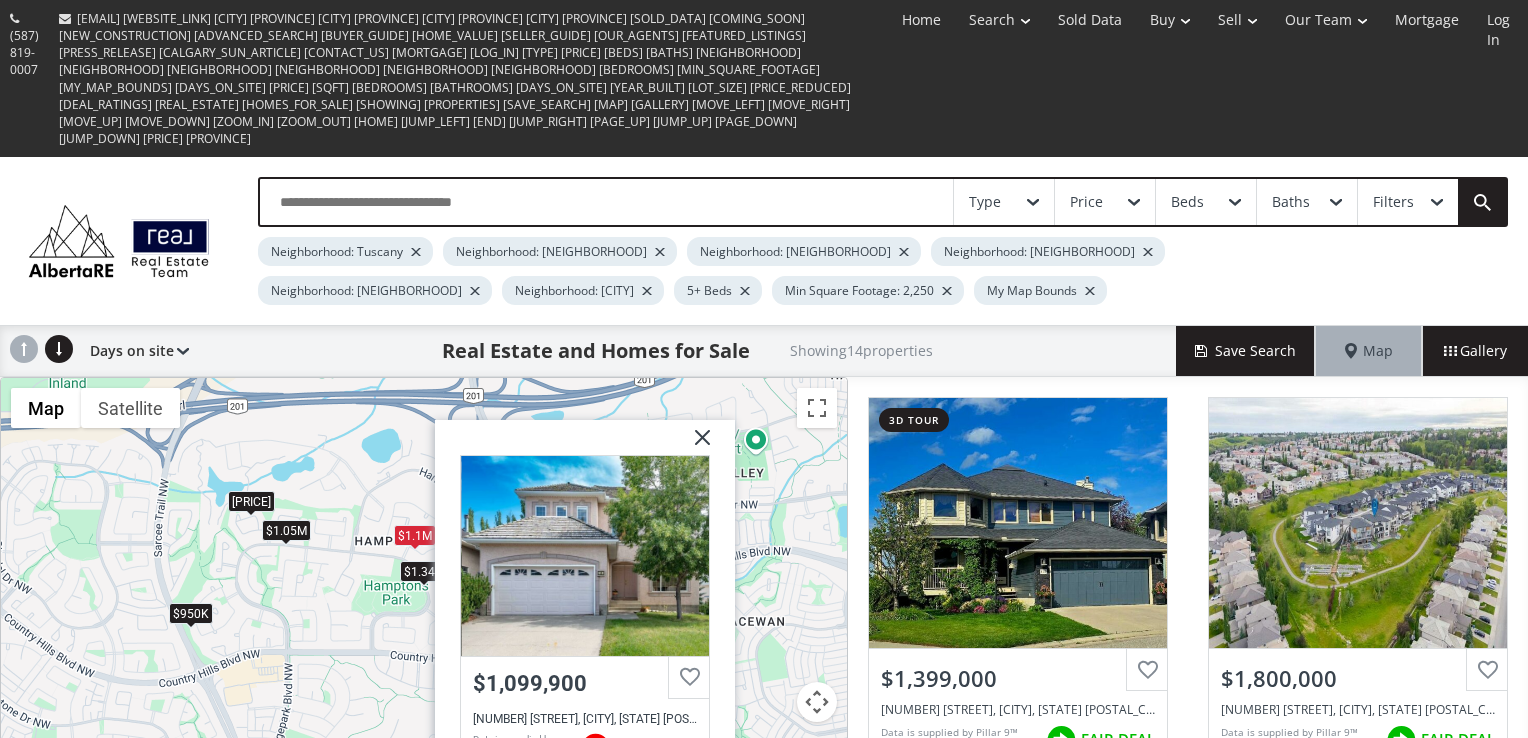 click on "To navigate, press the arrow keys. $1.4M $1.8M $1.1M $925K $1.15M $1.3M $1.2M $1.05M $950K $1M $1.34M $1.13M $775K $1.4M Hamptons Terrace NW Calgary AB T3A 5S2 $1,099,900 12 Hamptons Terrace NW, Calgary, AB T3A 5S2 Data is supplied by Pillar 9™ MLS® System. Pillar 9™ is the owner of the copyright in its MLS® System. Data is deemed reliable but is not guaranteed accurate by Pillar 9™. The trademarks MLS®, Multiple Listing Service® and the associated logos are owned by The Canadian Real Estate Association (CREA) and identify the quality of services provided by real estate professionals who are members of CREA. Used under license.
Last updated: 2025-08-01 12:01:29  HIGH PRICE 5  BD 3.5  BA 2,675  SF 0.14   Ac" at bounding box center [424, 618] 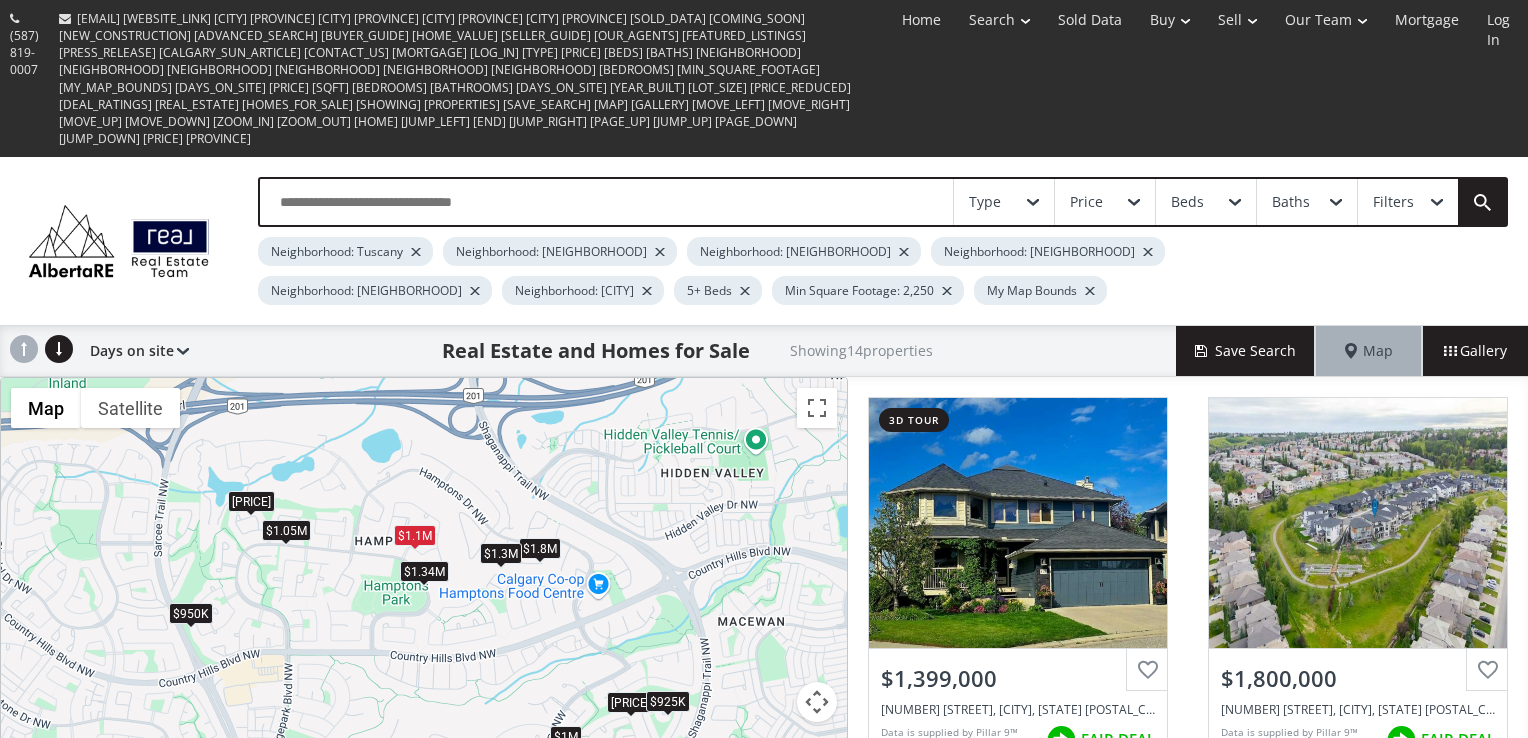 click on "$1.3M" at bounding box center [501, 552] 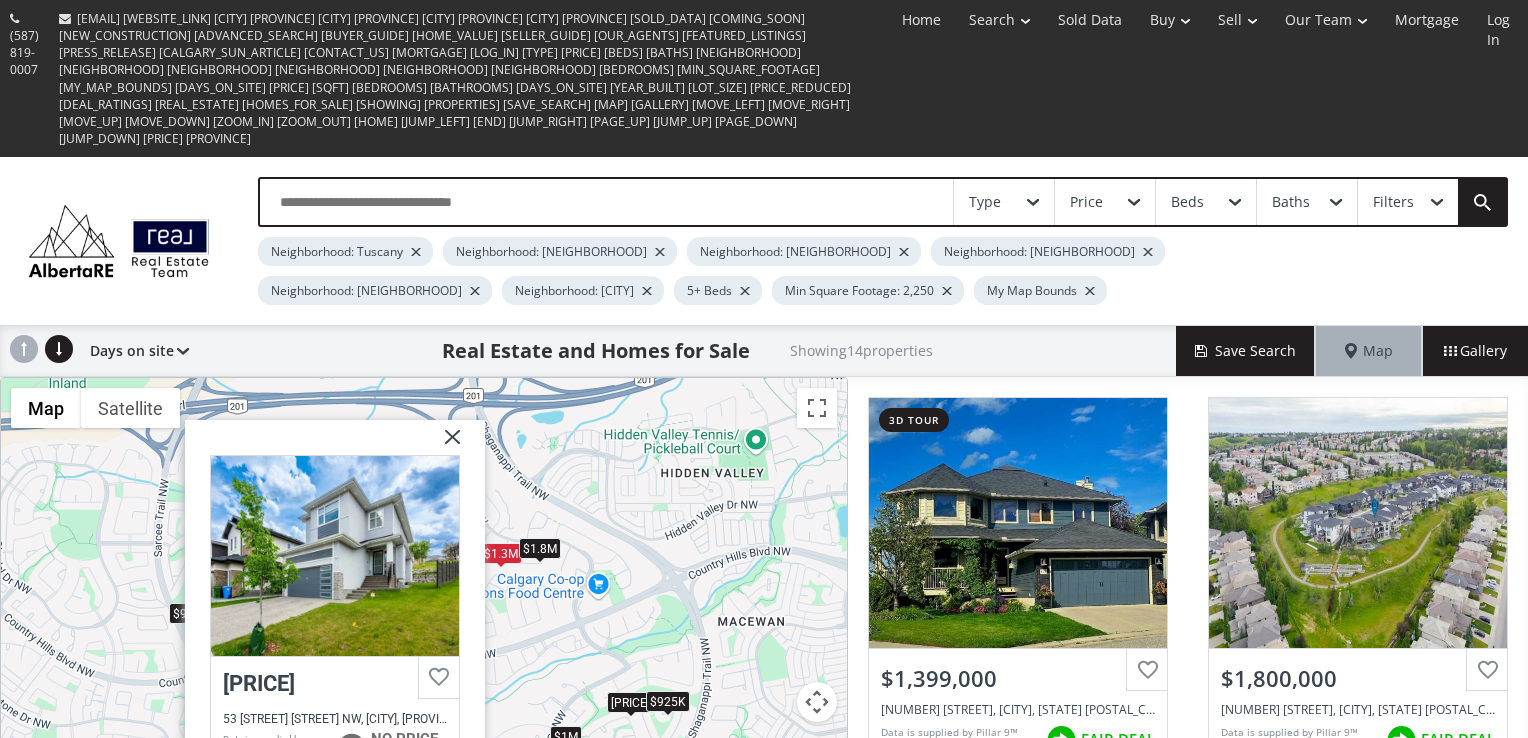 click on "$1.8M" at bounding box center [540, 547] 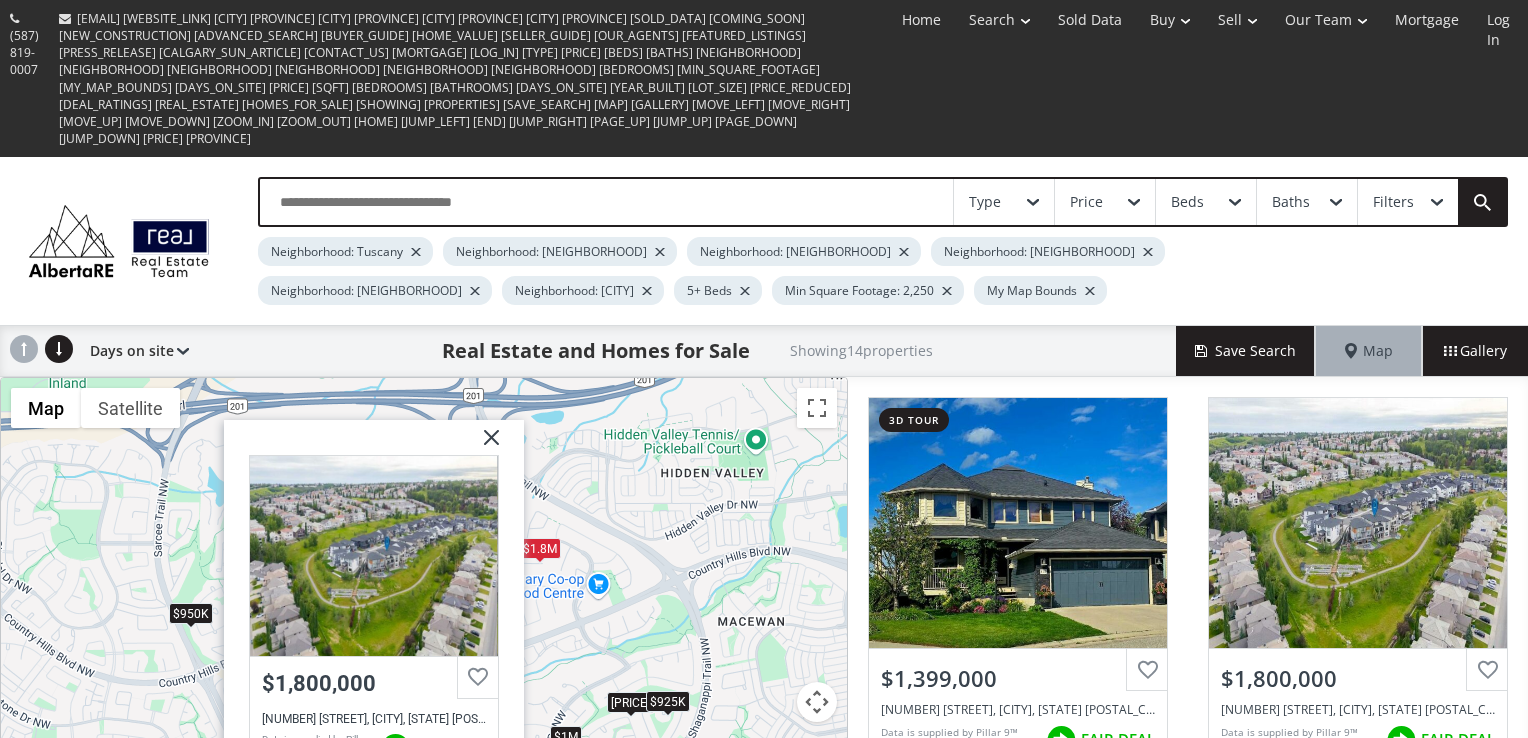 click on "To navigate, press the arrow keys. $1.4M $1.8M $1.1M $925K $1.15M $1.3M $1.2M $1.05M $950K $1M $1.34M $1.13M $775K $1.4M Hampstead Mews NW Calgary AB T3A 2Z5 $1,800,000 128 Hampstead Mews NW, Calgary, AB T3A 2Z5 Data is supplied by Pillar 9™ MLS® System. Pillar 9™ is the owner of the copyright in its MLS® System. Data is deemed reliable but is not guaranteed accurate by Pillar 9™. The trademarks MLS®, Multiple Listing Service® and the associated logos are owned by The Canadian Real Estate Association (CREA) and identify the quality of services provided by real estate professionals who are members of CREA. Used under license.
Last updated: 2025-08-03 02:24:56  FAIR DEAL 6  BD 5.5  BA 3,568  SF 0.13   Ac" at bounding box center [424, 618] 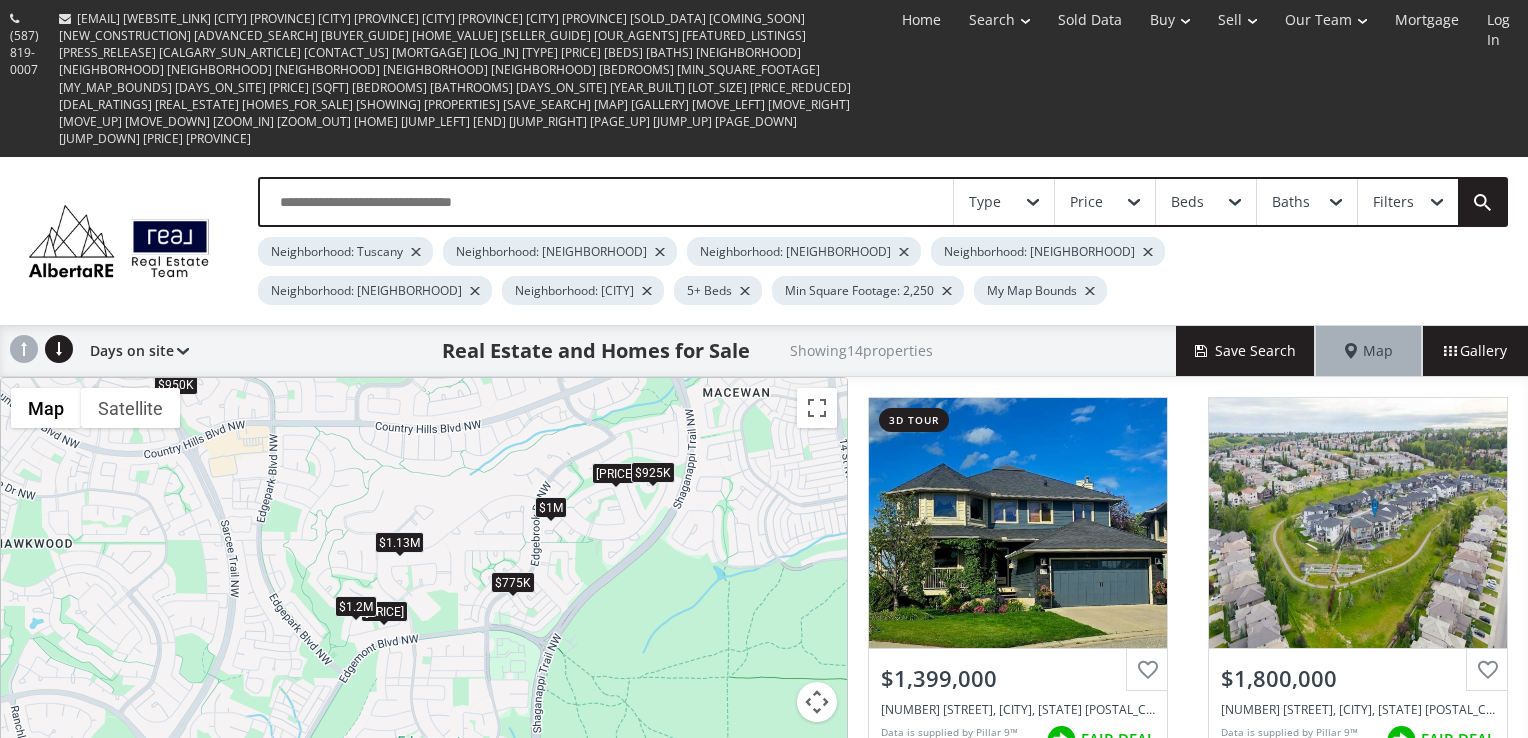 drag, startPoint x: 740, startPoint y: 469, endPoint x: 725, endPoint y: 233, distance: 236.47621 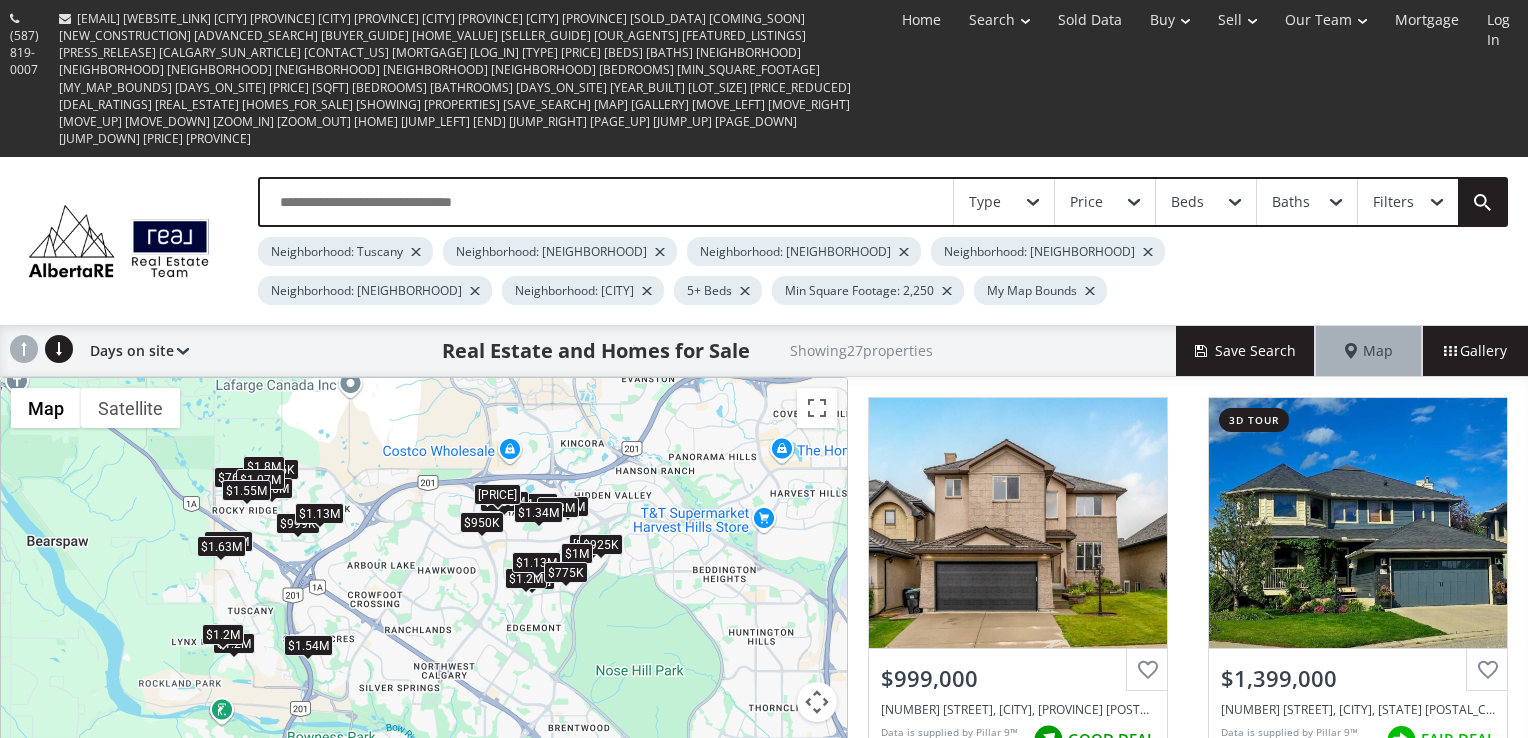 click on "$1.2M" at bounding box center [223, 633] 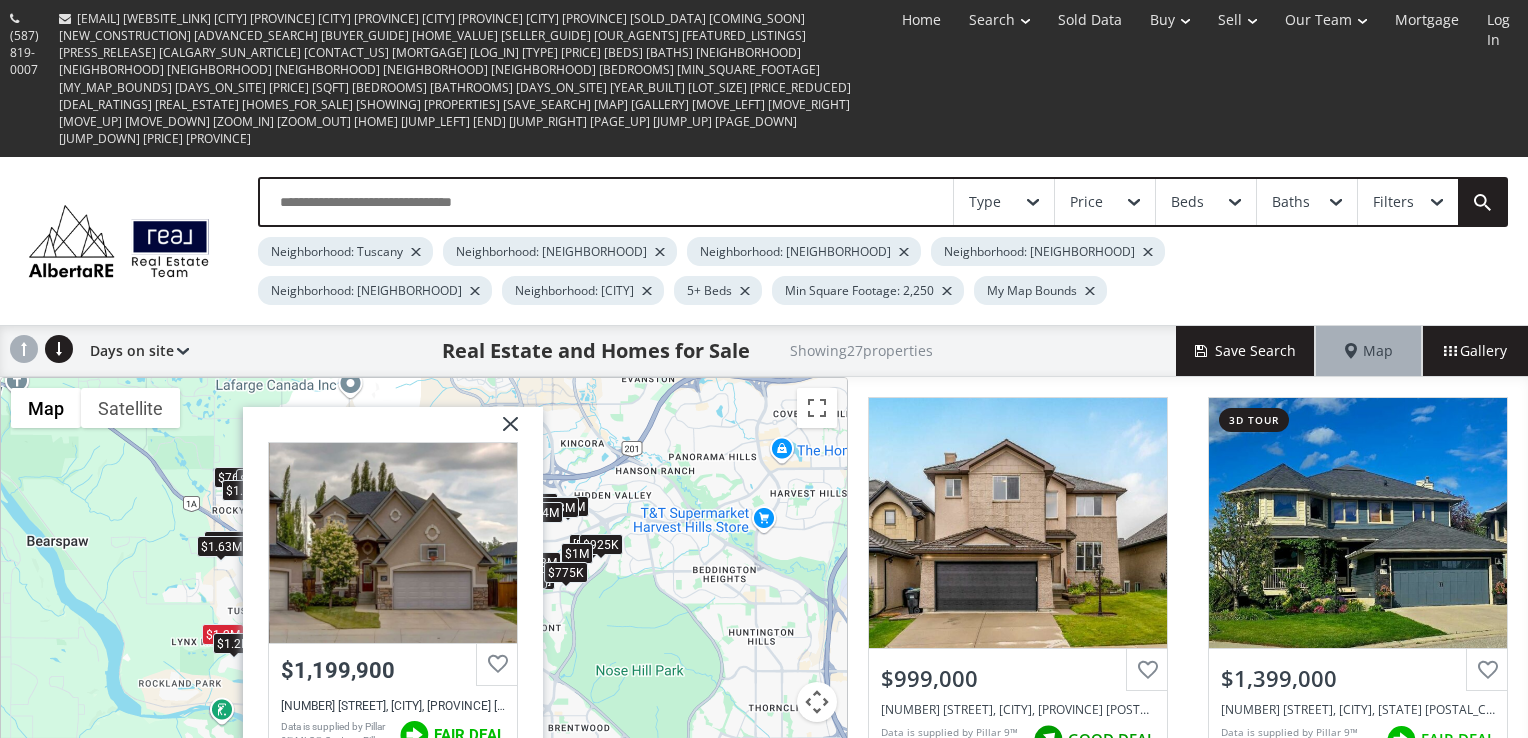 click on "$1.2M" at bounding box center [234, 643] 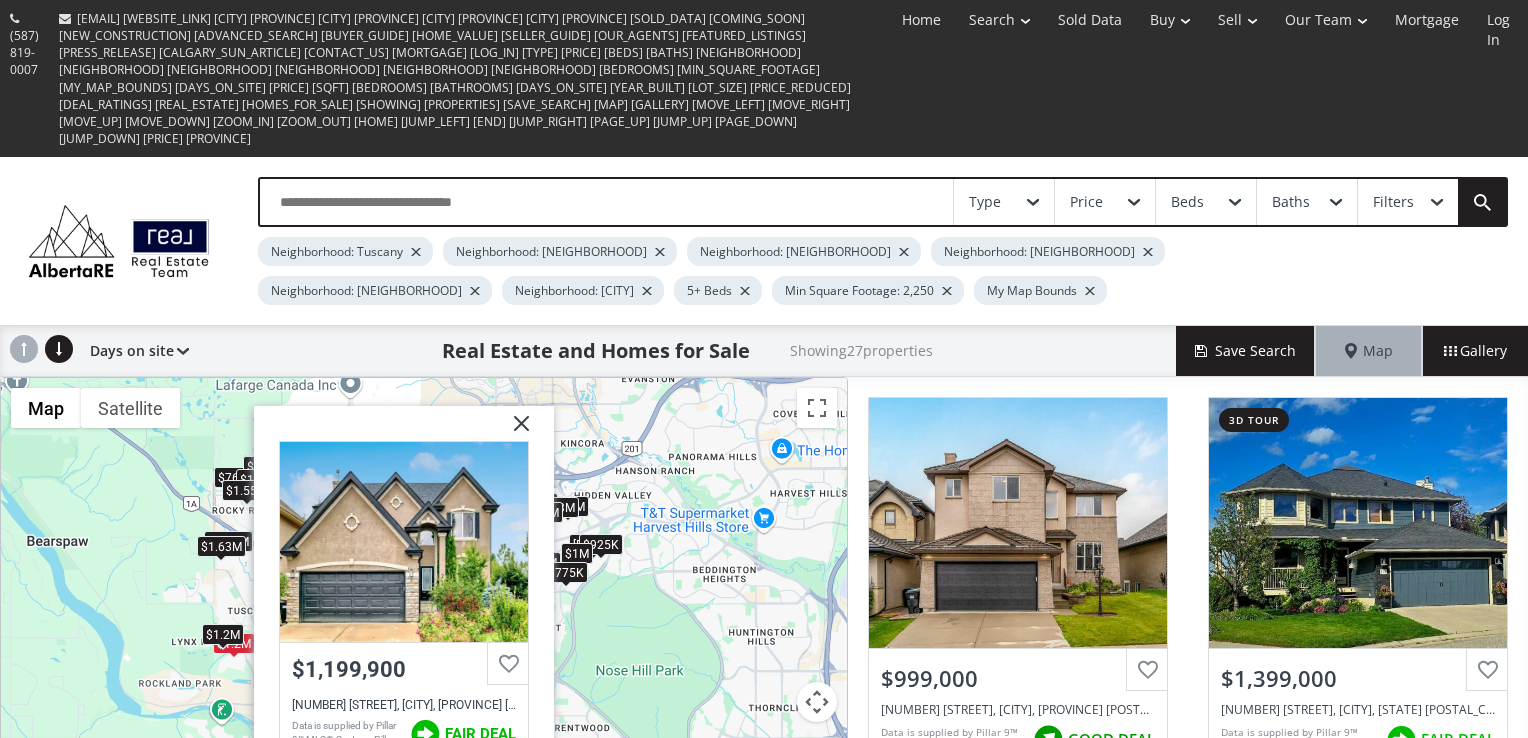 click on "$1.2M" at bounding box center [223, 633] 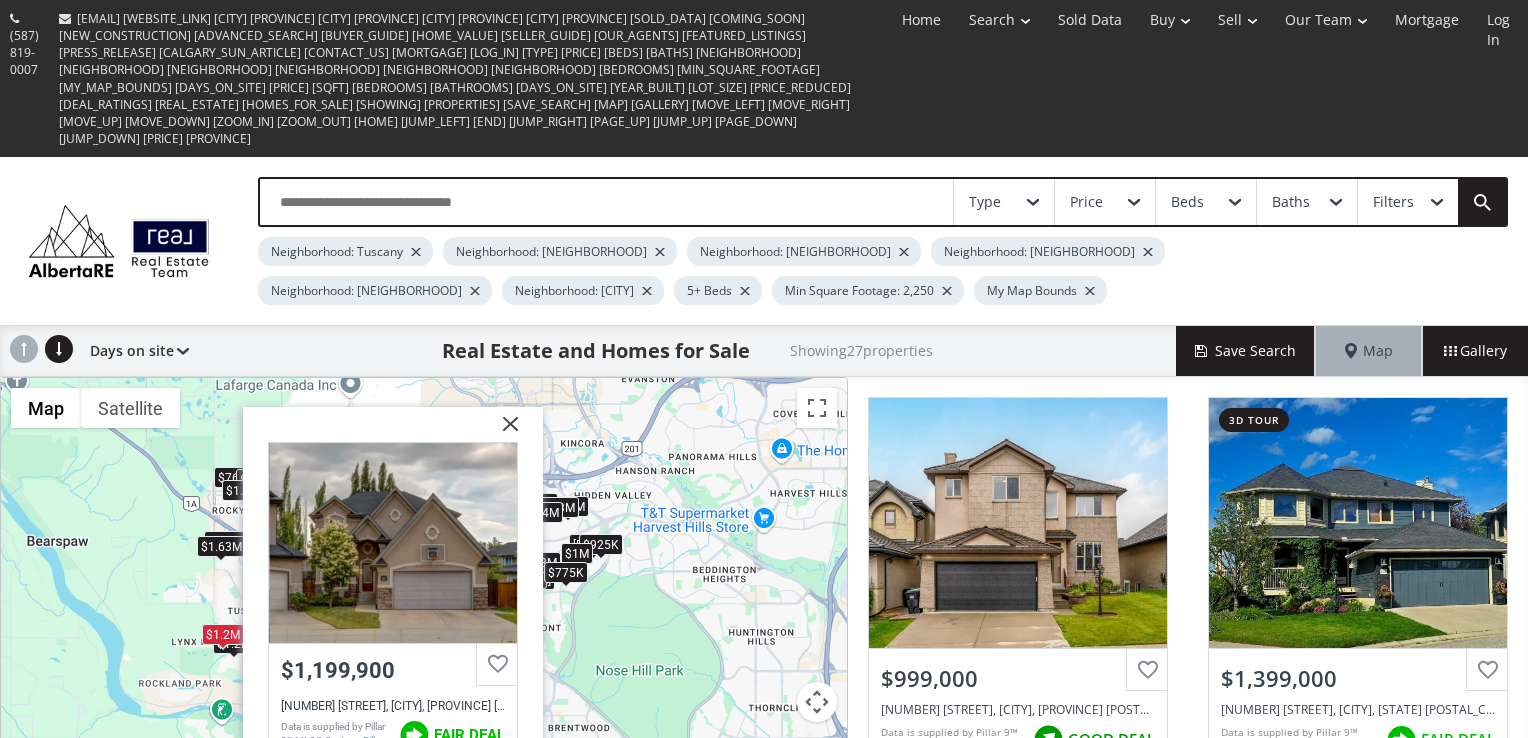 click on "To navigate, press the arrow keys. $999K $1.4M $1.8M $1.2M $765K $1.1M $1.18M $925K $1.15M $1.54M $1.3M $875K $1.13M $1.2M $1.2M $1.6M $1.8M $1.05M $950K $1M $1.63M $1.34M $1.07M $1.13M $1.55M $775K $1.4M Tuscany Glen Park NW Calgary AB T3L 3E5 $1,199,900 207 Tuscany Glen Park NW, Calgary, AB T3L 3E5 Data is supplied by Pillar 9™ MLS® System. Pillar 9™ is the owner of the copyright in its MLS® System. Data is deemed reliable but is not guaranteed accurate by Pillar 9™. The trademarks MLS®, Multiple Listing Service® and the associated logos are owned by The Canadian Real Estate Association (CREA) and identify the quality of services provided by real estate professionals who are members of CREA. Used under license.
Last updated: 2025-08-01 12:00:00  FAIR DEAL 5  BD 3.5  BA 2,577  SF 0.15   Ac" at bounding box center (424, 618) 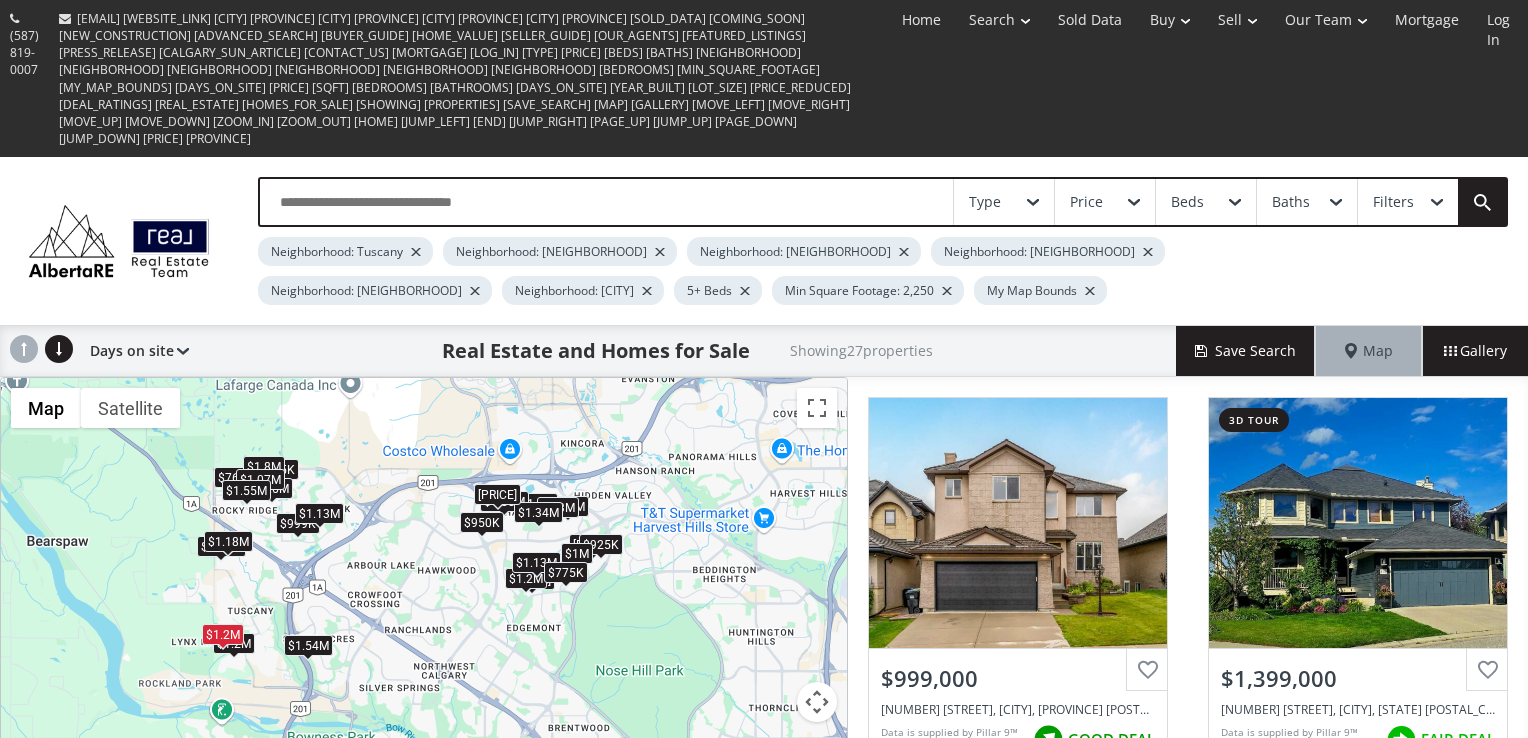 click on "$1.18M" at bounding box center [228, 541] 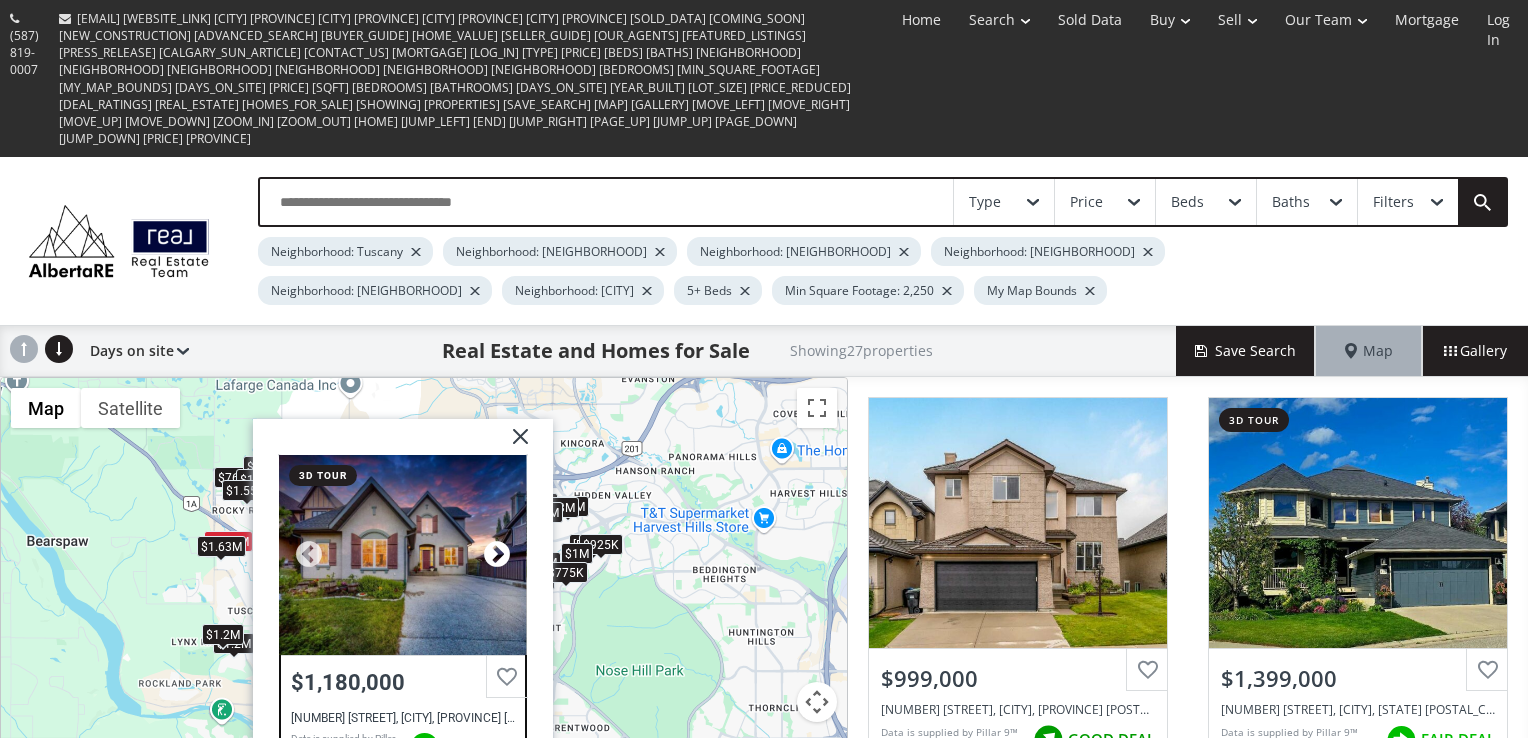 click at bounding box center (497, 555) 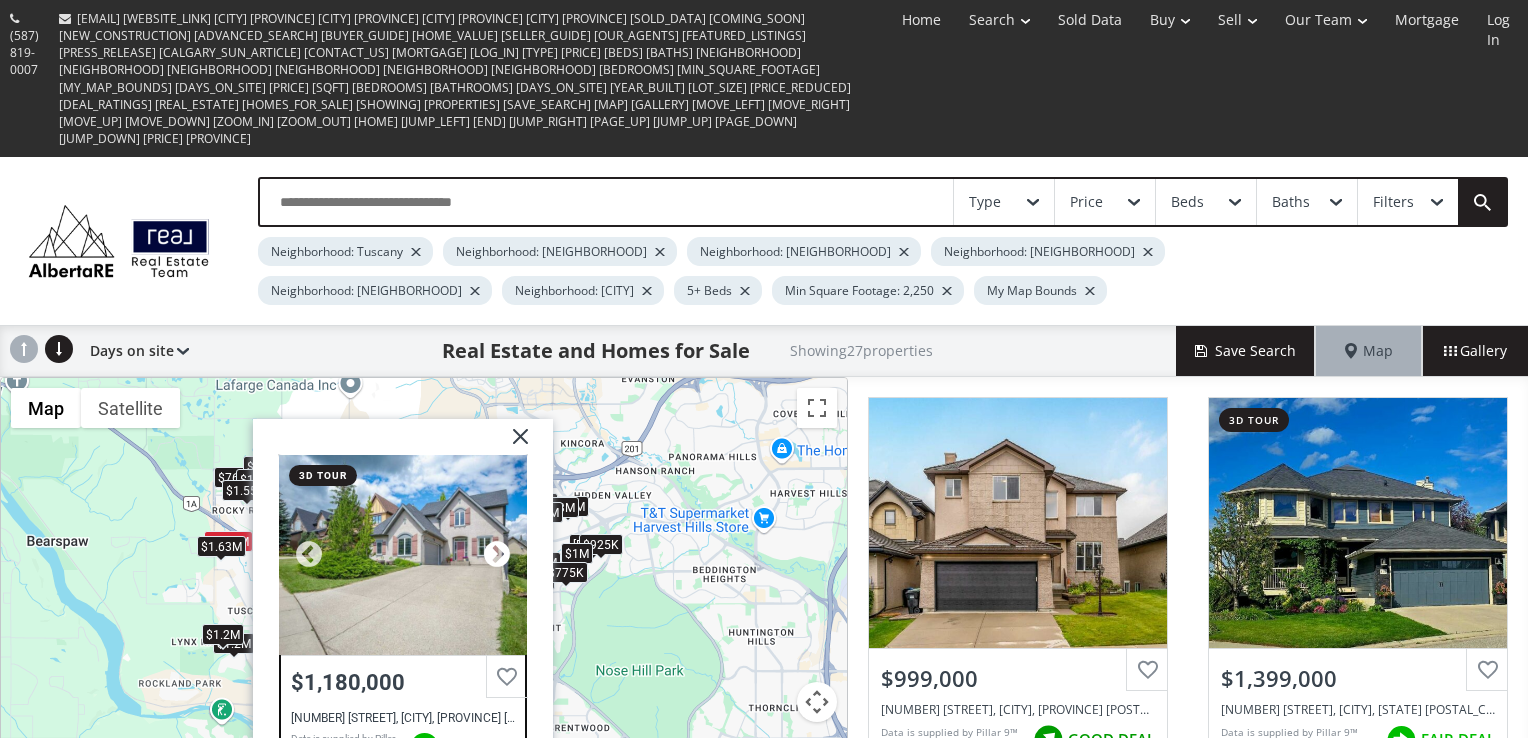 click at bounding box center (497, 555) 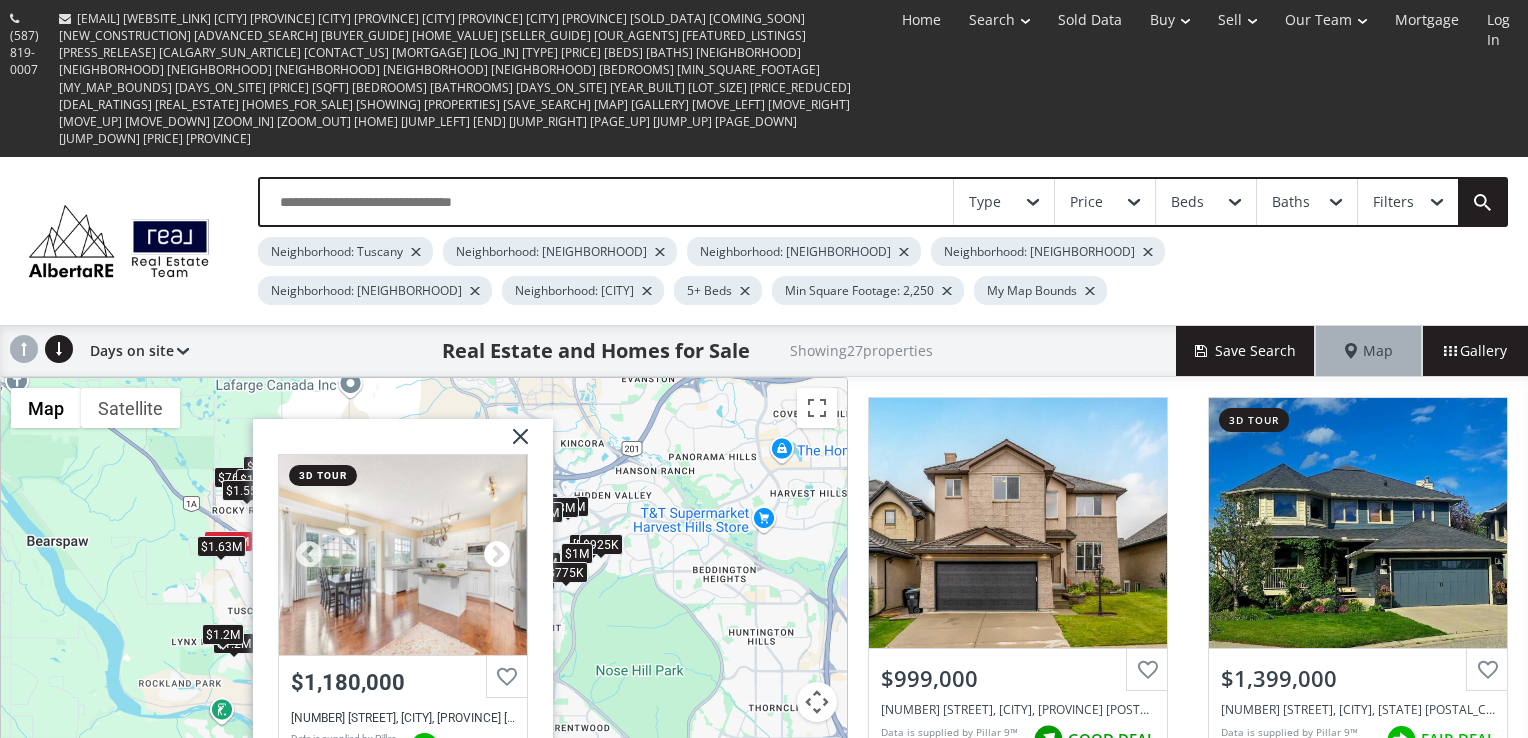 click at bounding box center [497, 555] 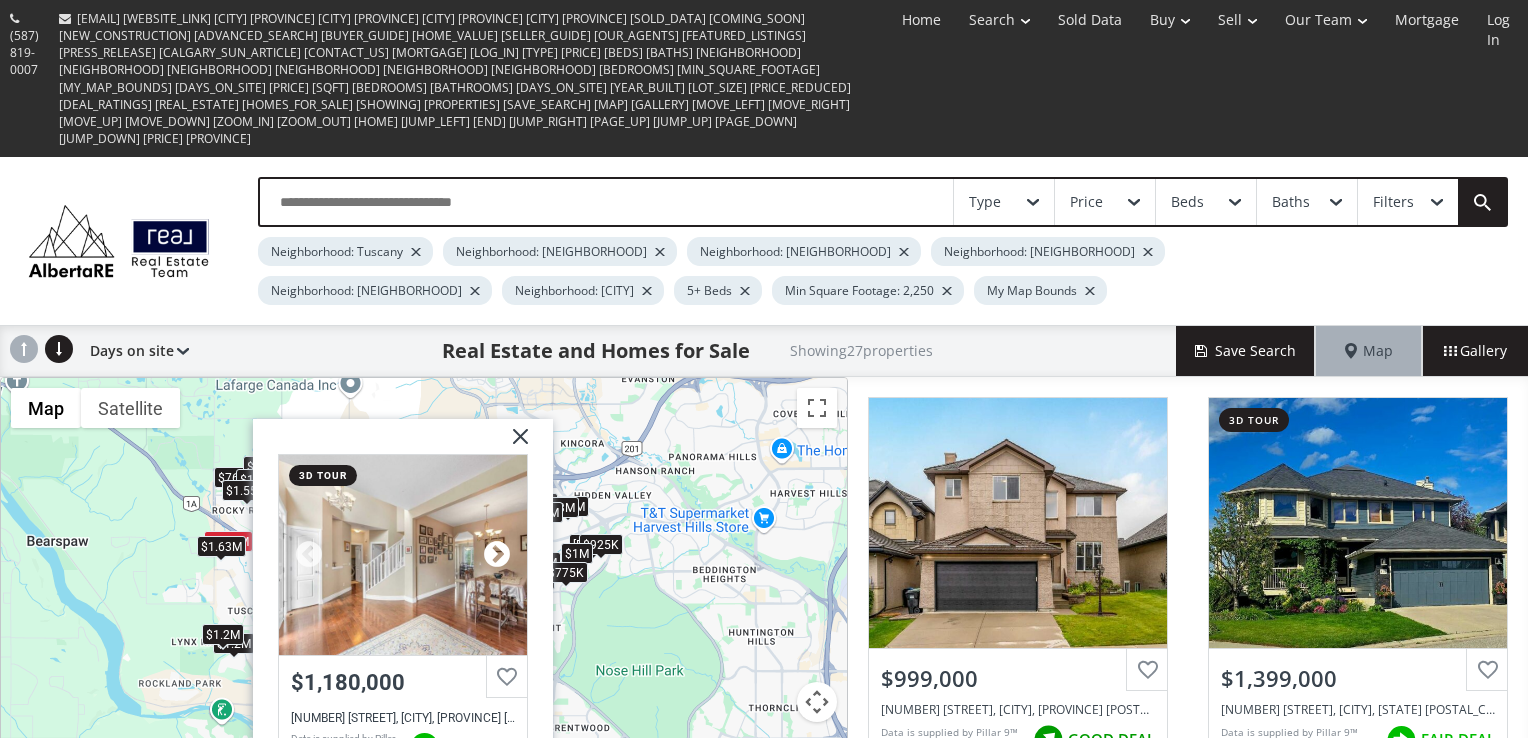 click at bounding box center [497, 555] 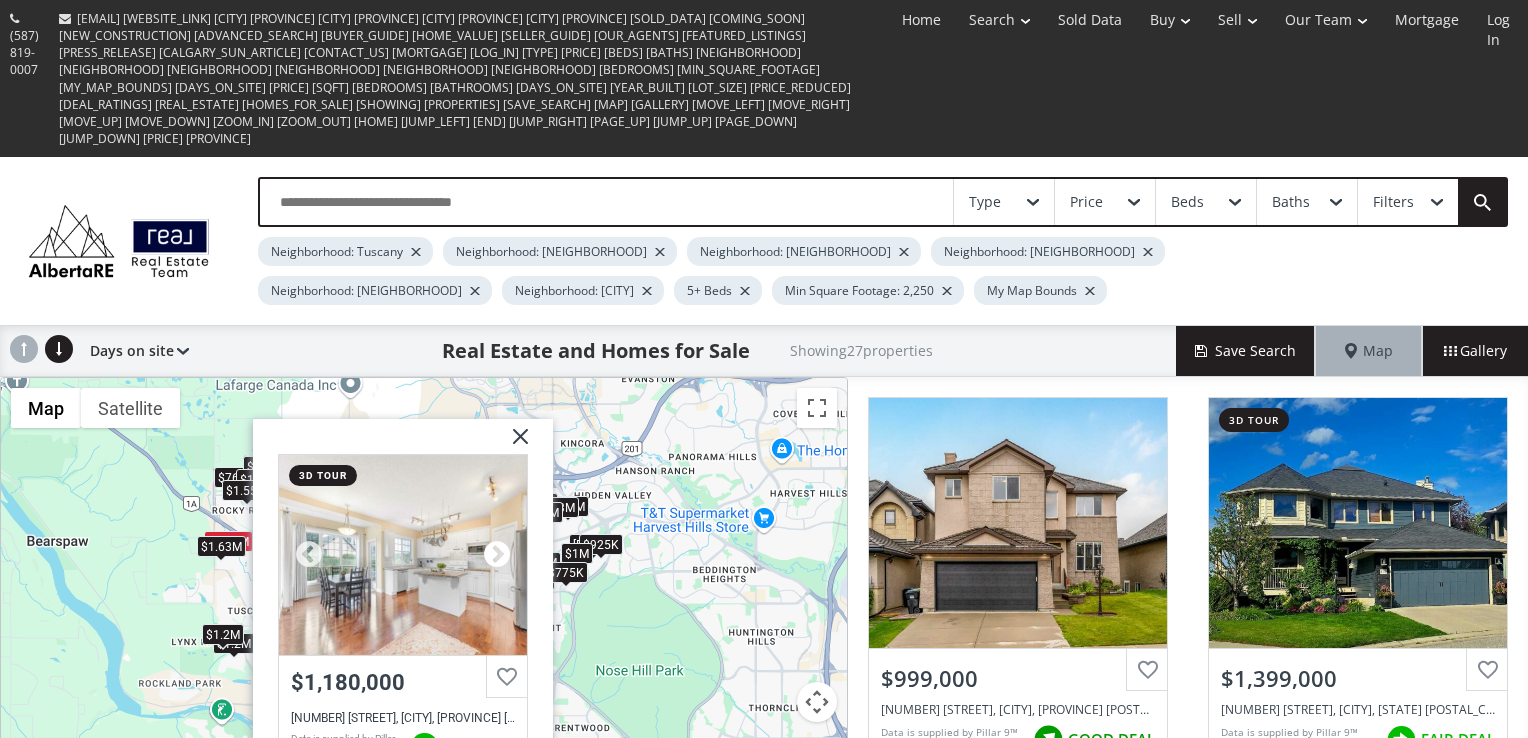 click at bounding box center [497, 555] 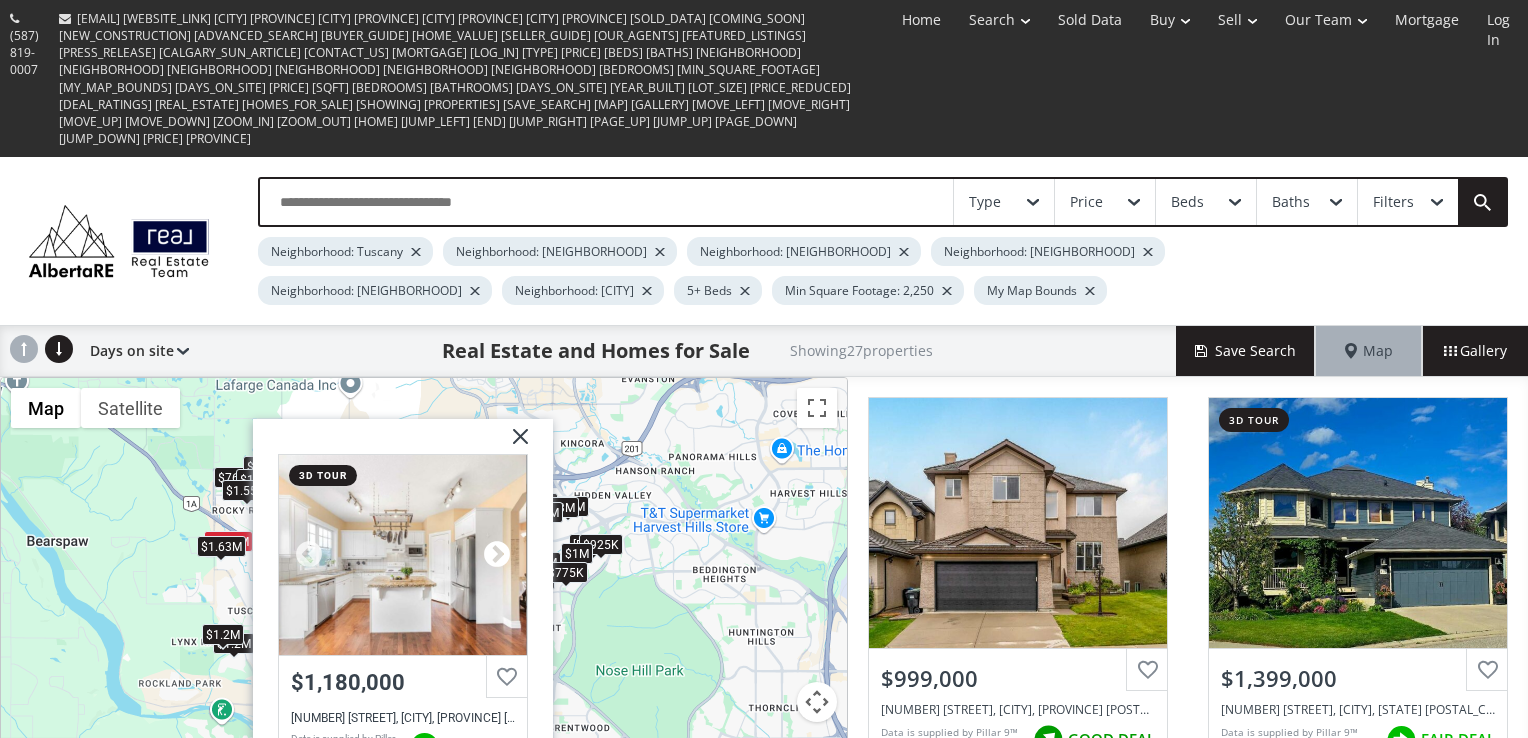 click at bounding box center [497, 555] 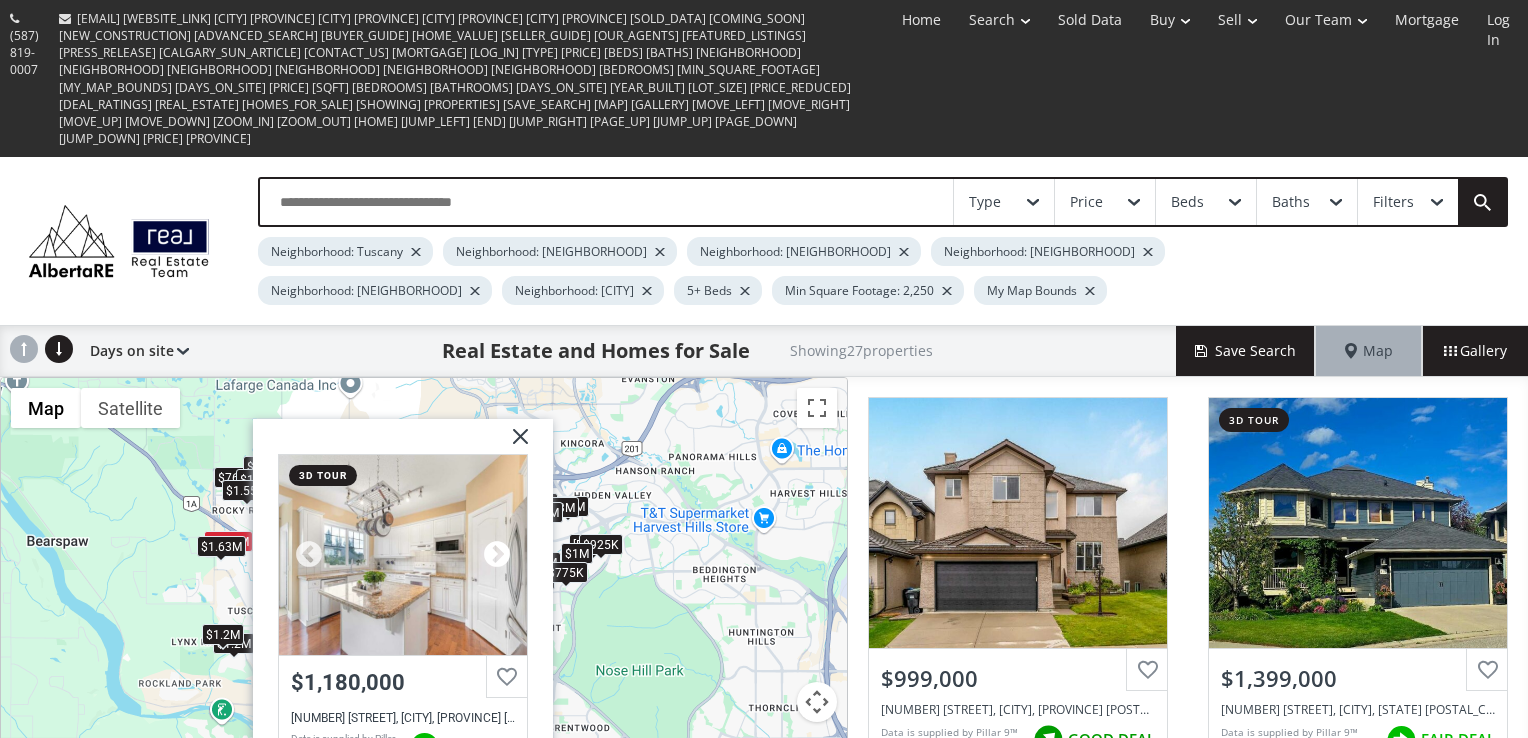 click at bounding box center [497, 555] 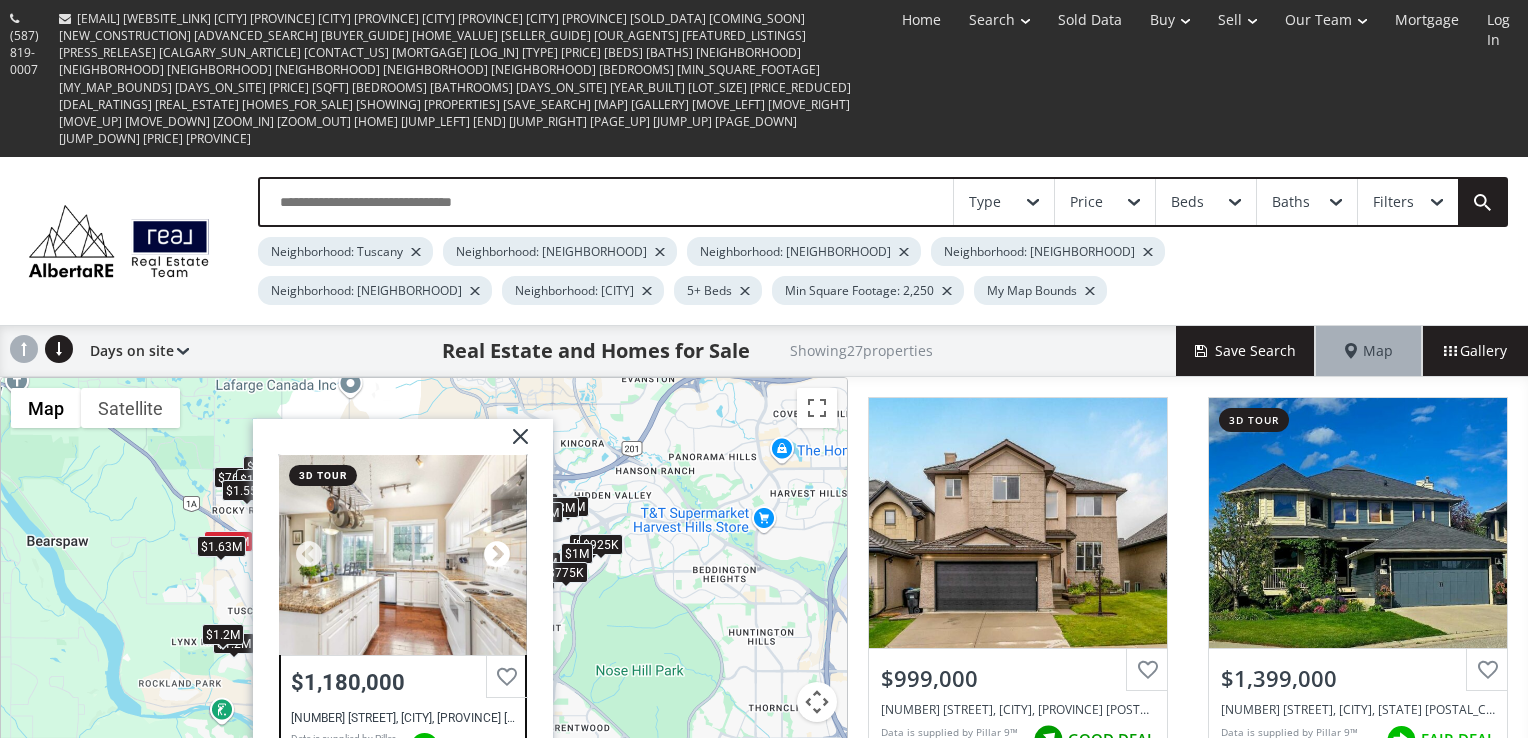 click at bounding box center (497, 555) 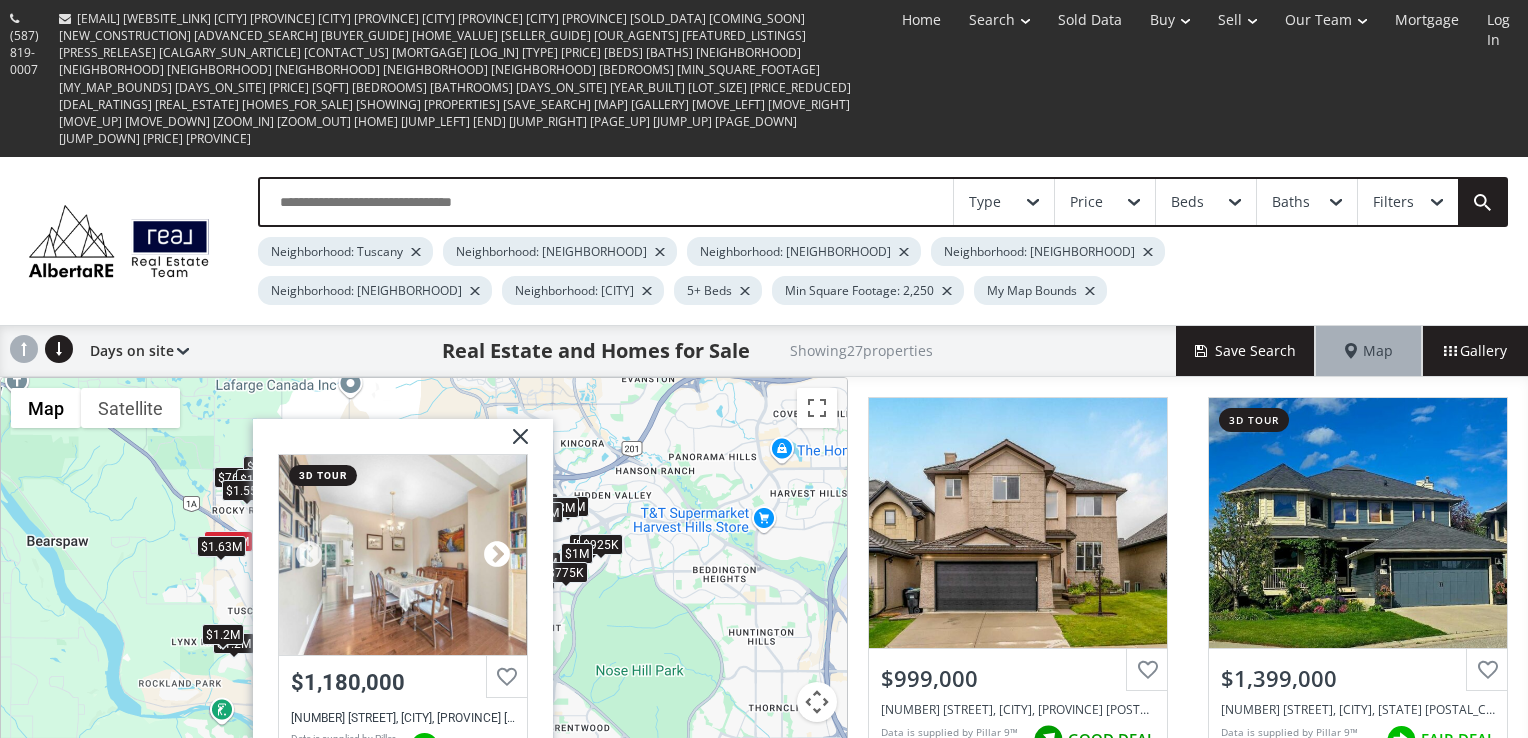 click at bounding box center (497, 555) 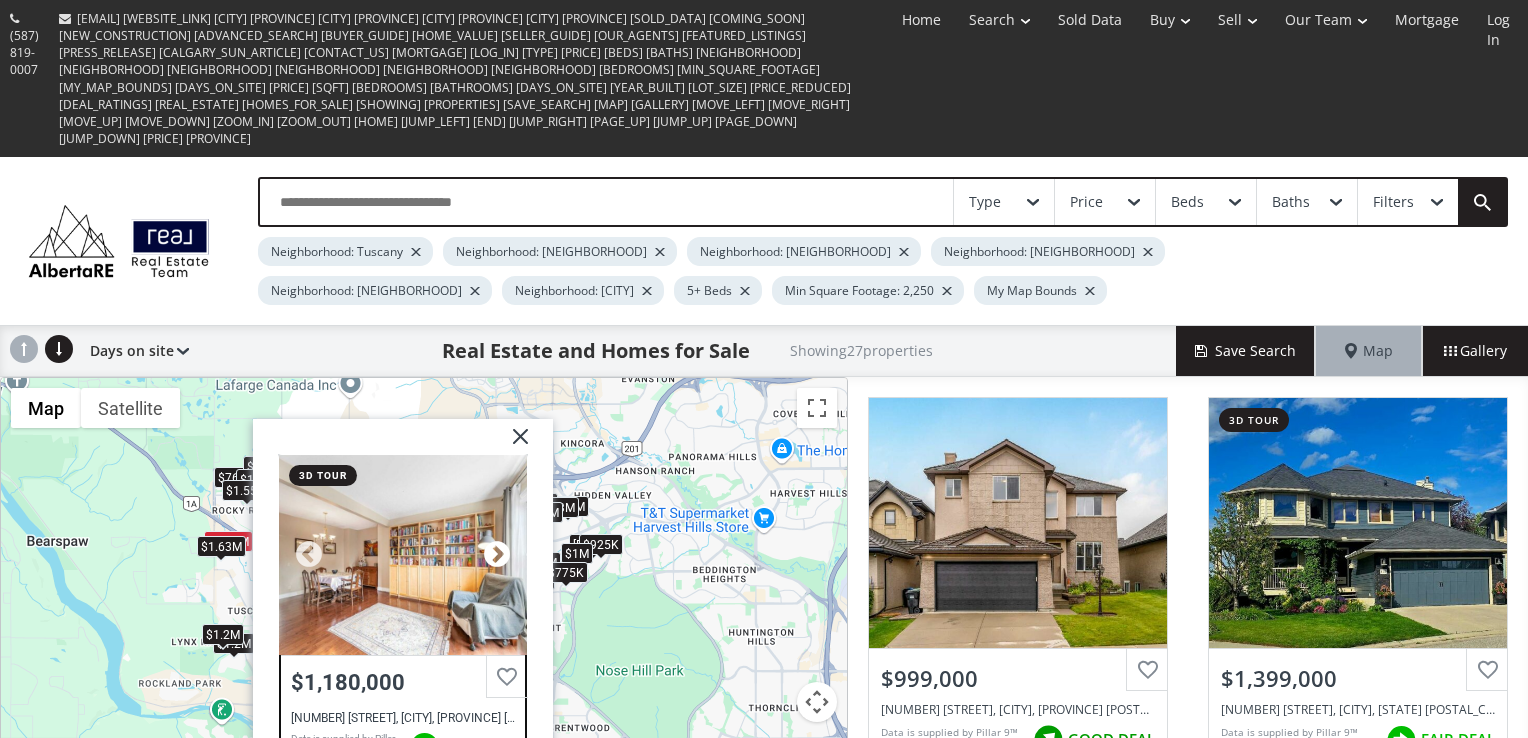 click at bounding box center (497, 555) 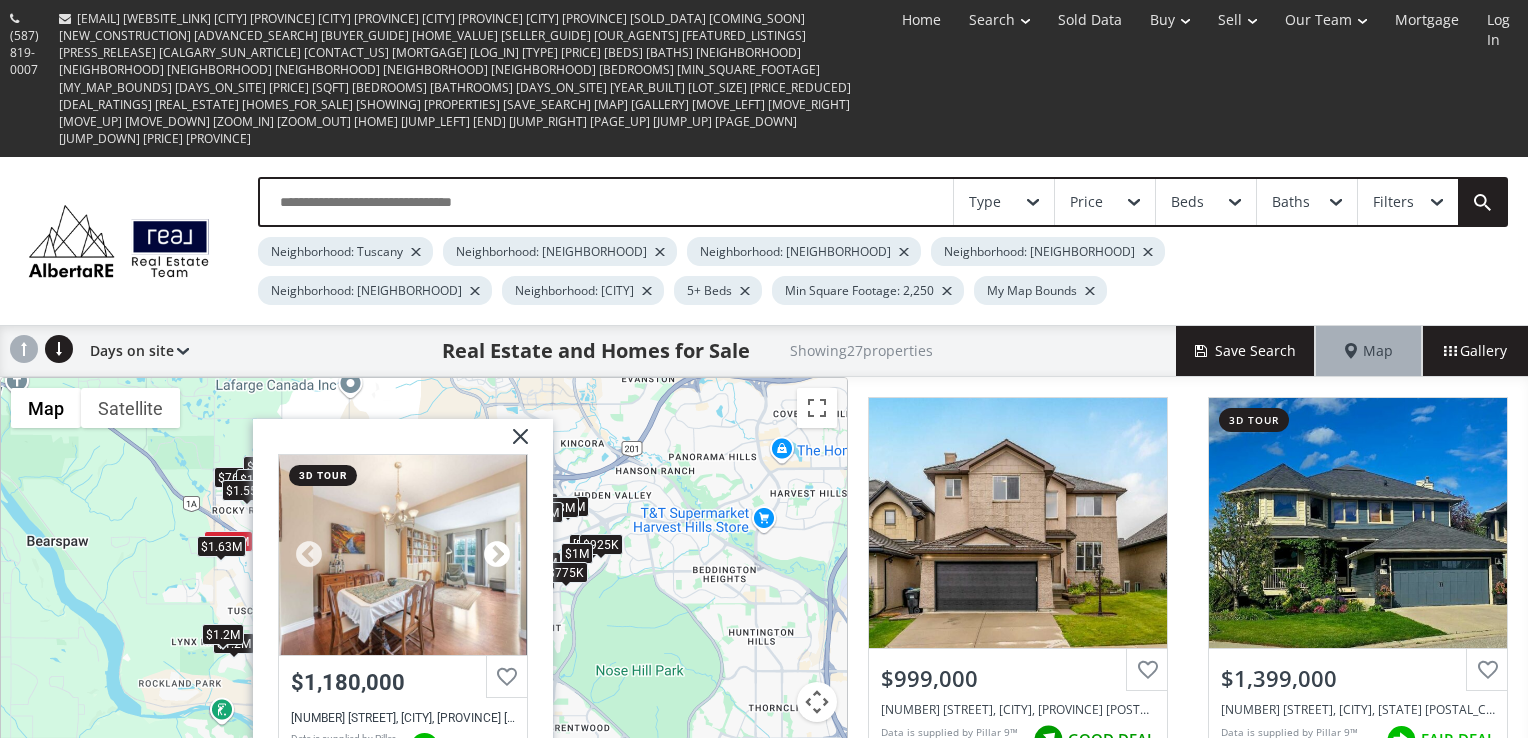 click at bounding box center (497, 555) 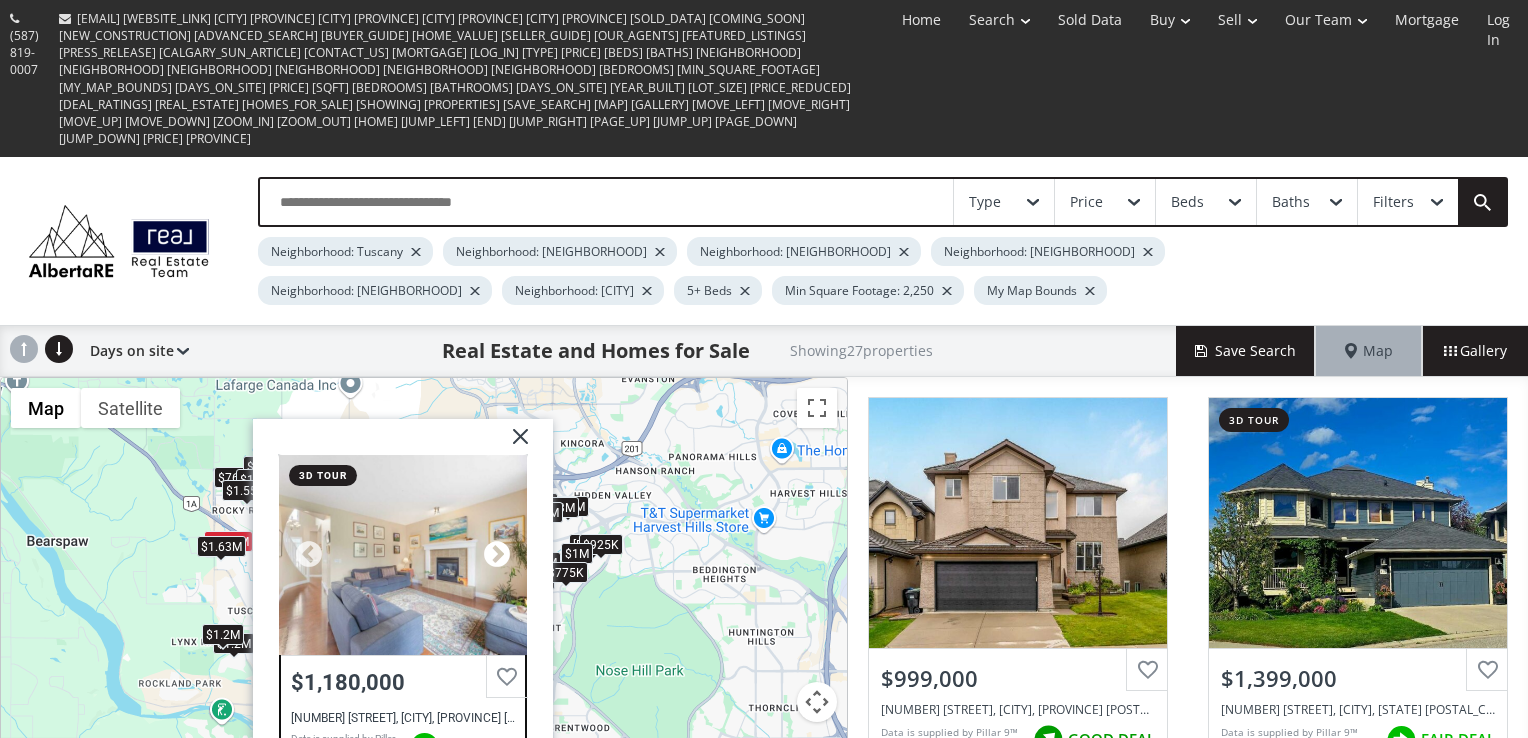 click at bounding box center (497, 555) 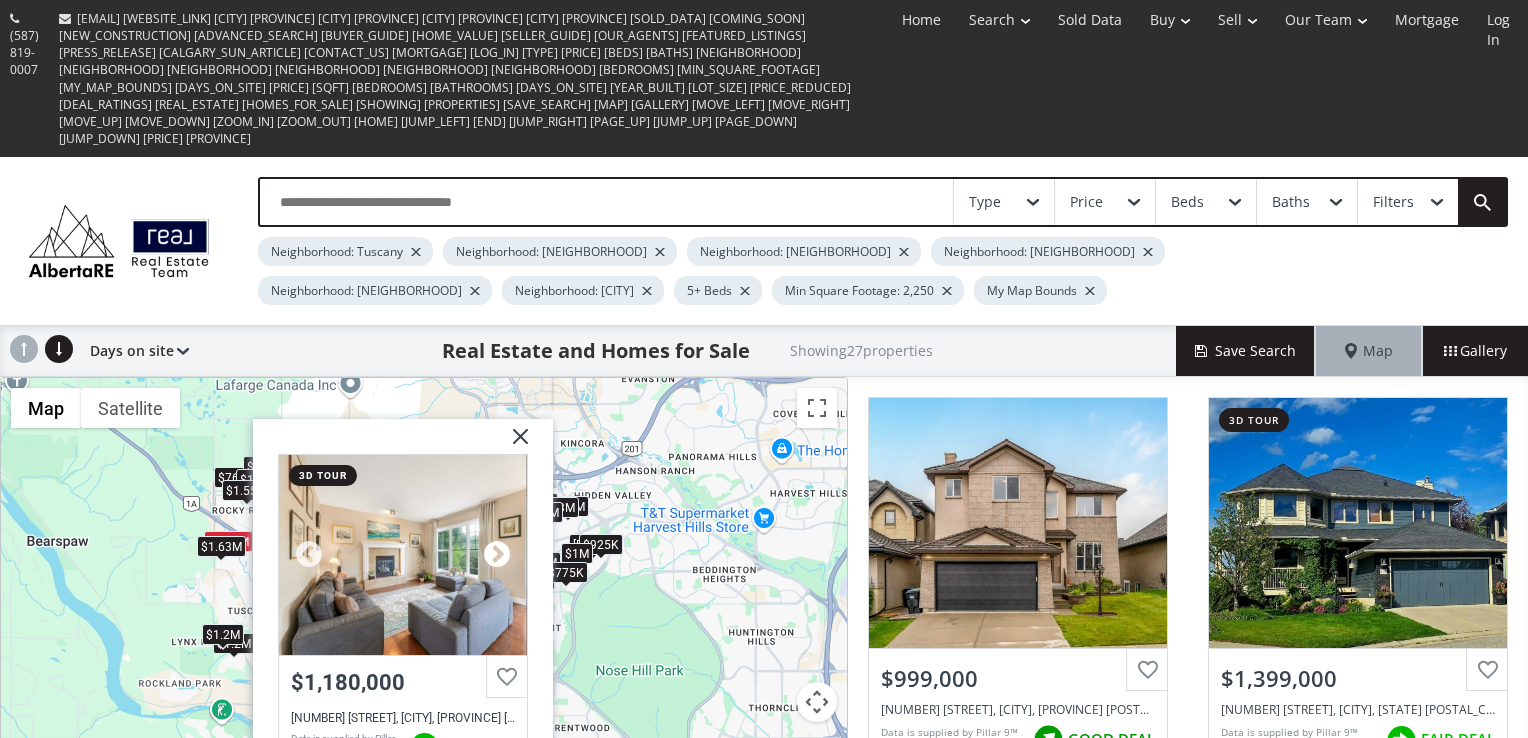 click at bounding box center [497, 555] 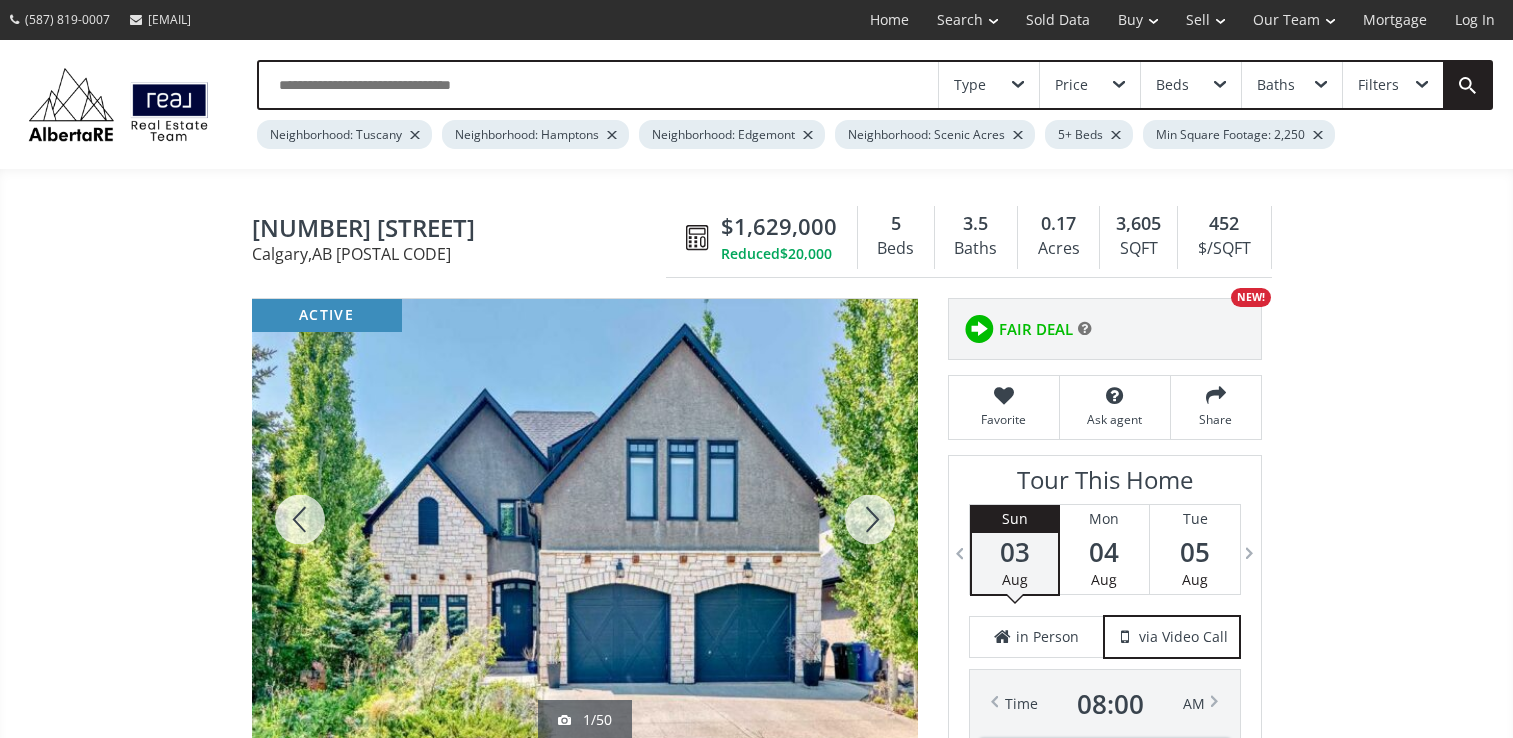 scroll, scrollTop: 0, scrollLeft: 0, axis: both 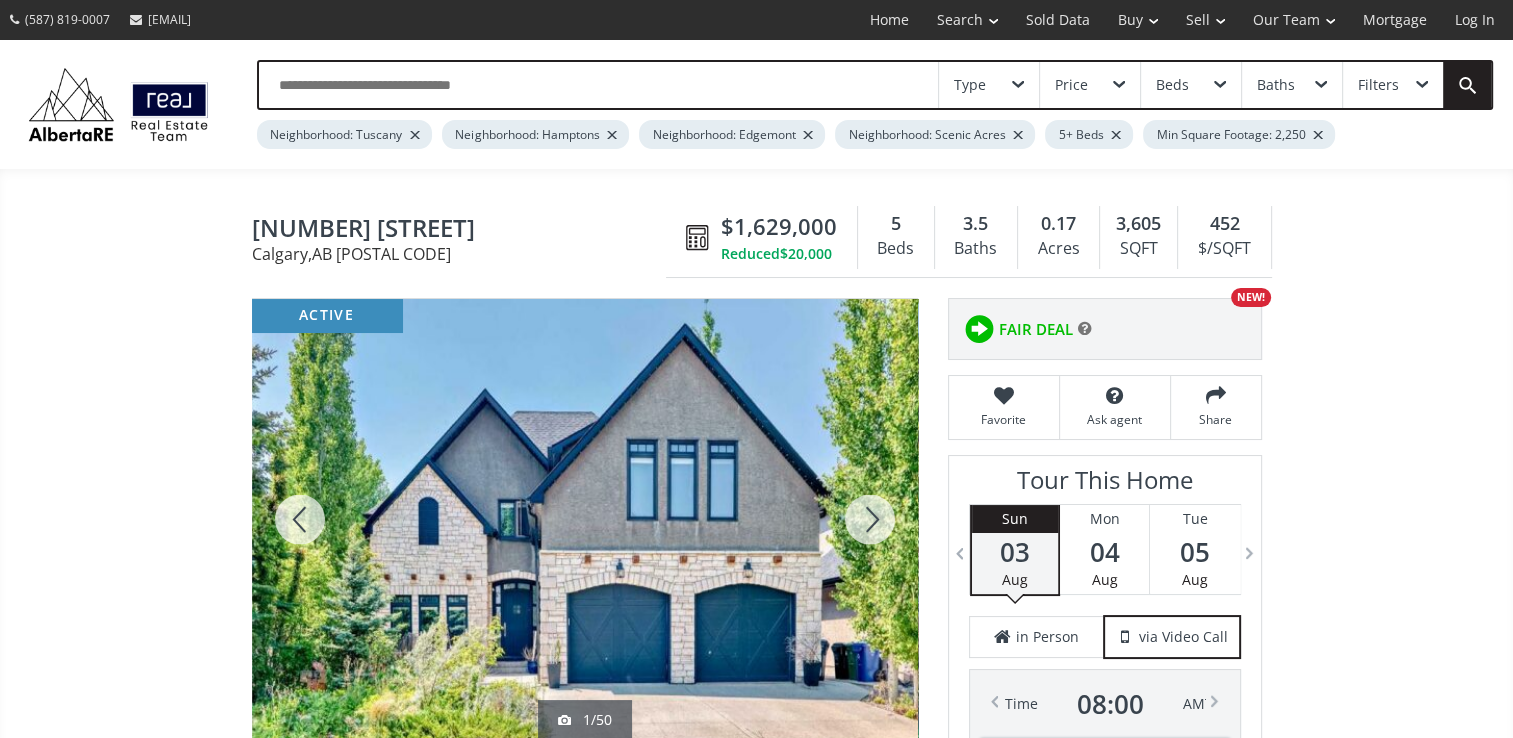 click at bounding box center [870, 519] 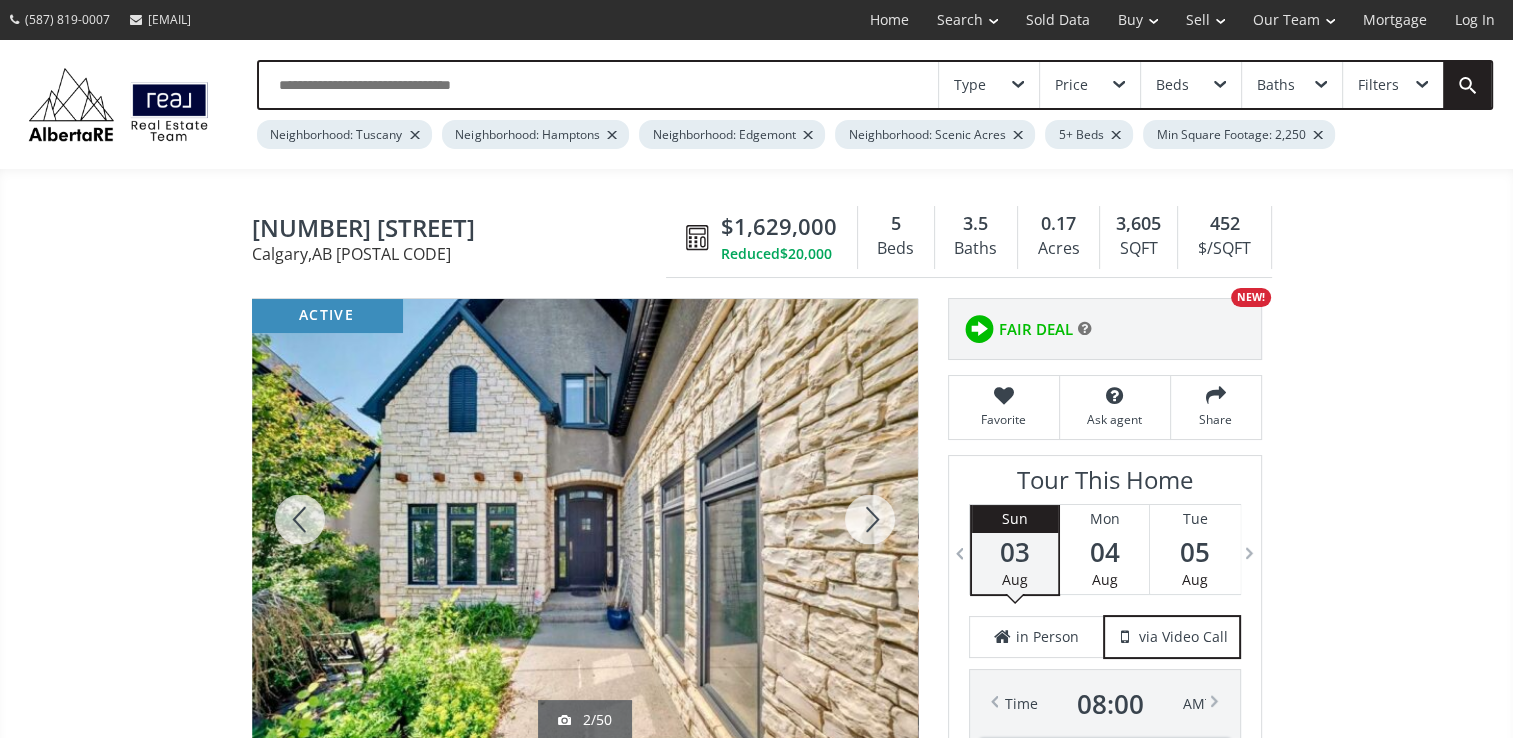 click at bounding box center [870, 519] 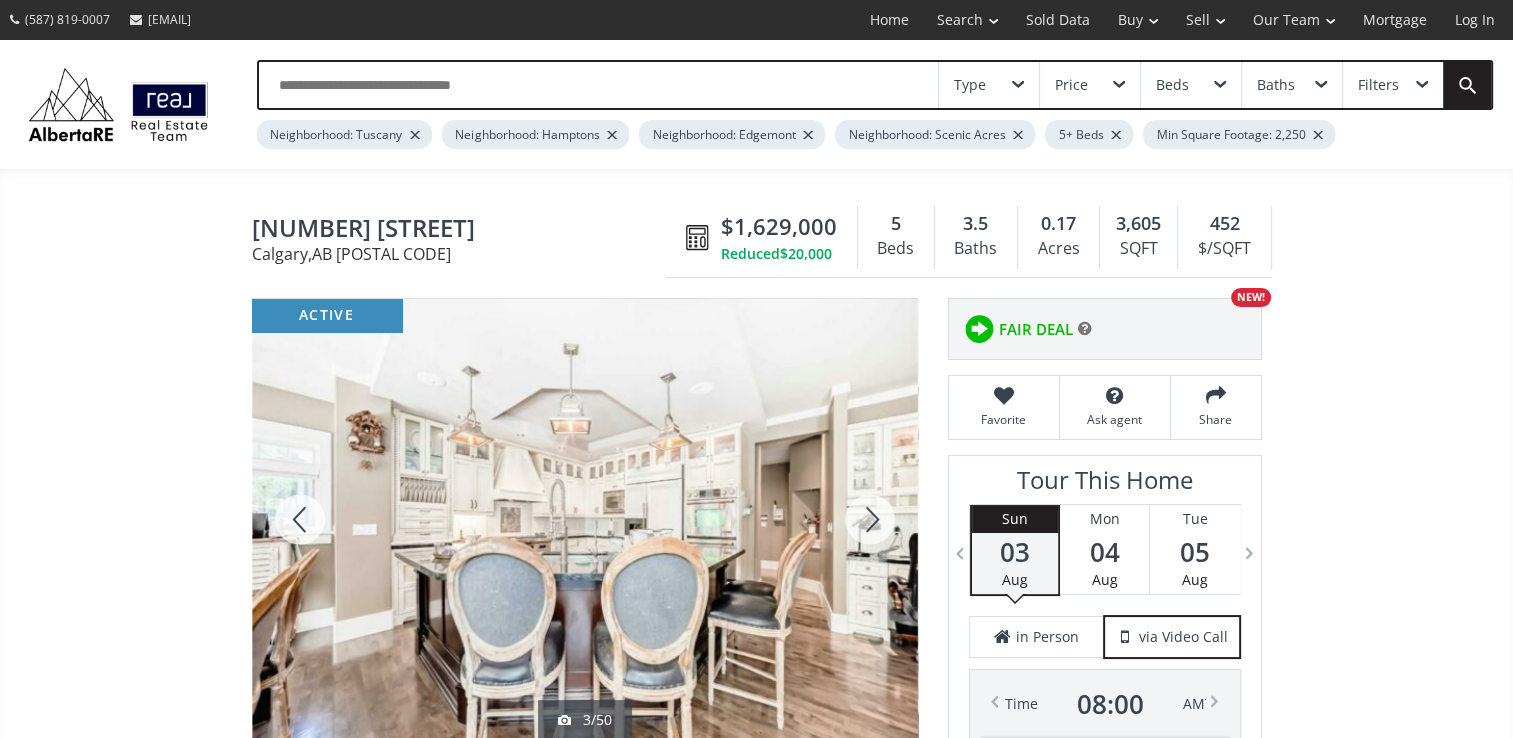 click at bounding box center (870, 519) 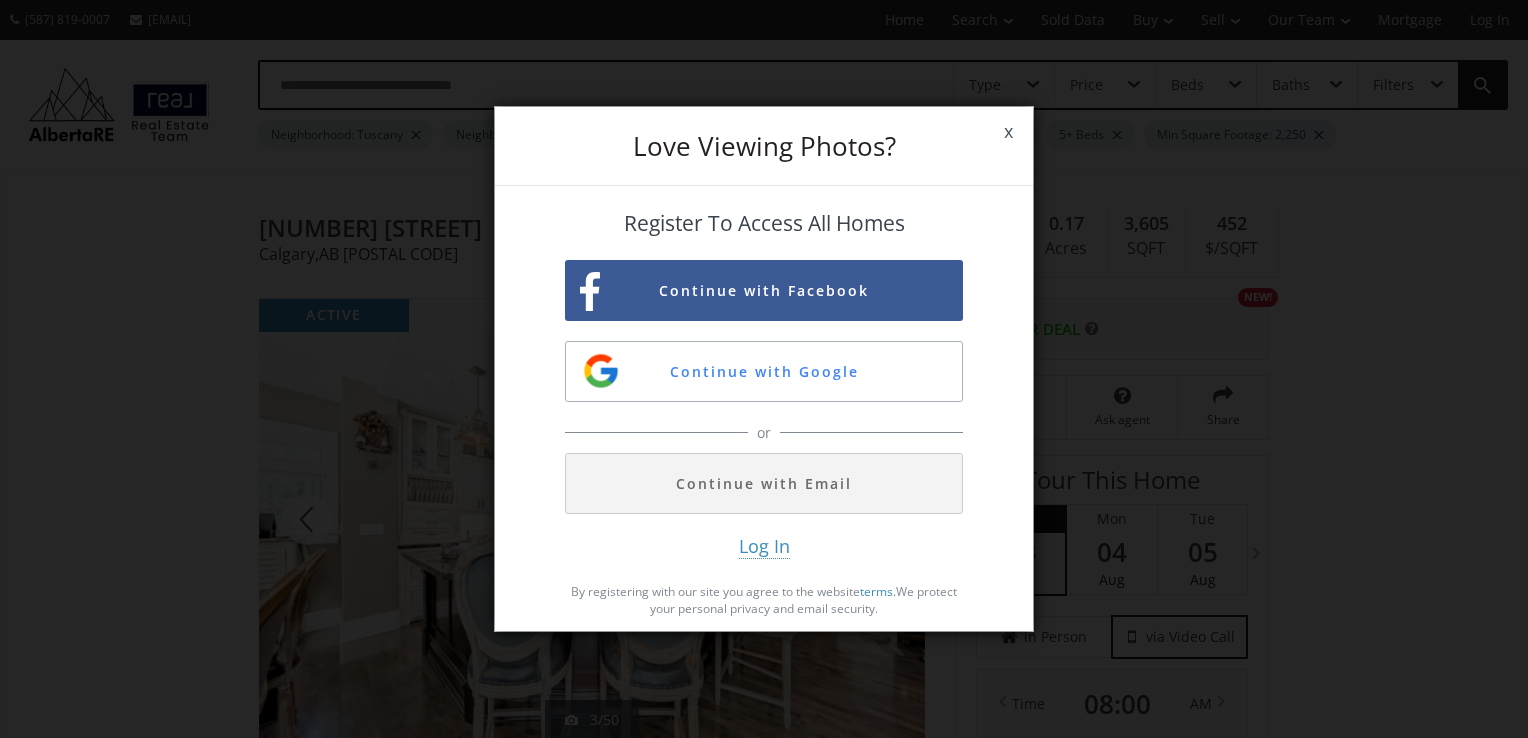 click on "x" at bounding box center (1008, 132) 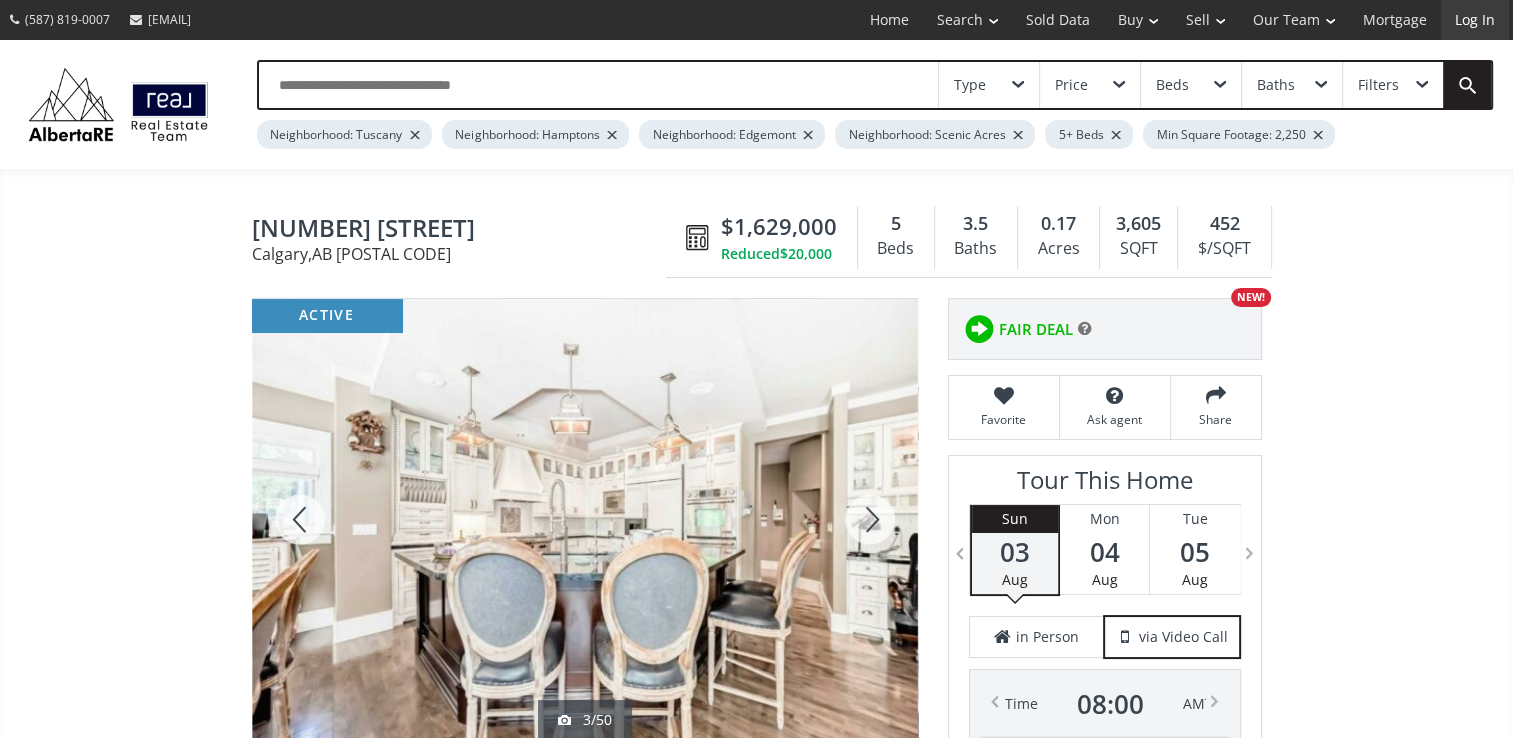 click on "Log In" at bounding box center [1475, 20] 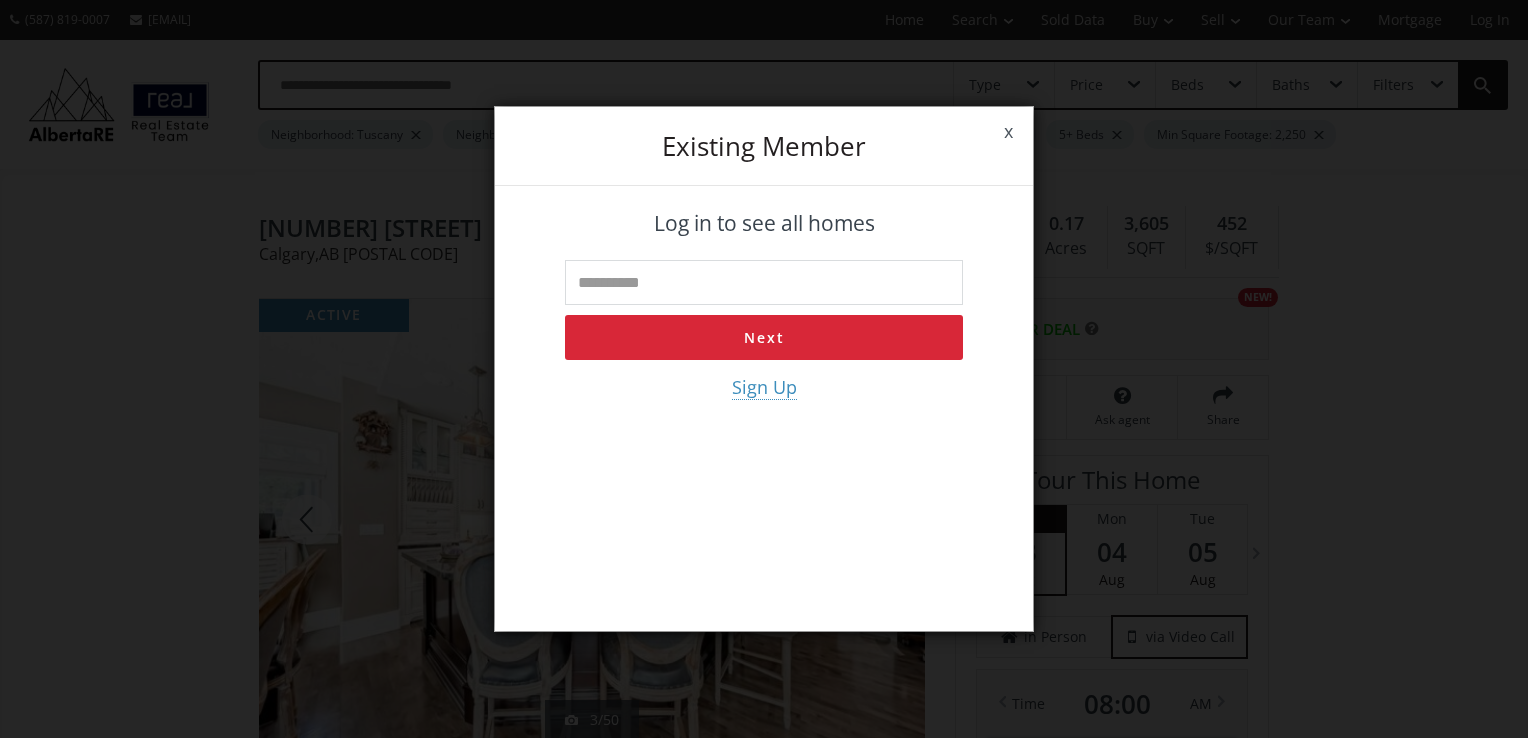 click on "x" at bounding box center [1008, 132] 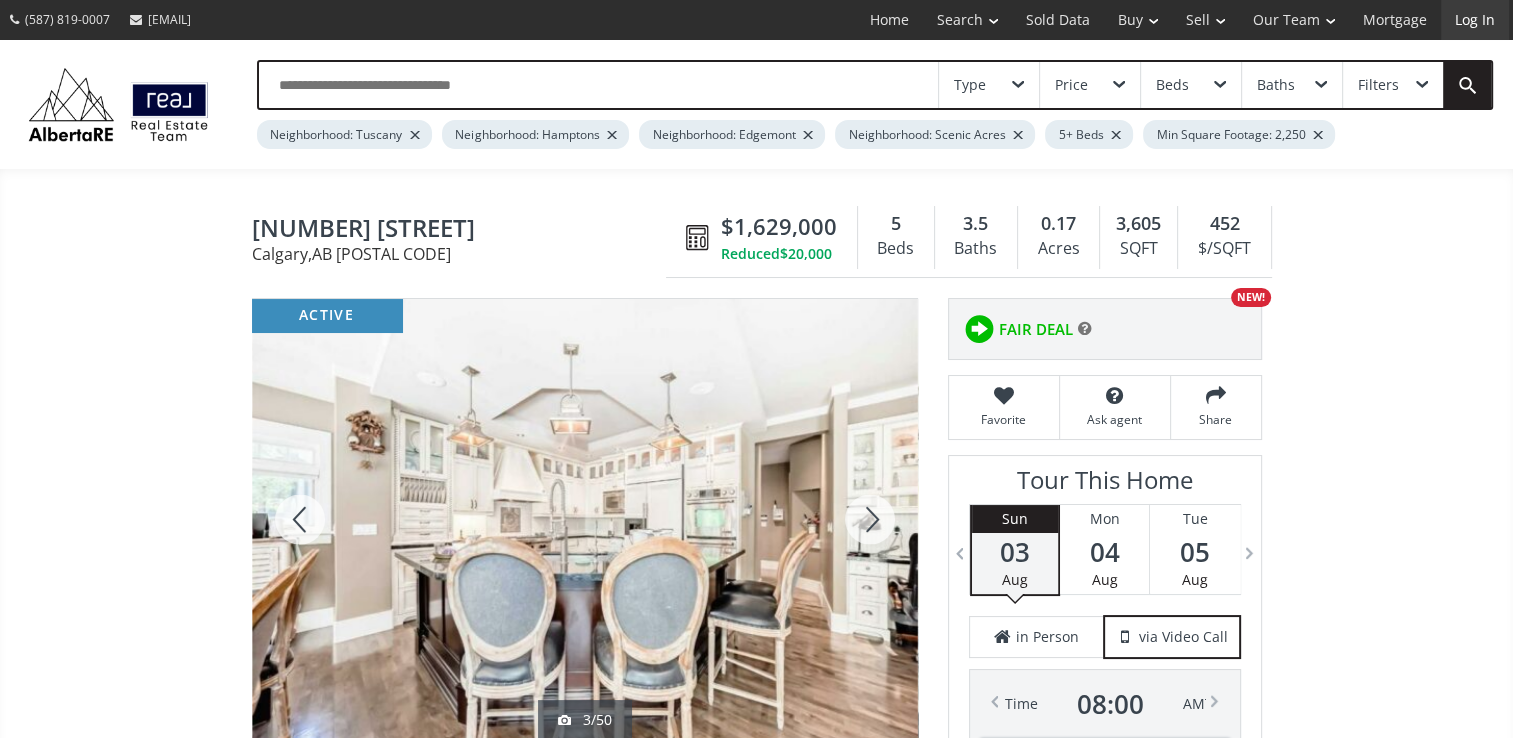 click on "Log In" at bounding box center [1475, 20] 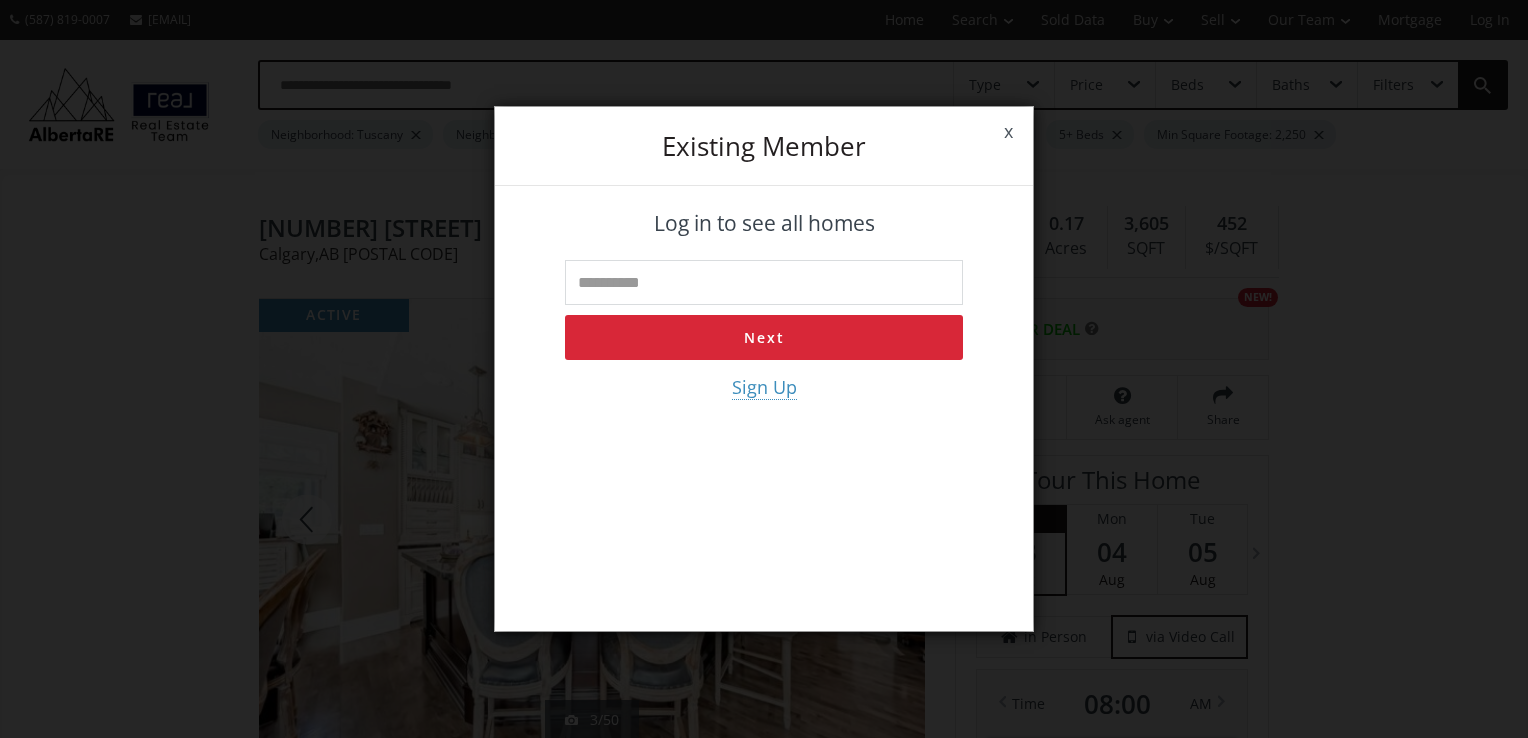 click at bounding box center (764, 282) 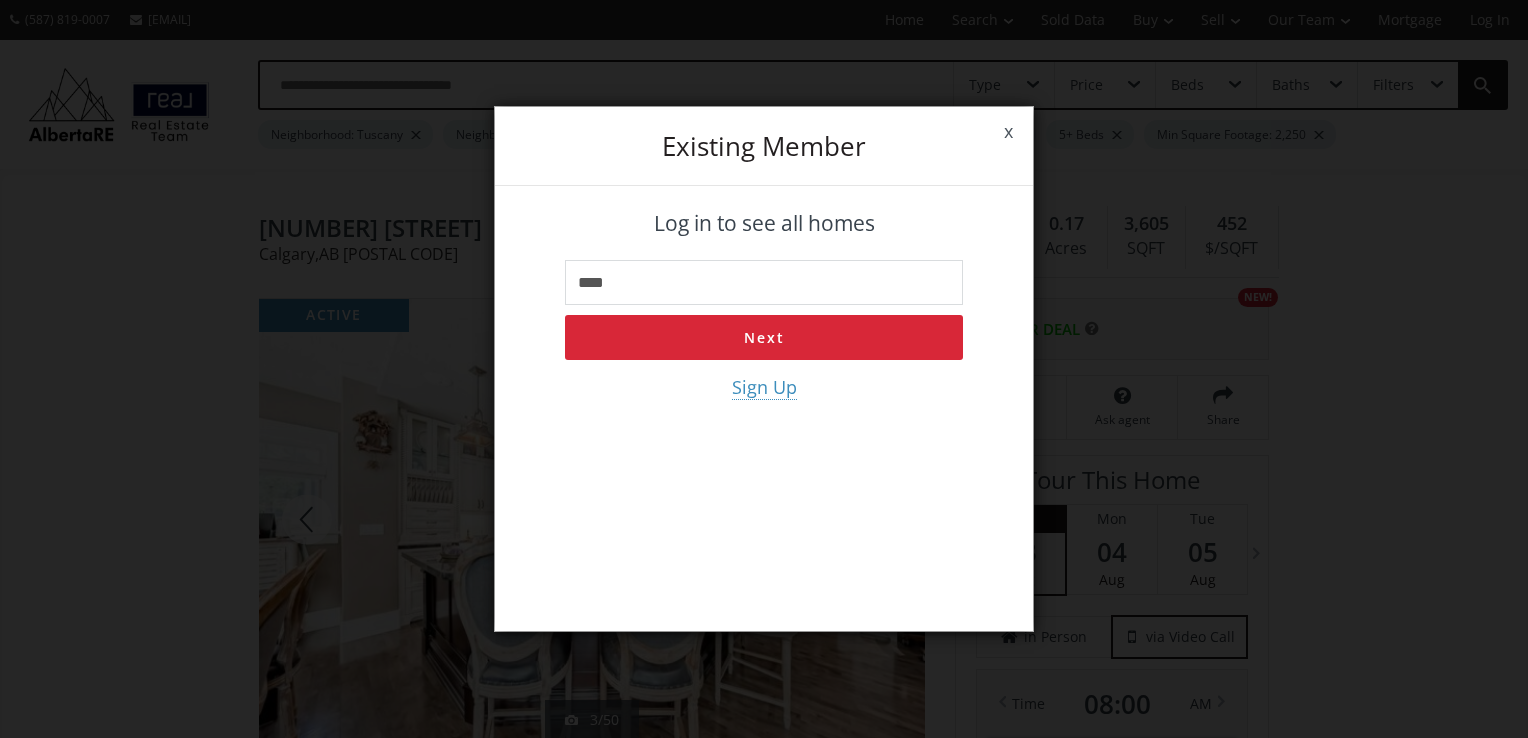 type on "**********" 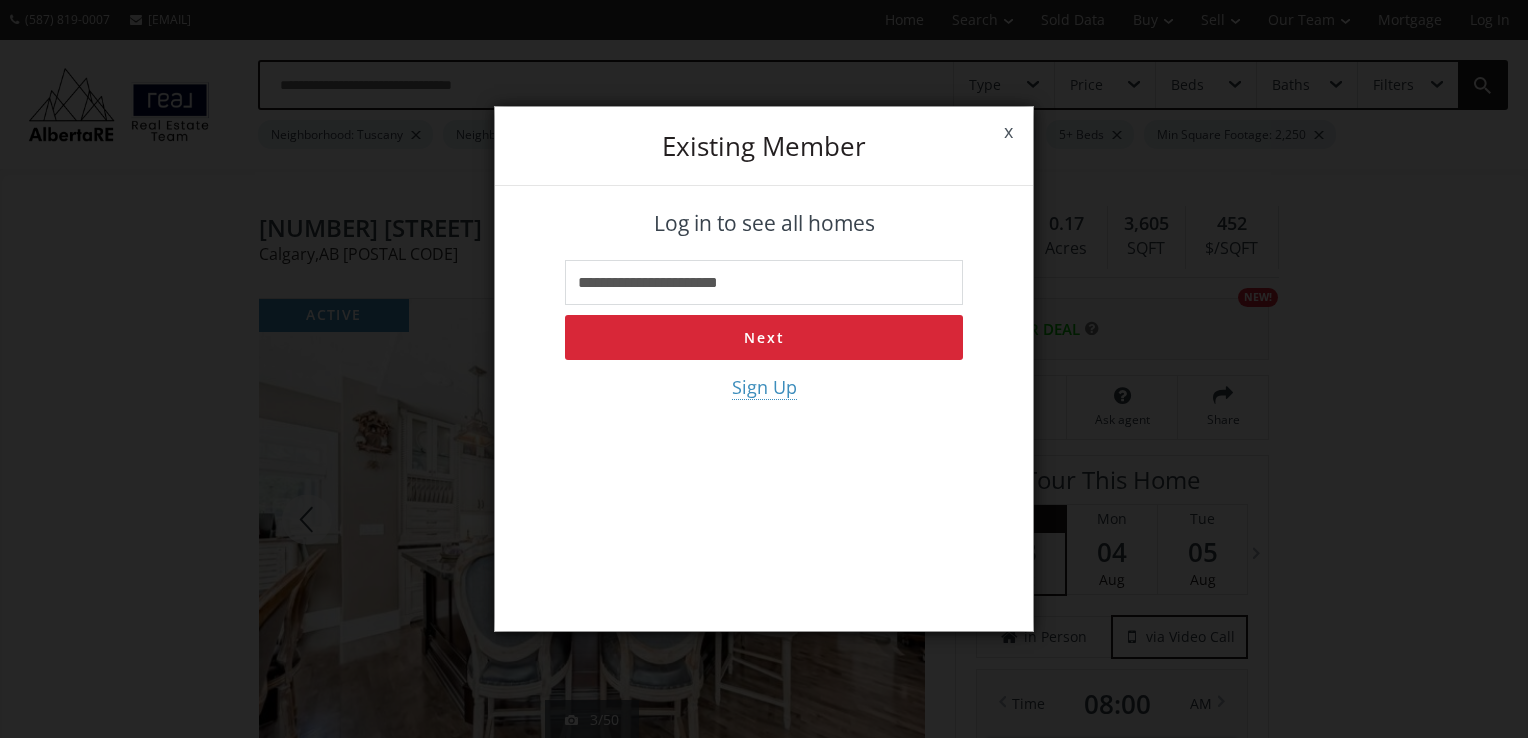 type 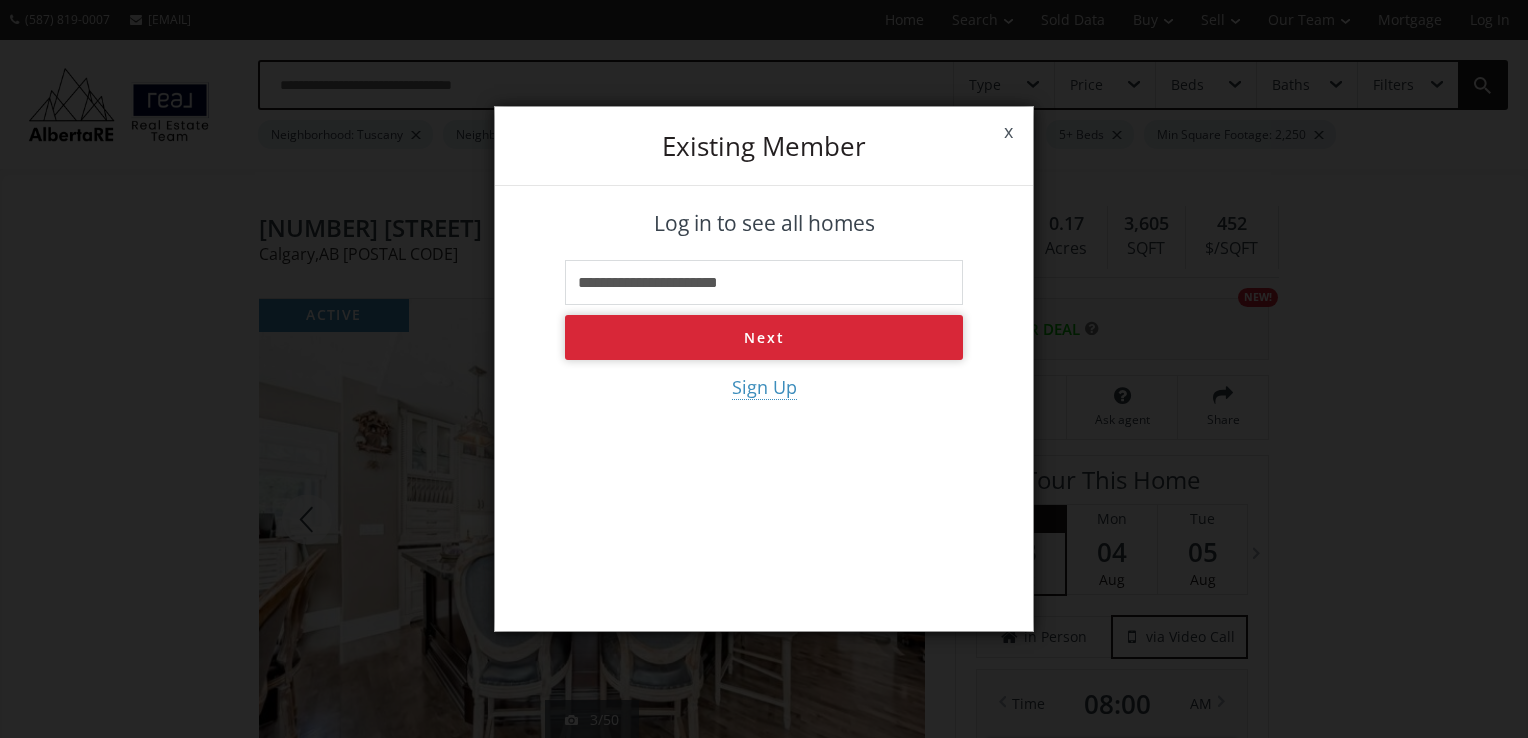 click on "Next" at bounding box center [764, 337] 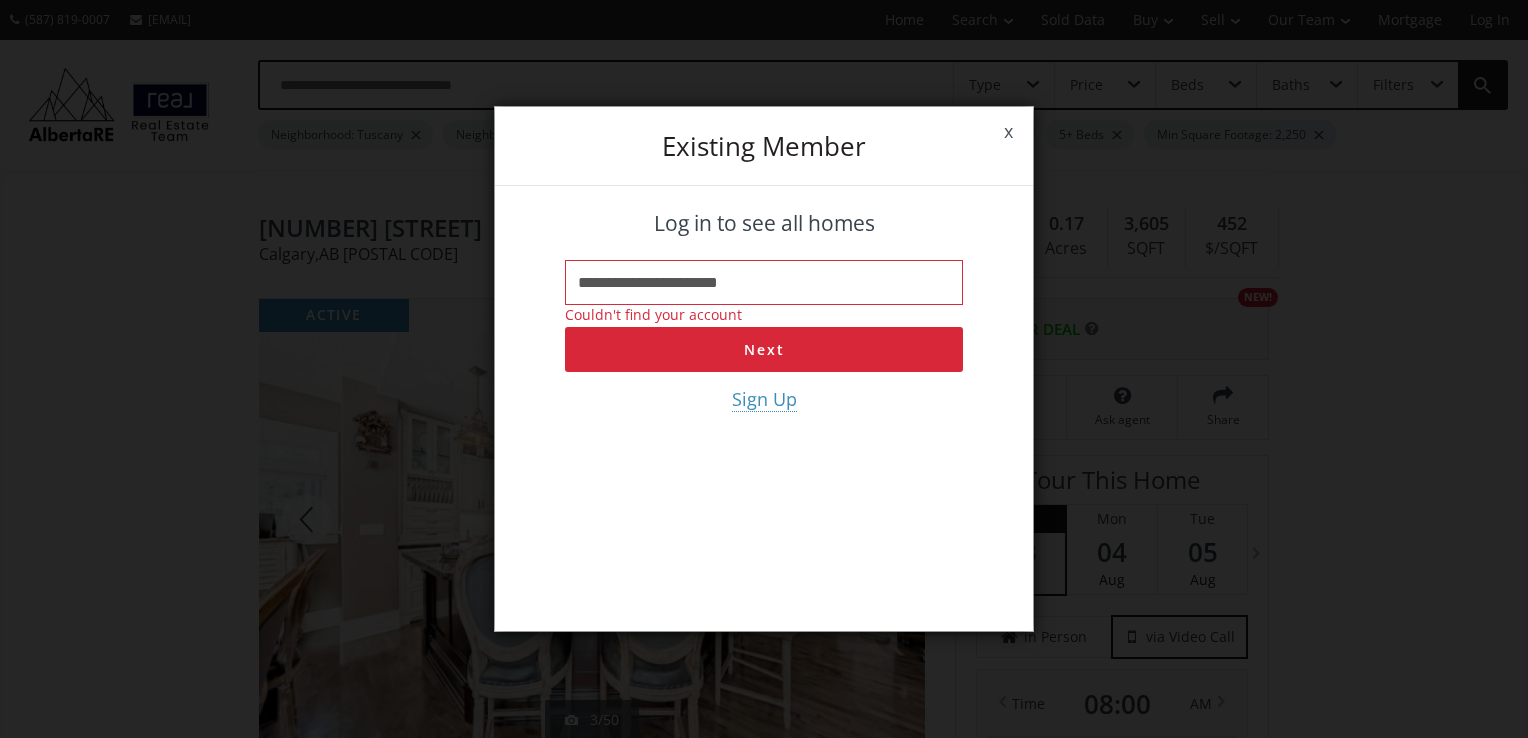 click on "**********" at bounding box center (764, 282) 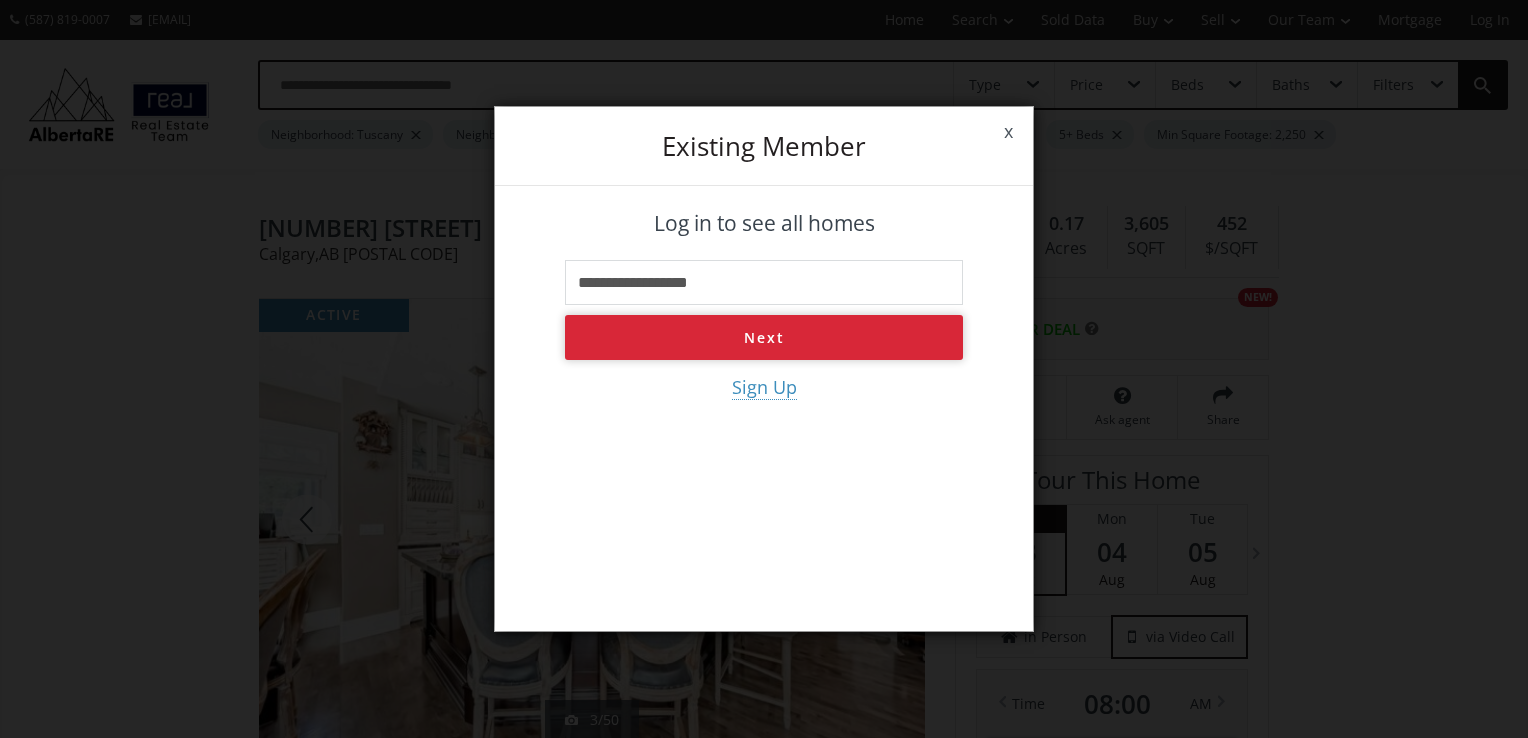 click on "Next" at bounding box center (764, 337) 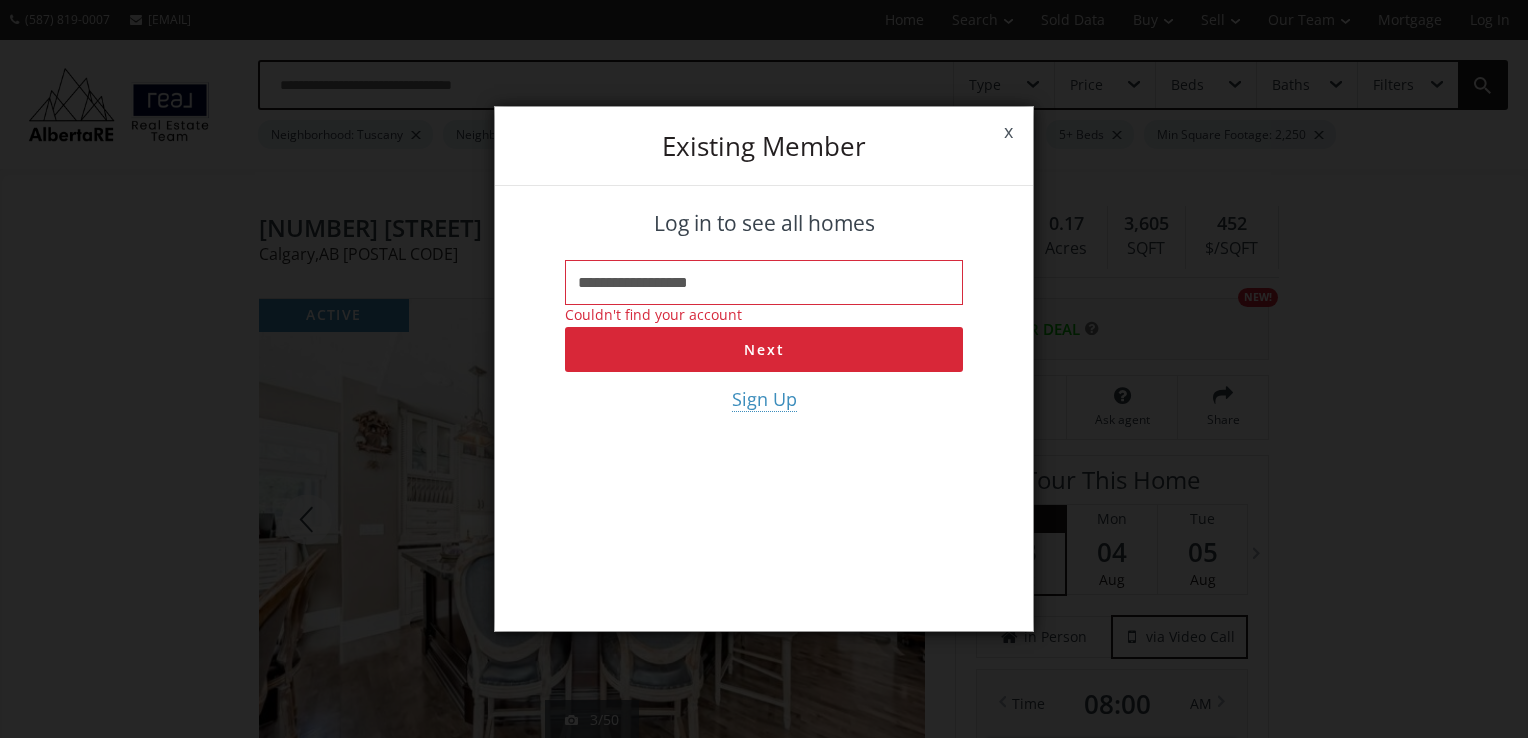 click on "**********" at bounding box center [764, 282] 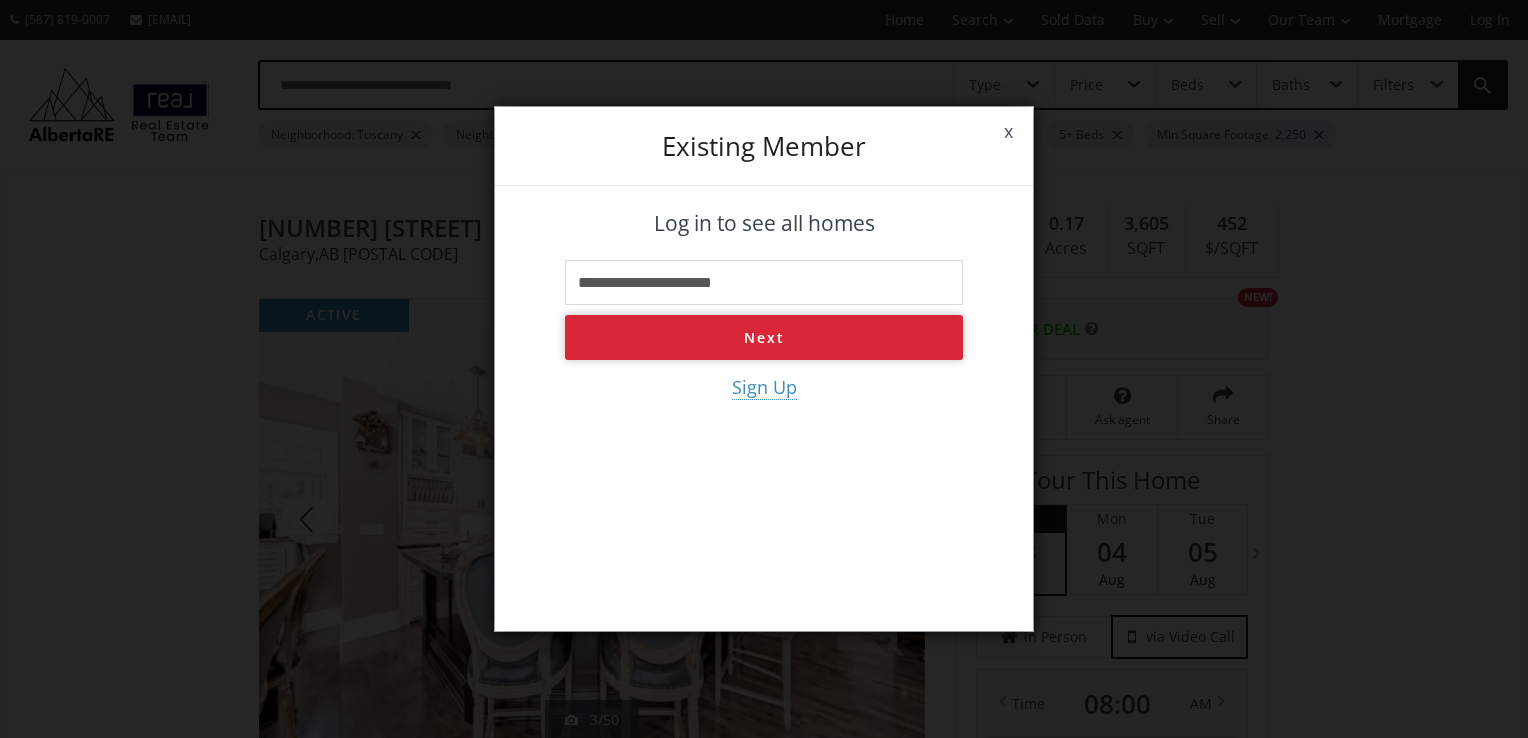 click on "Next" at bounding box center [764, 337] 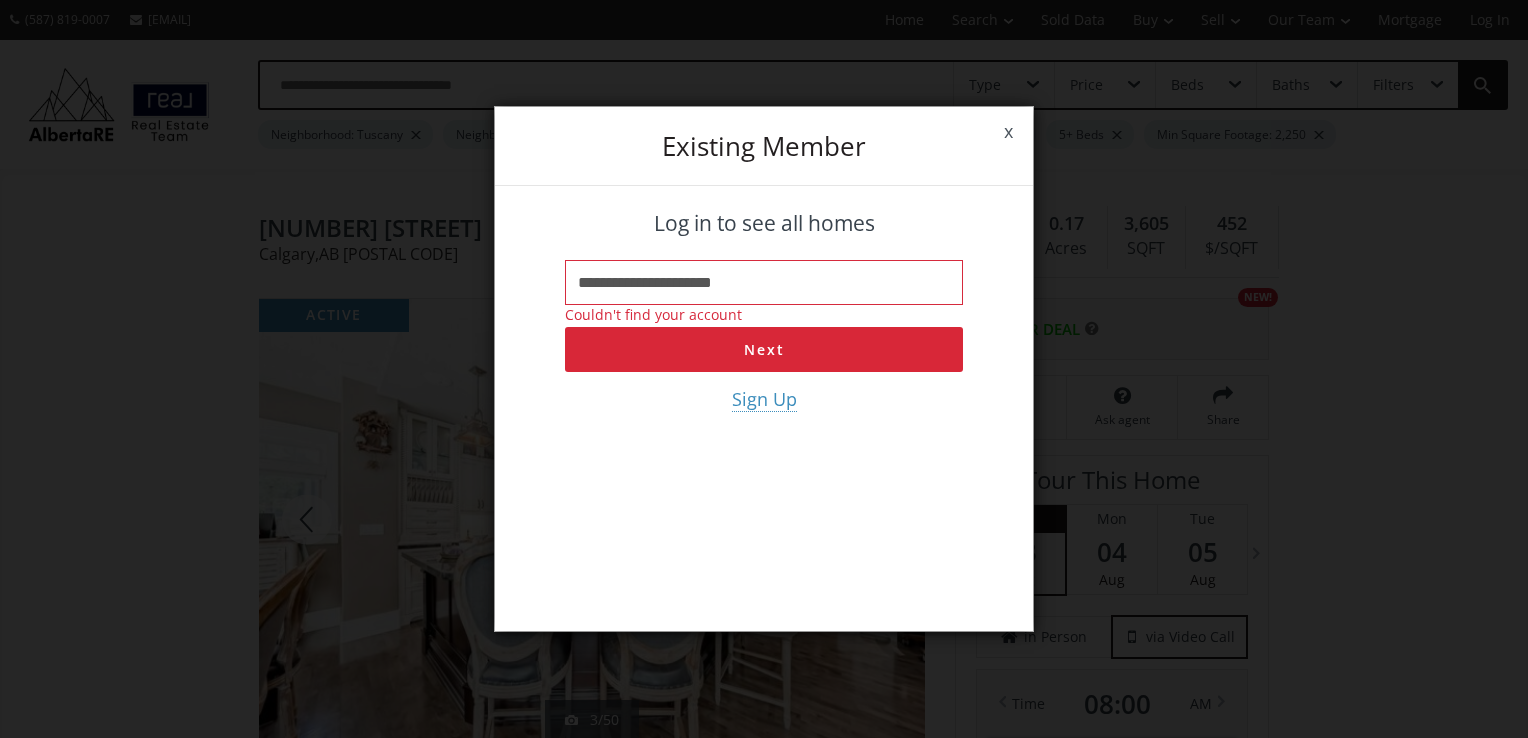drag, startPoint x: 679, startPoint y: 286, endPoint x: 904, endPoint y: 281, distance: 225.05554 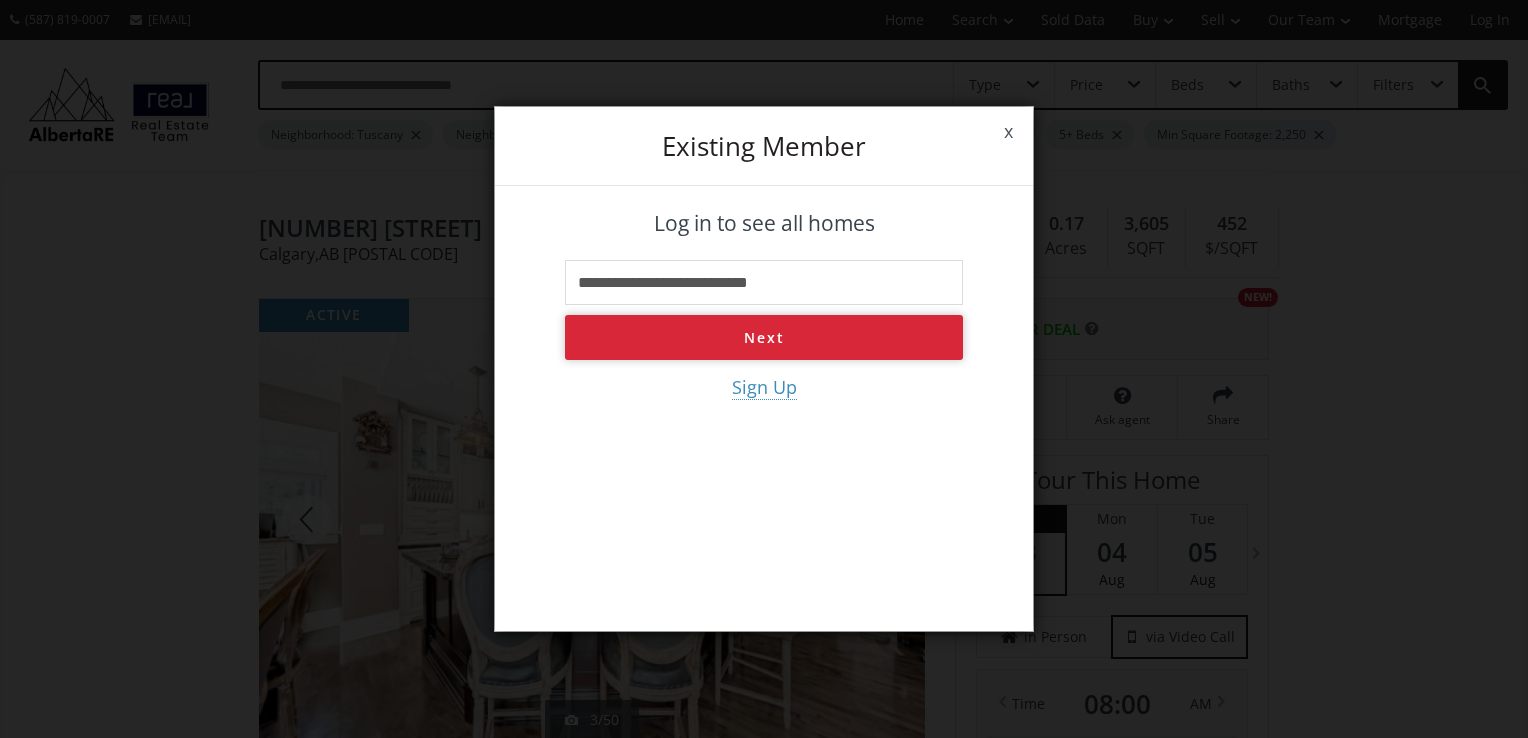 click on "Next" at bounding box center [764, 337] 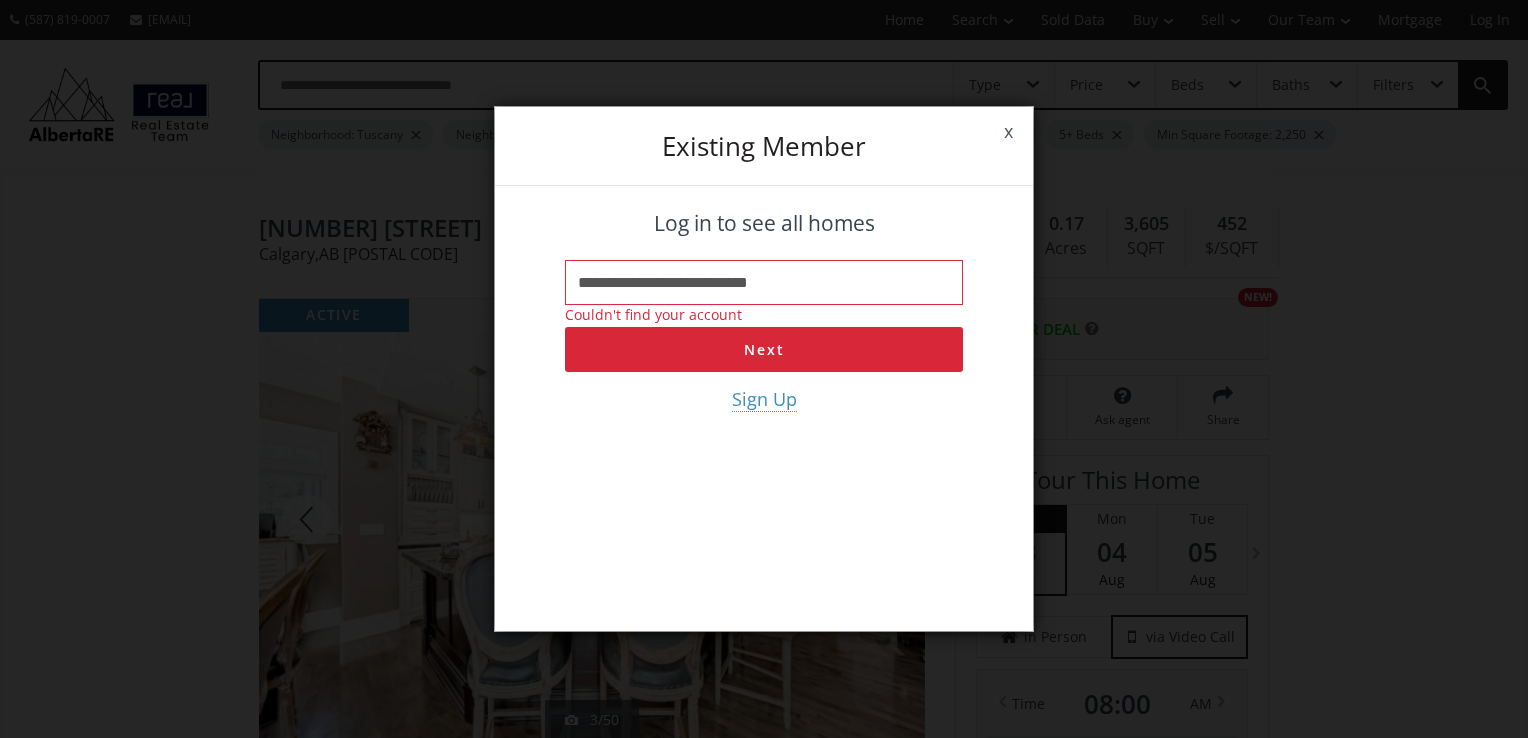 click on "**********" at bounding box center (764, 282) 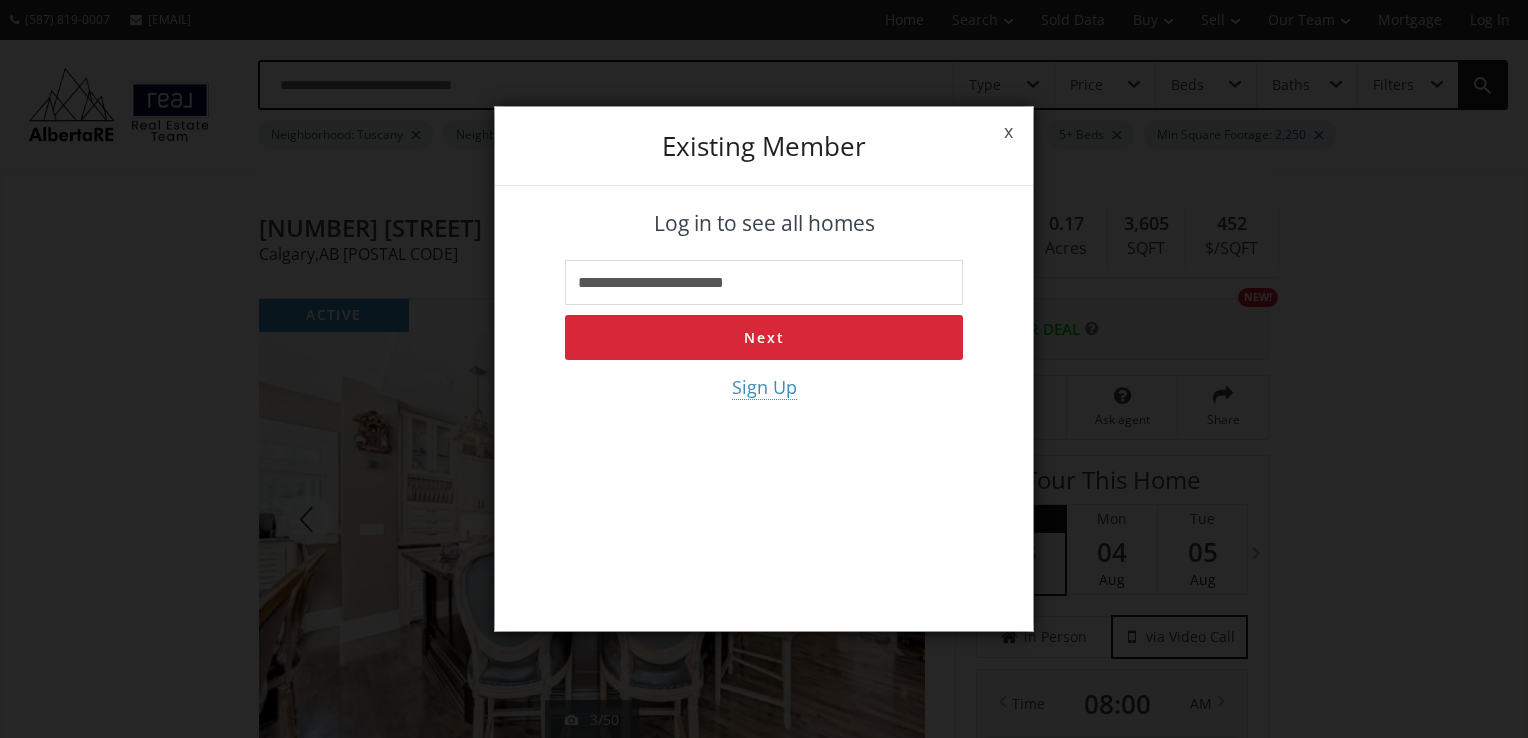 click on "**********" at bounding box center (764, 282) 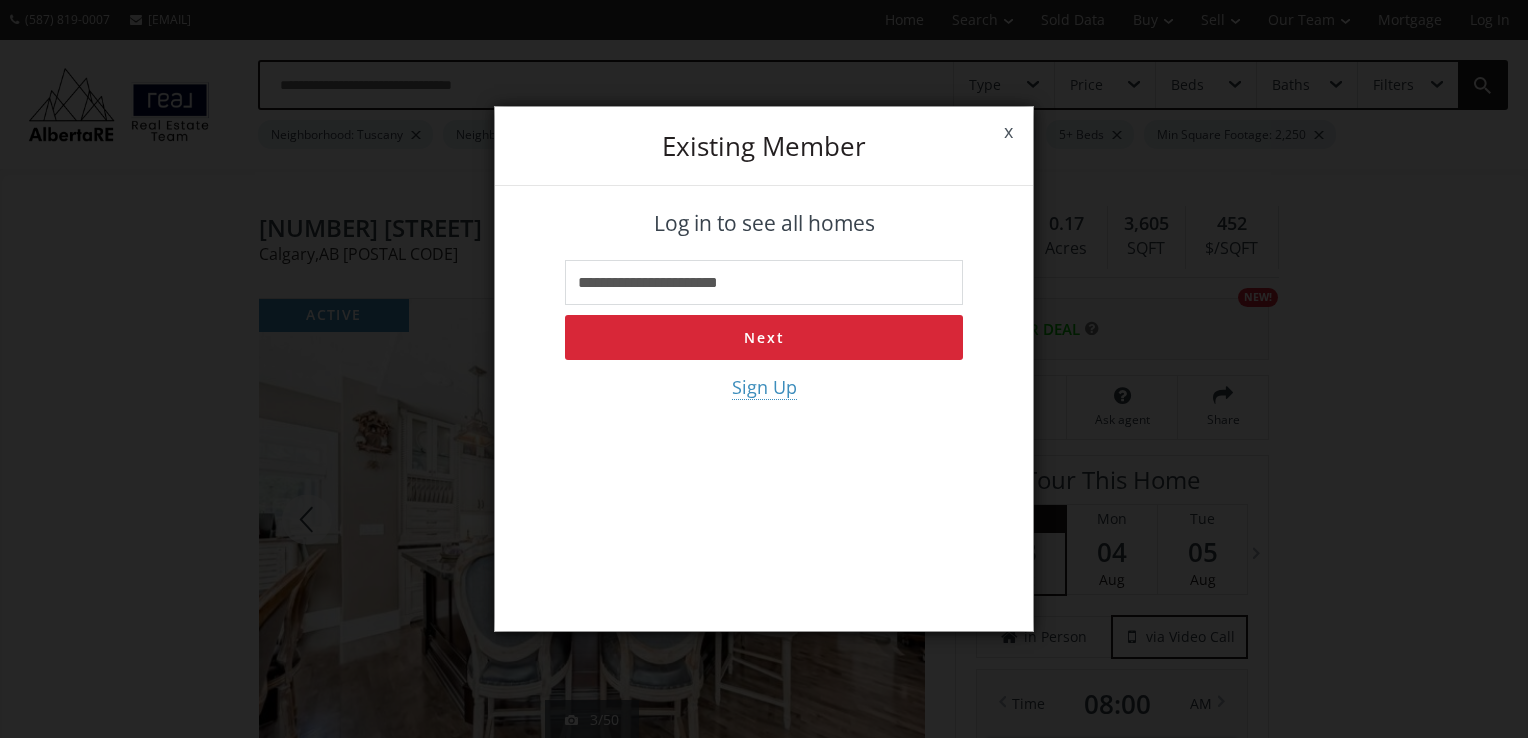 type on "**********" 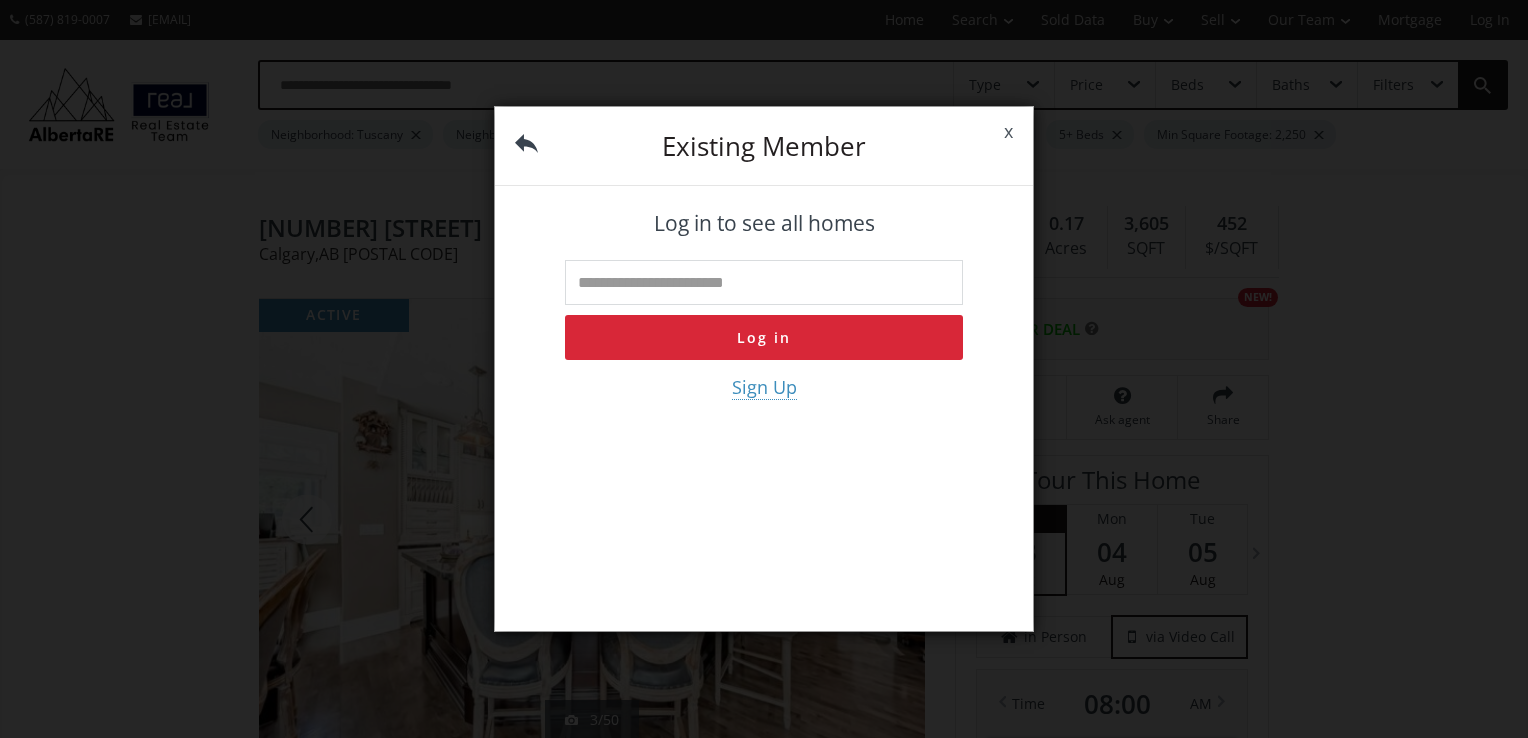 click at bounding box center [764, 282] 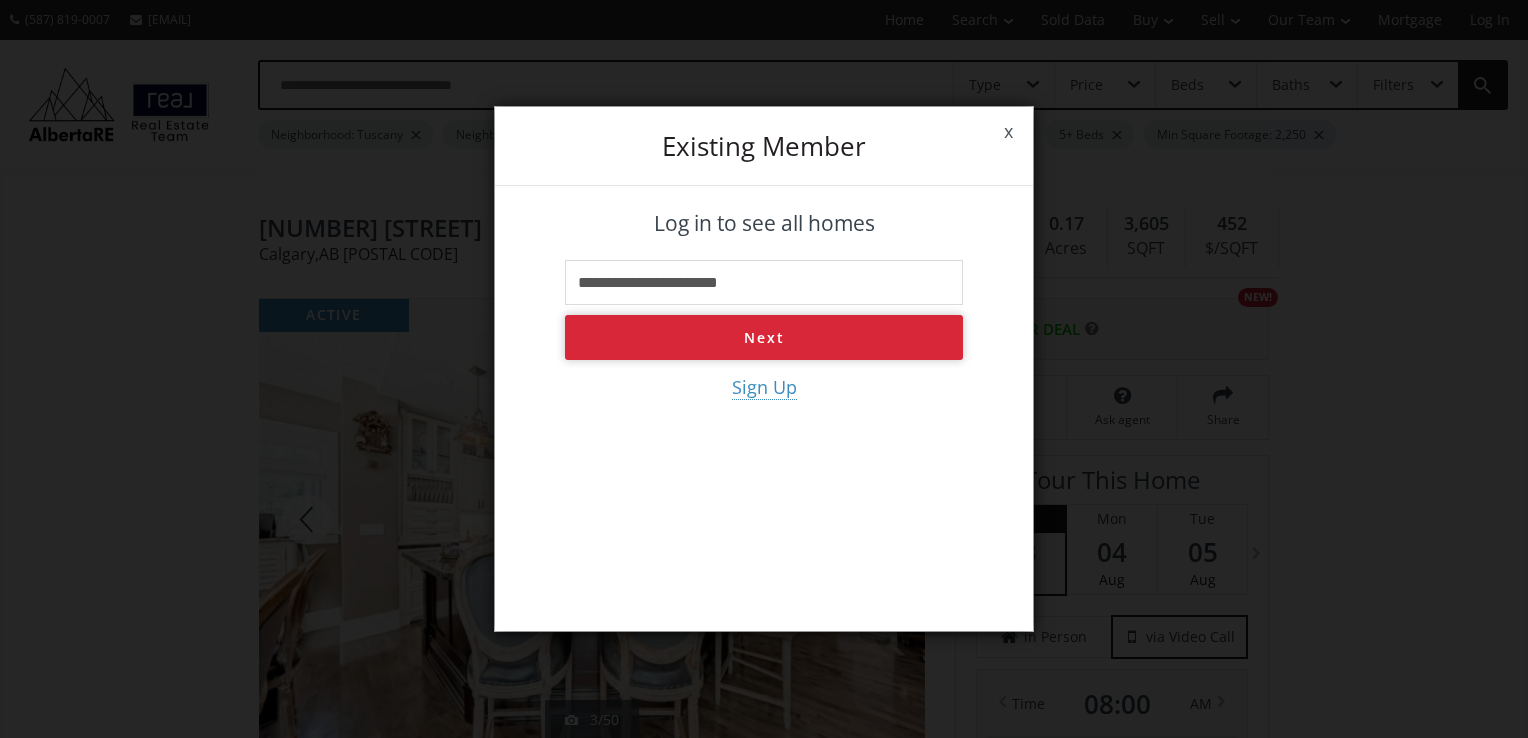 click on "Next" at bounding box center [764, 337] 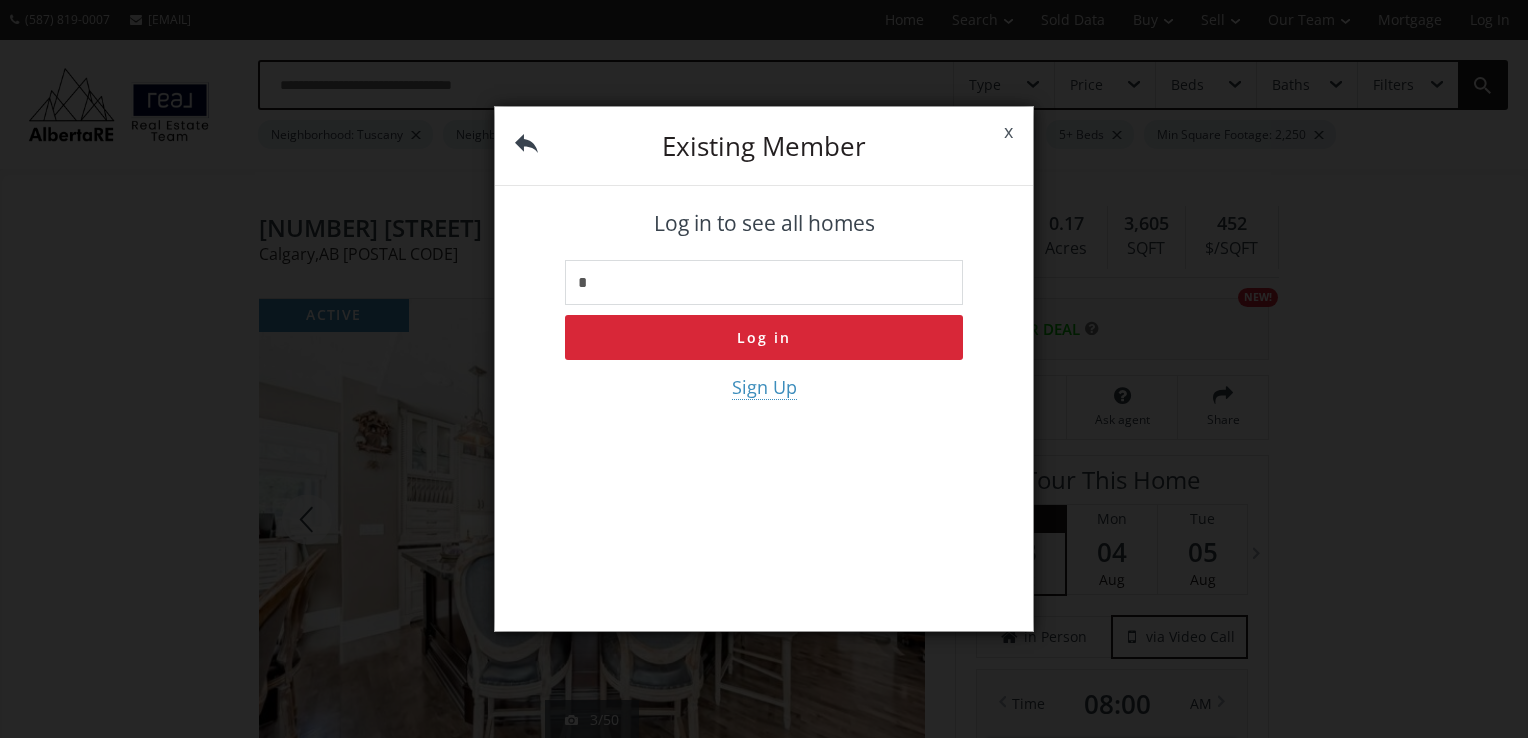 type on "*" 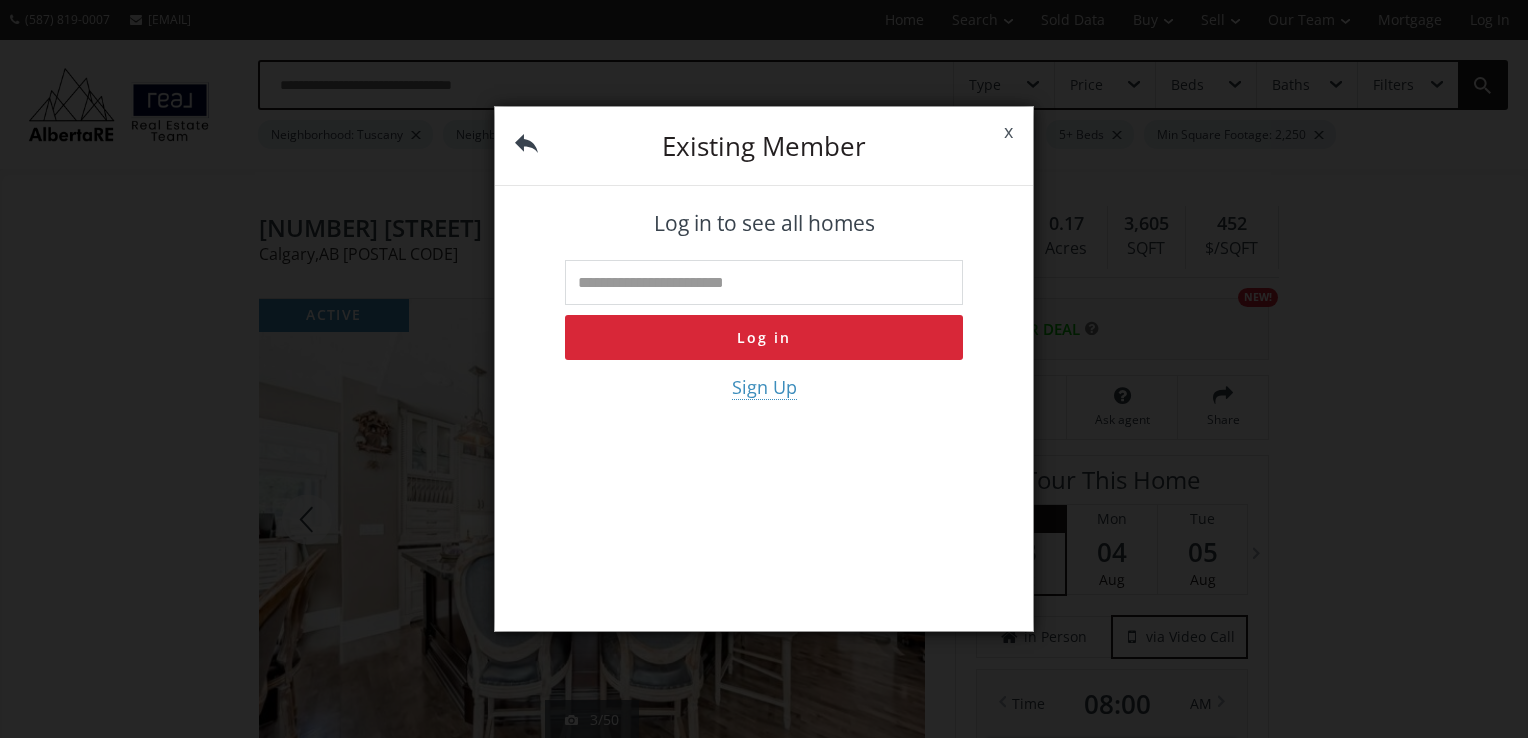 type on "*" 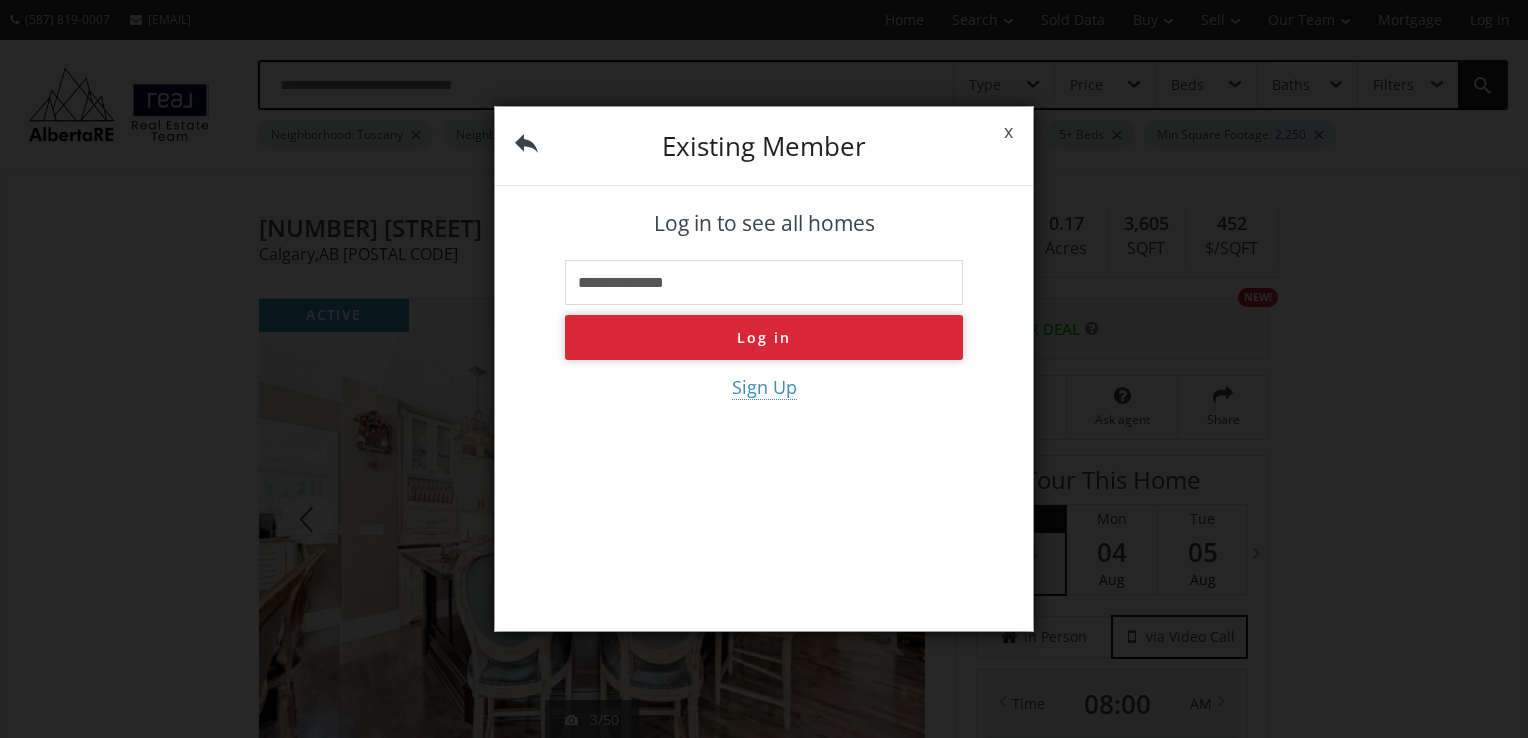 type on "**********" 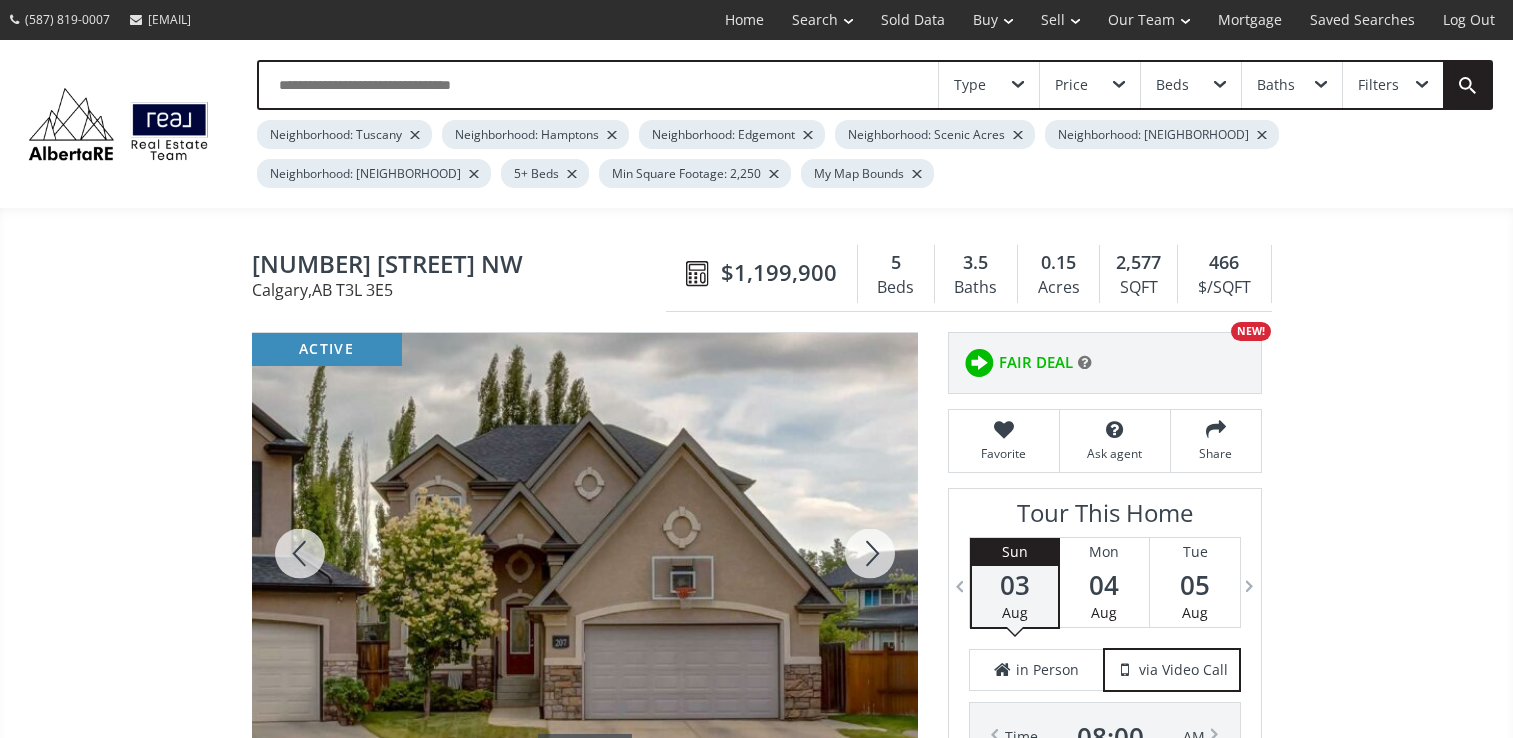 scroll, scrollTop: 0, scrollLeft: 0, axis: both 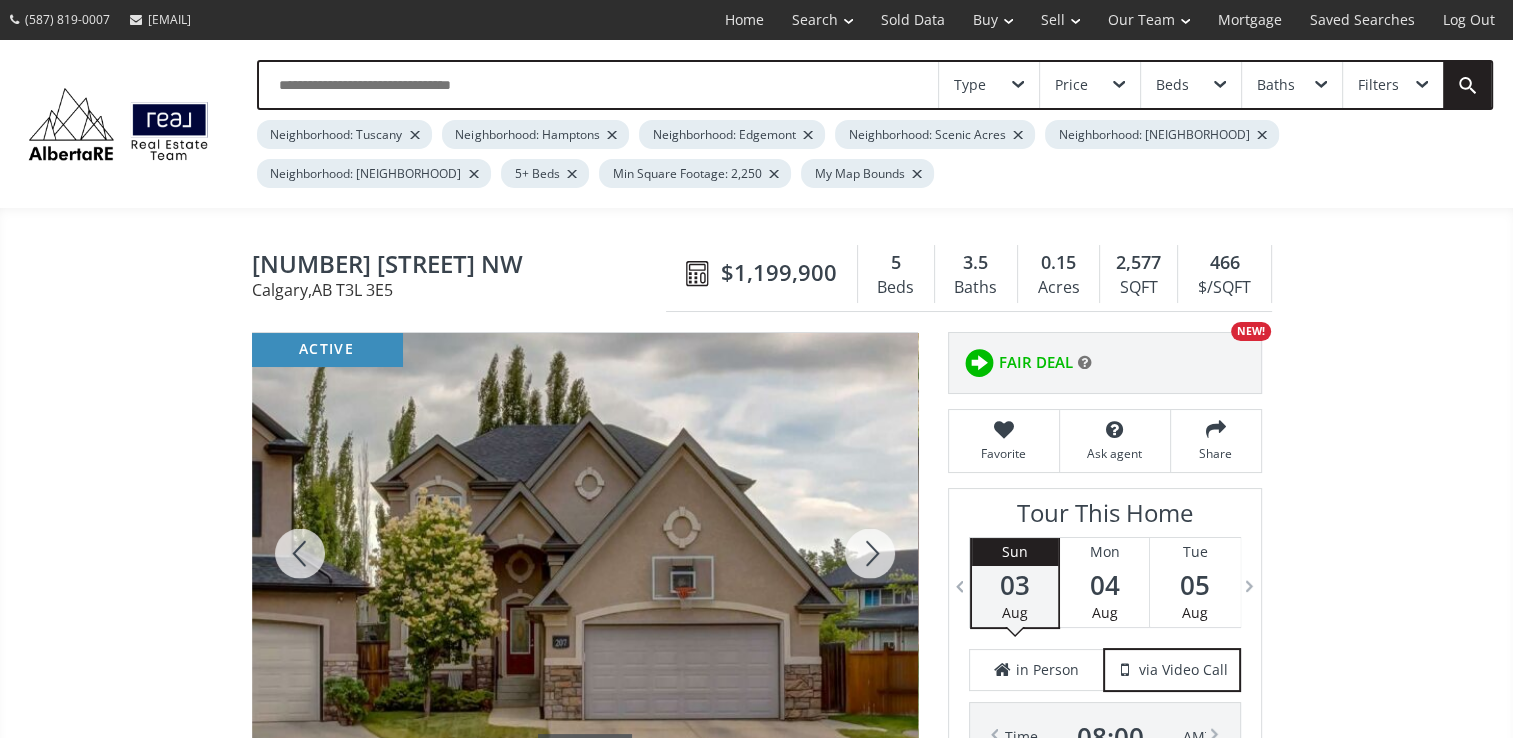 click at bounding box center [870, 553] 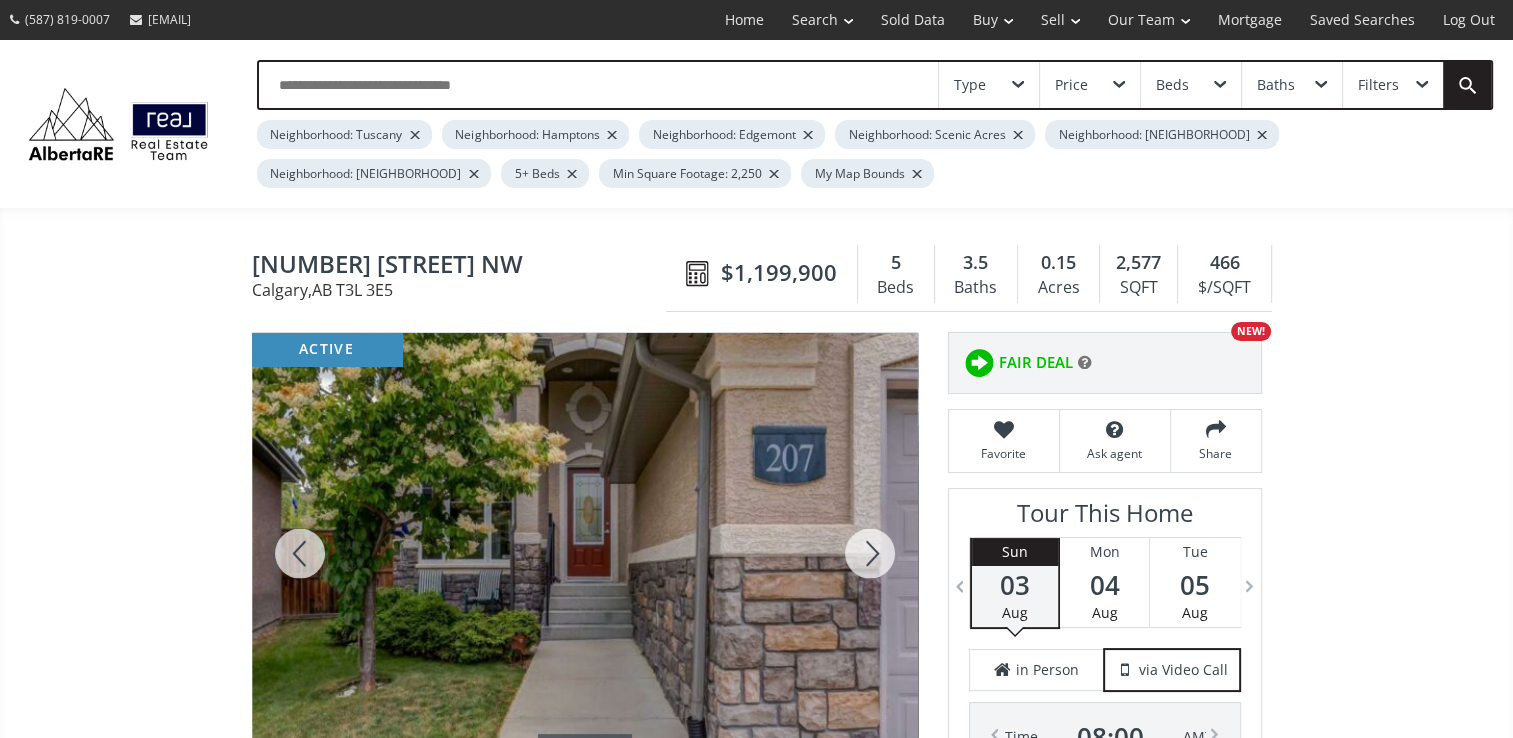 click at bounding box center [870, 553] 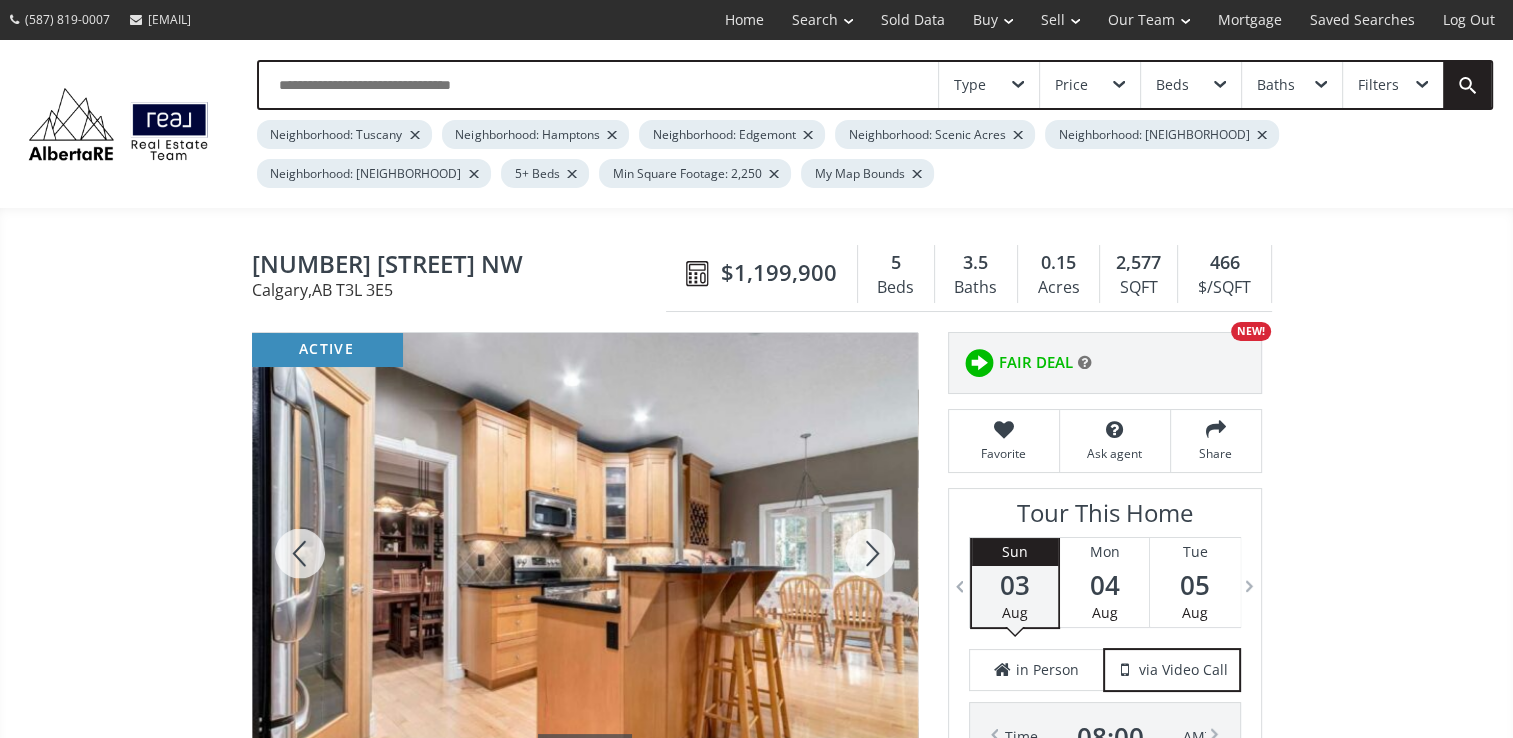click at bounding box center [870, 553] 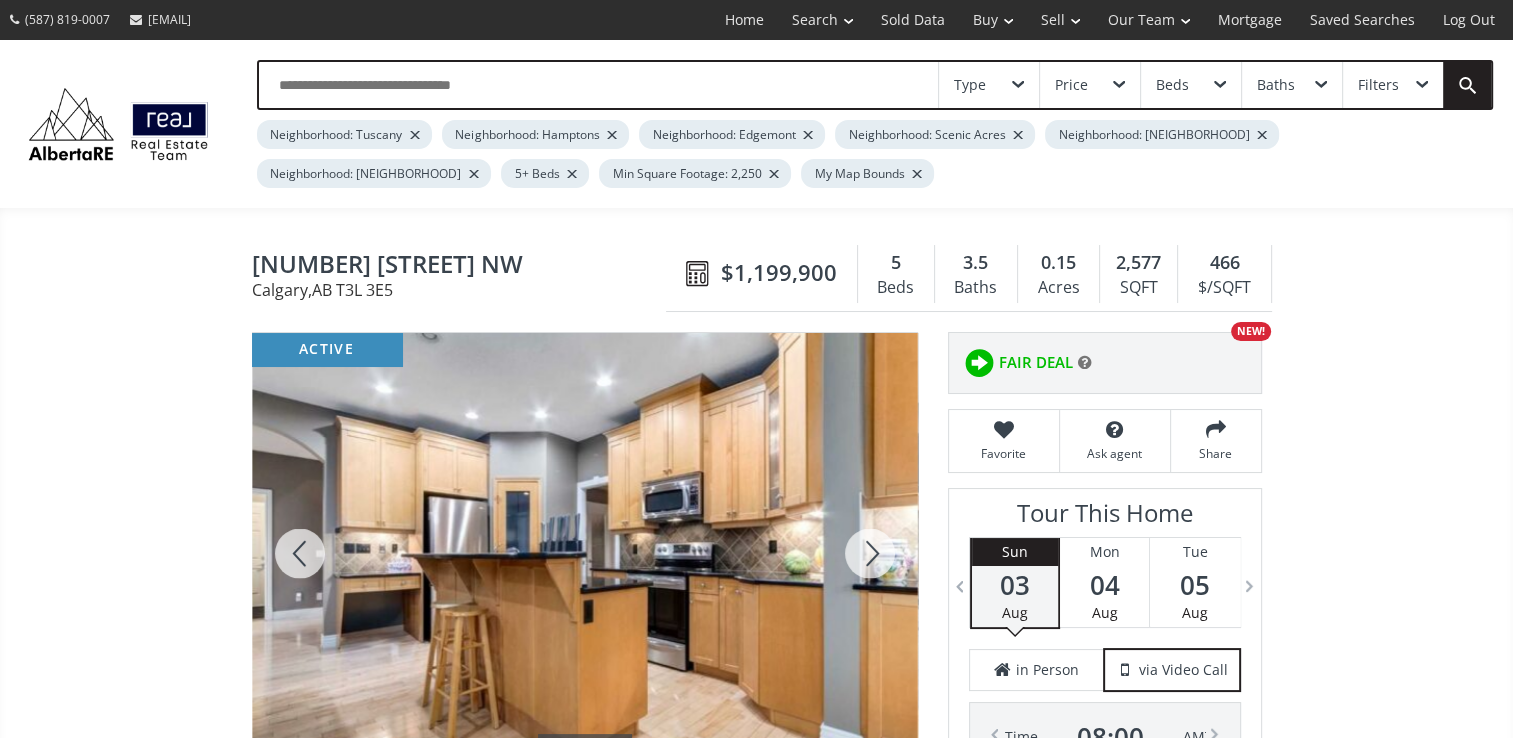 click at bounding box center [870, 553] 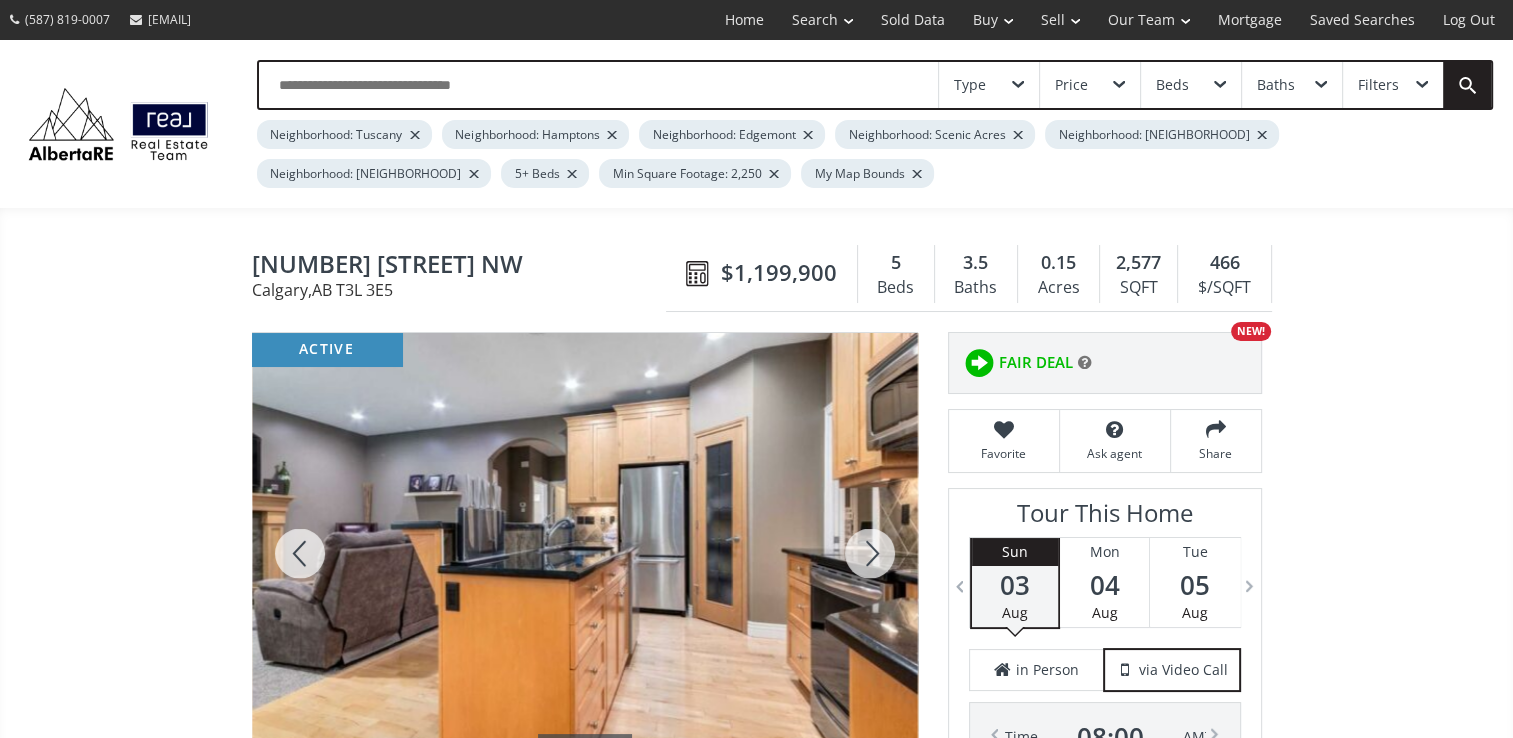 click at bounding box center (870, 553) 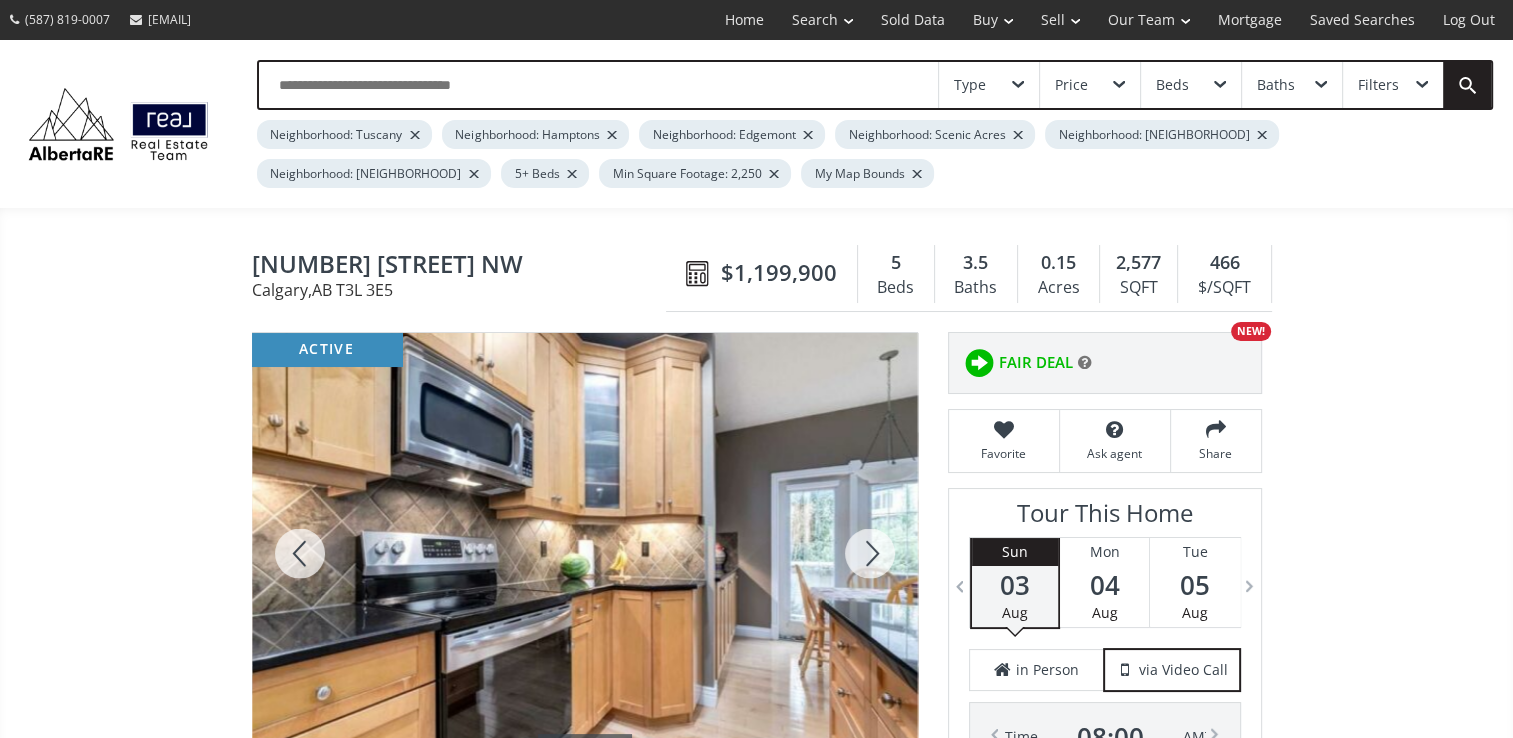 click at bounding box center (870, 553) 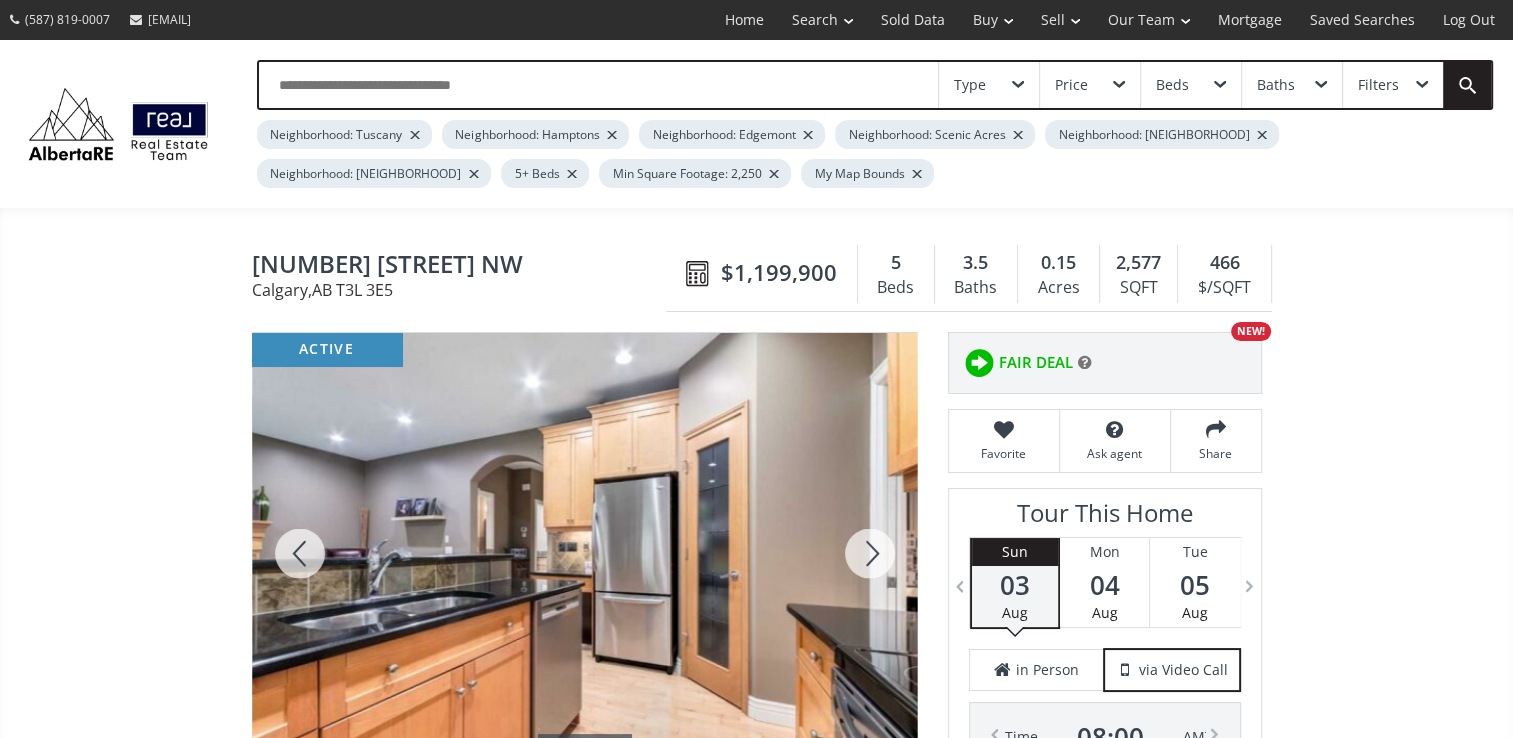 click at bounding box center [870, 553] 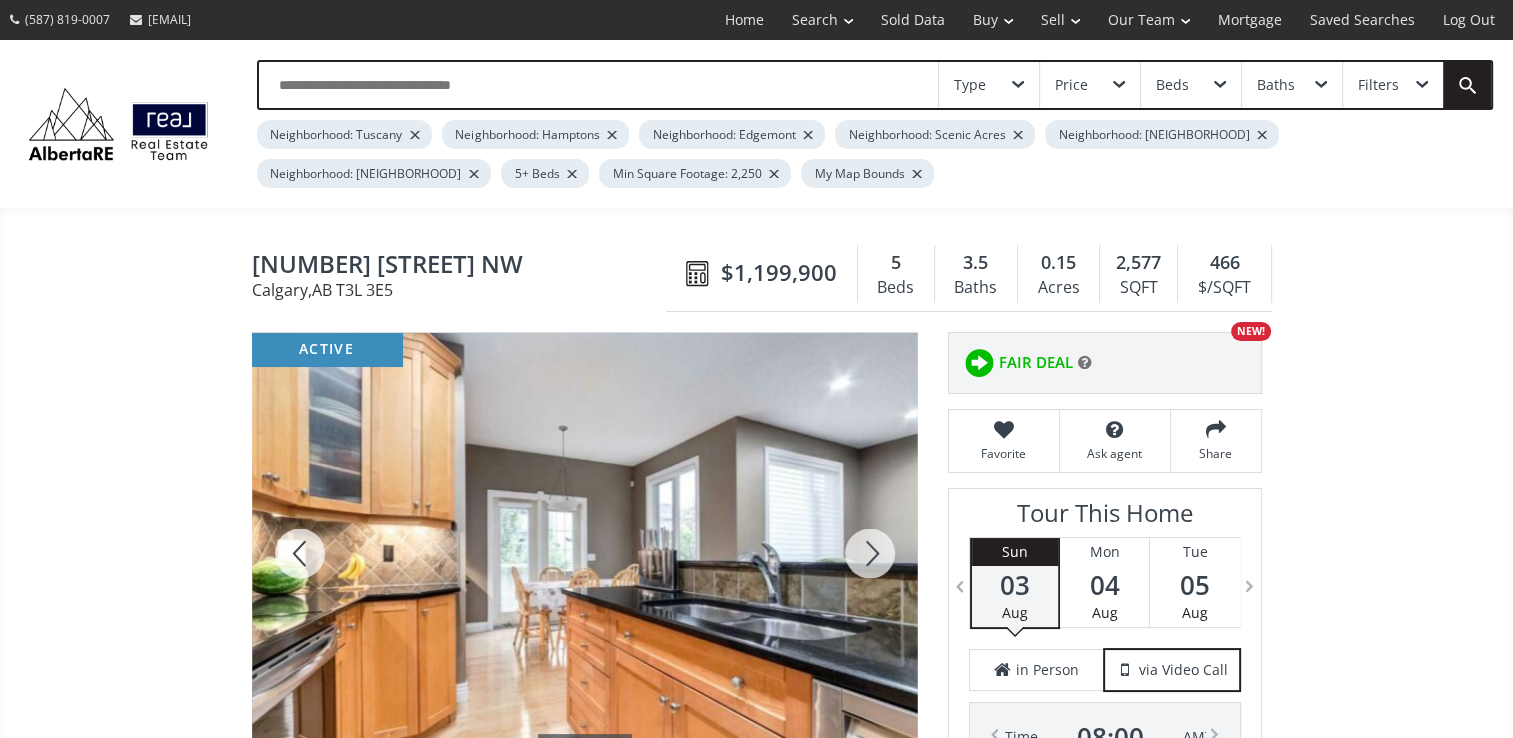 click at bounding box center (870, 553) 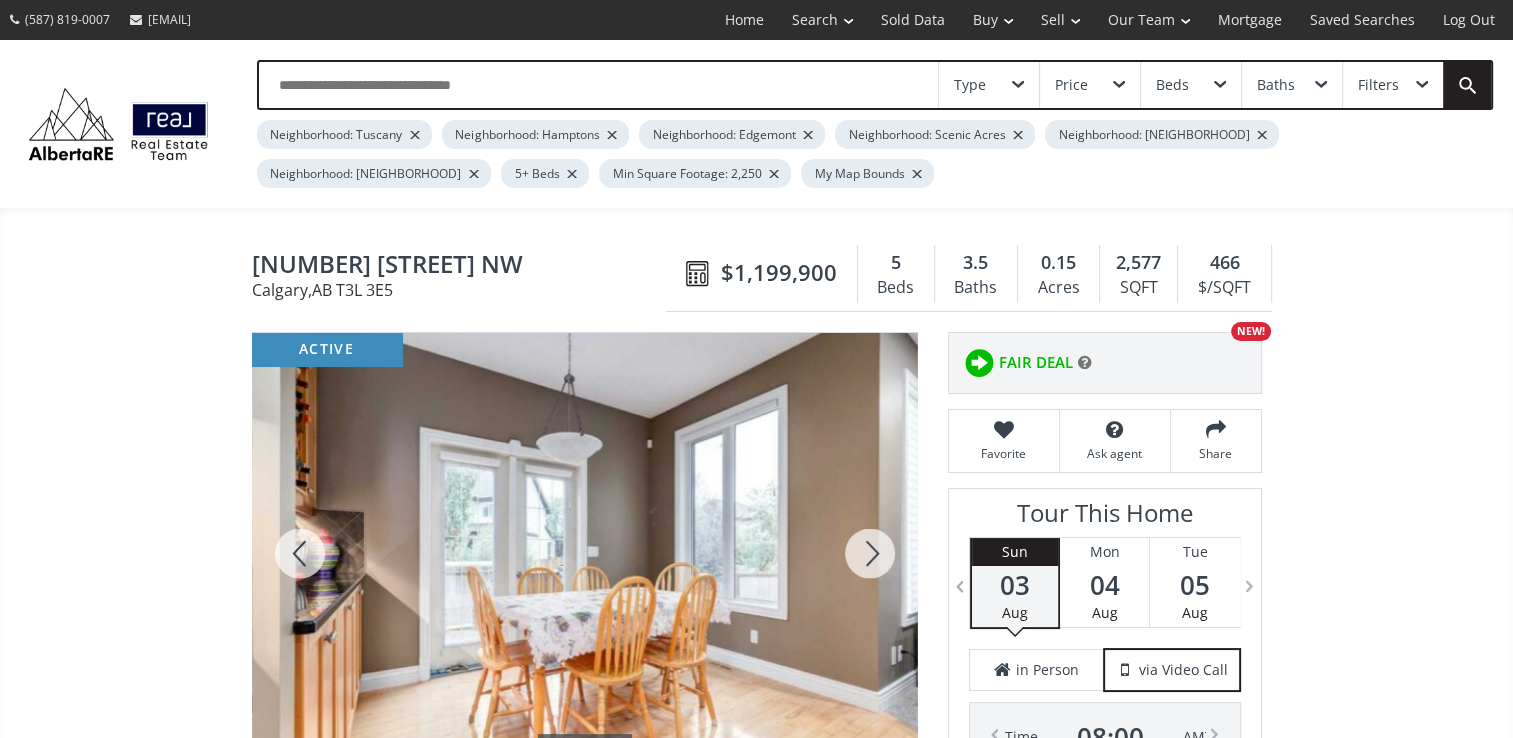 click at bounding box center (870, 553) 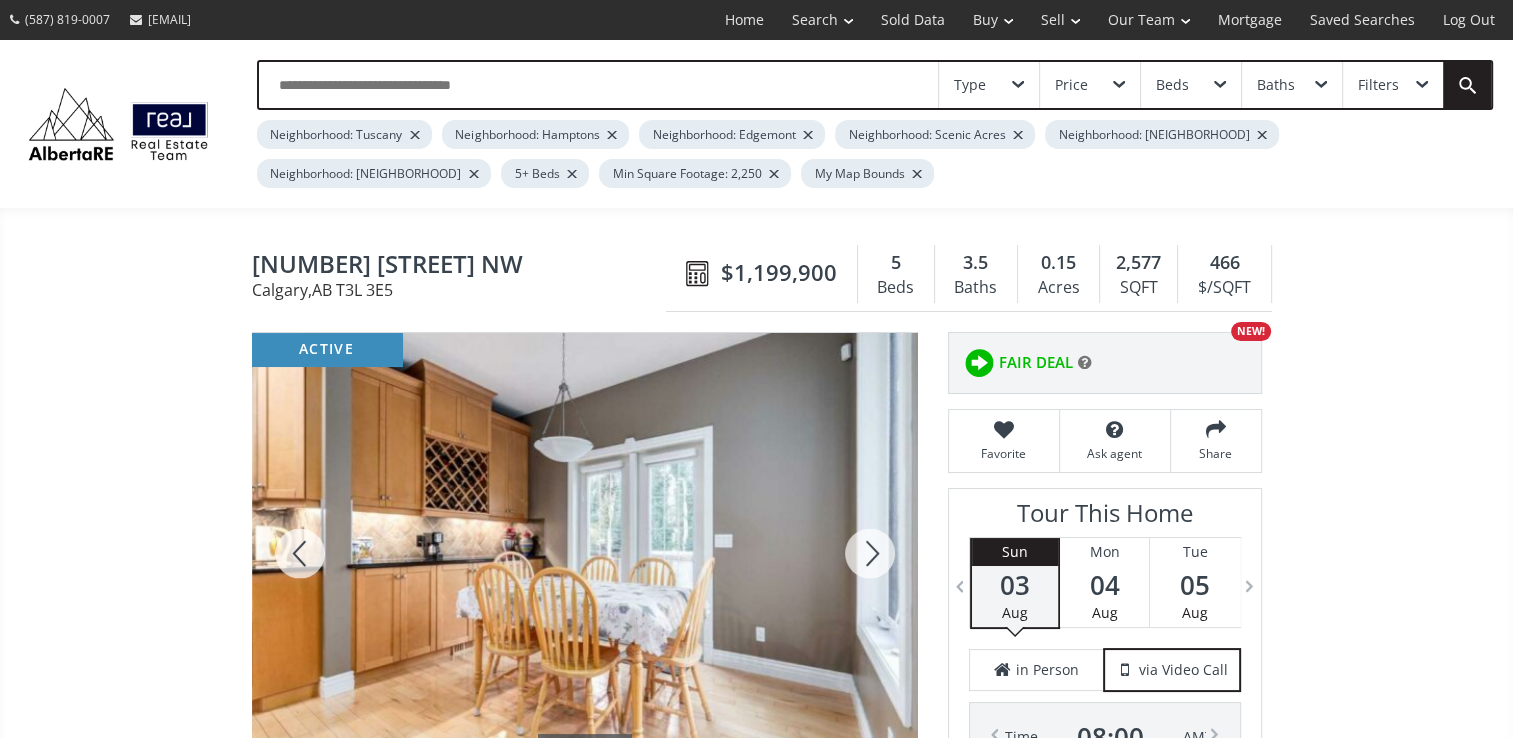 click at bounding box center [870, 553] 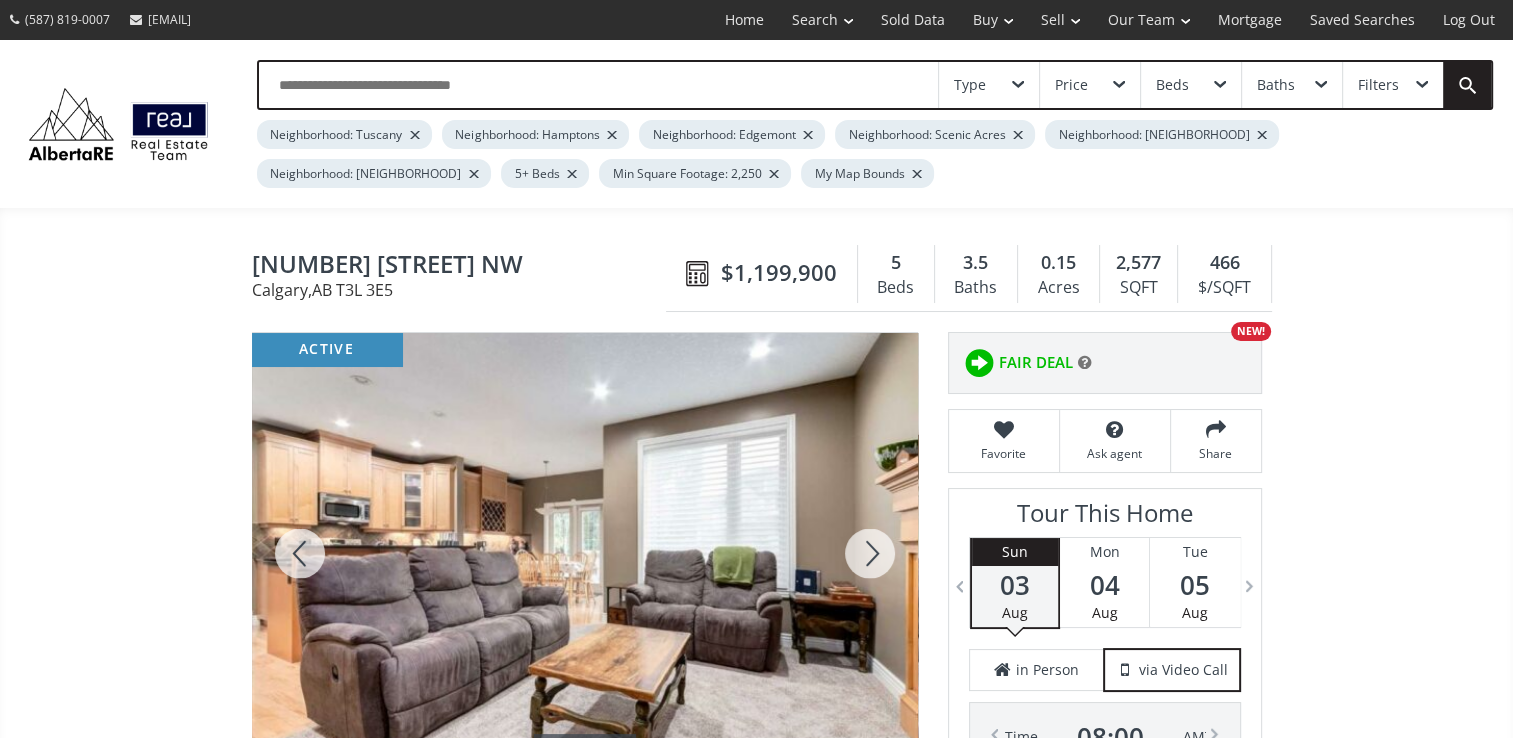 click at bounding box center [870, 553] 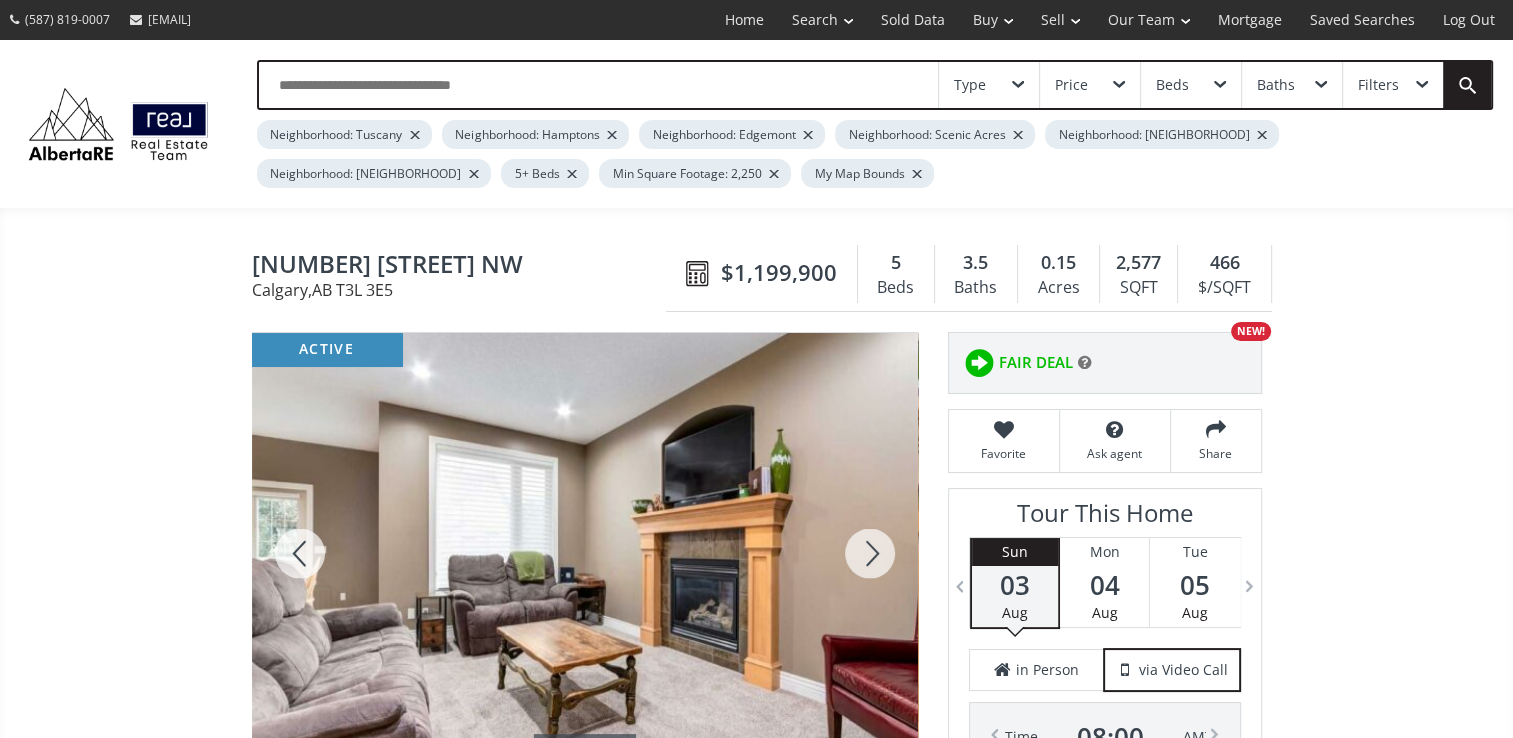 click at bounding box center (870, 553) 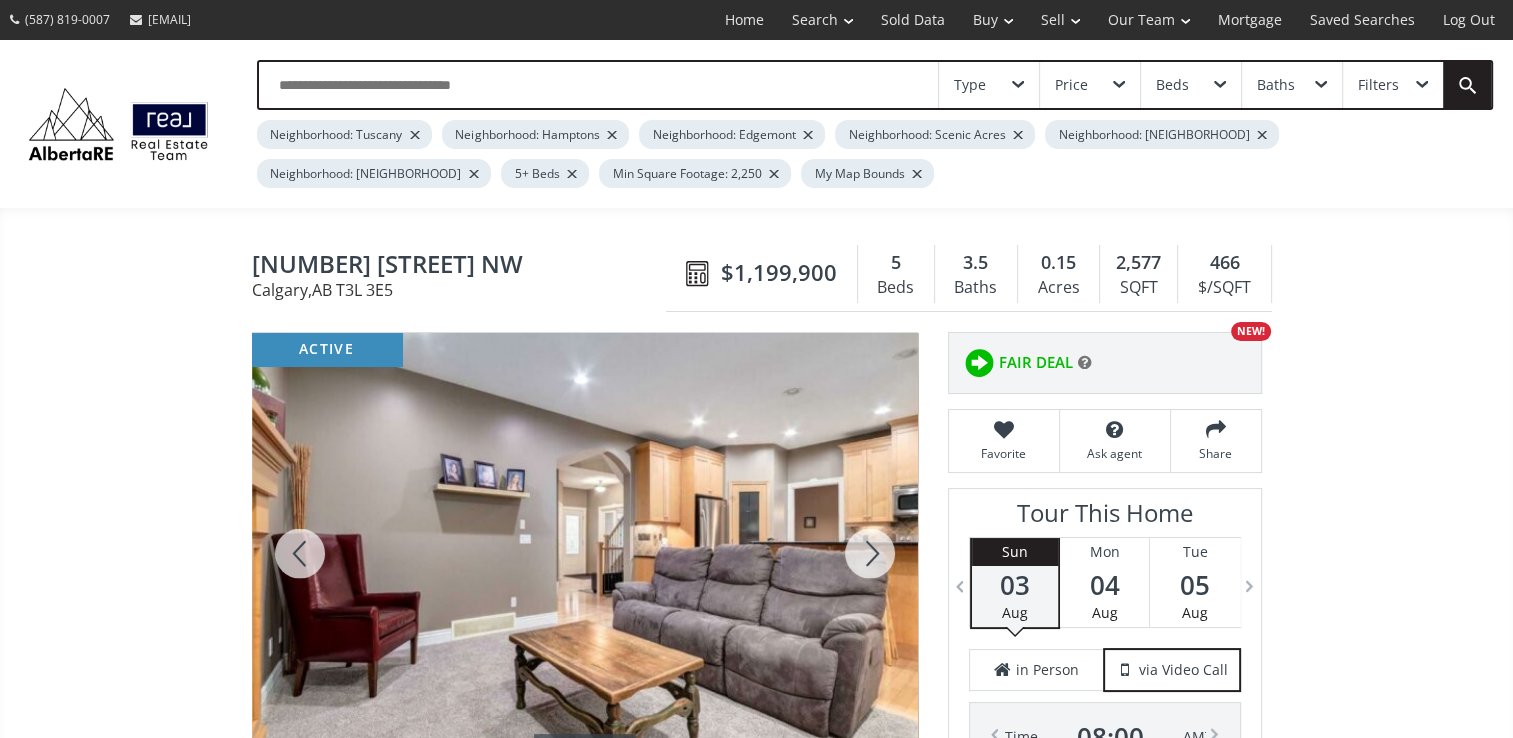 click at bounding box center (870, 553) 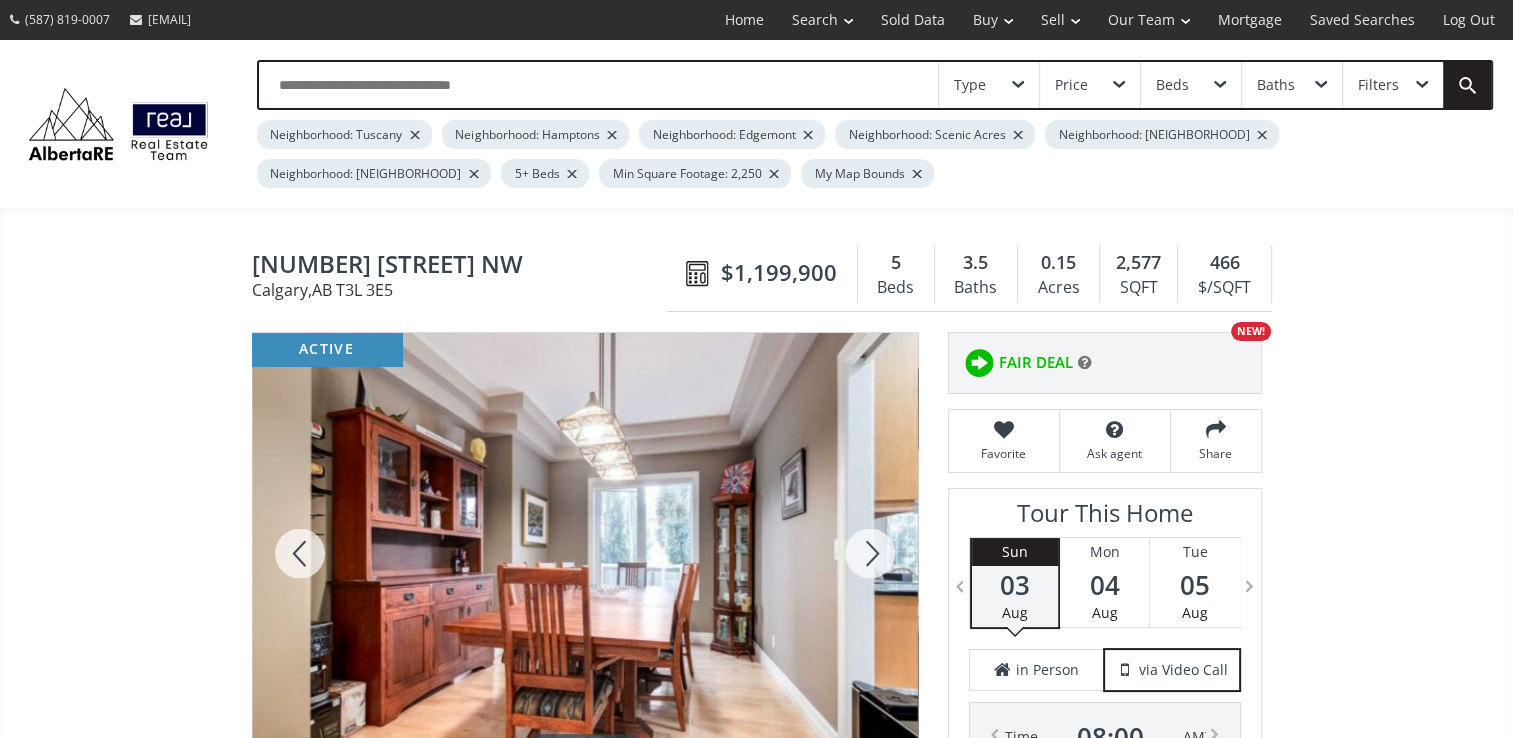 click at bounding box center [870, 553] 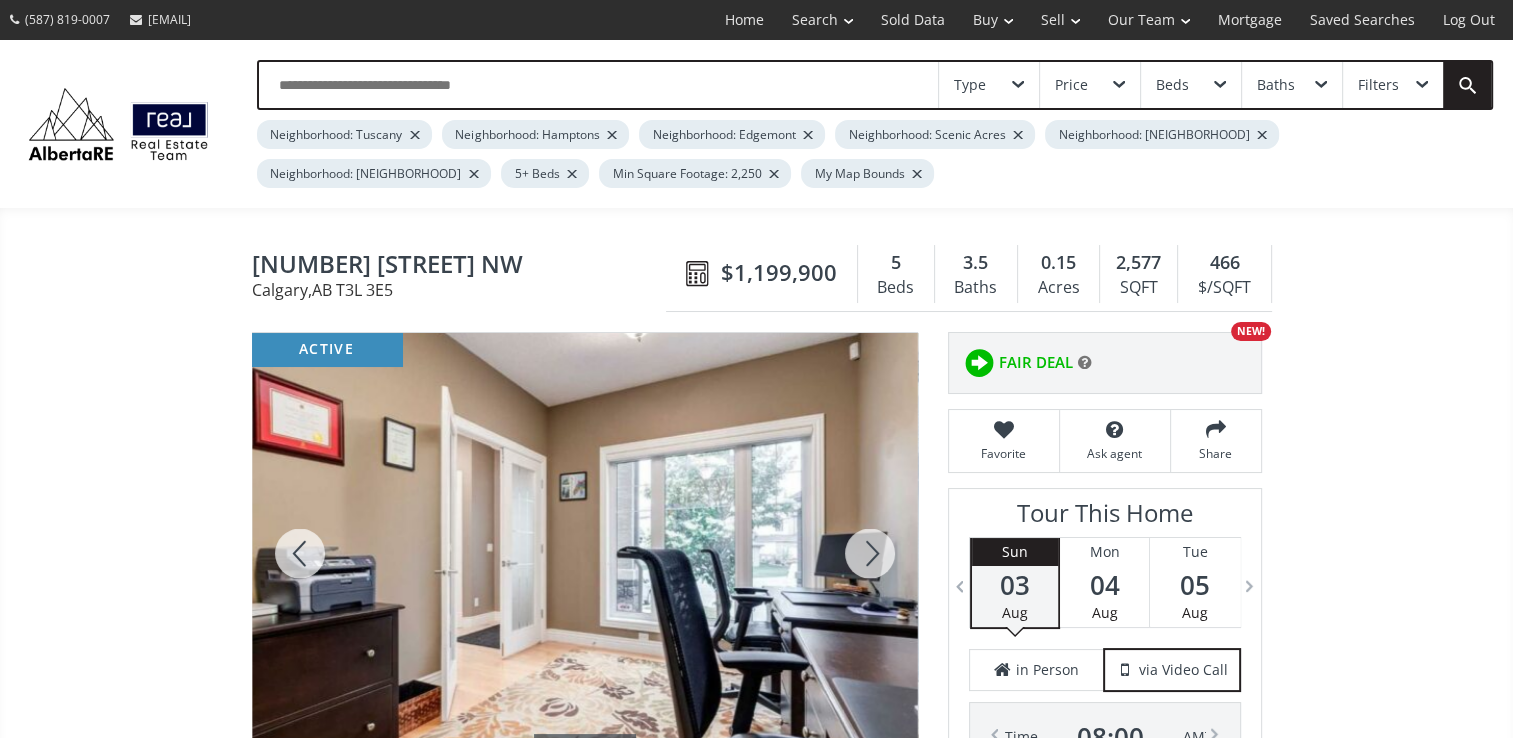 click at bounding box center [870, 553] 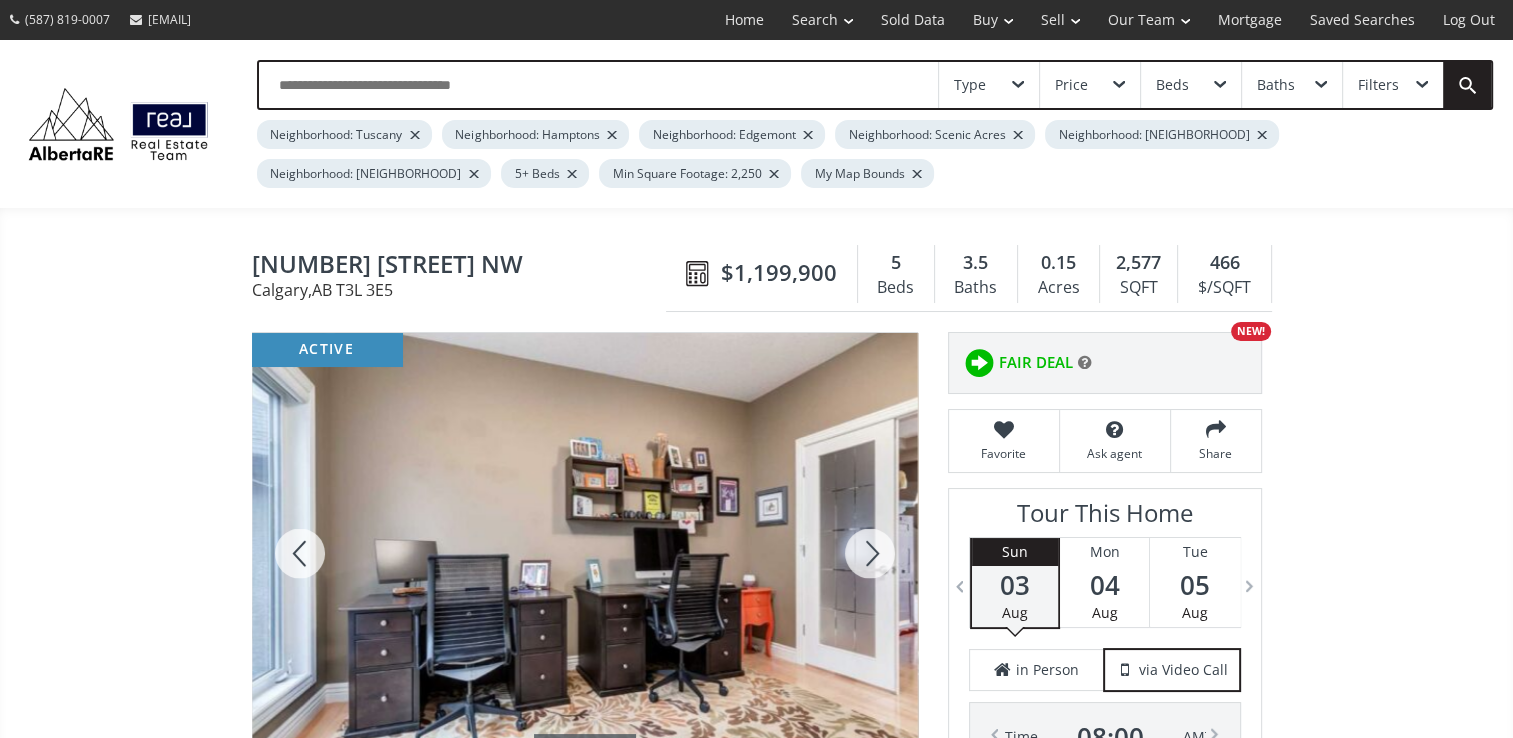 click at bounding box center [870, 553] 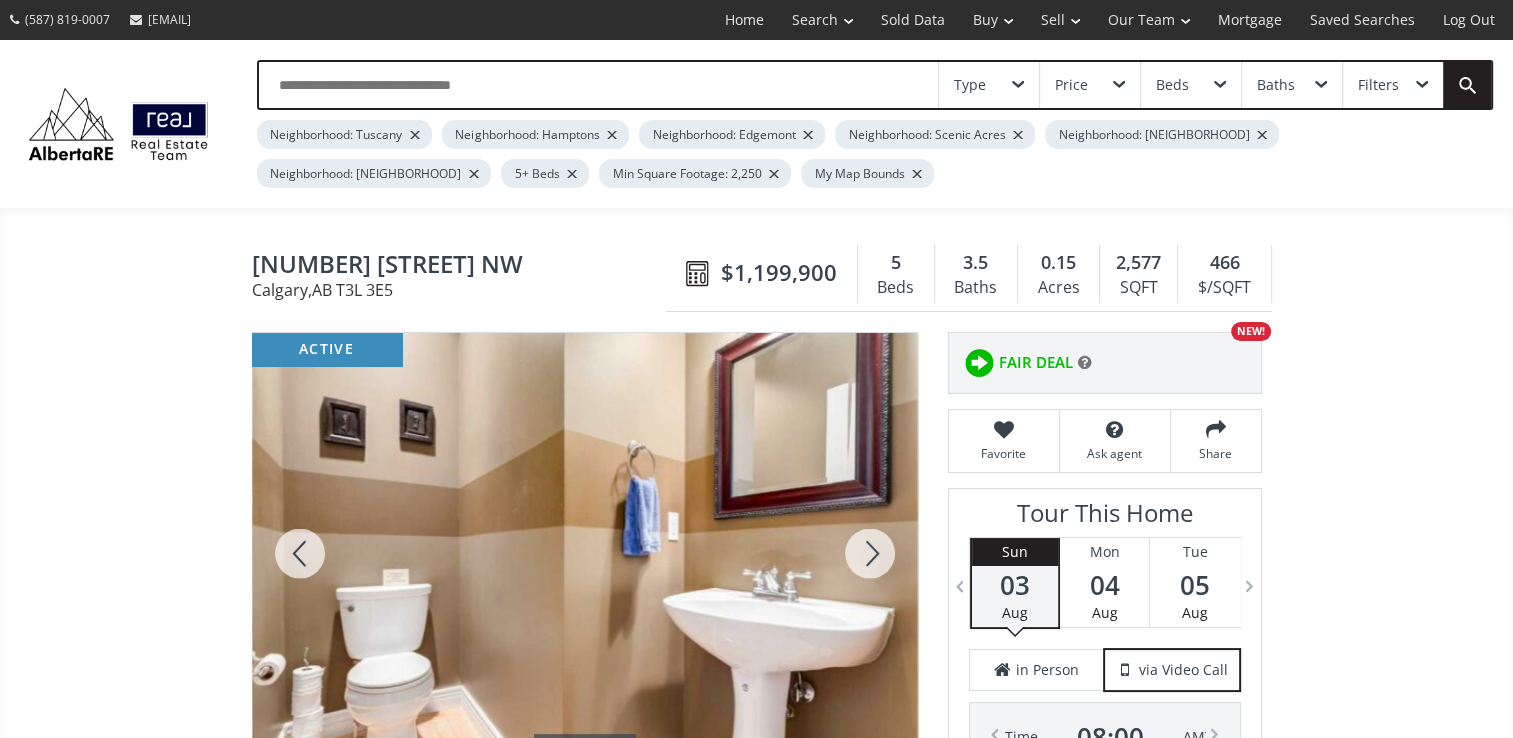 click at bounding box center (870, 553) 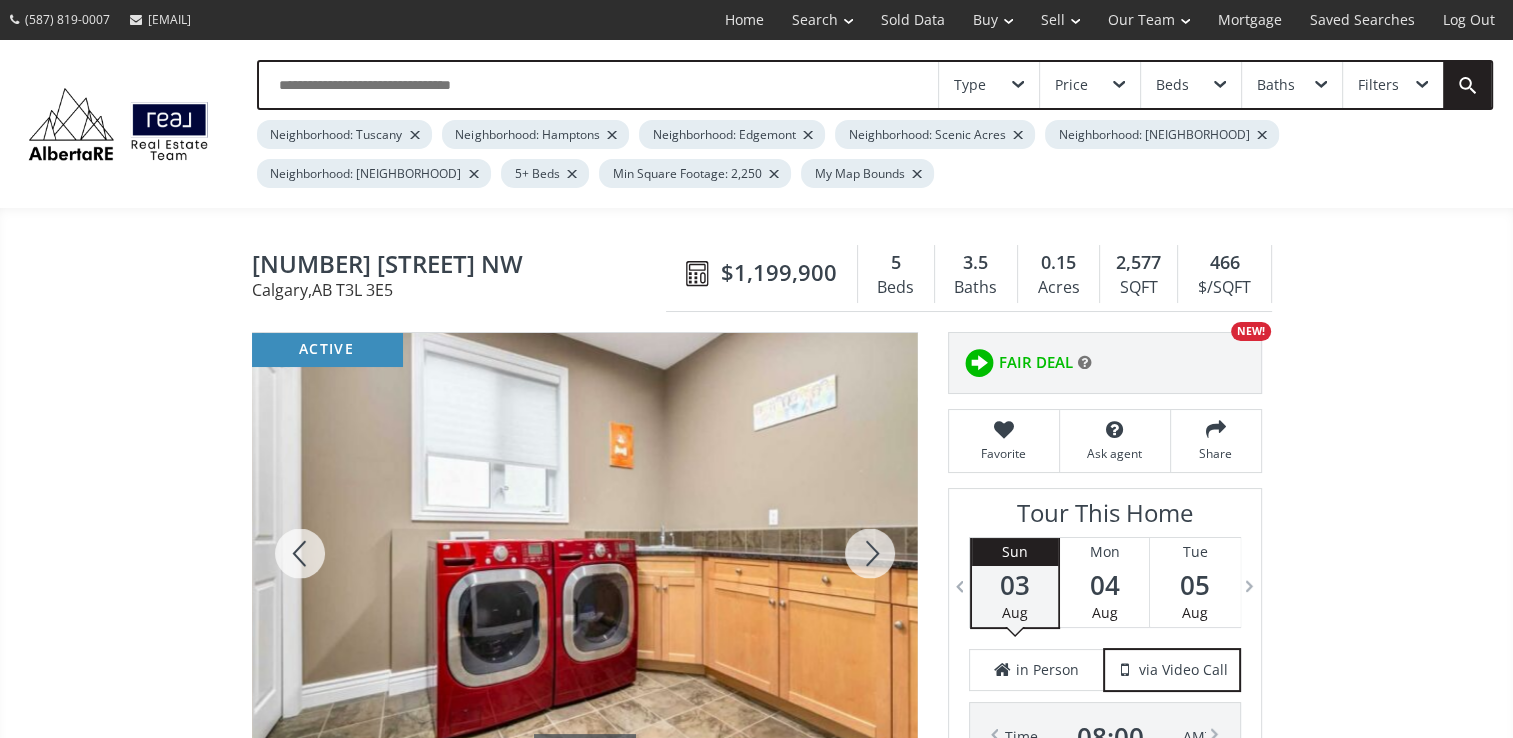 click at bounding box center (870, 553) 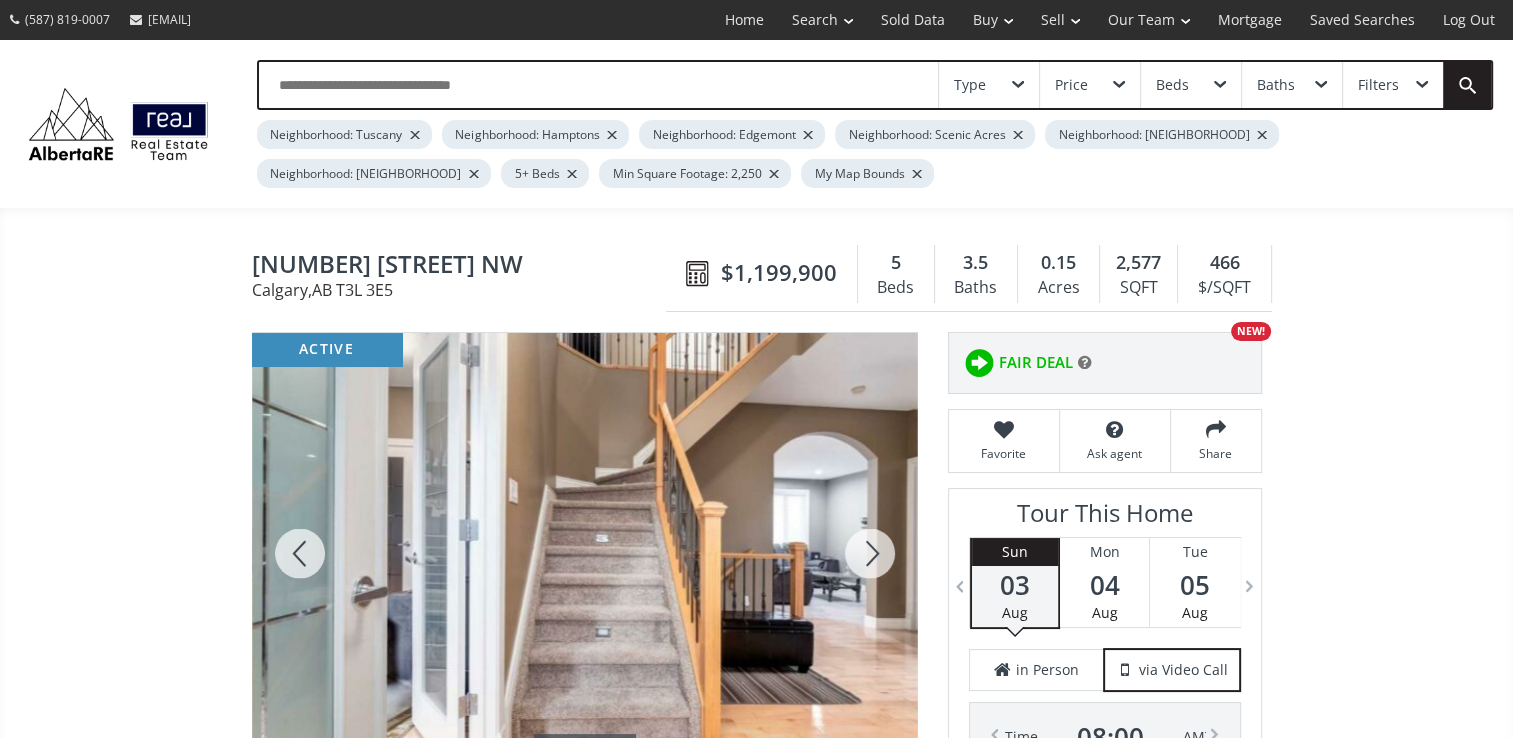click at bounding box center (870, 553) 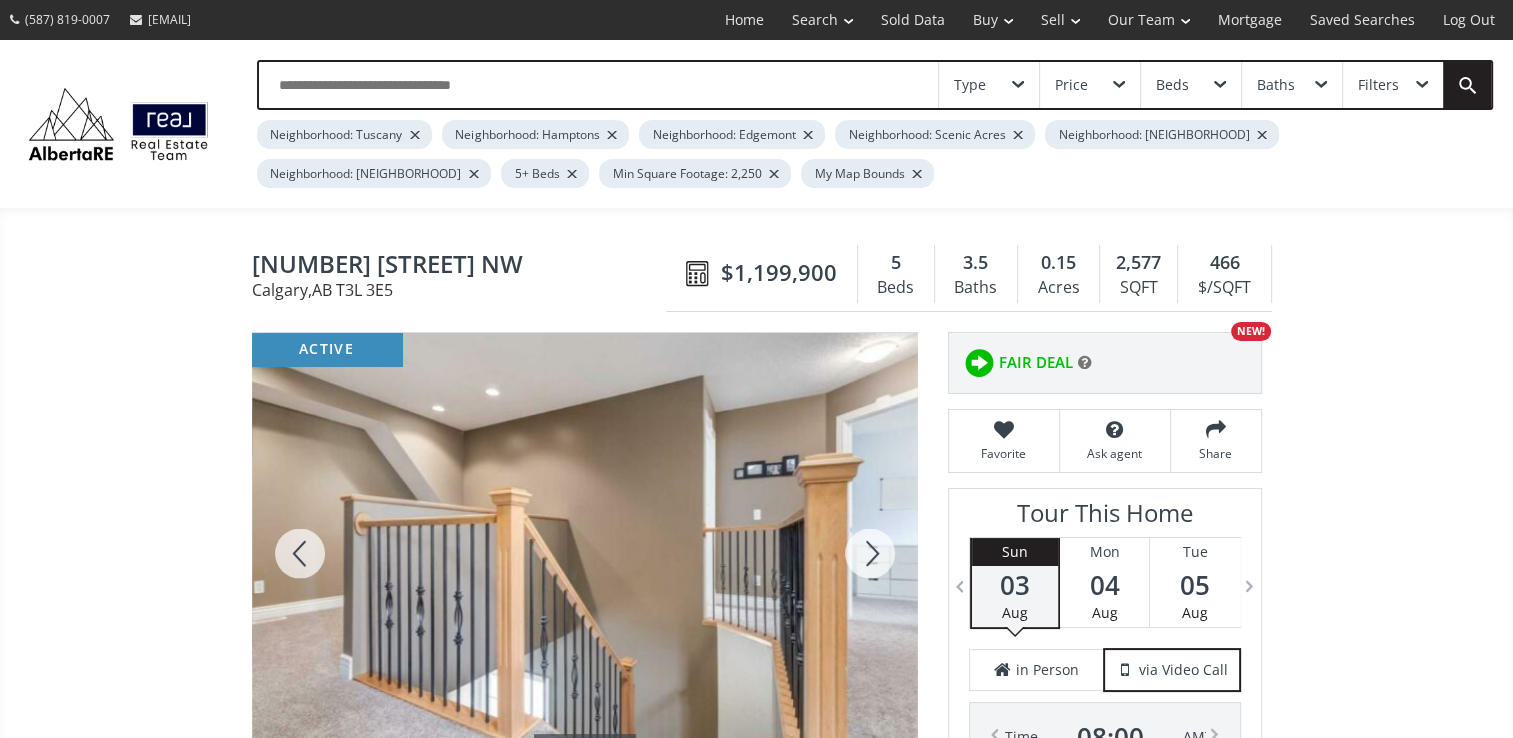 click at bounding box center [870, 553] 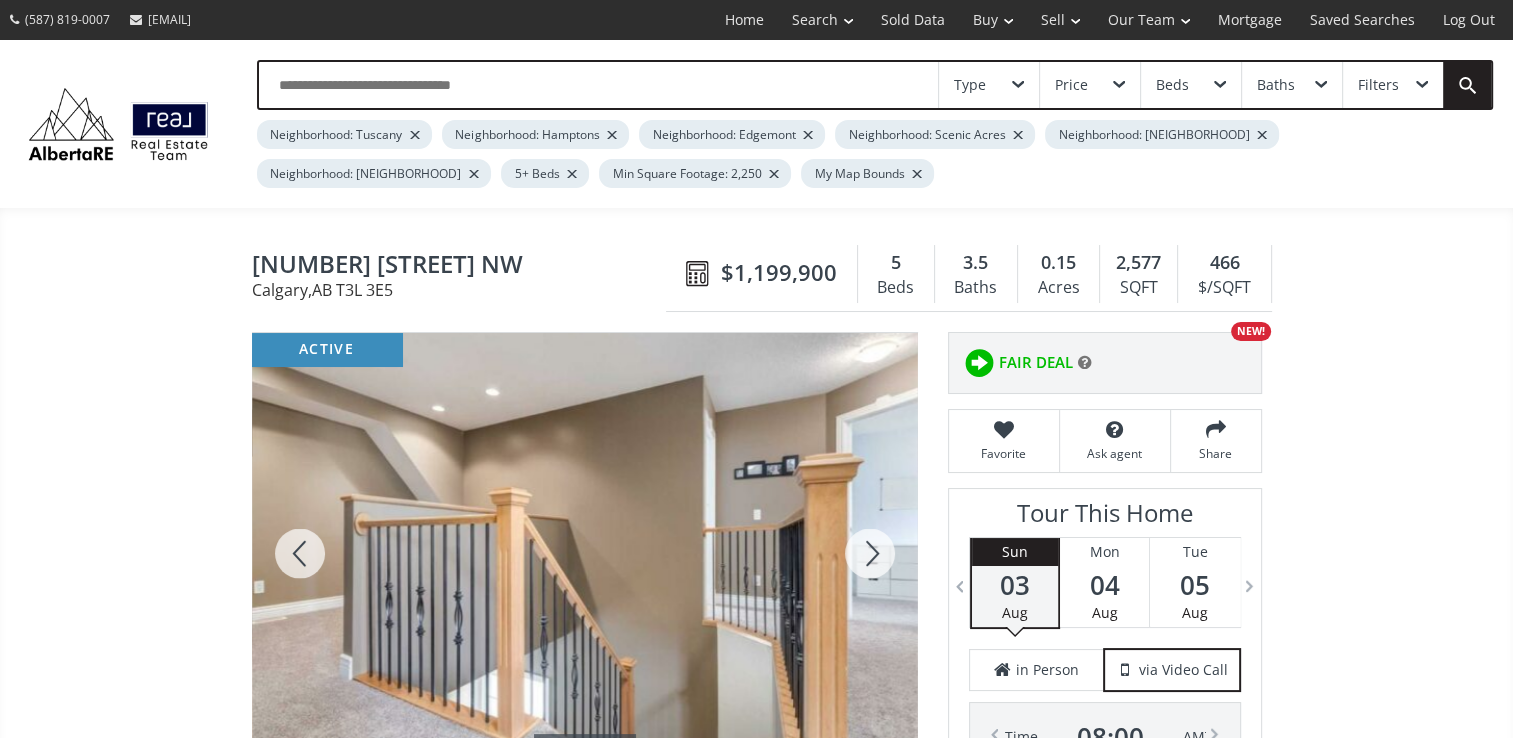 click at bounding box center (870, 553) 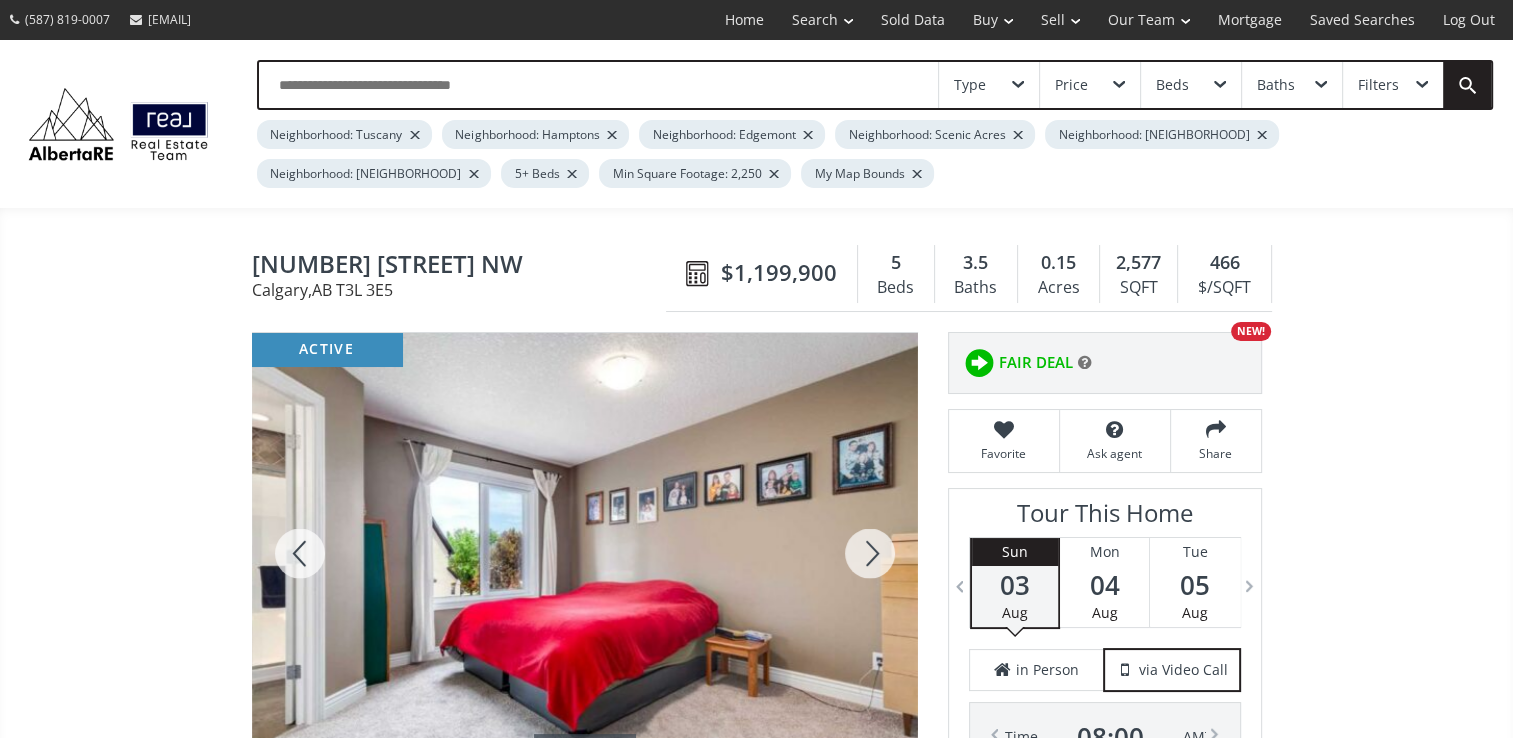 click at bounding box center (870, 553) 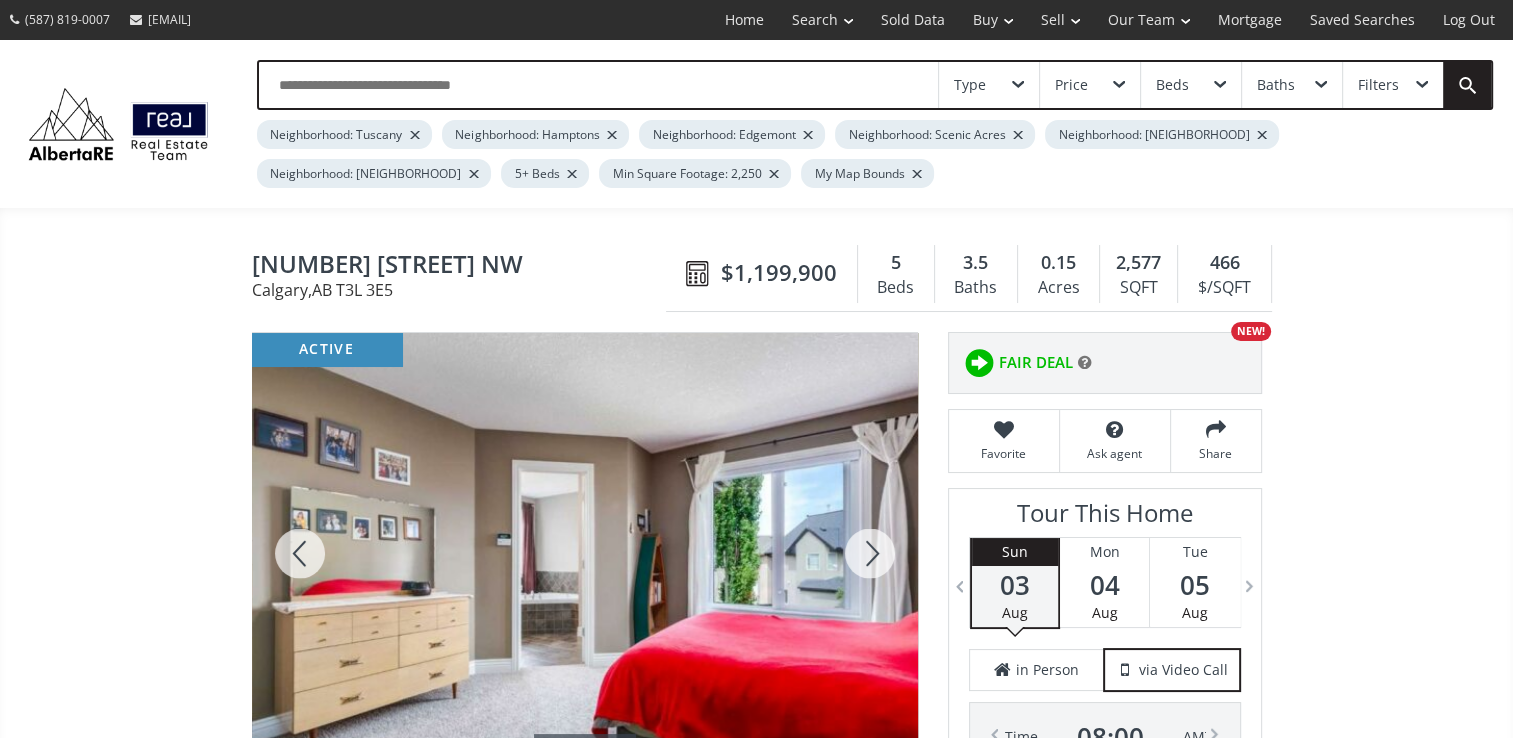 click at bounding box center (870, 553) 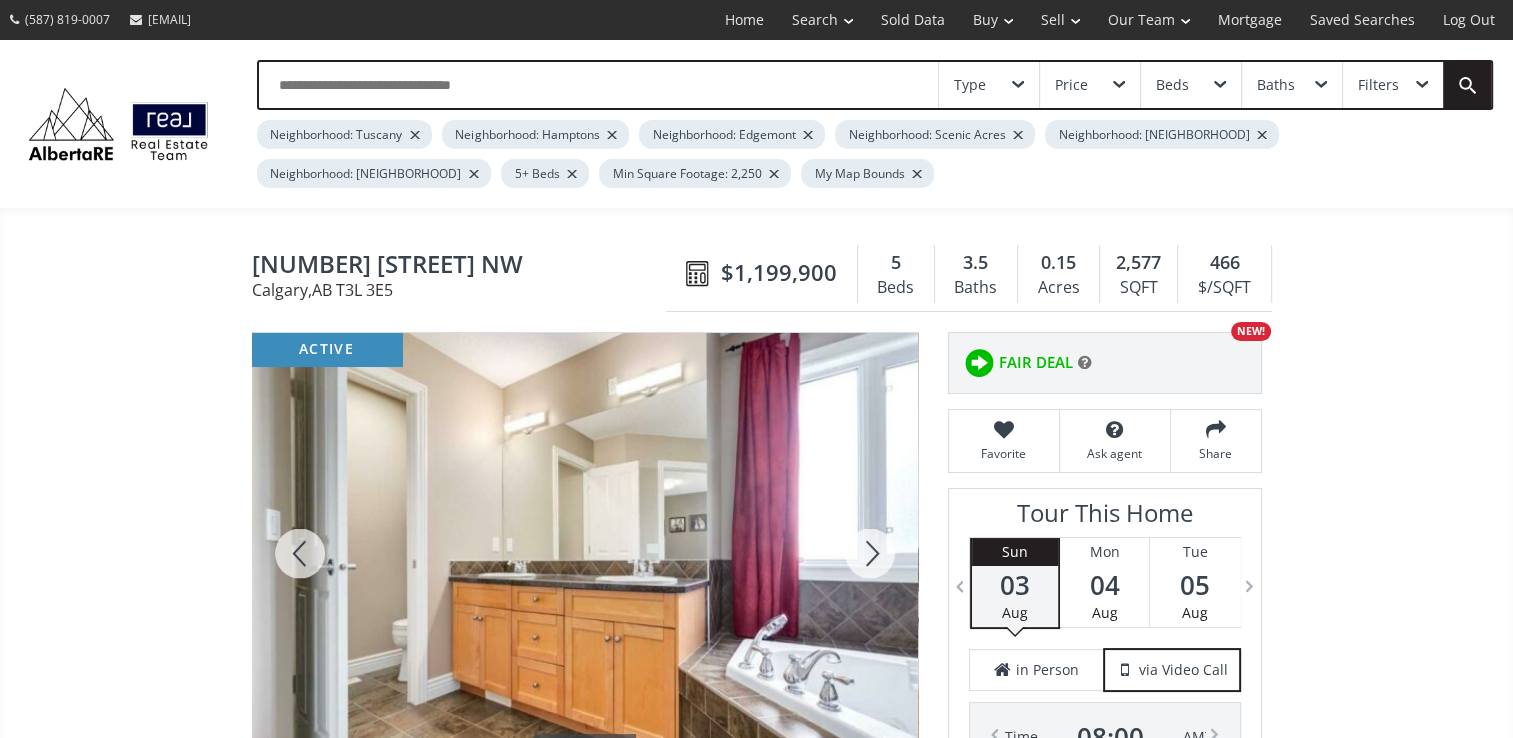 click at bounding box center (870, 553) 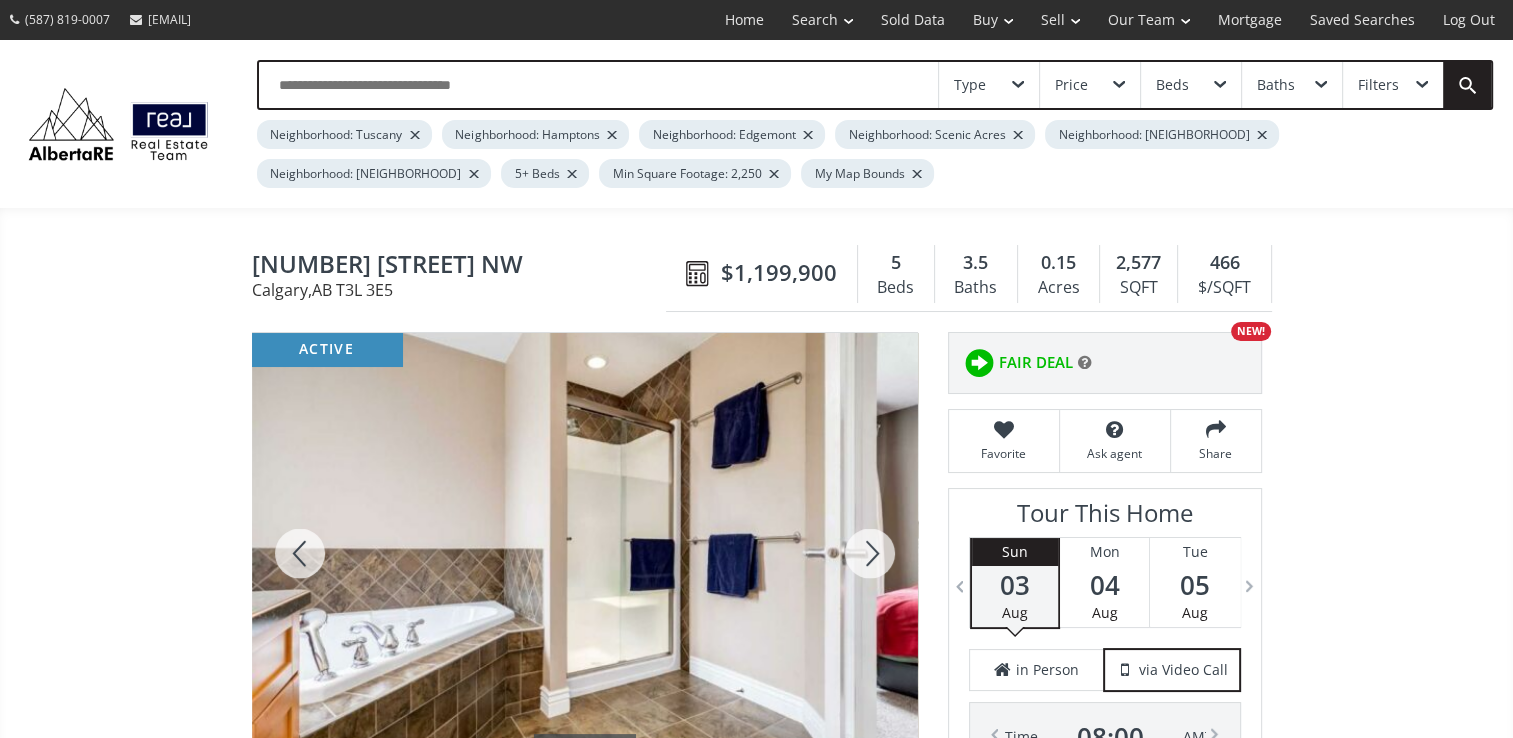 click at bounding box center [870, 553] 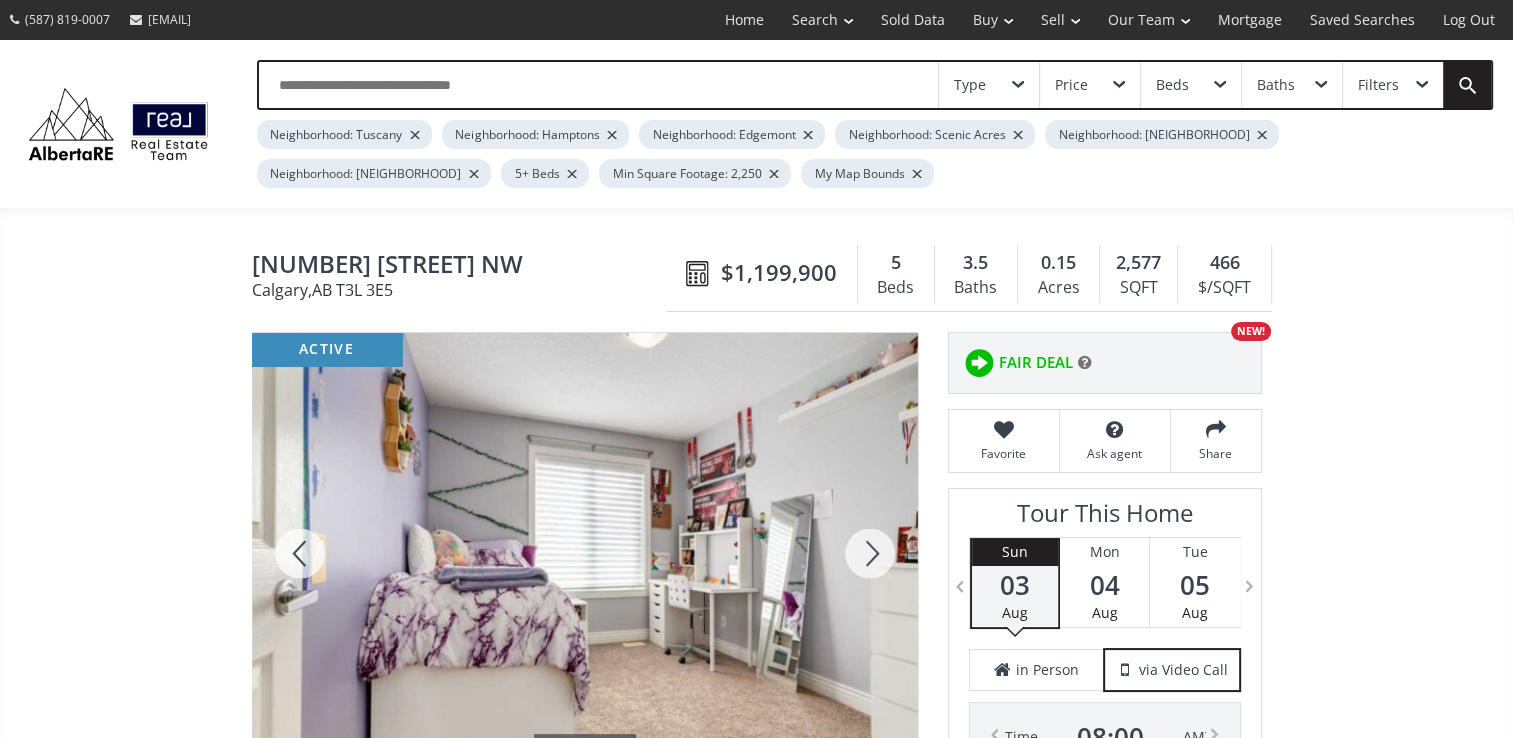 click at bounding box center (870, 553) 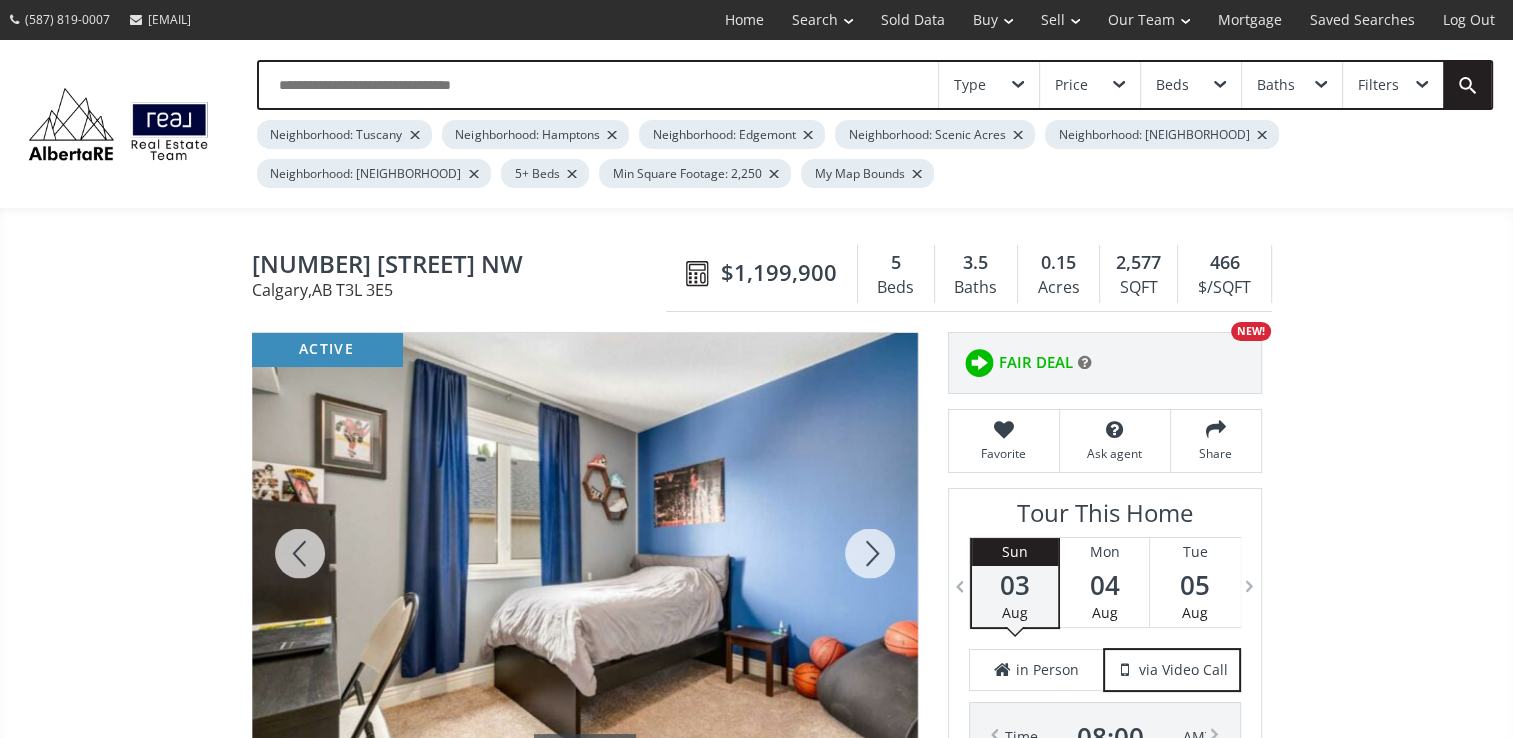 click at bounding box center [870, 553] 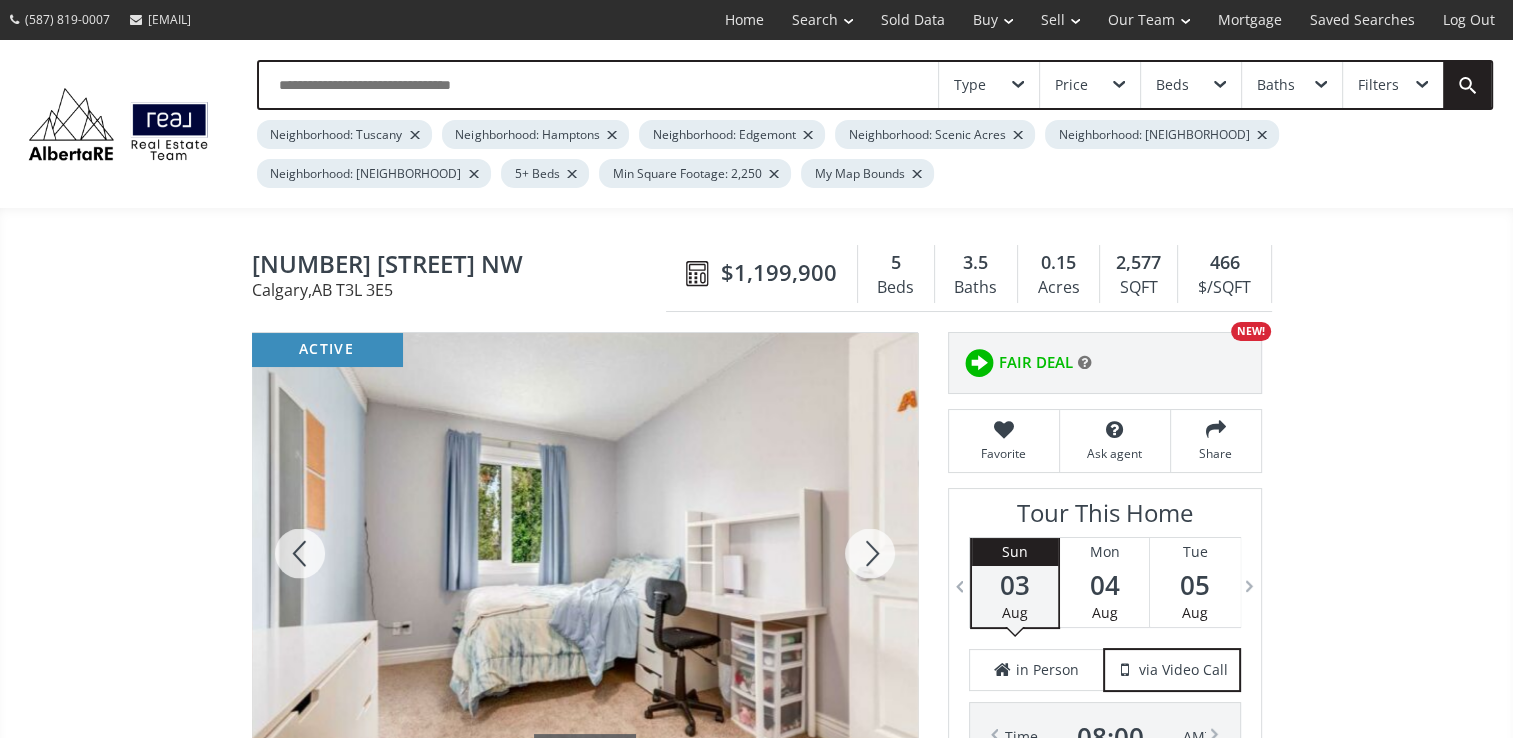 click at bounding box center (870, 553) 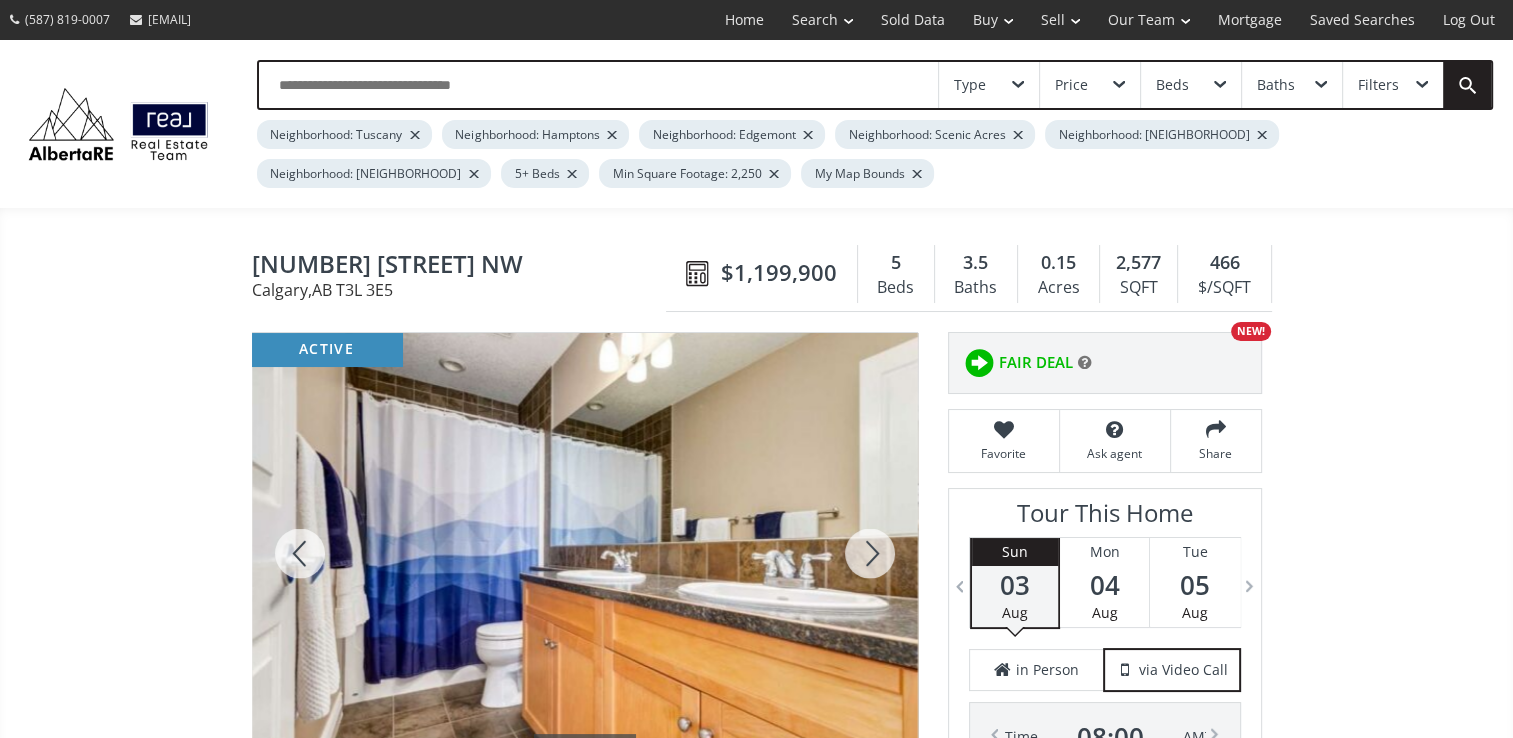 click at bounding box center [870, 553] 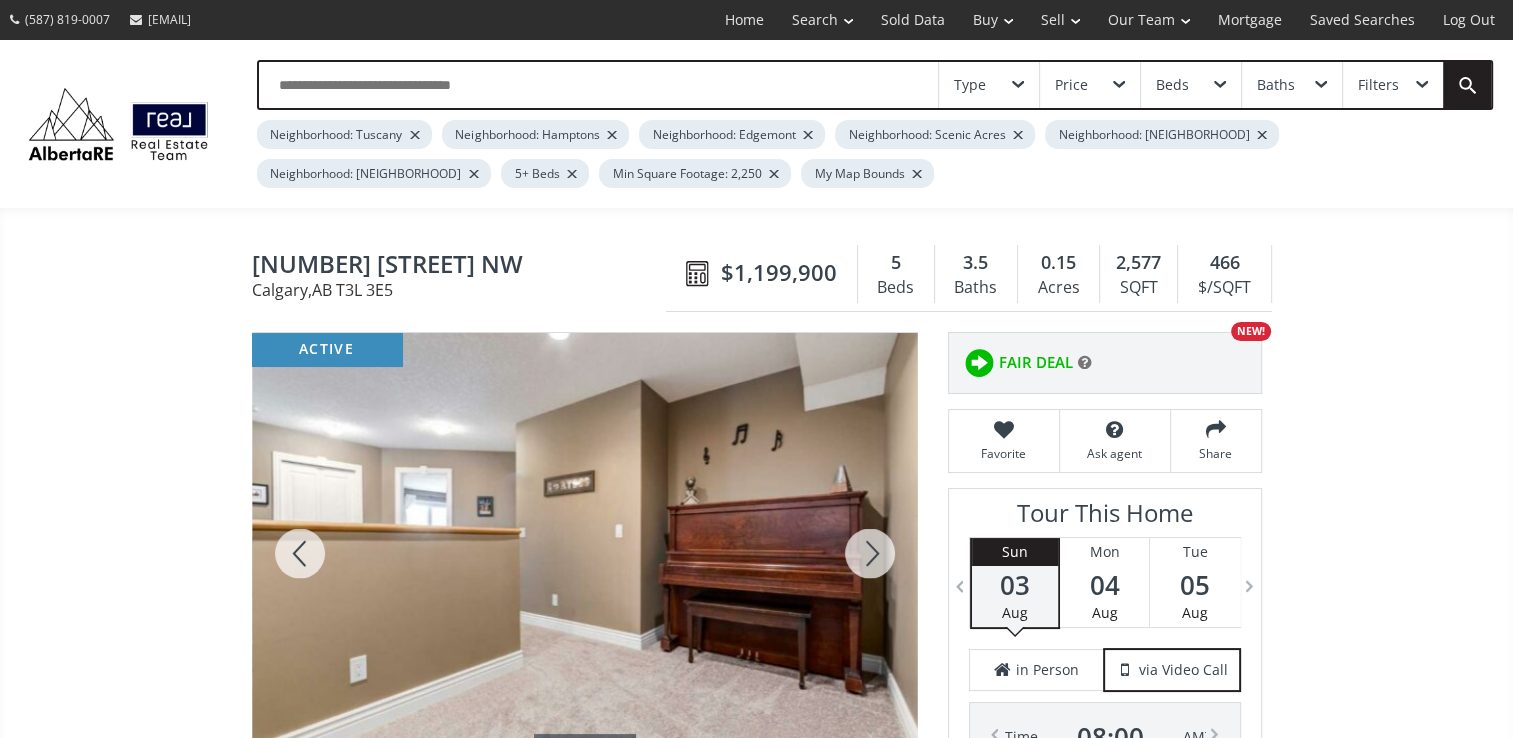 click at bounding box center (870, 553) 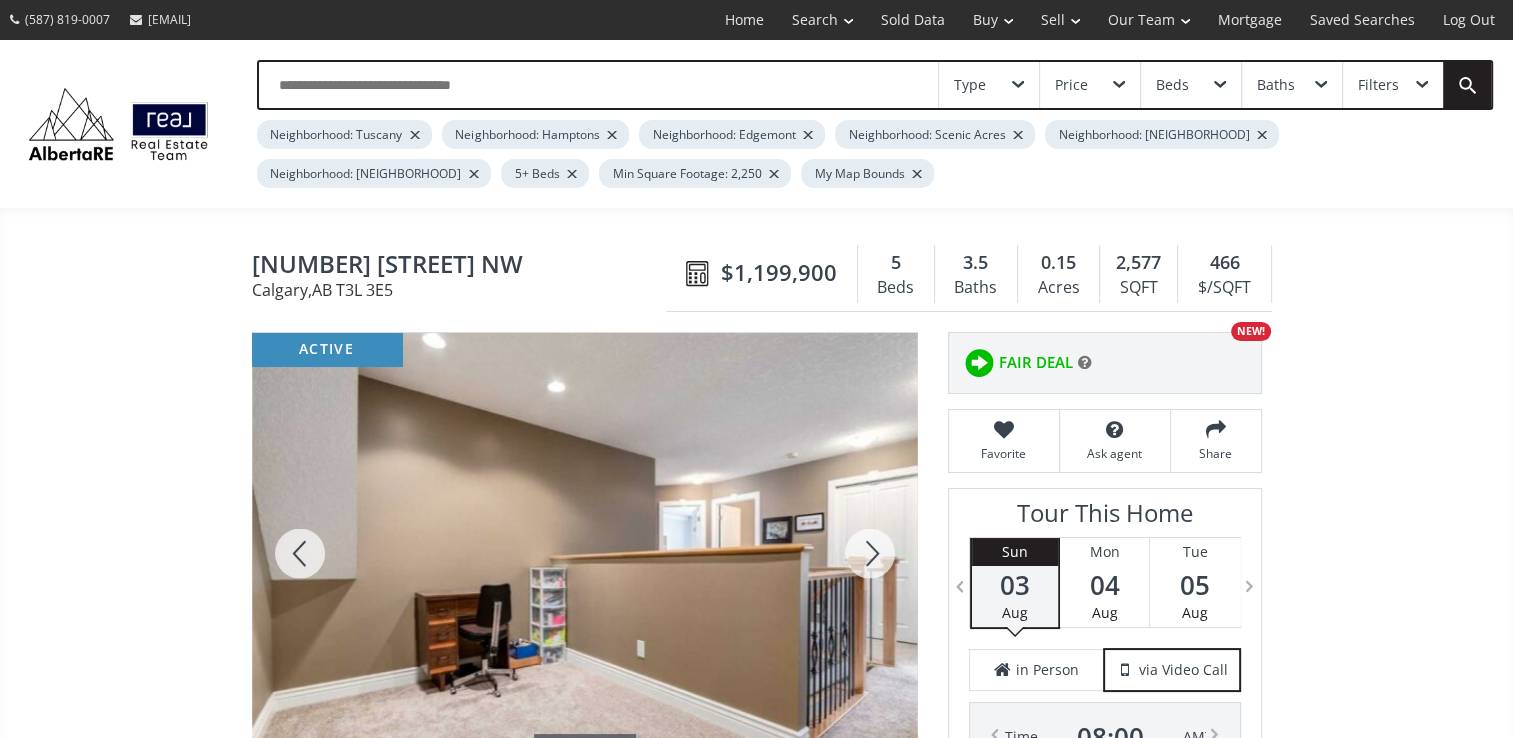 click at bounding box center (870, 553) 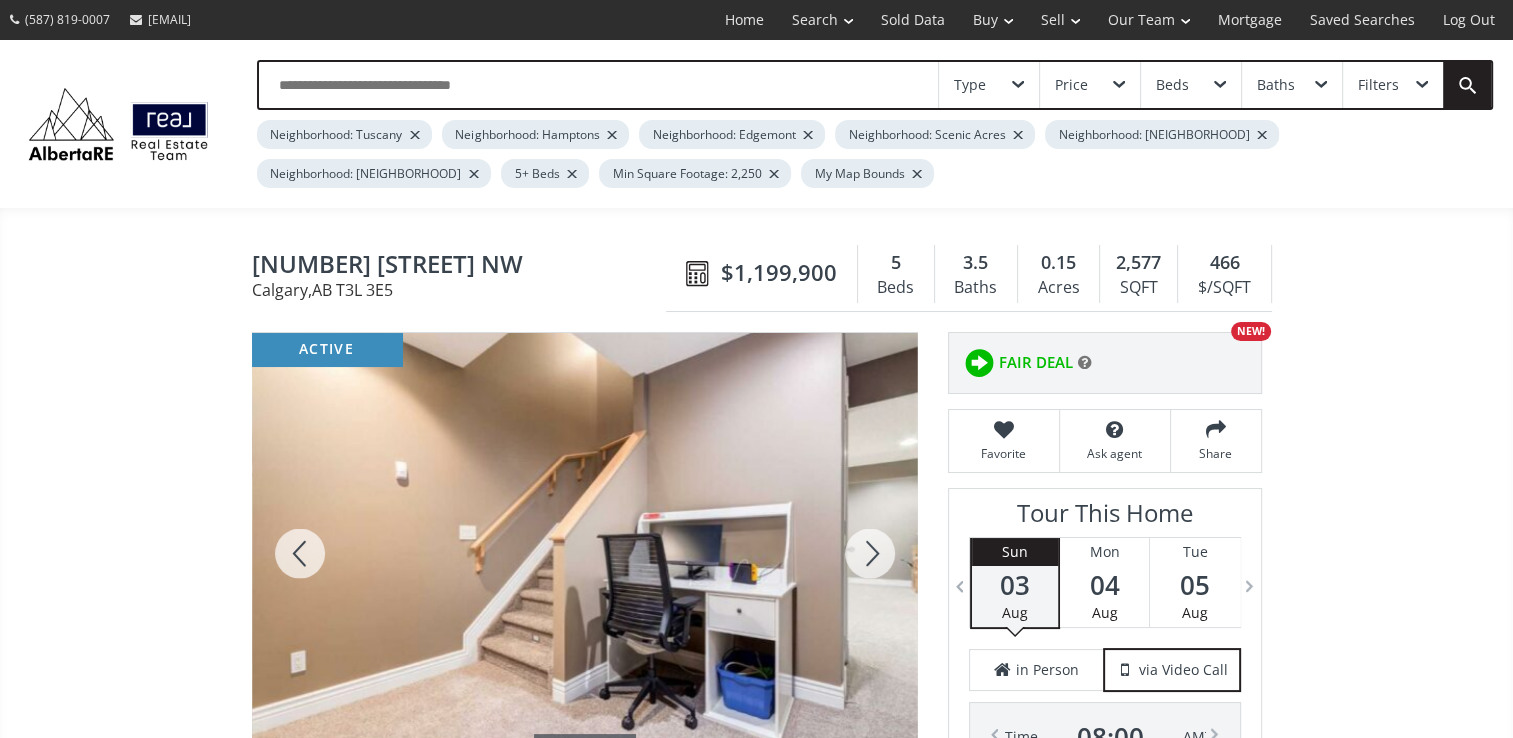 click at bounding box center (870, 553) 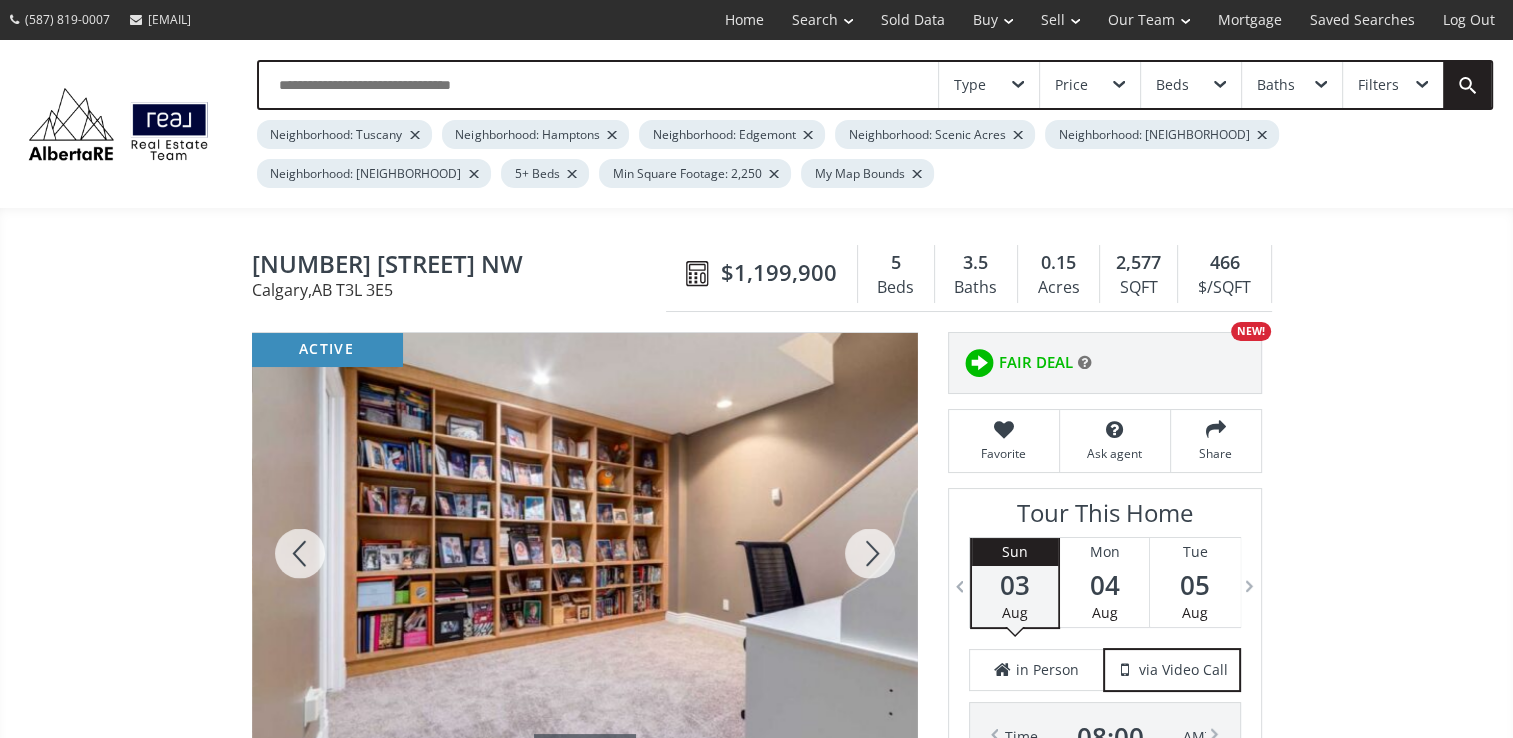 click at bounding box center [870, 553] 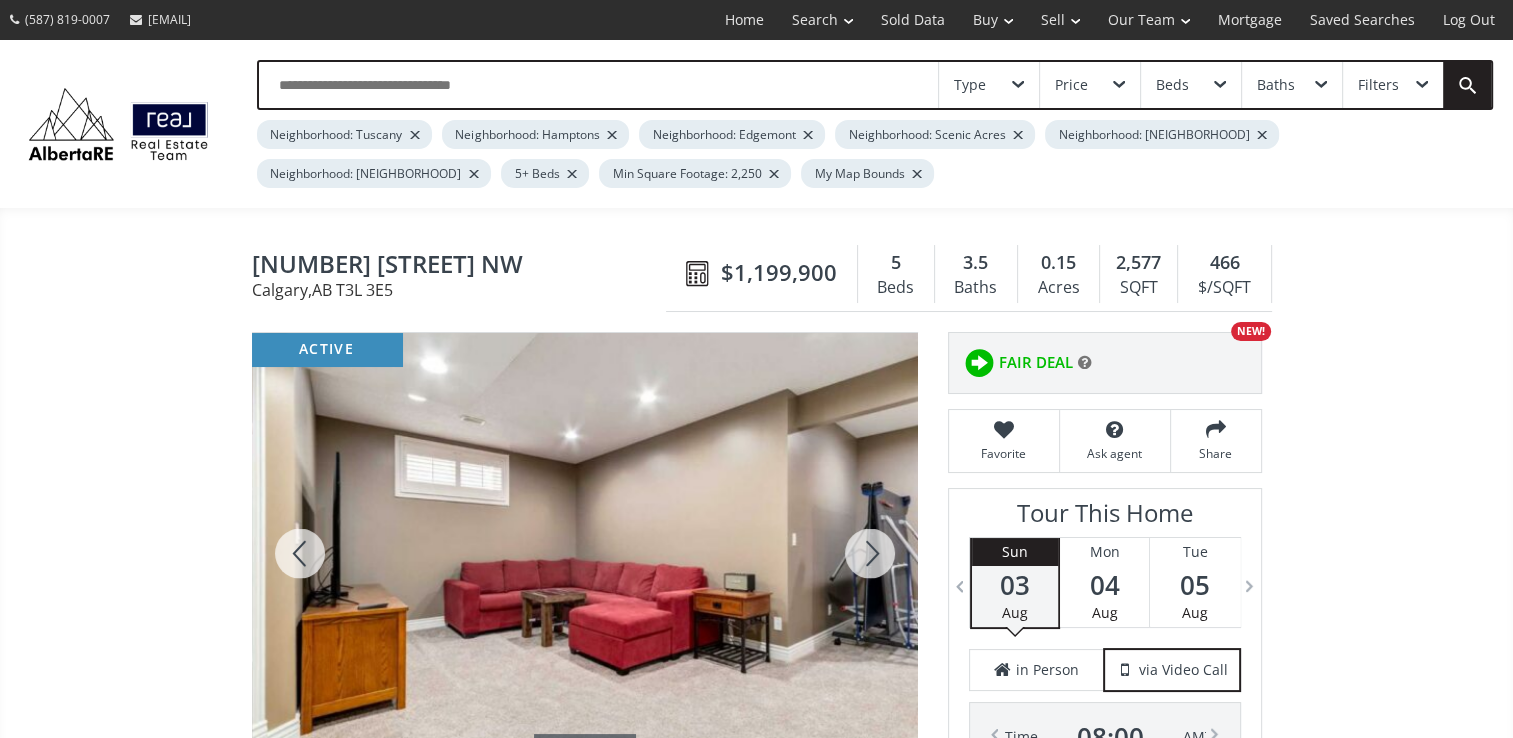 click at bounding box center (870, 553) 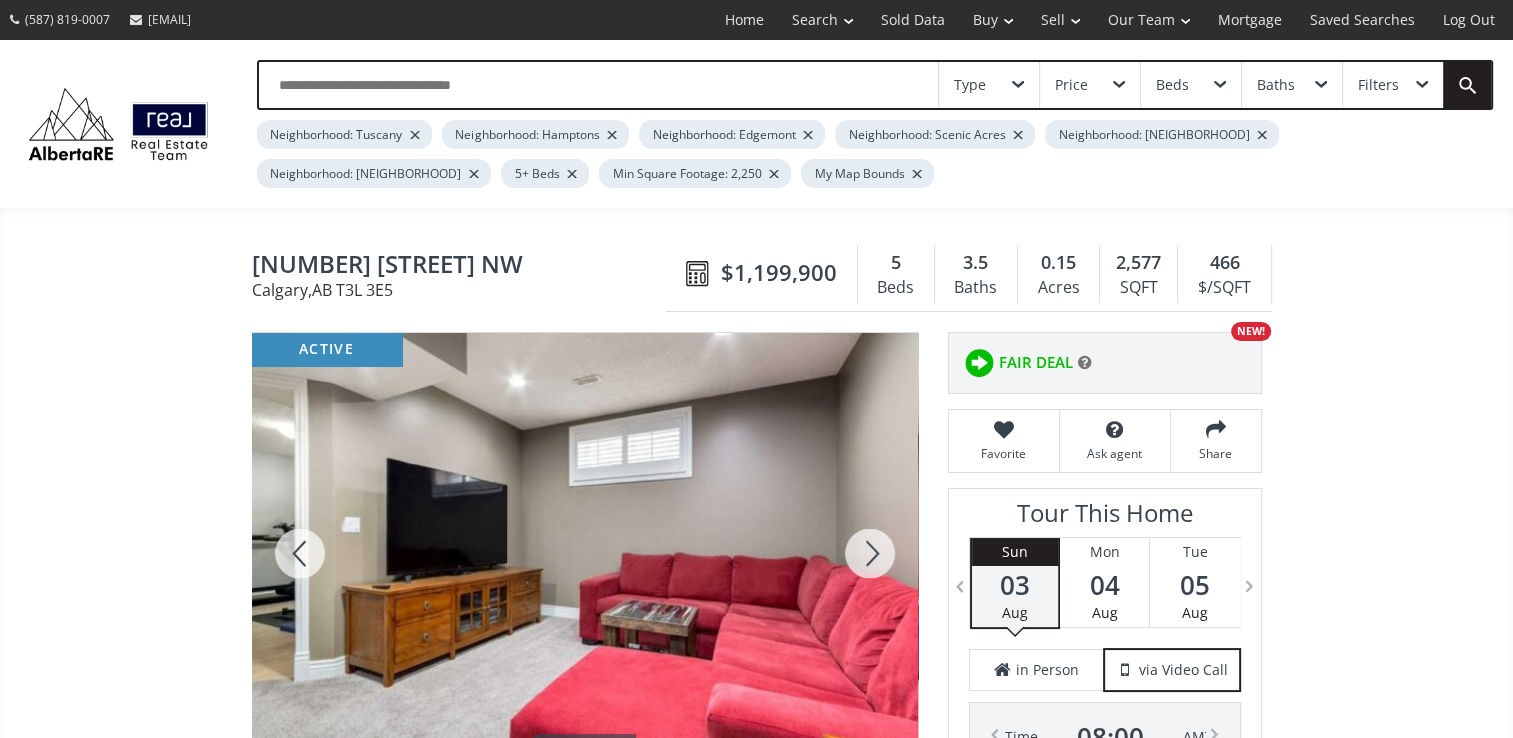 click at bounding box center (870, 553) 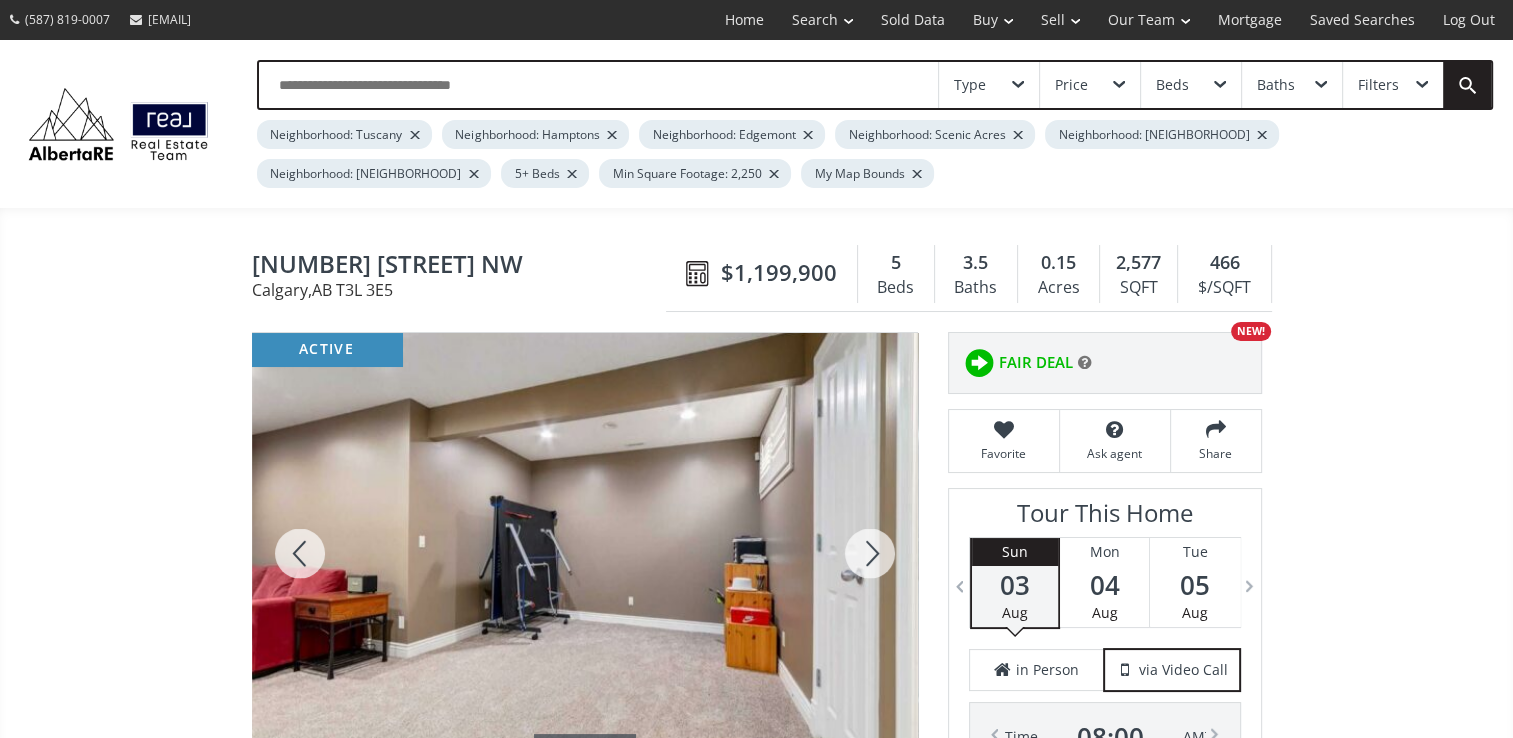 click at bounding box center (870, 553) 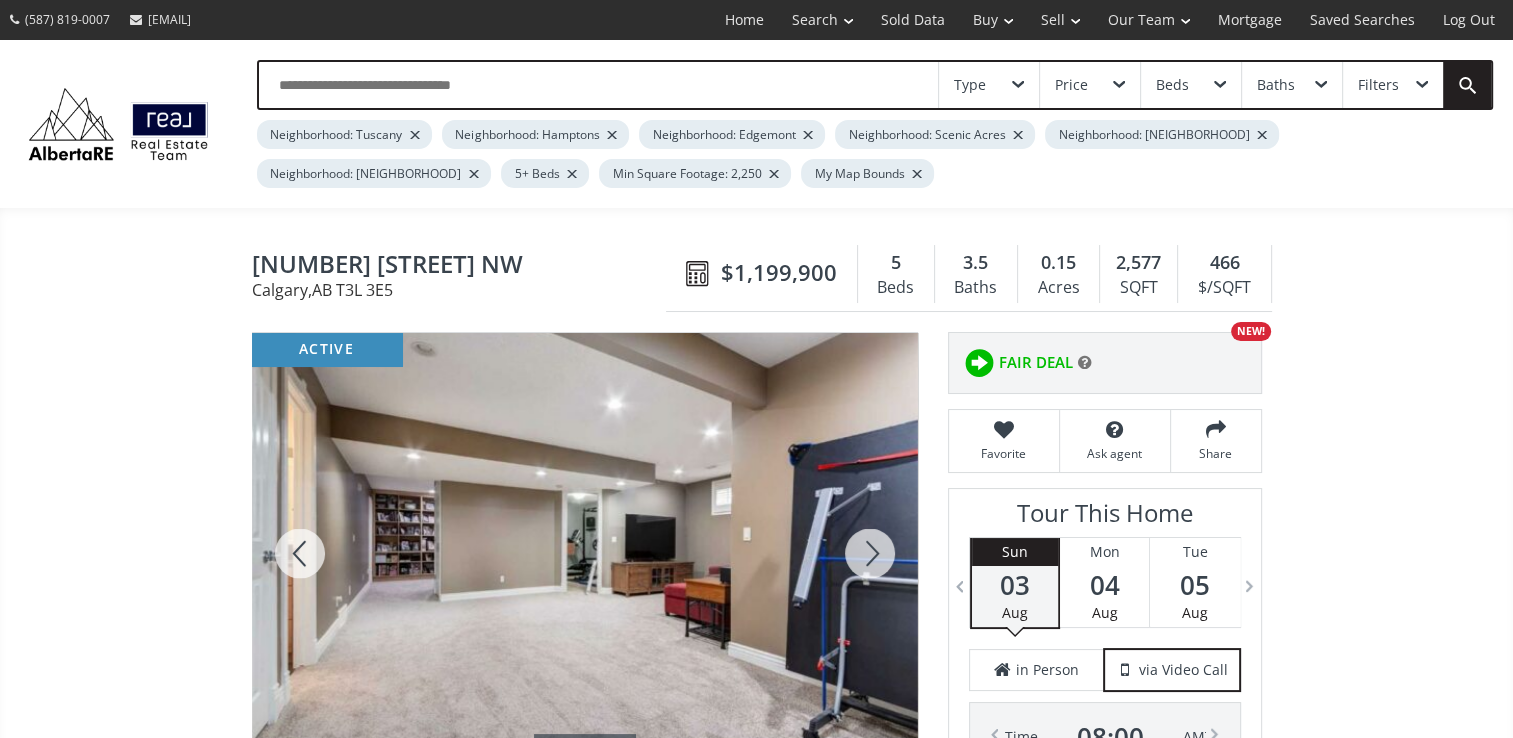 click at bounding box center (870, 553) 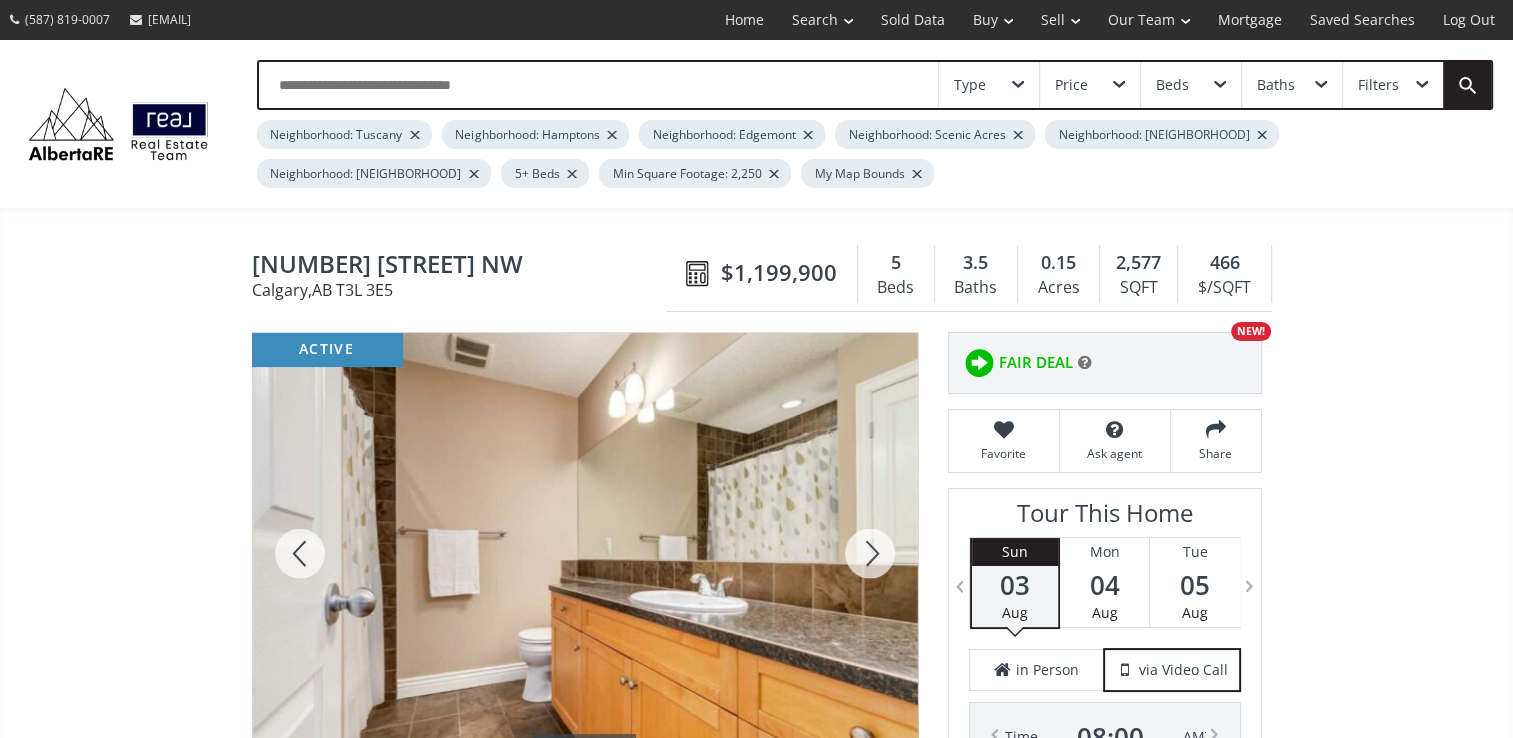 click at bounding box center (870, 553) 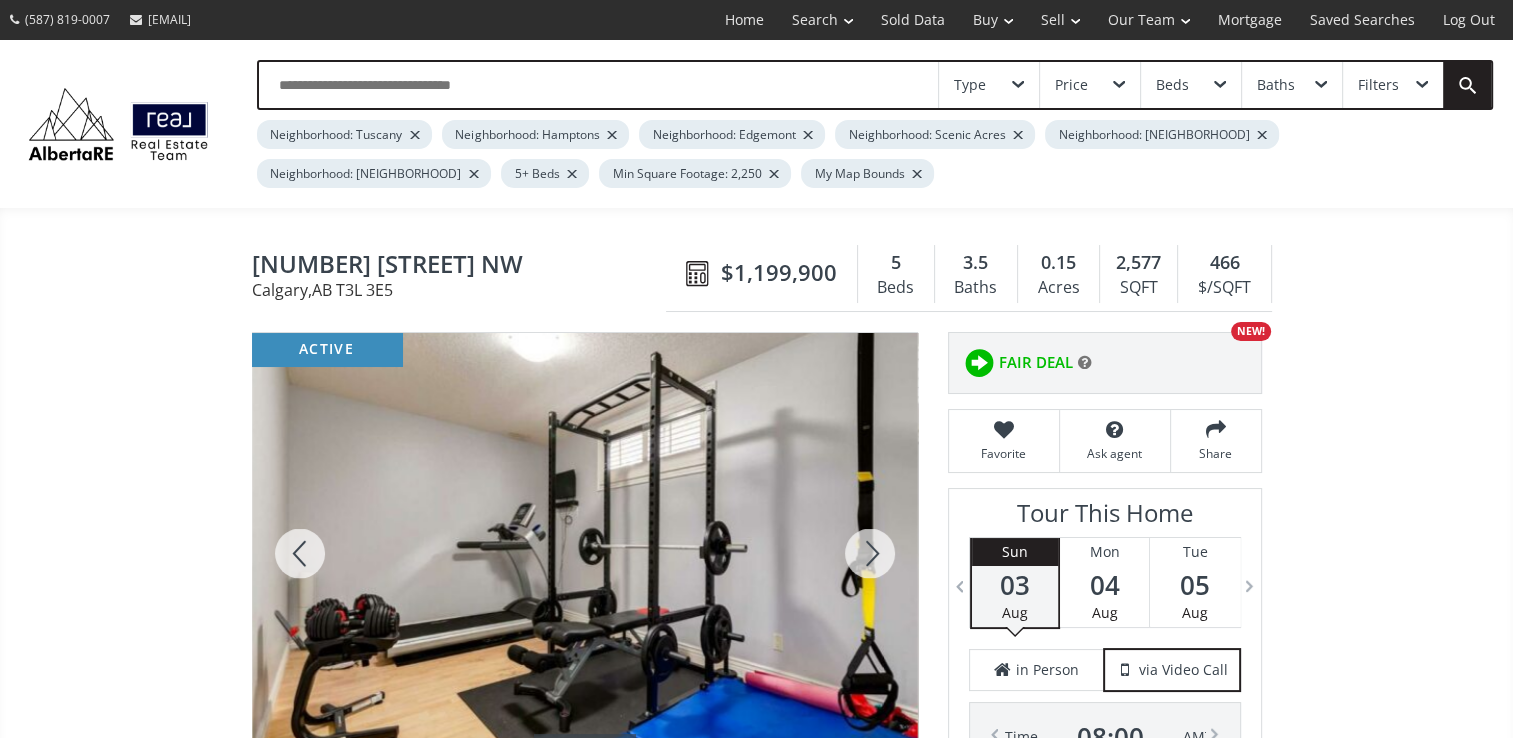 click at bounding box center (870, 553) 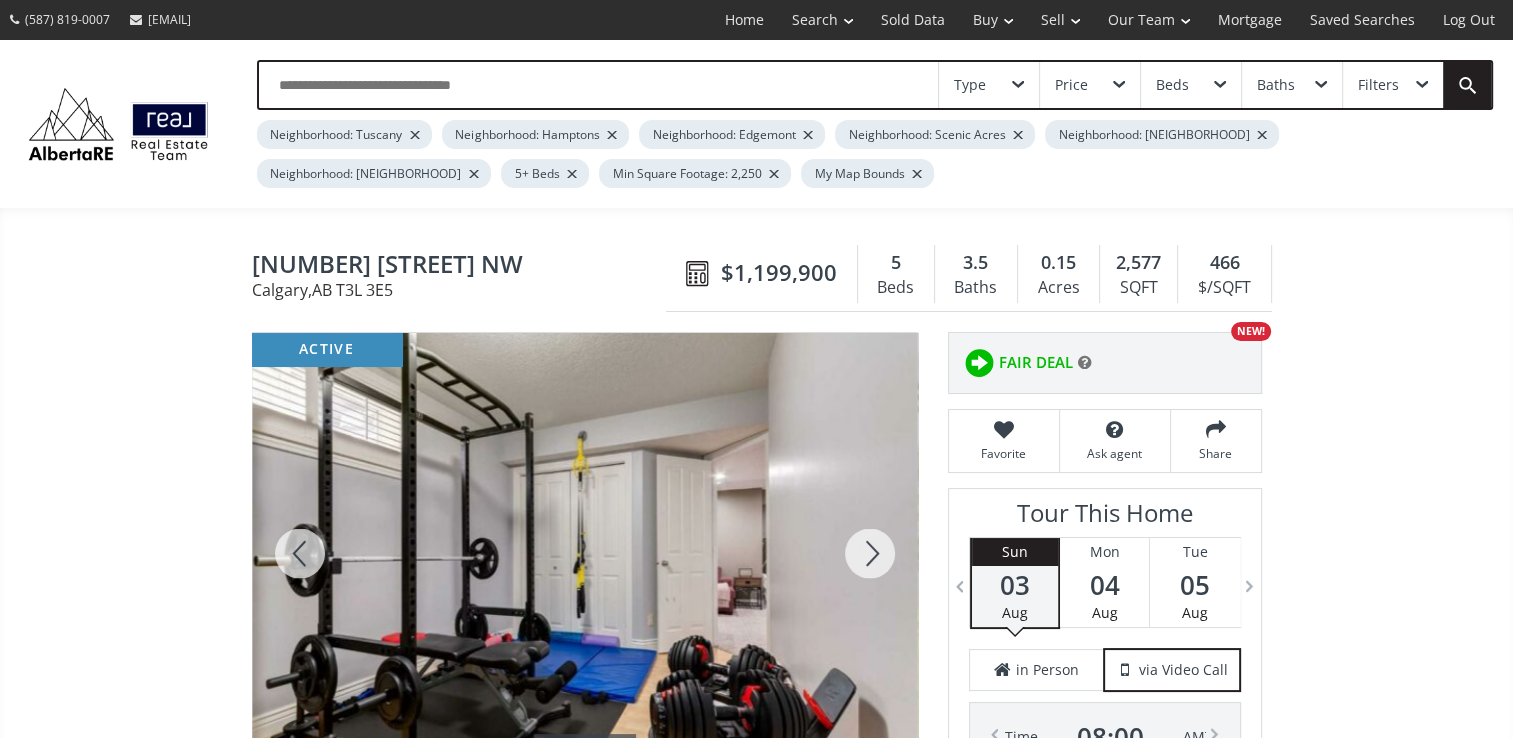 click at bounding box center [870, 553] 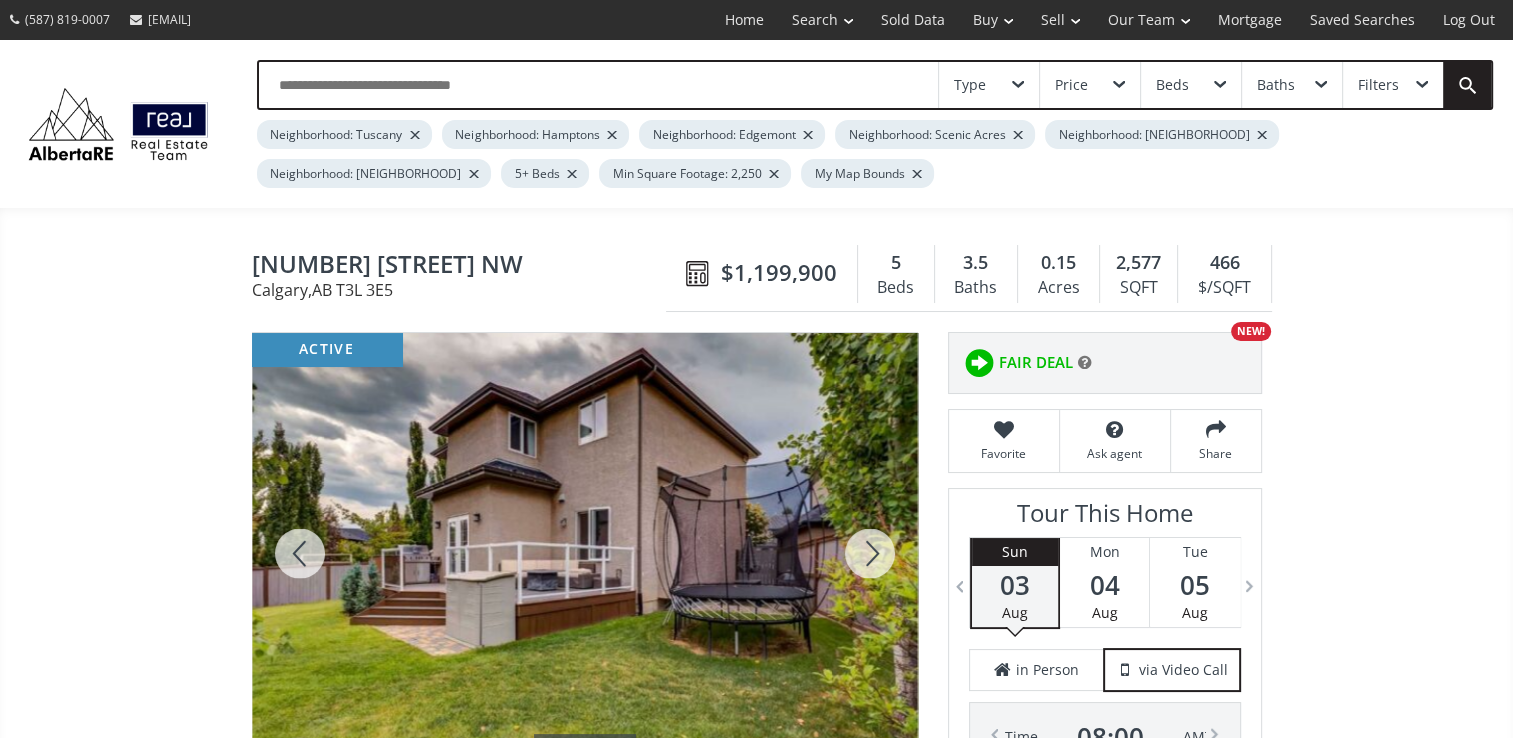 click at bounding box center (870, 553) 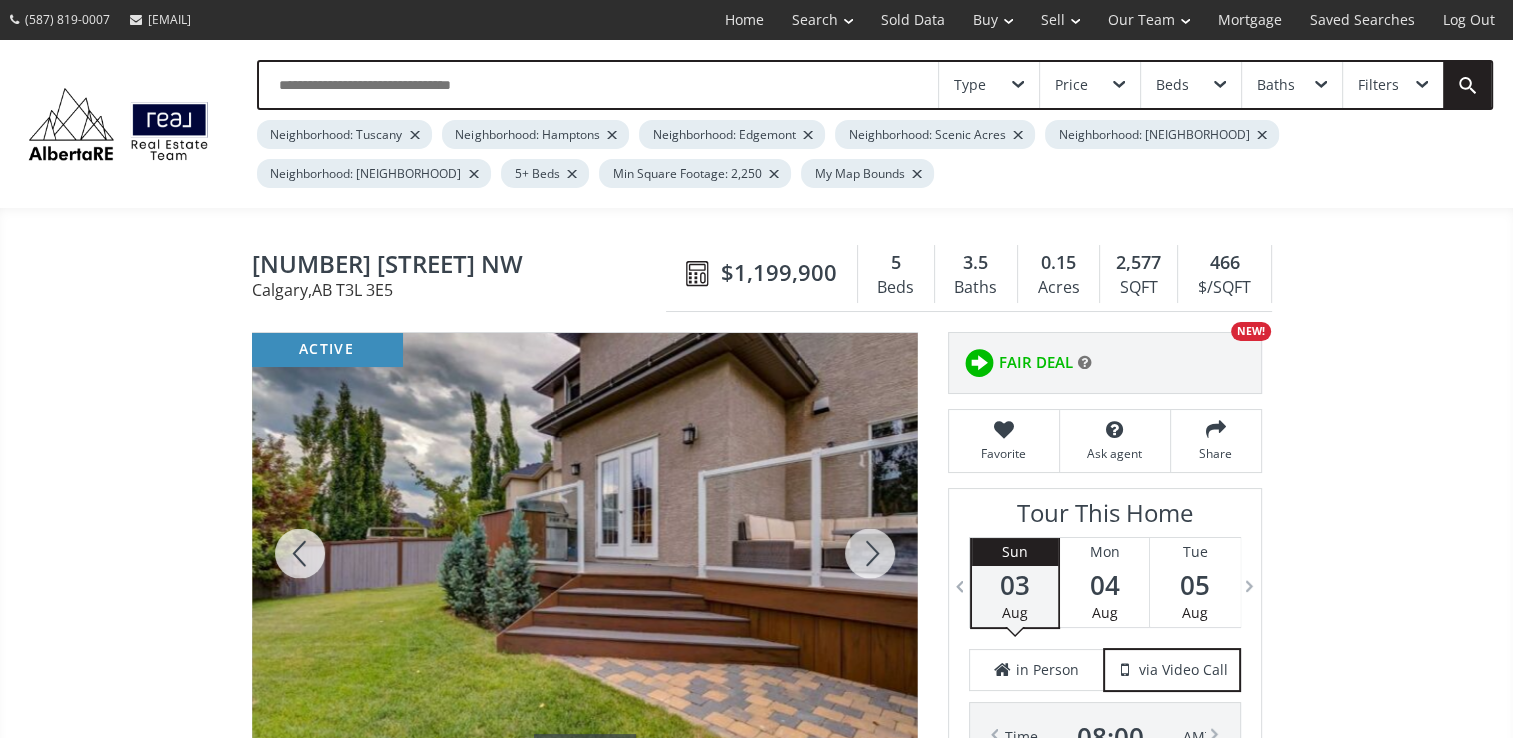 click at bounding box center (870, 553) 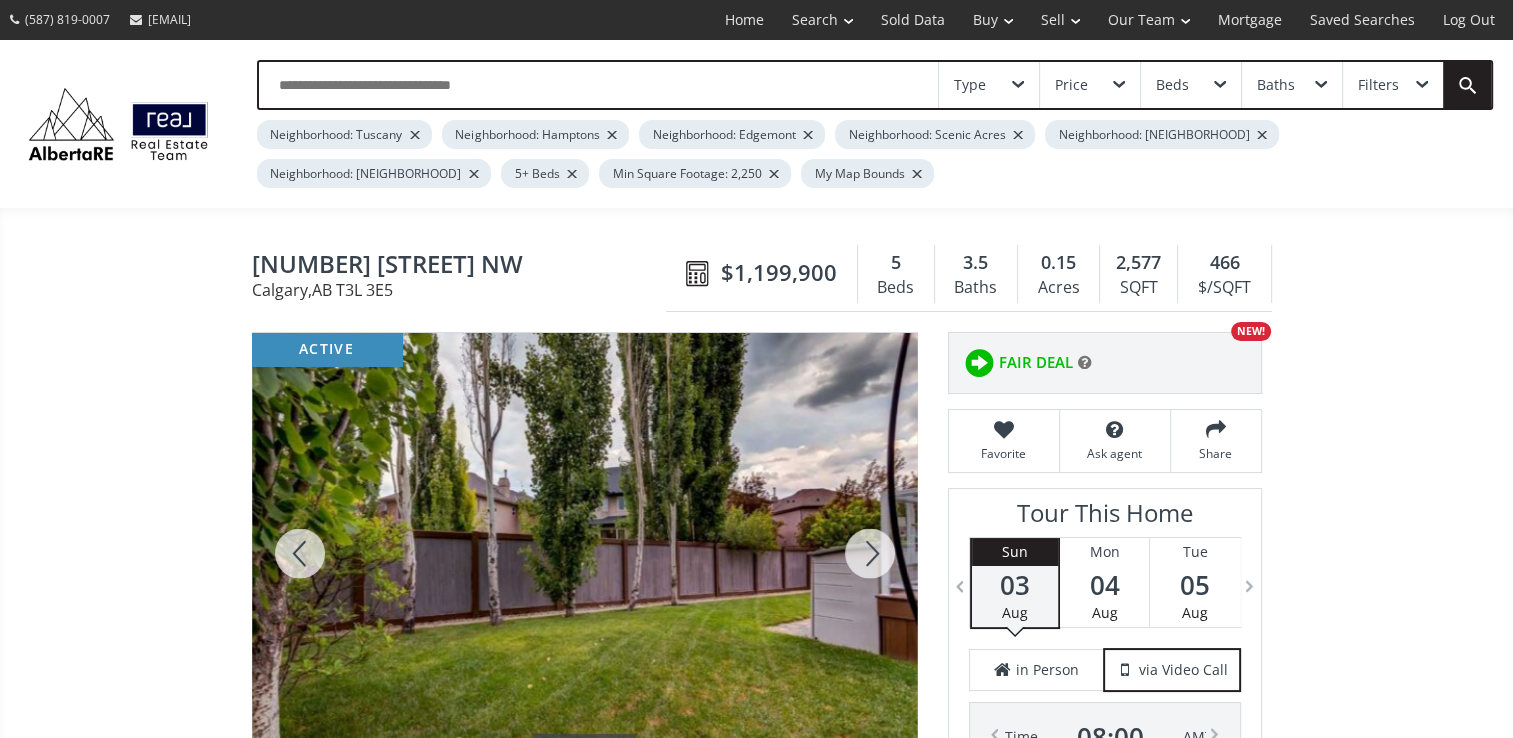 click at bounding box center (870, 553) 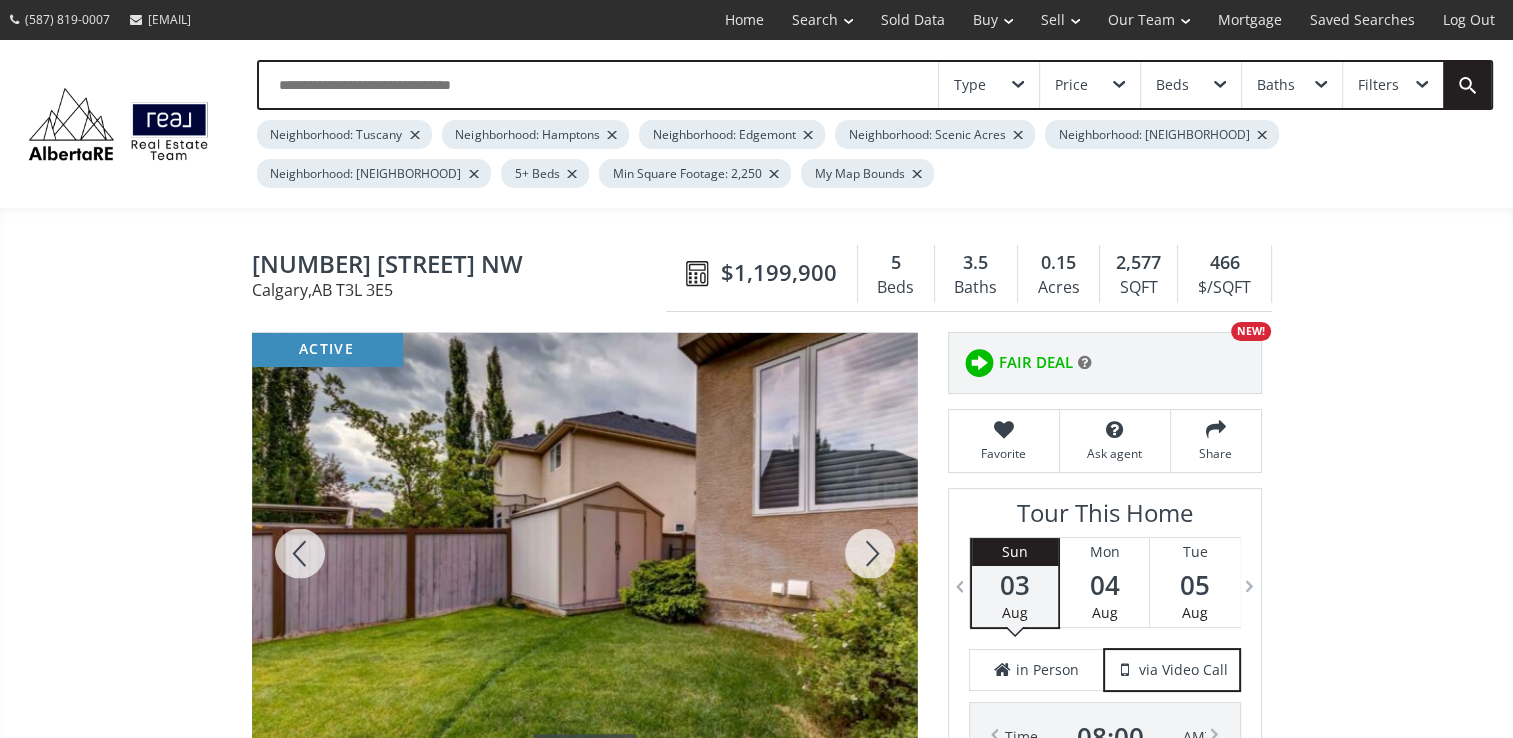 click at bounding box center [870, 553] 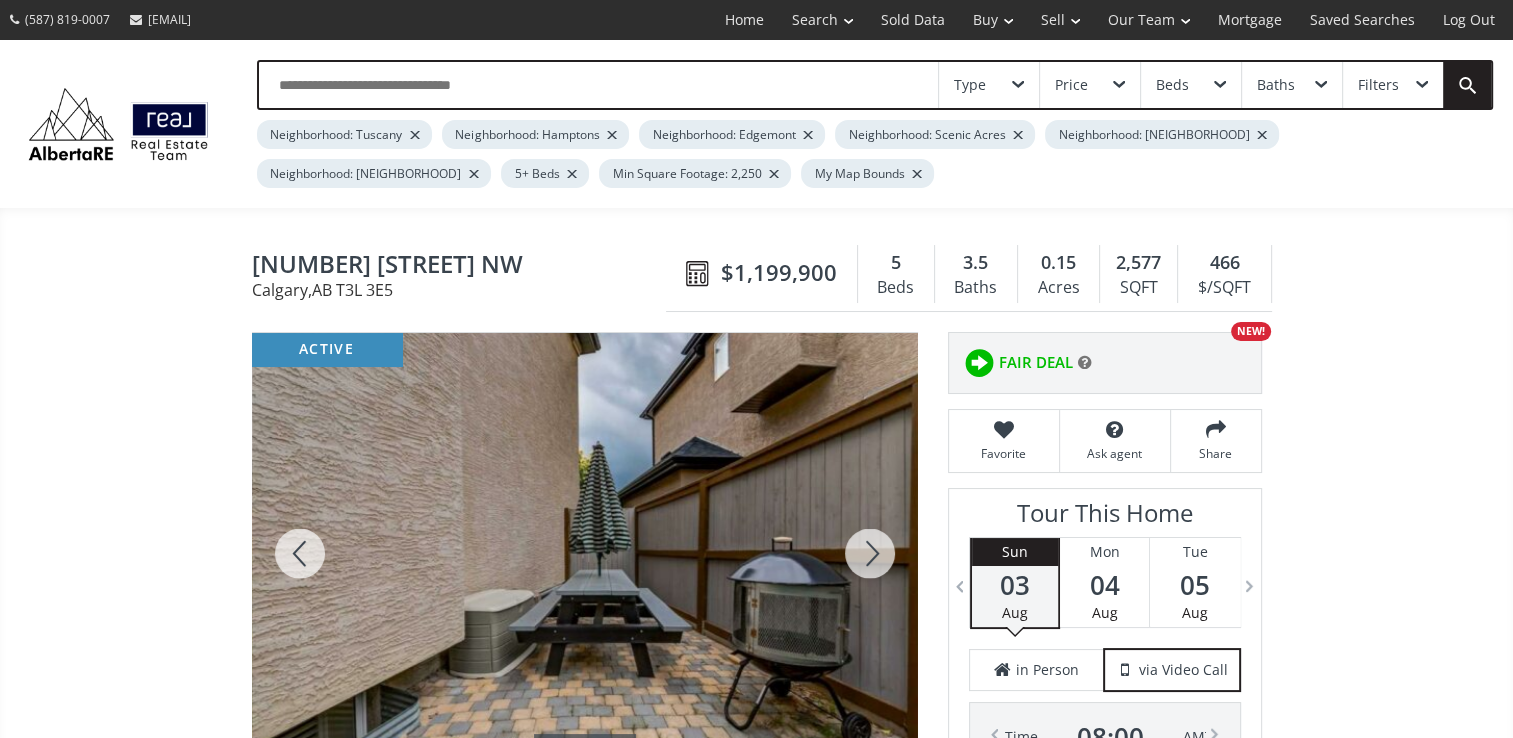 click at bounding box center (870, 553) 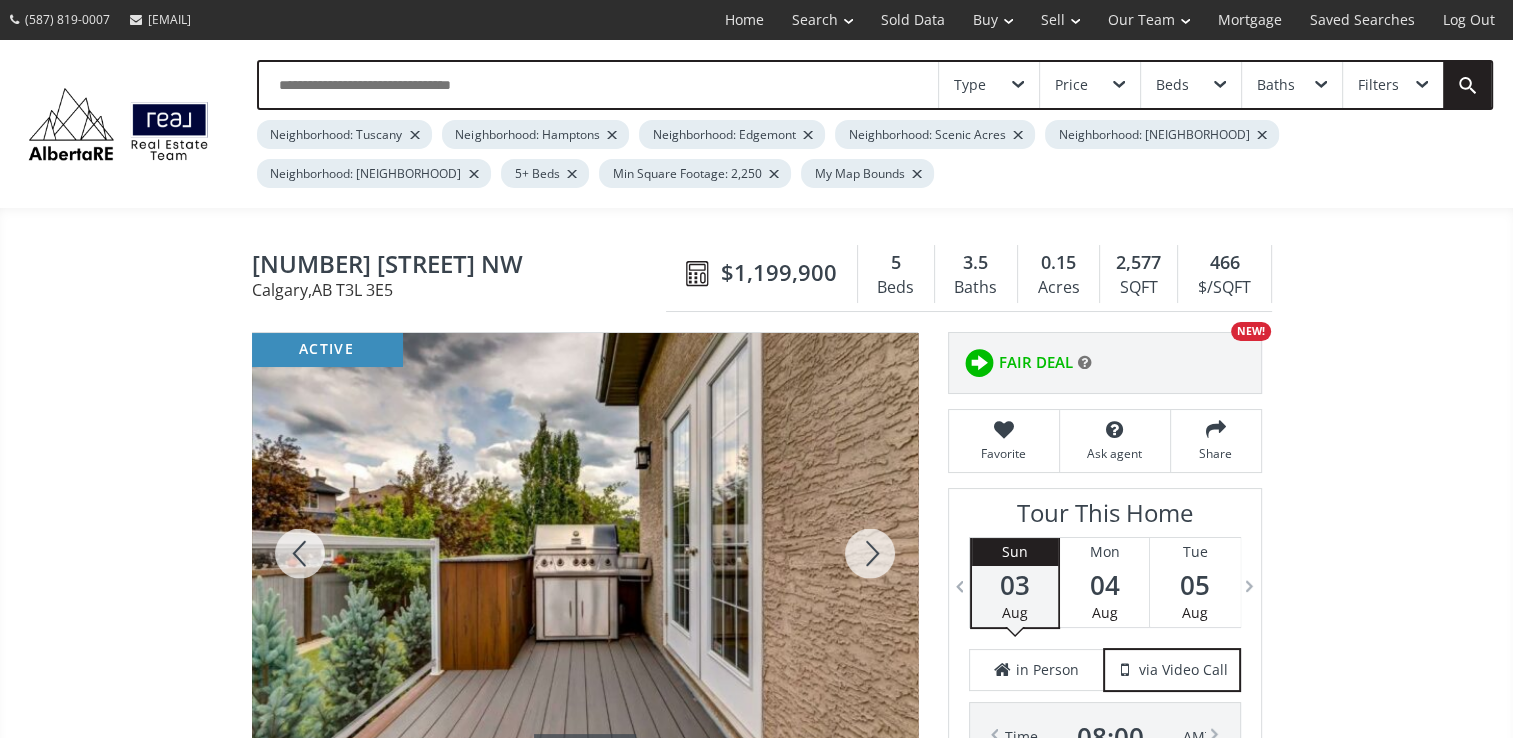 click at bounding box center [870, 553] 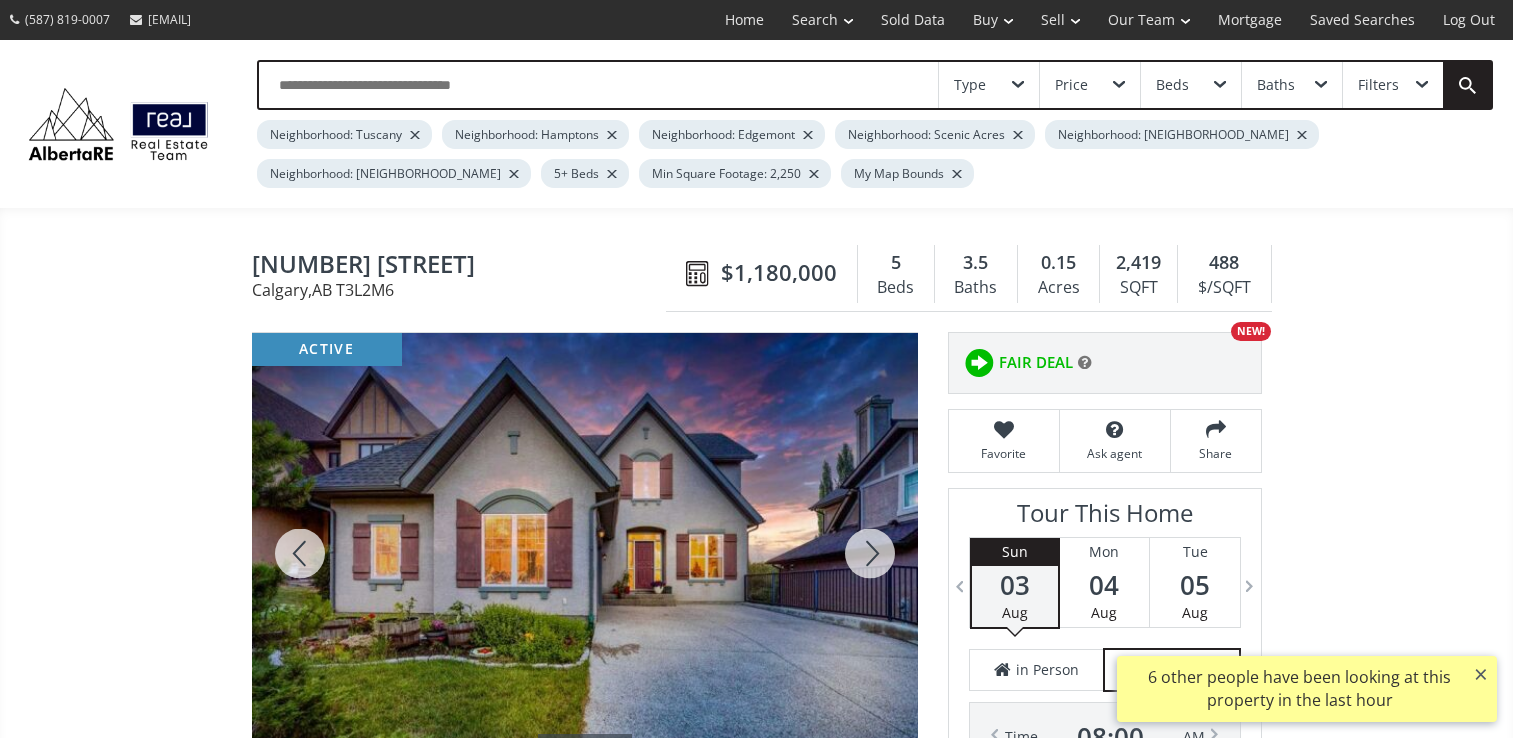 scroll, scrollTop: 0, scrollLeft: 0, axis: both 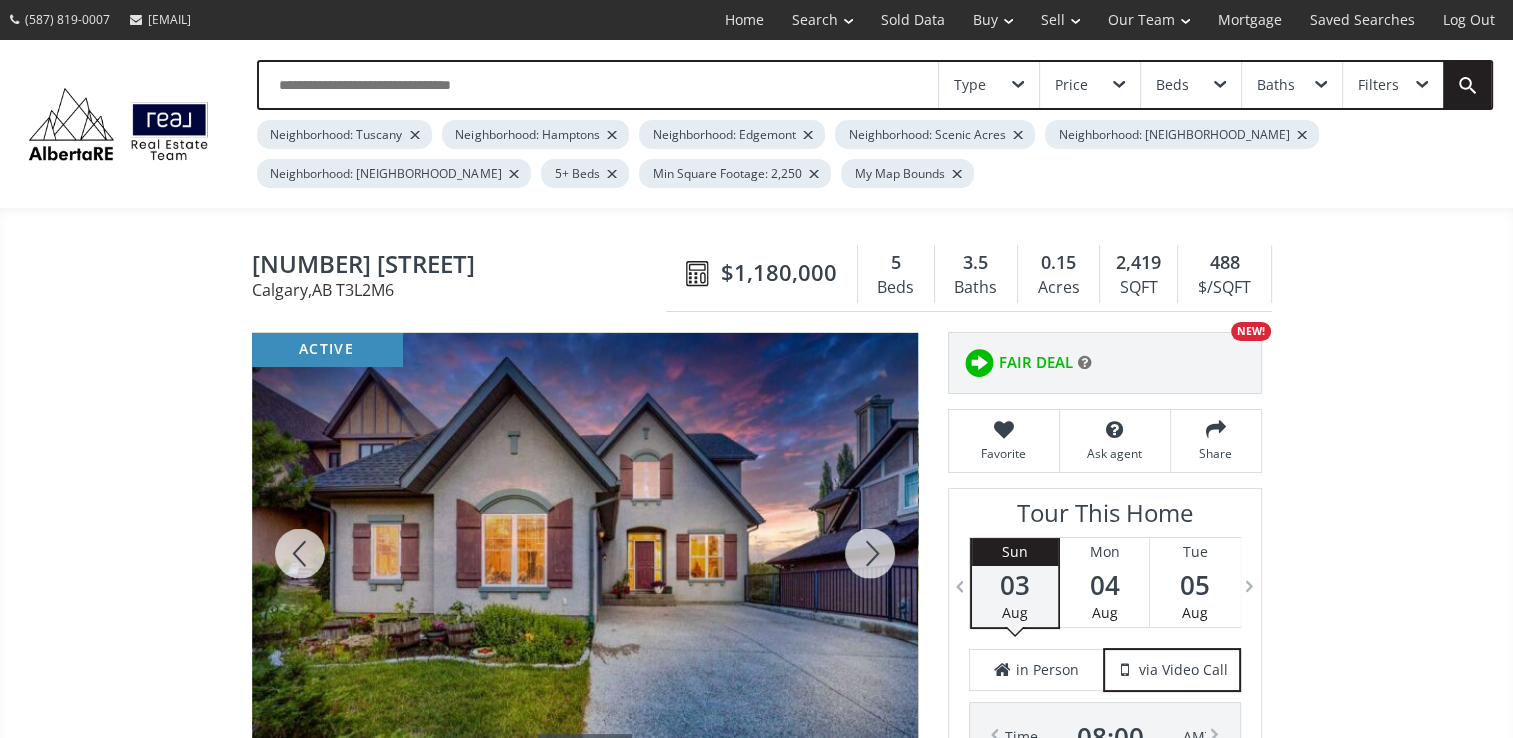 click at bounding box center [870, 553] 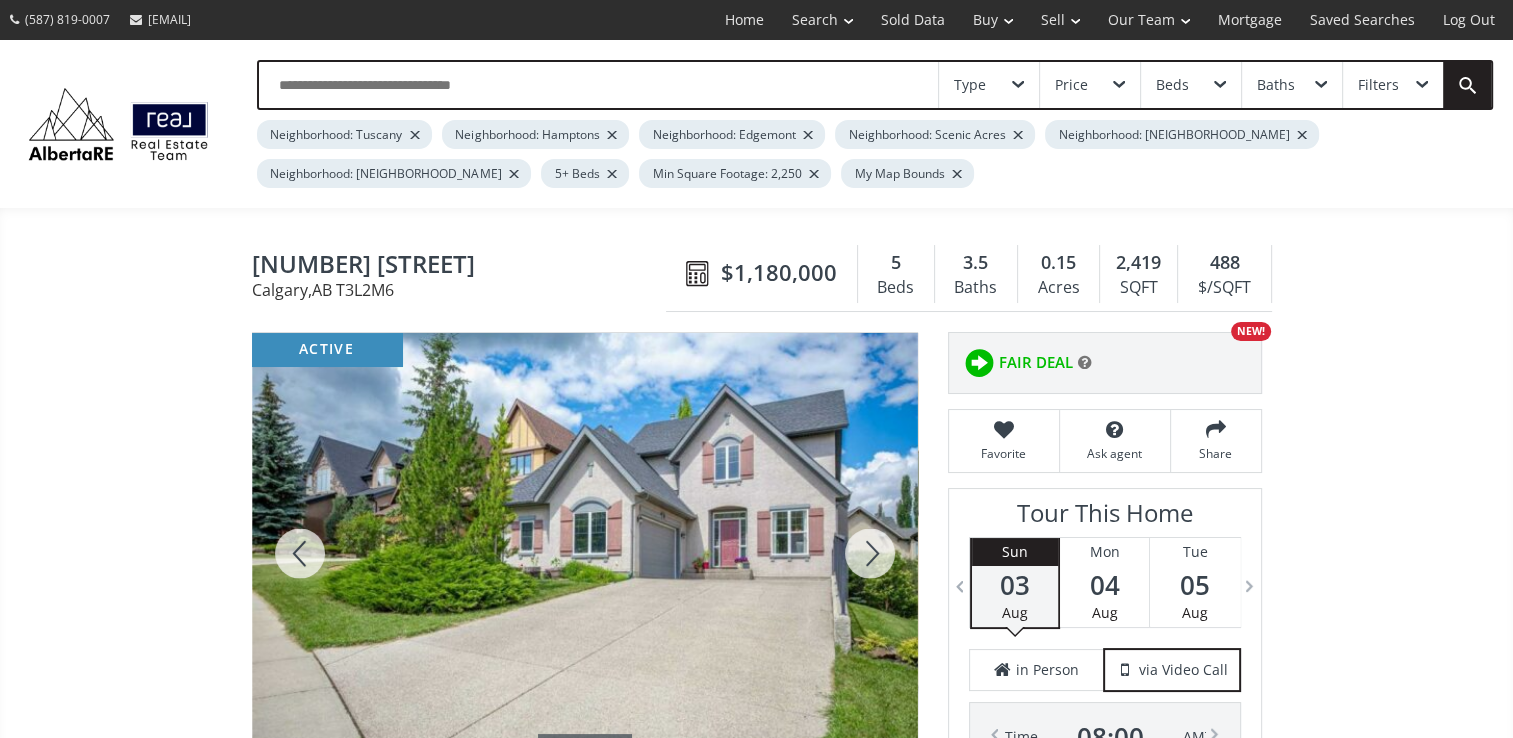 click at bounding box center (870, 553) 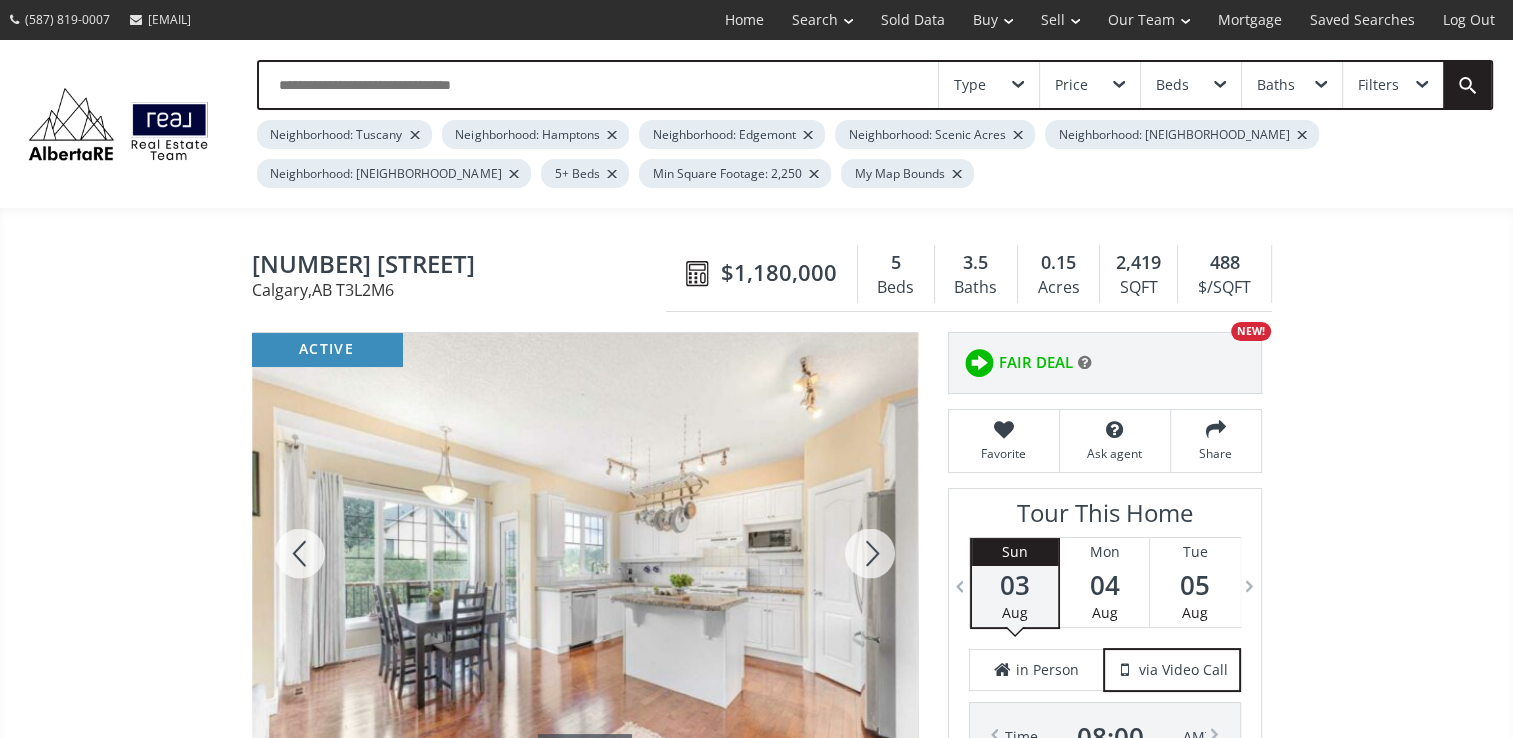 click at bounding box center [870, 553] 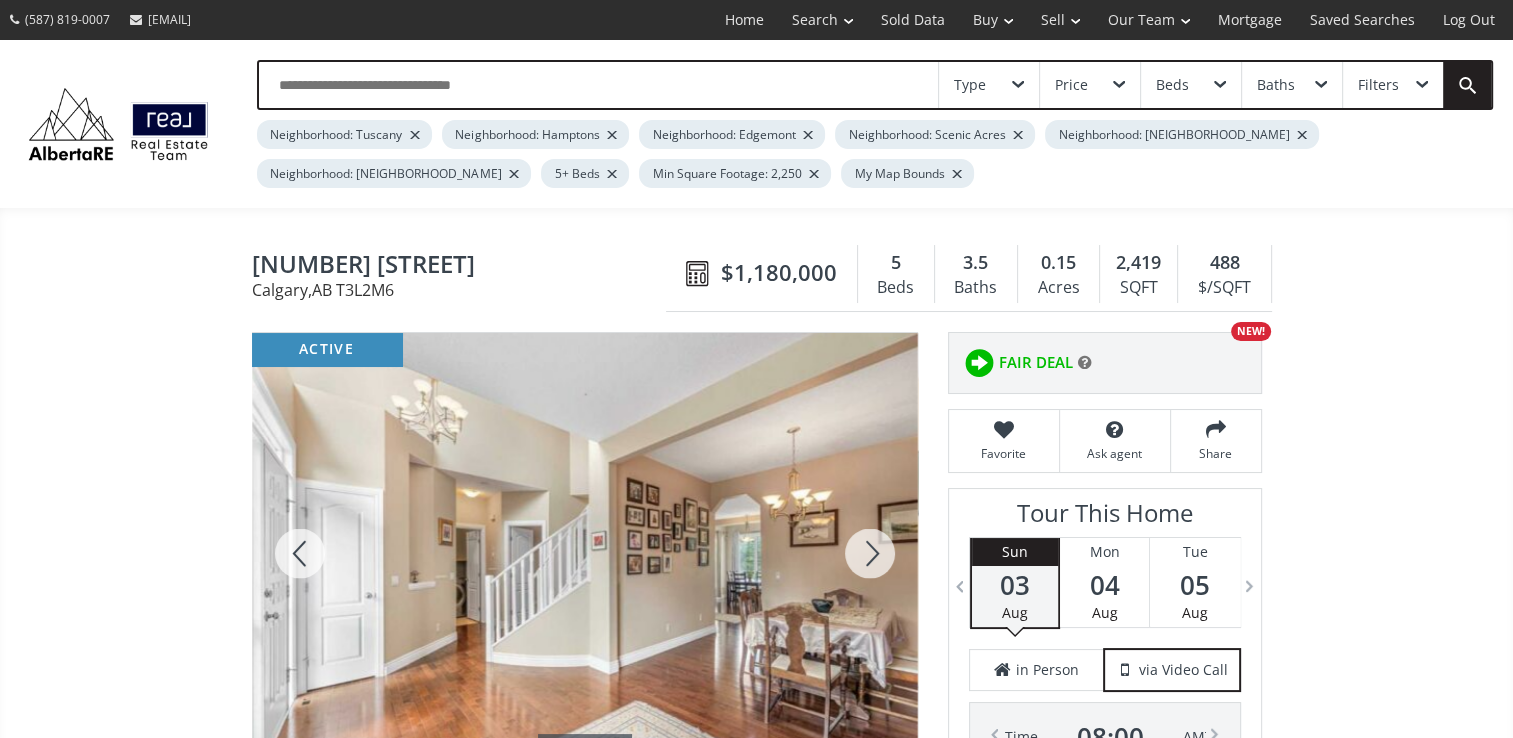 click at bounding box center (870, 553) 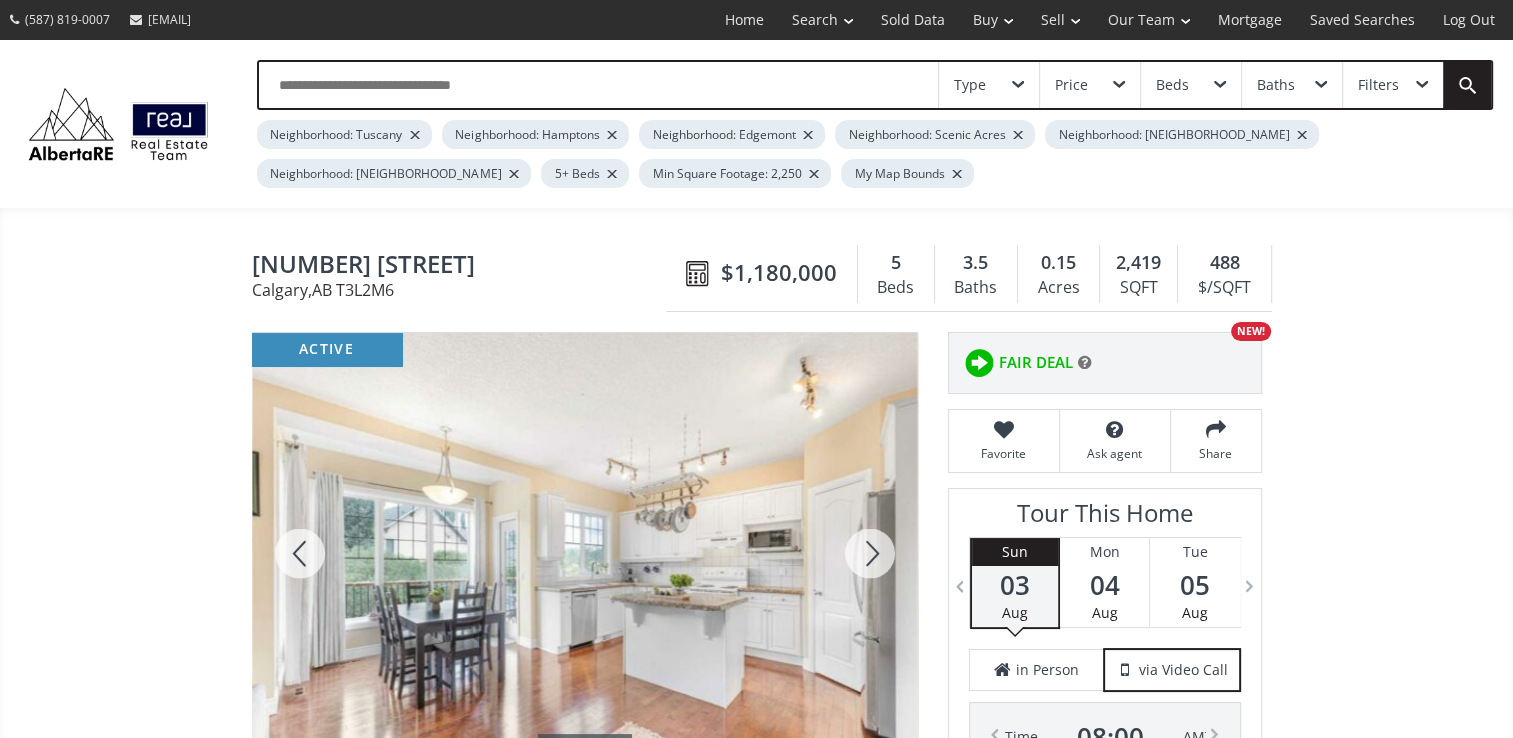 click at bounding box center [870, 553] 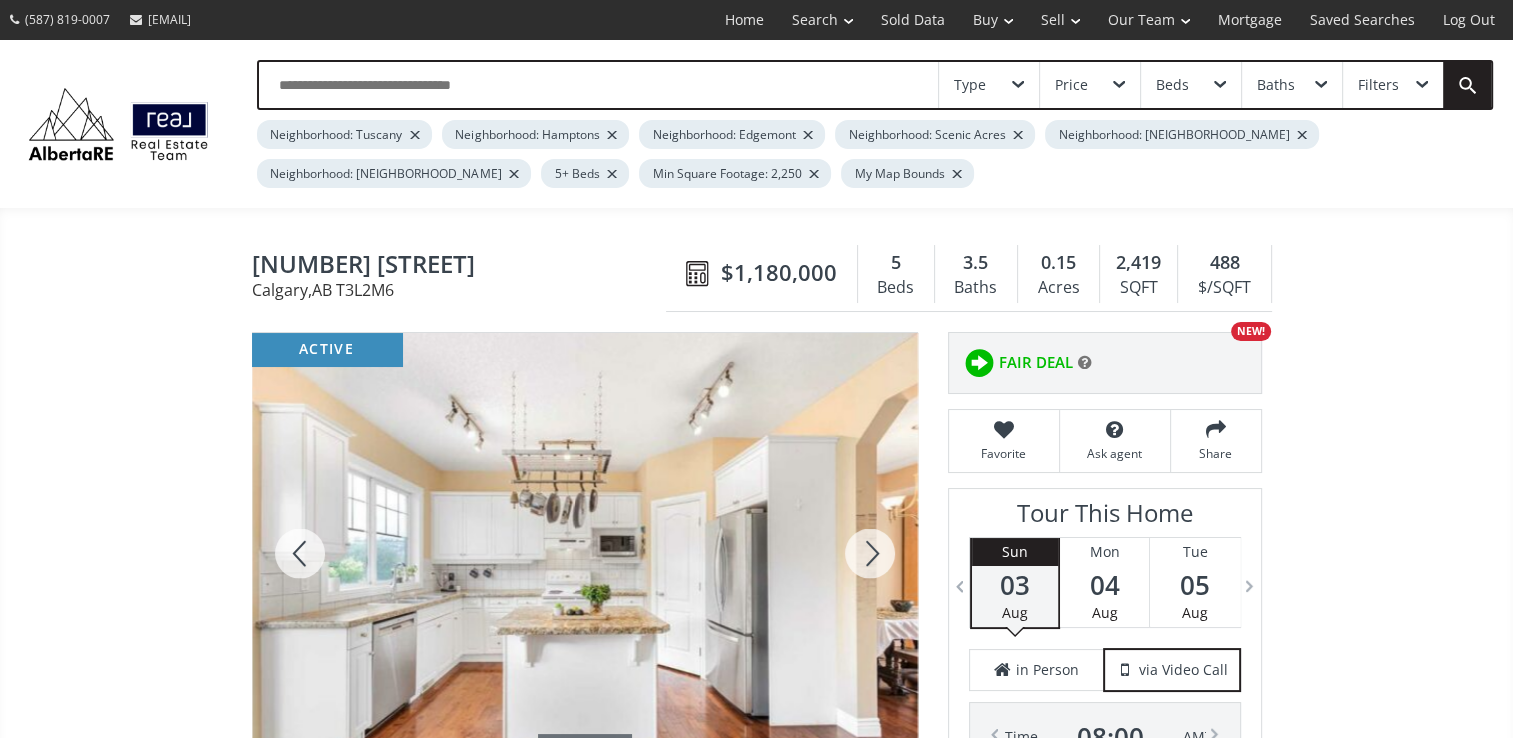 click at bounding box center (870, 553) 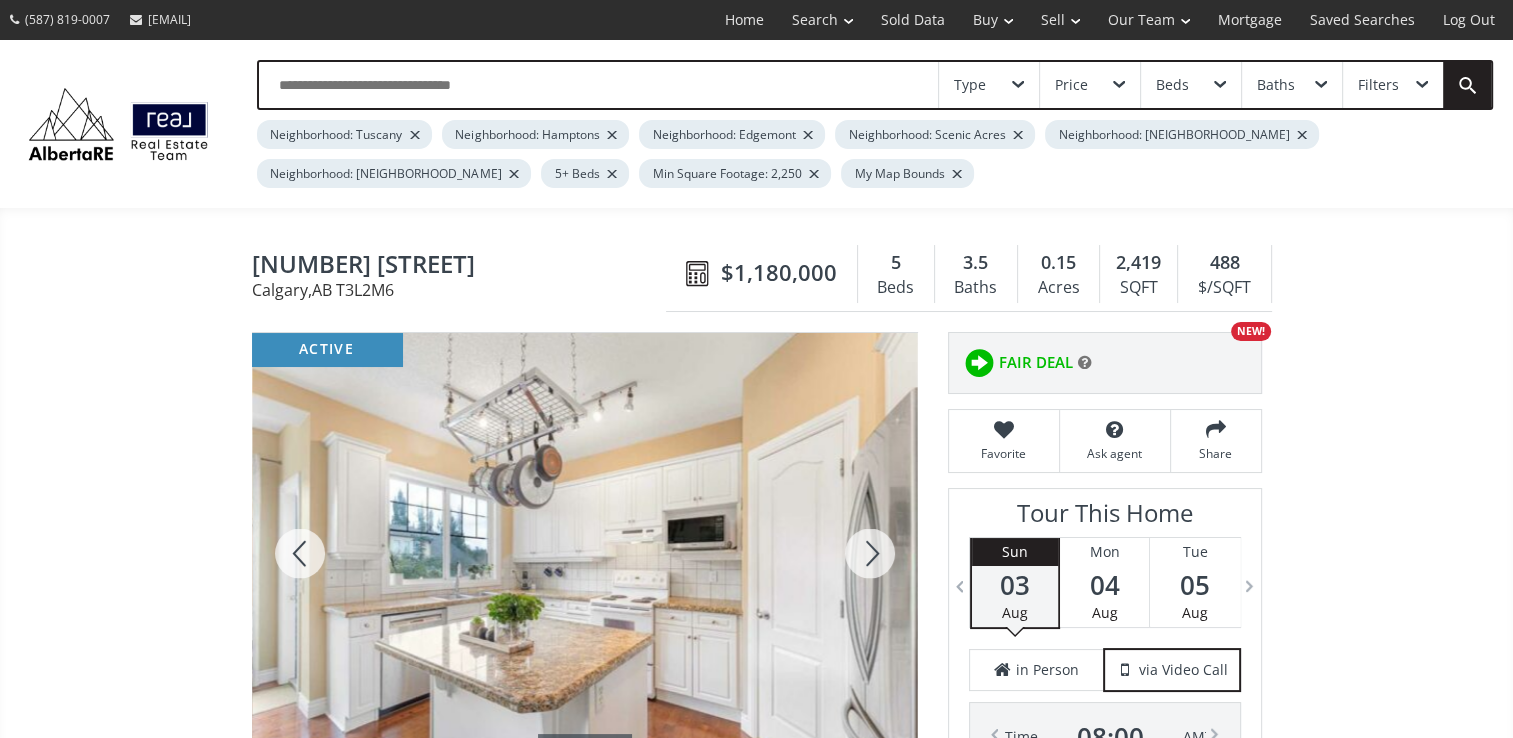 click at bounding box center [870, 553] 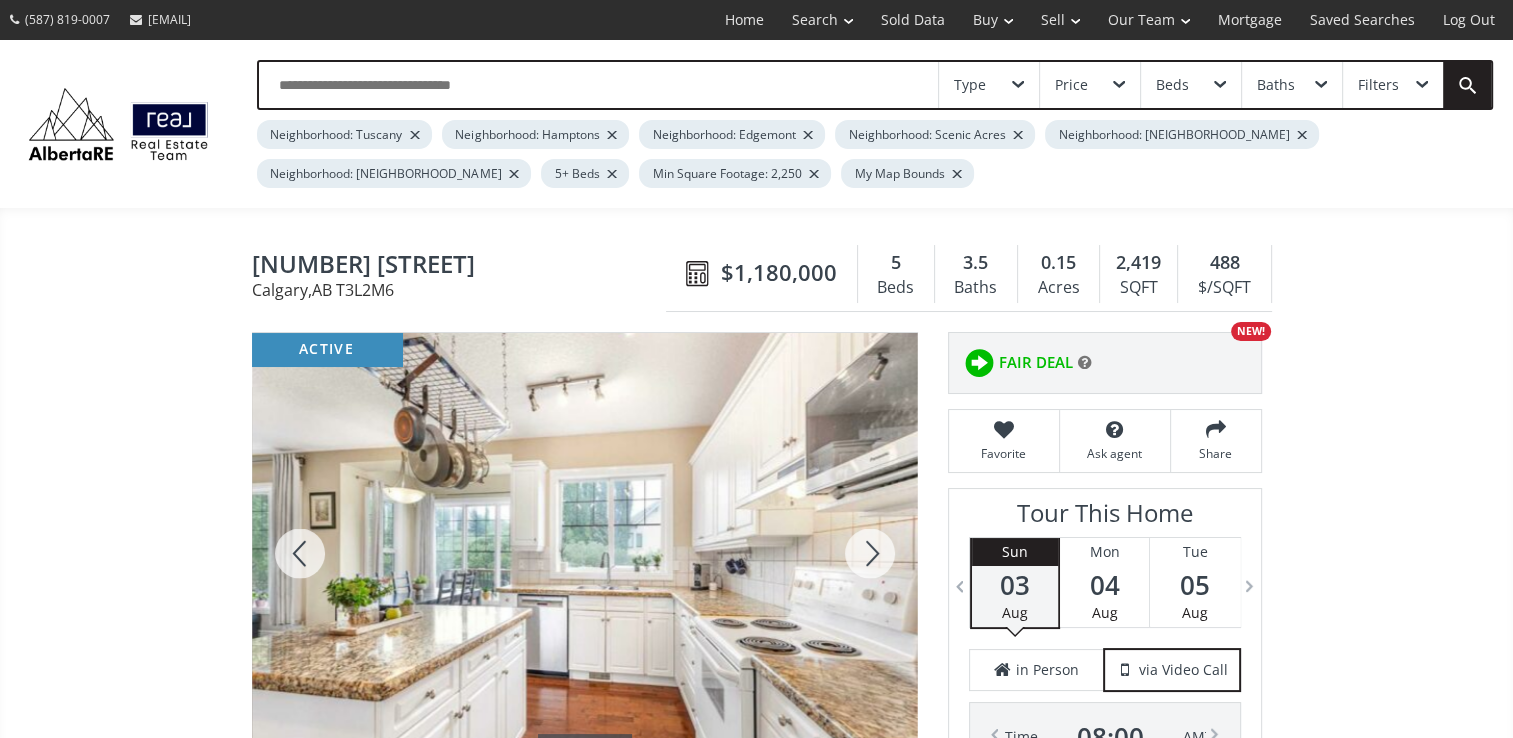 click at bounding box center [870, 553] 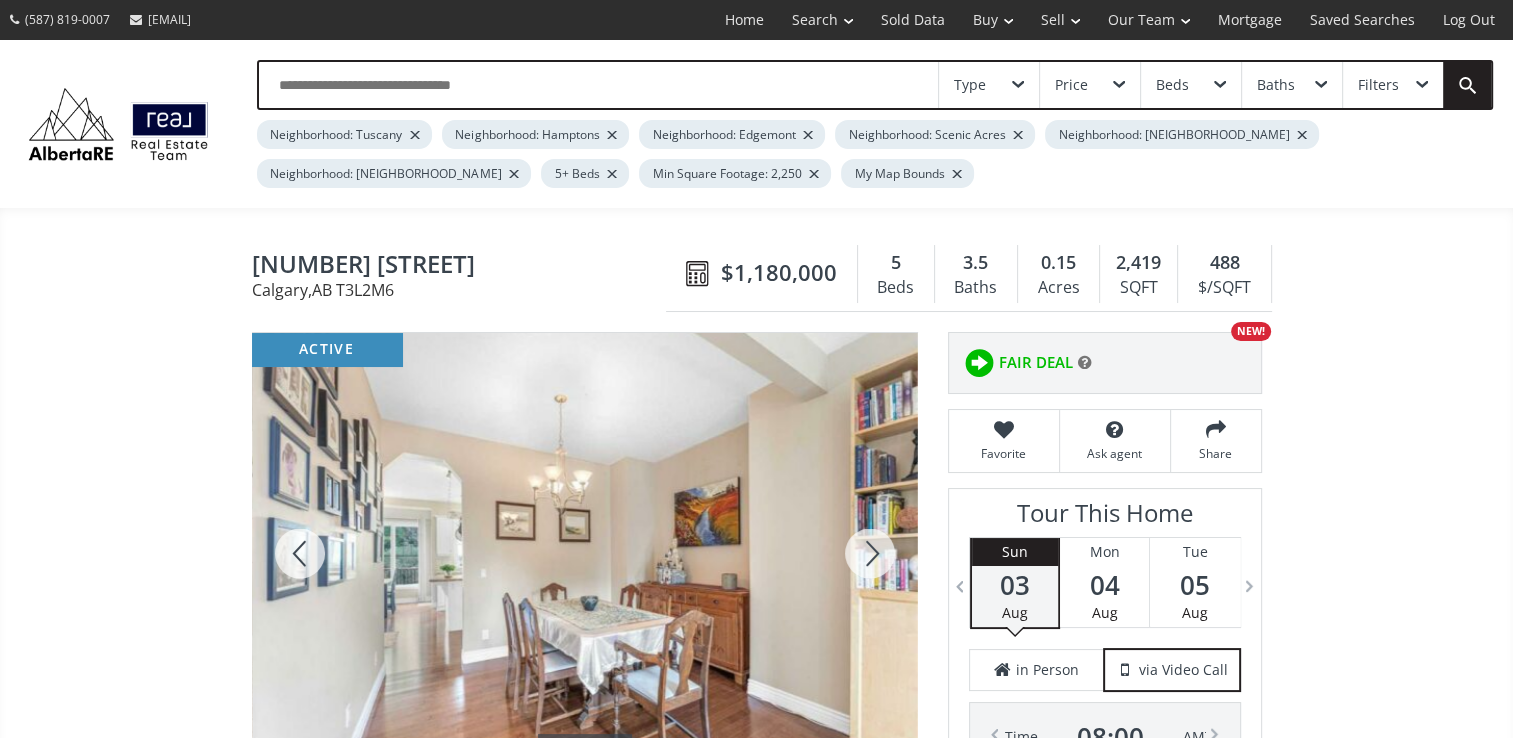 click at bounding box center [870, 553] 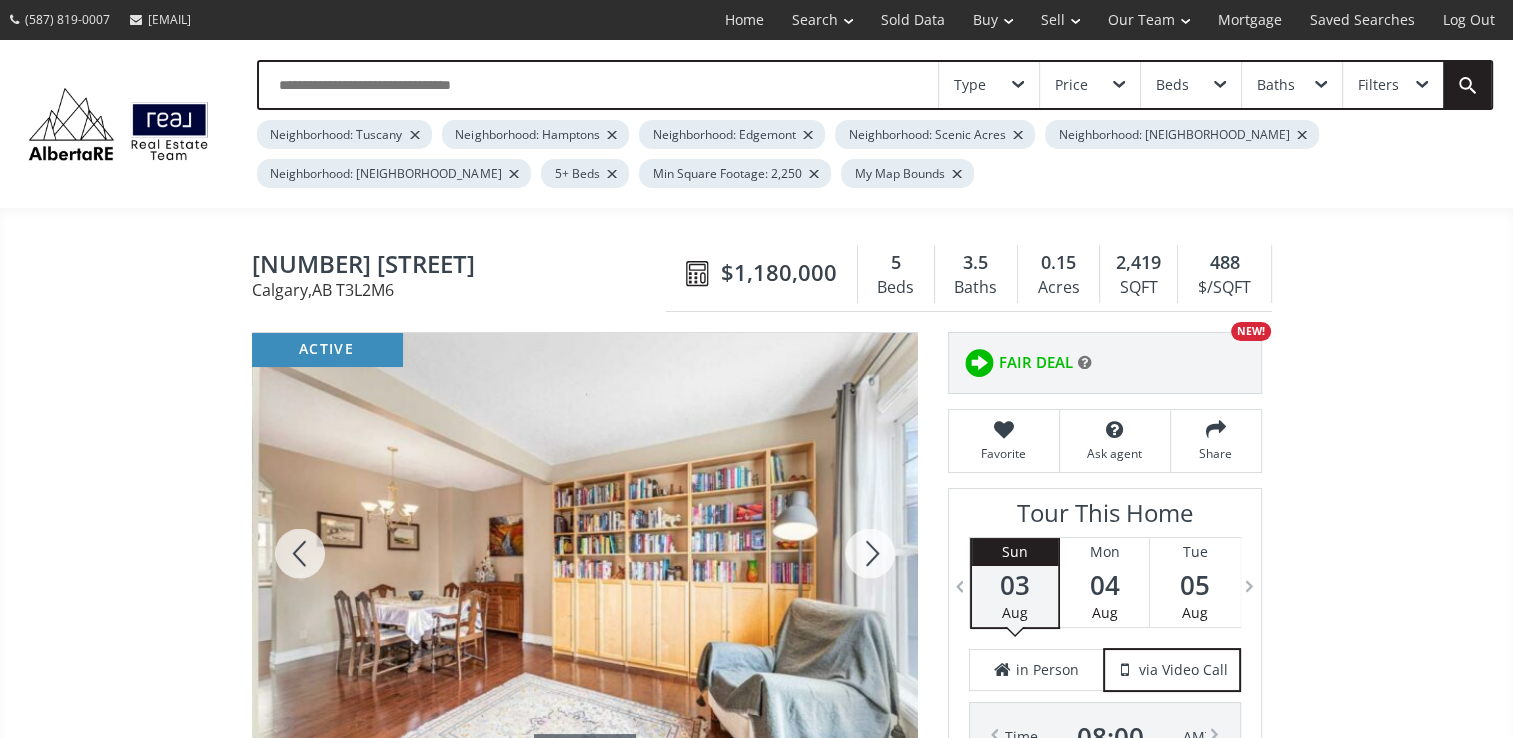 click at bounding box center [870, 553] 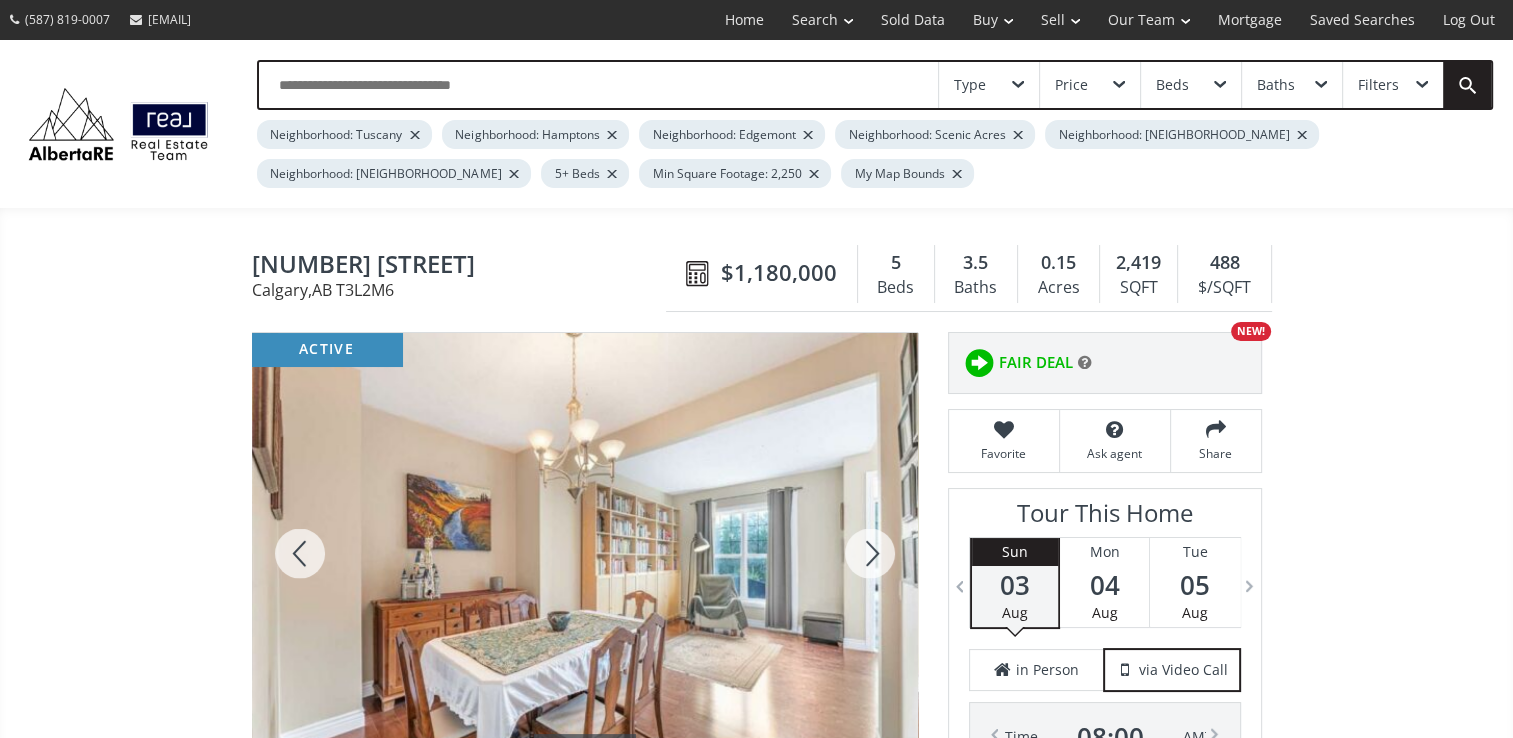 click at bounding box center (870, 553) 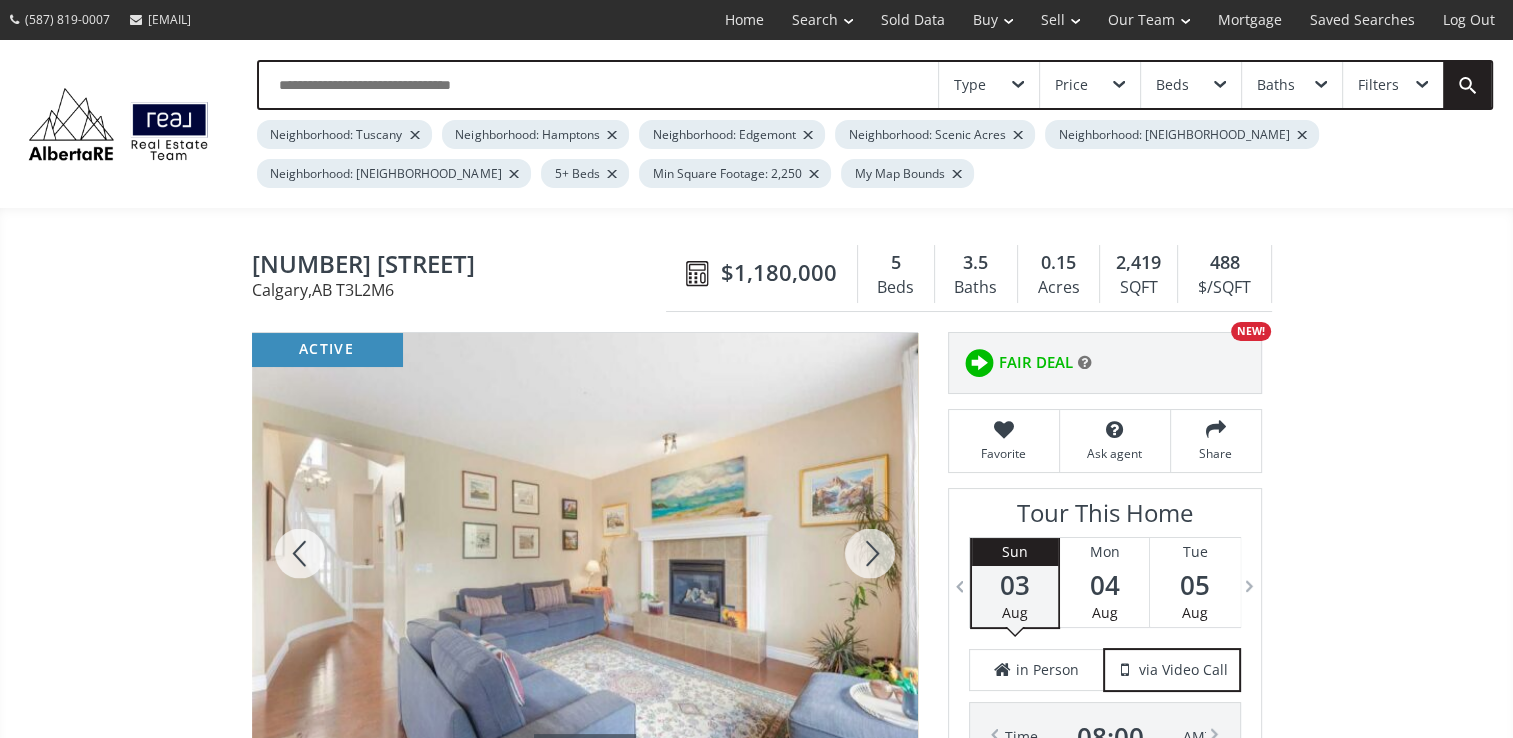 click at bounding box center (870, 553) 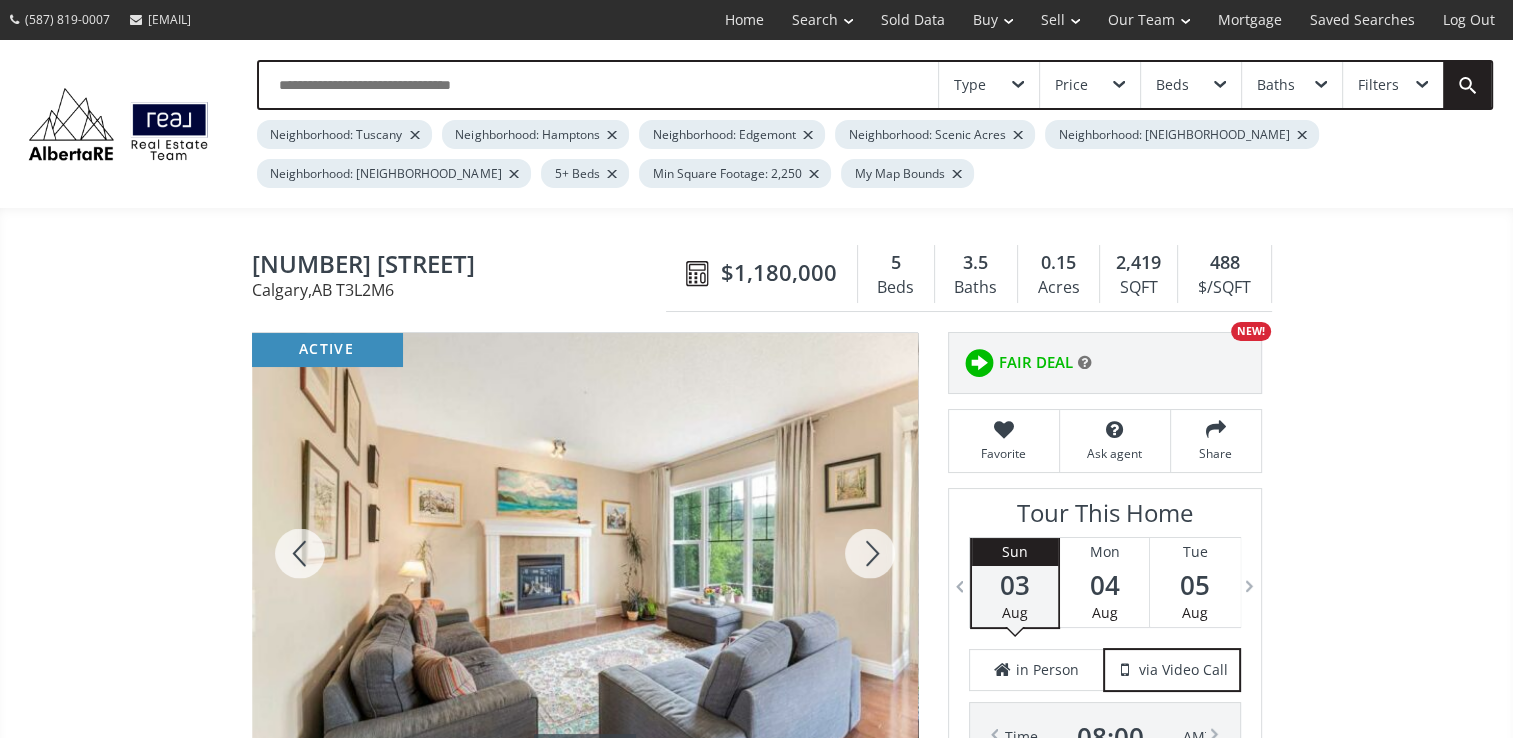 click at bounding box center [870, 553] 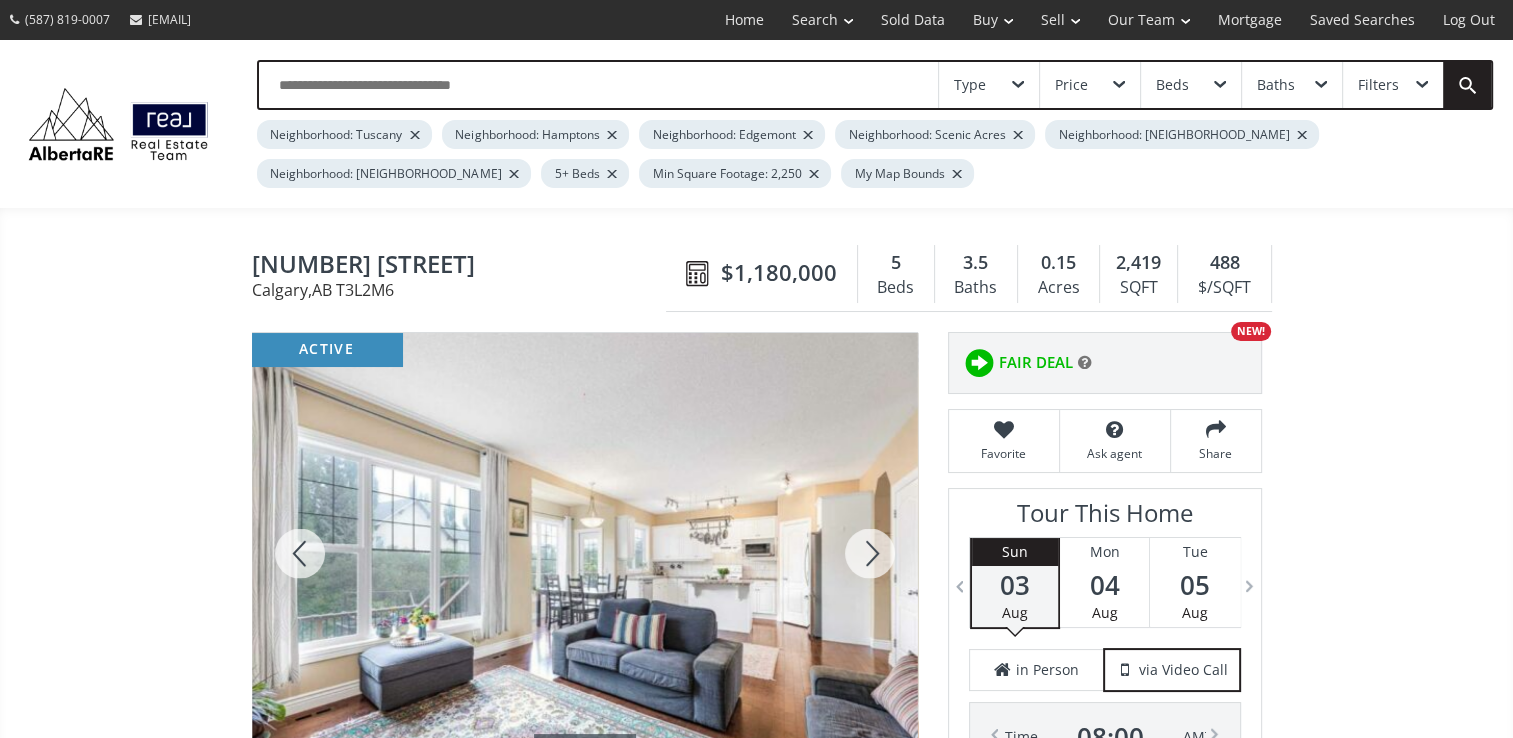 click at bounding box center [870, 553] 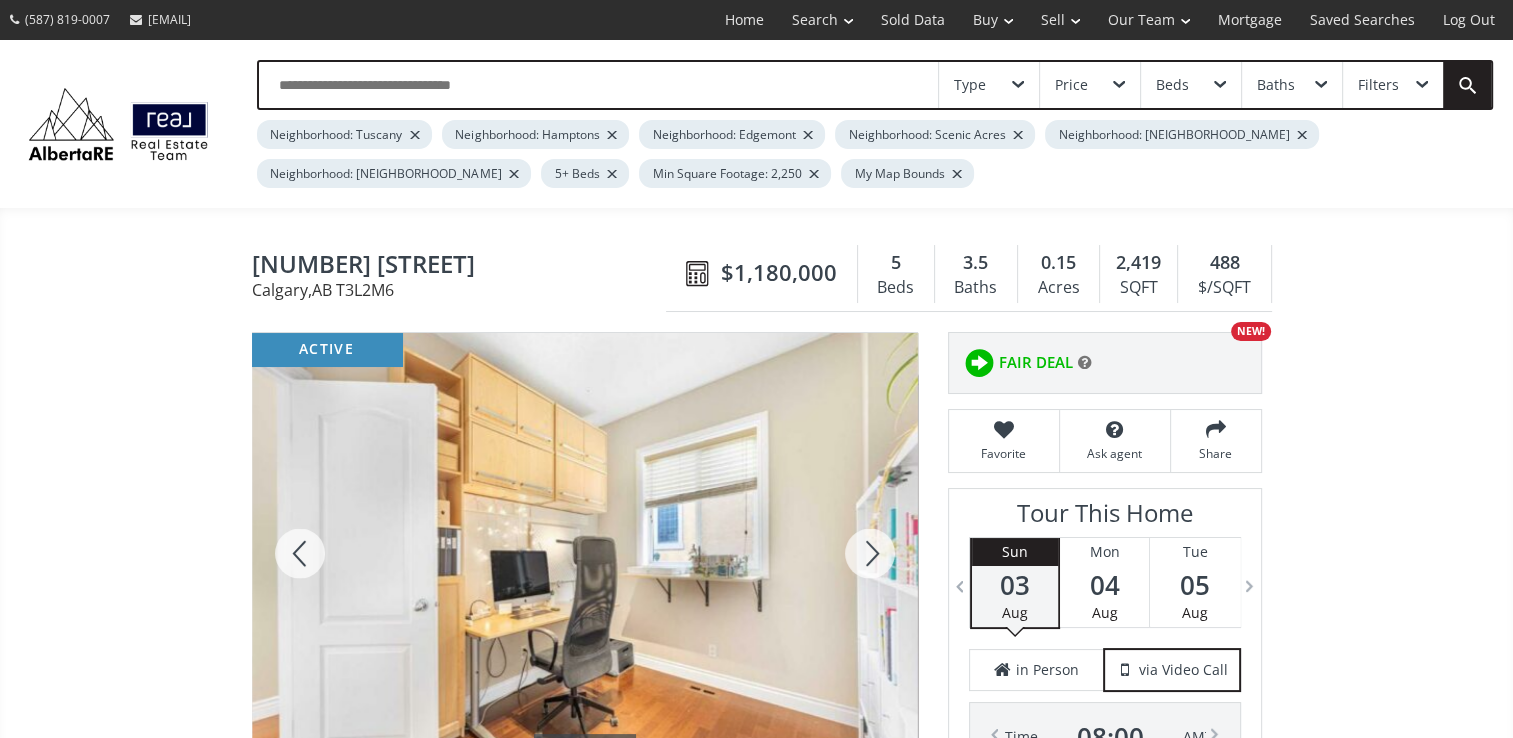 click at bounding box center (870, 553) 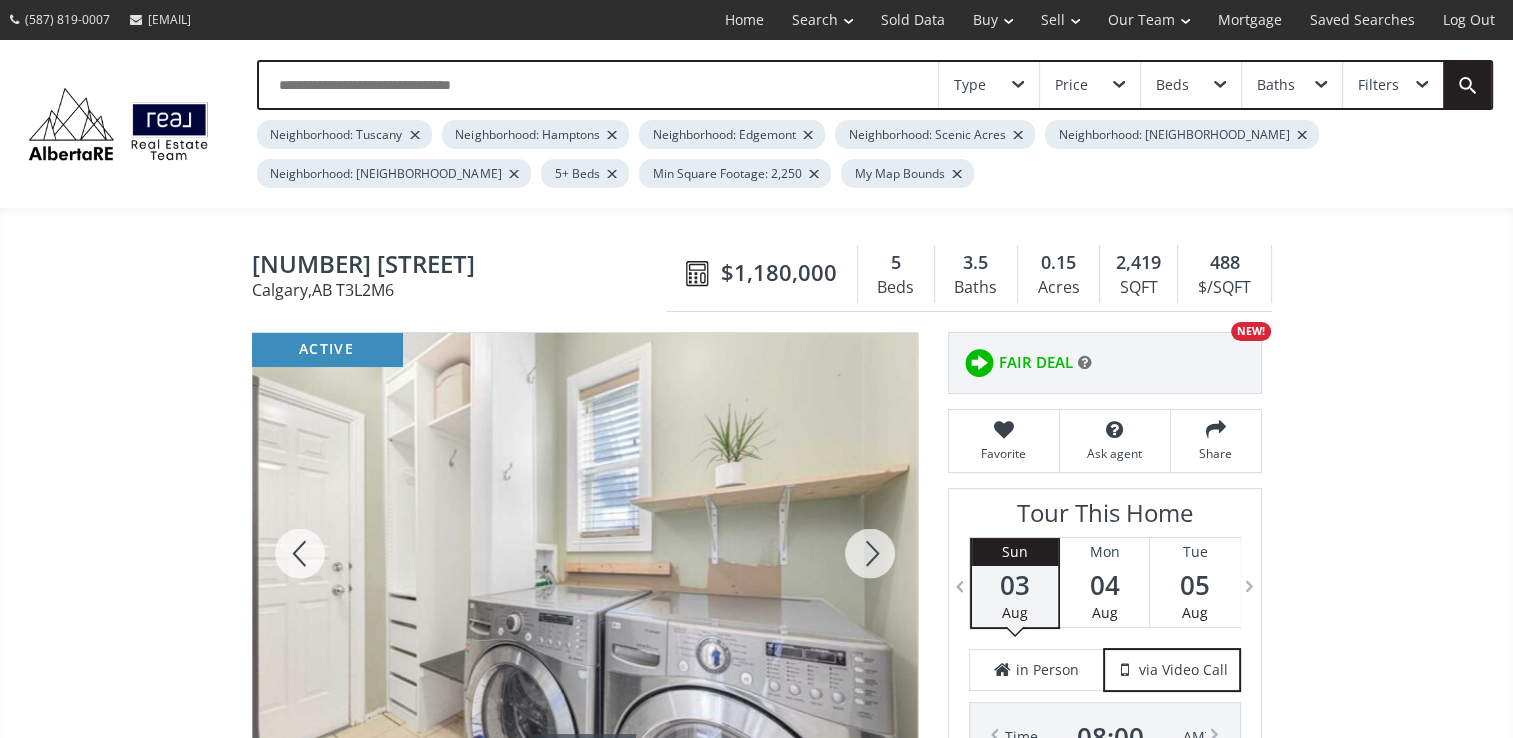 click at bounding box center [870, 553] 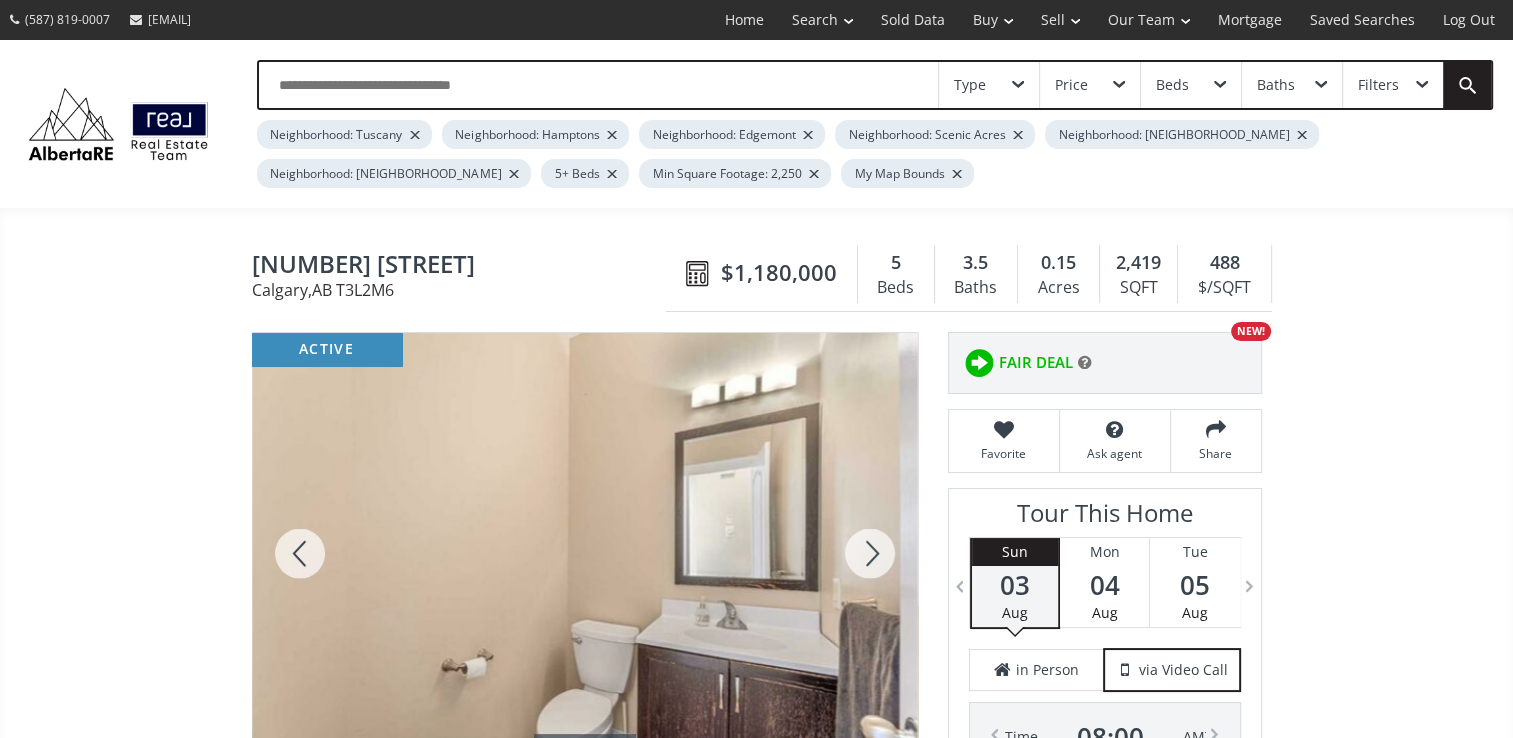 click at bounding box center [870, 553] 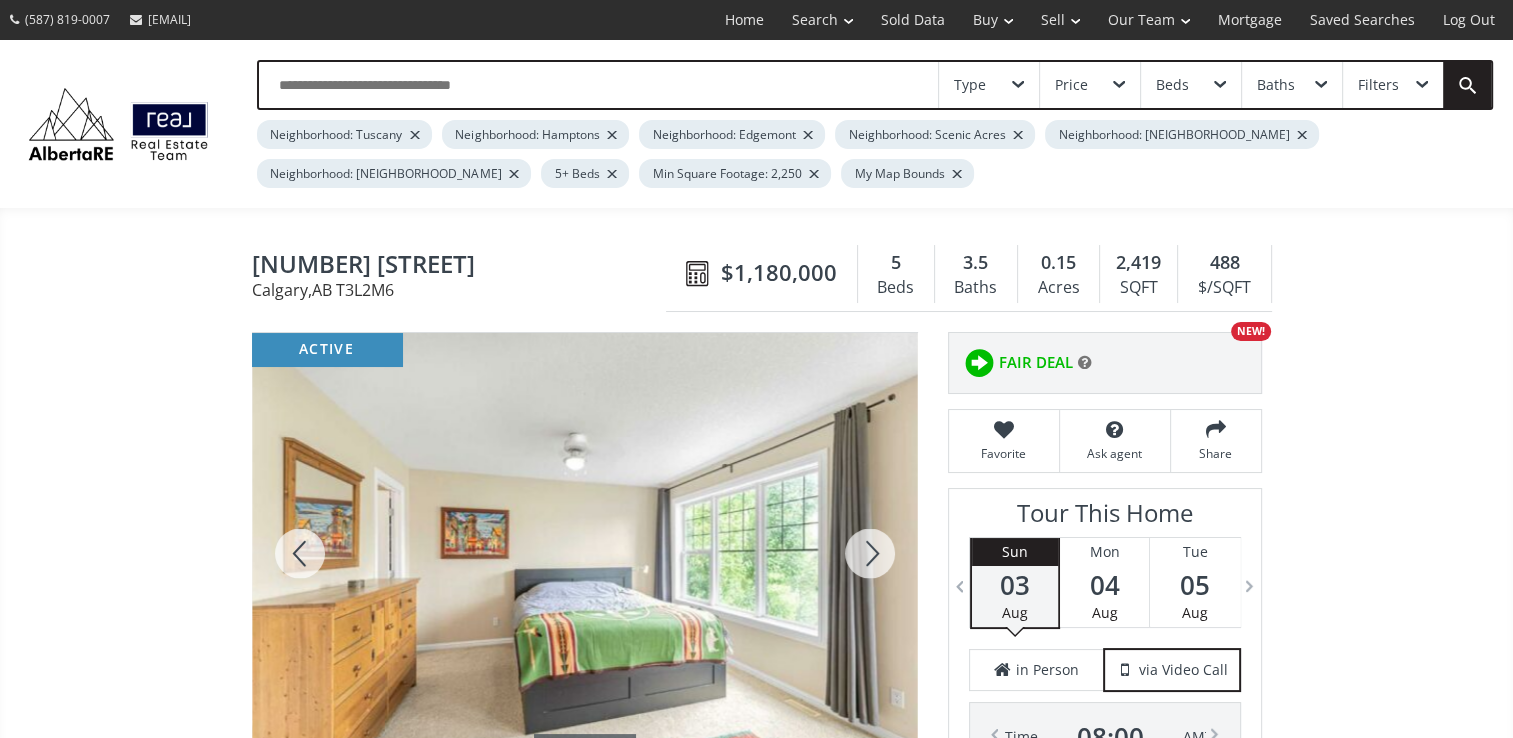 click at bounding box center [870, 553] 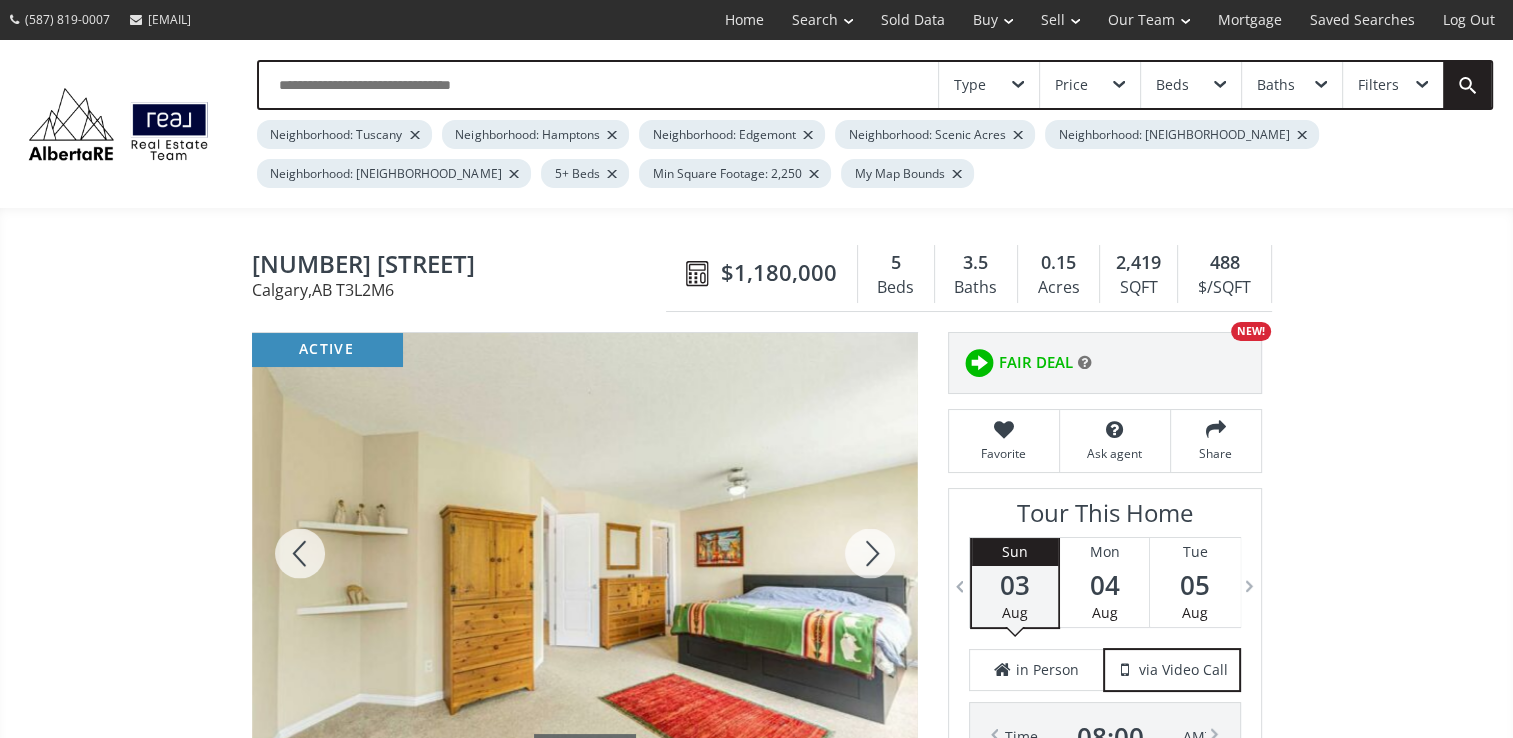 click at bounding box center (870, 553) 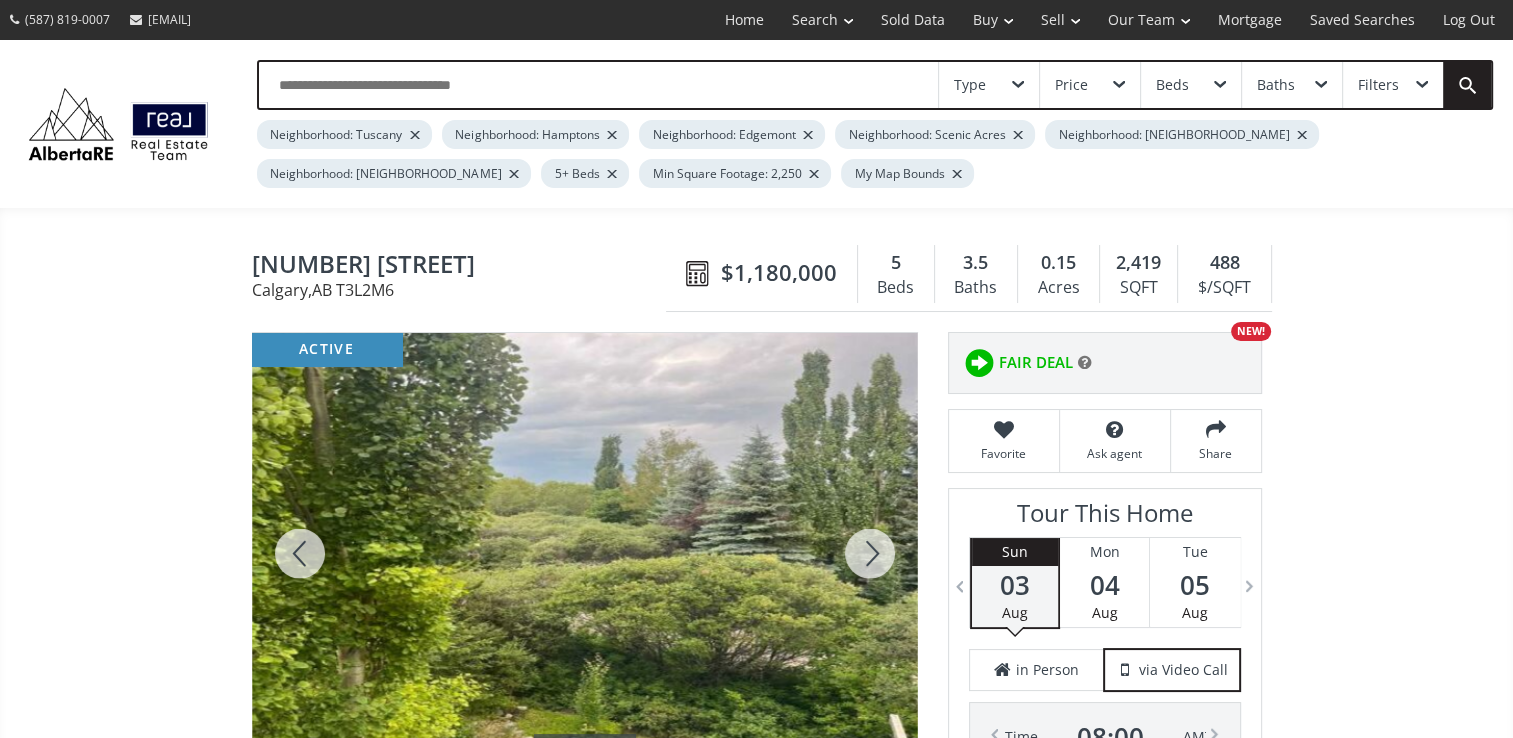 click at bounding box center (870, 553) 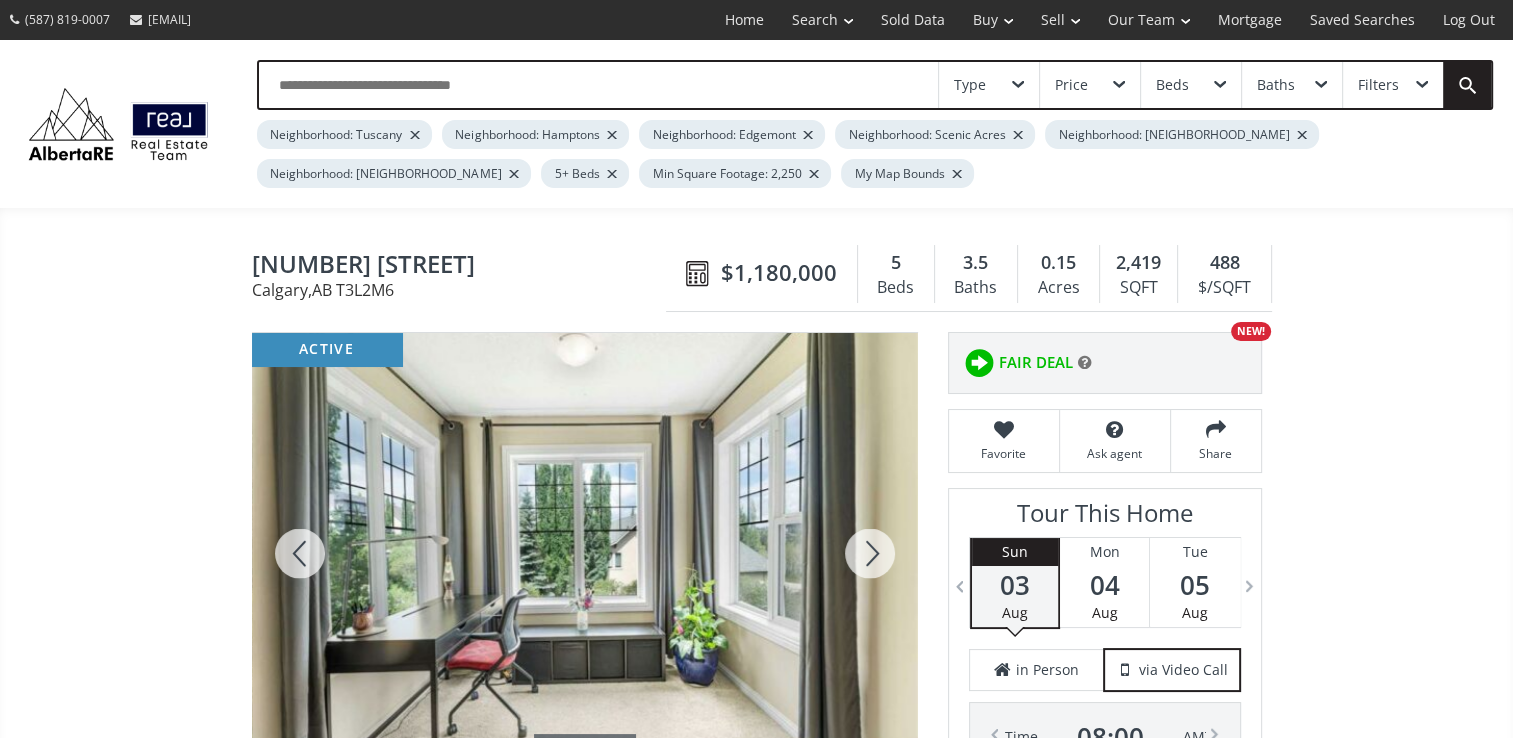 click at bounding box center [870, 553] 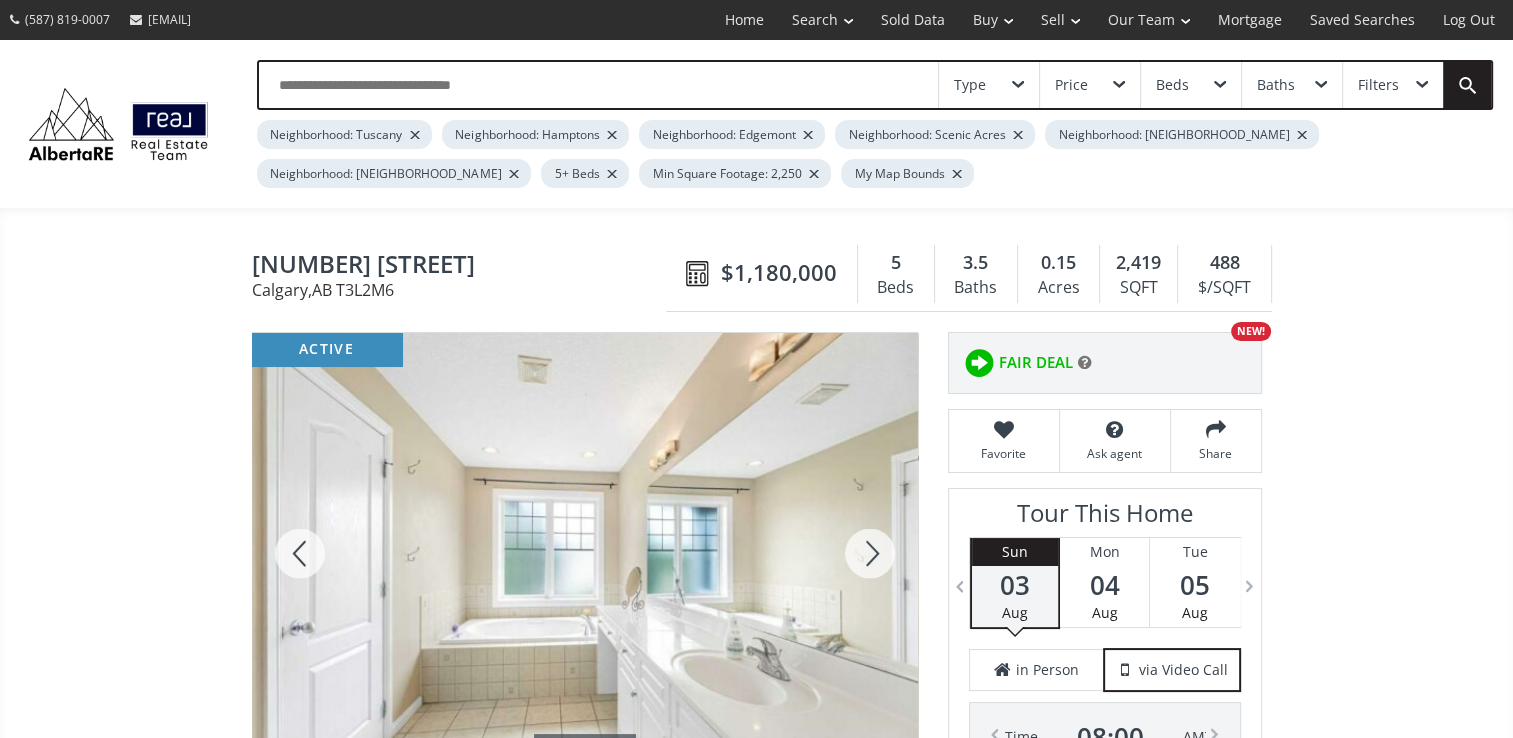 click at bounding box center (870, 553) 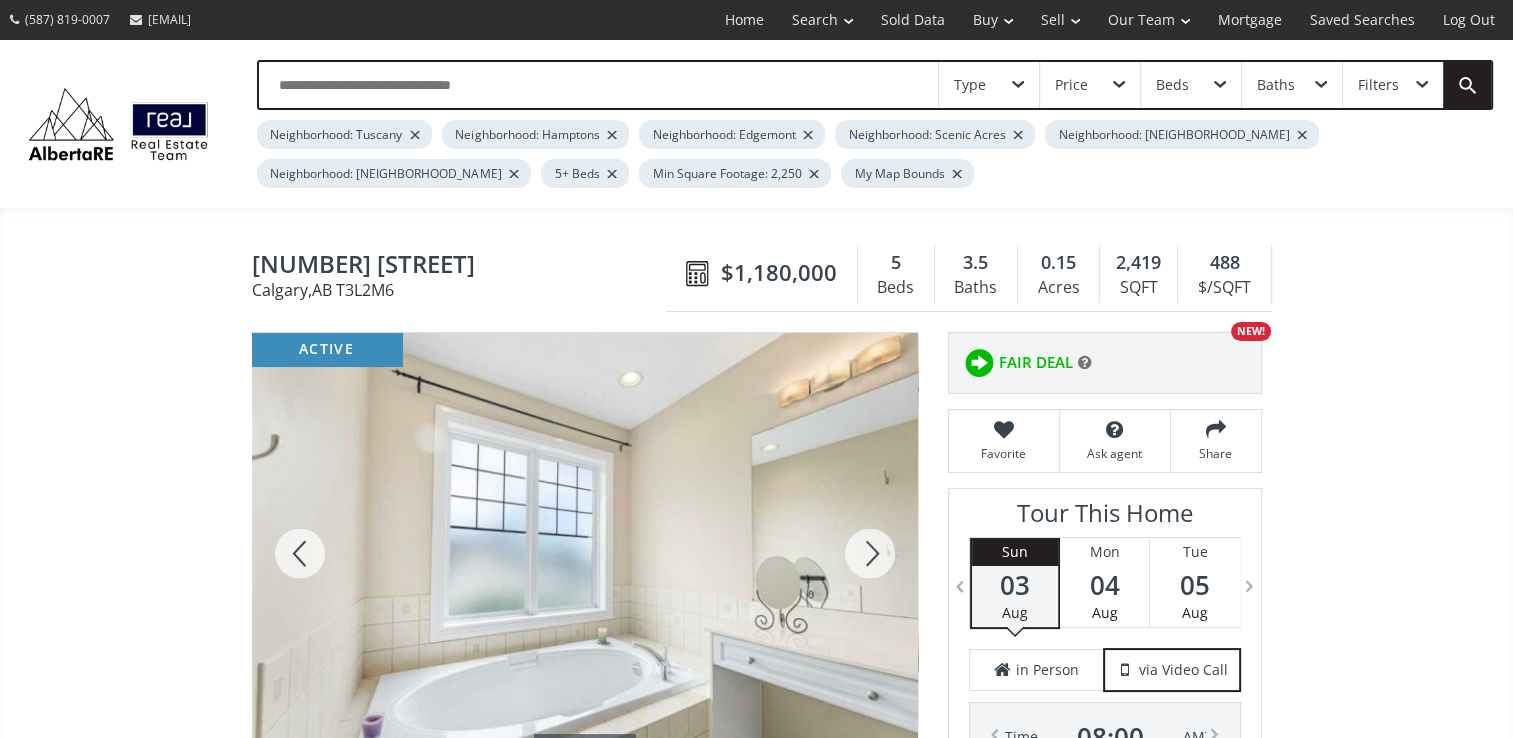 click at bounding box center [870, 553] 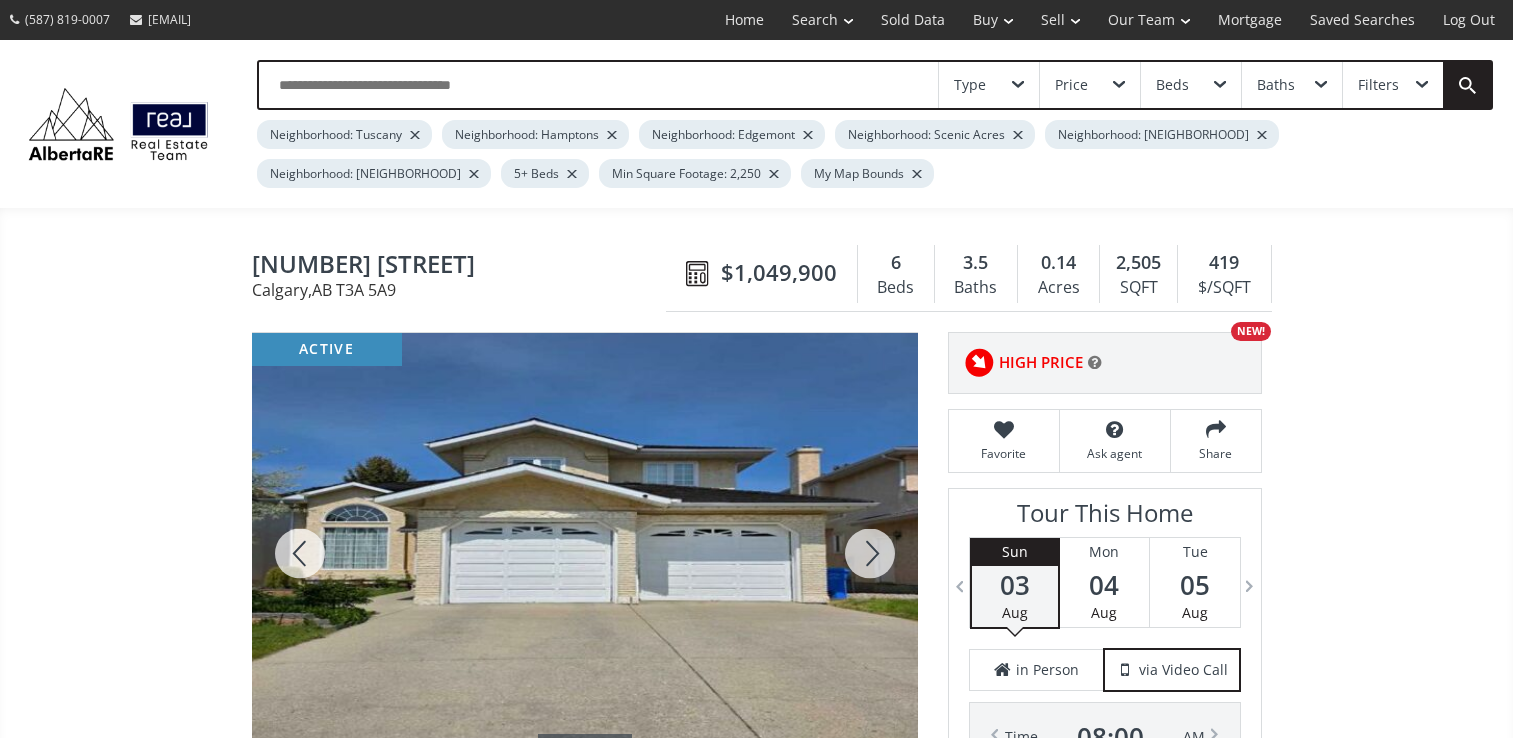 scroll, scrollTop: 0, scrollLeft: 0, axis: both 